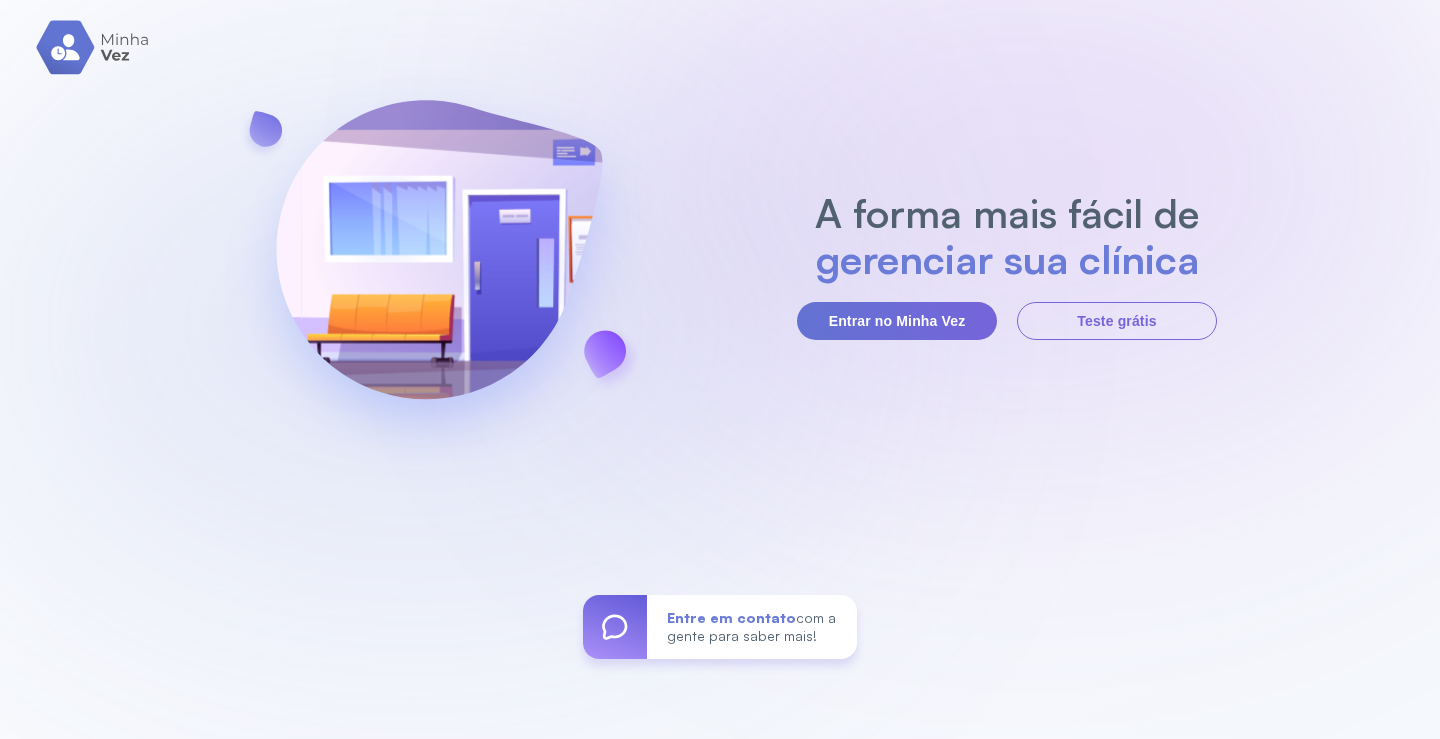 scroll, scrollTop: 0, scrollLeft: 0, axis: both 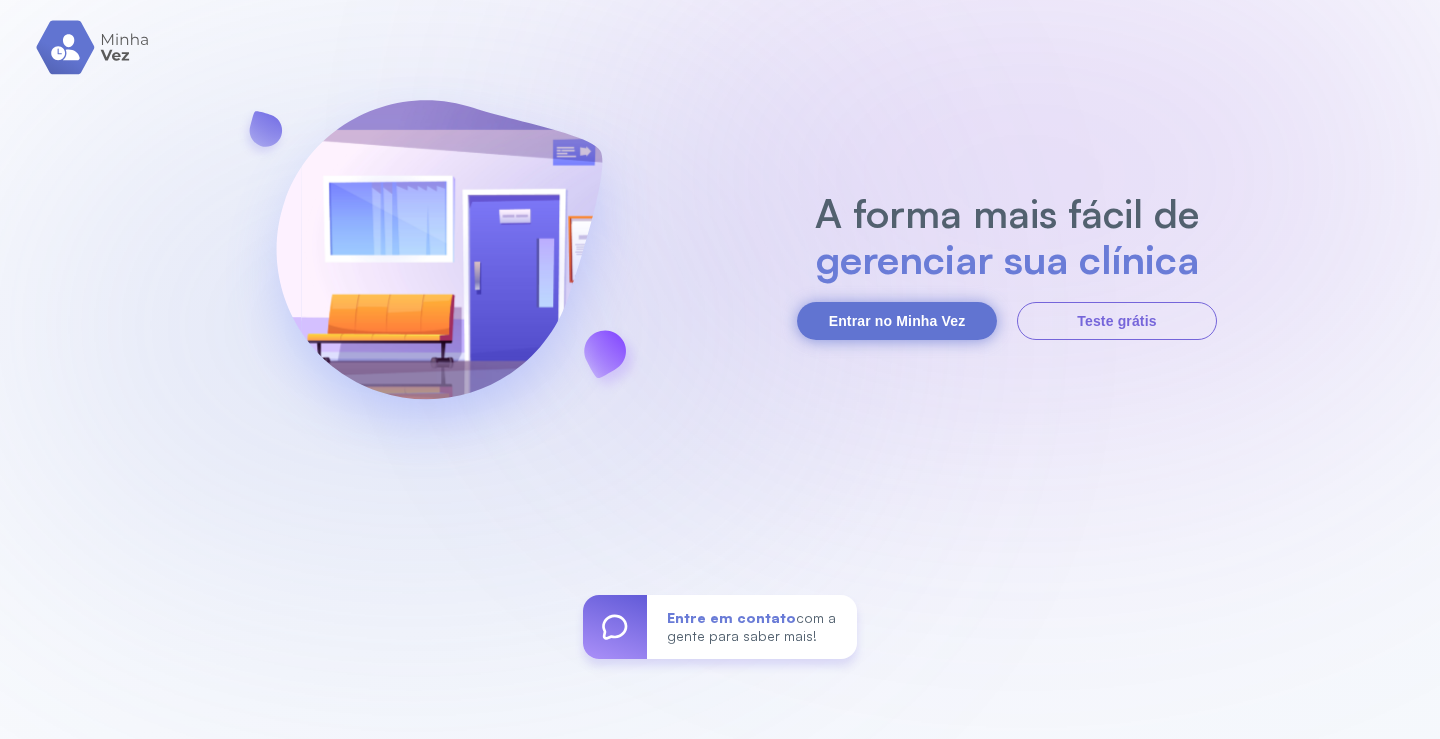 click on "Entrar no Minha Vez" at bounding box center (897, 321) 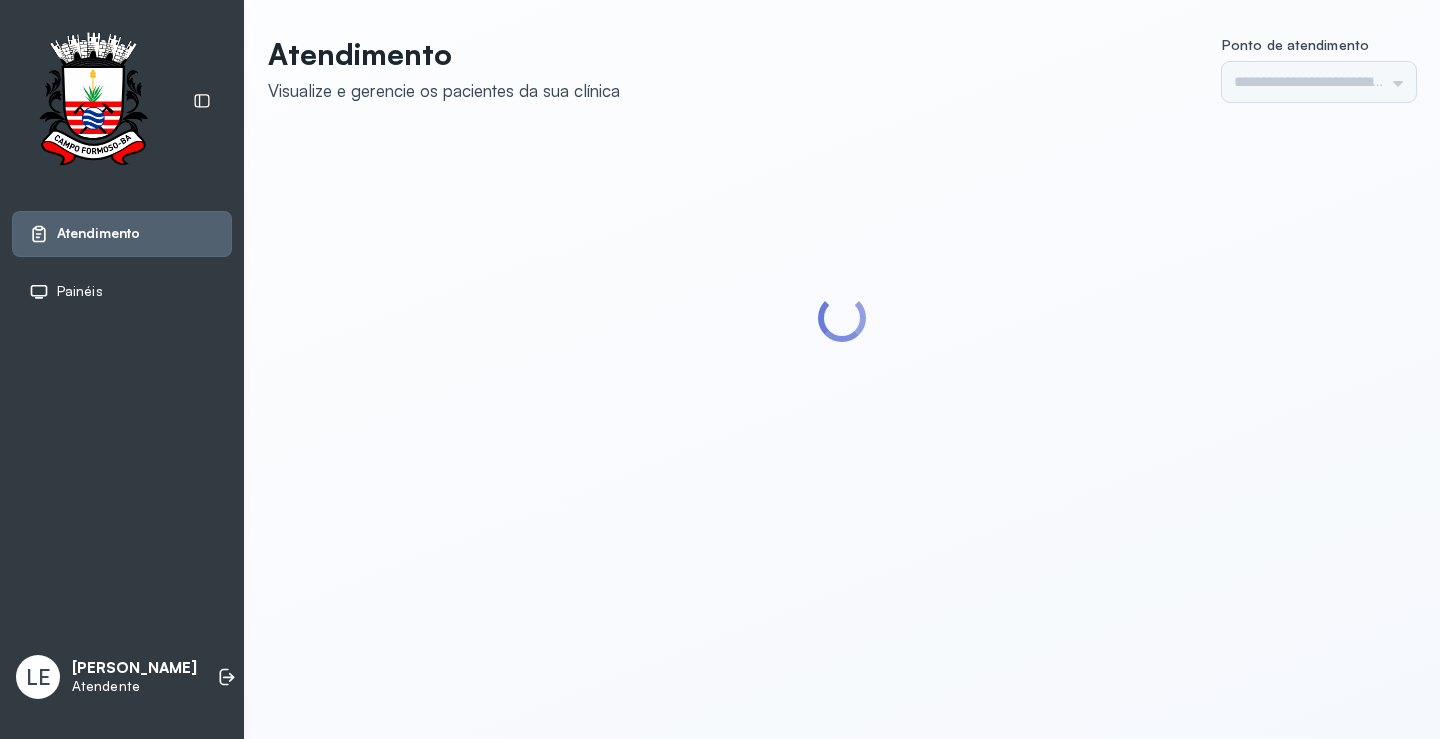 type on "*********" 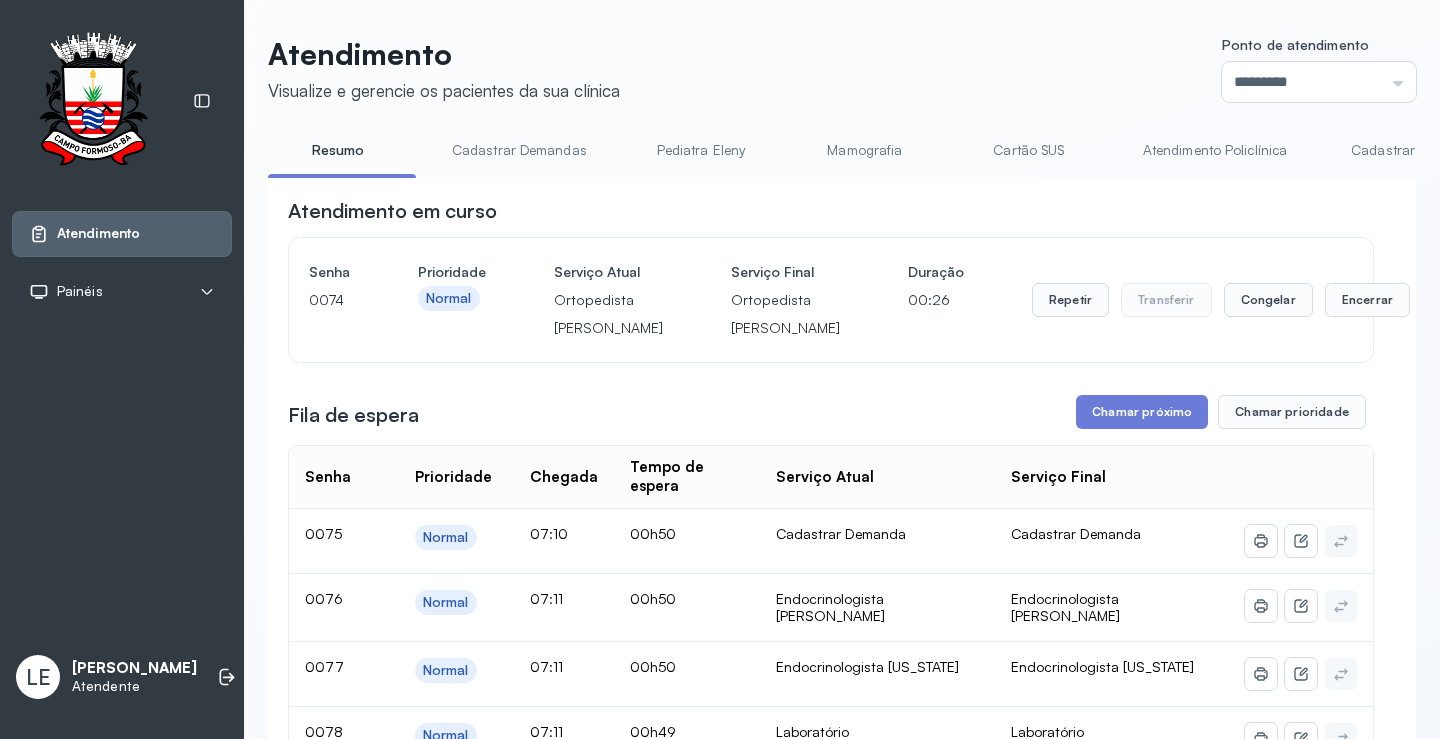 scroll, scrollTop: 0, scrollLeft: 0, axis: both 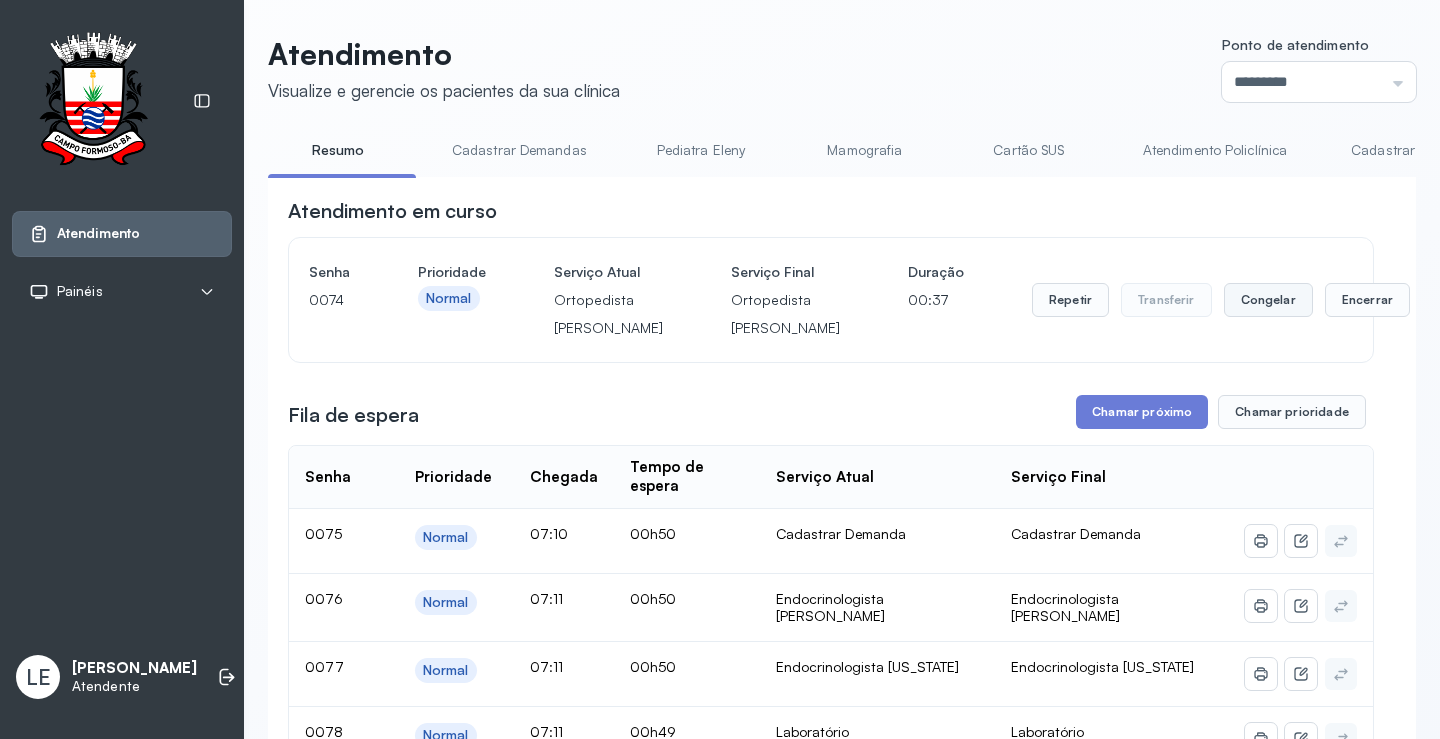 click on "Congelar" at bounding box center [1268, 300] 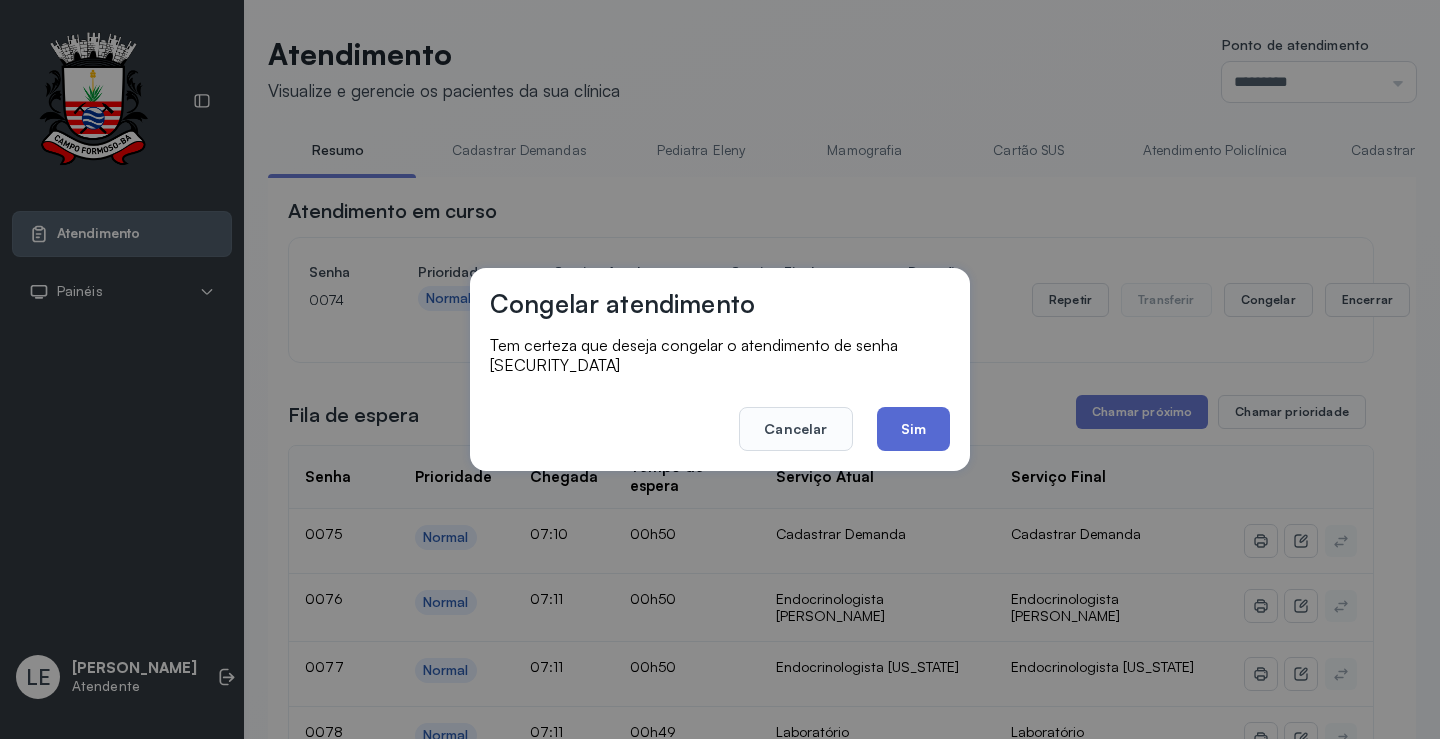 click on "Sim" 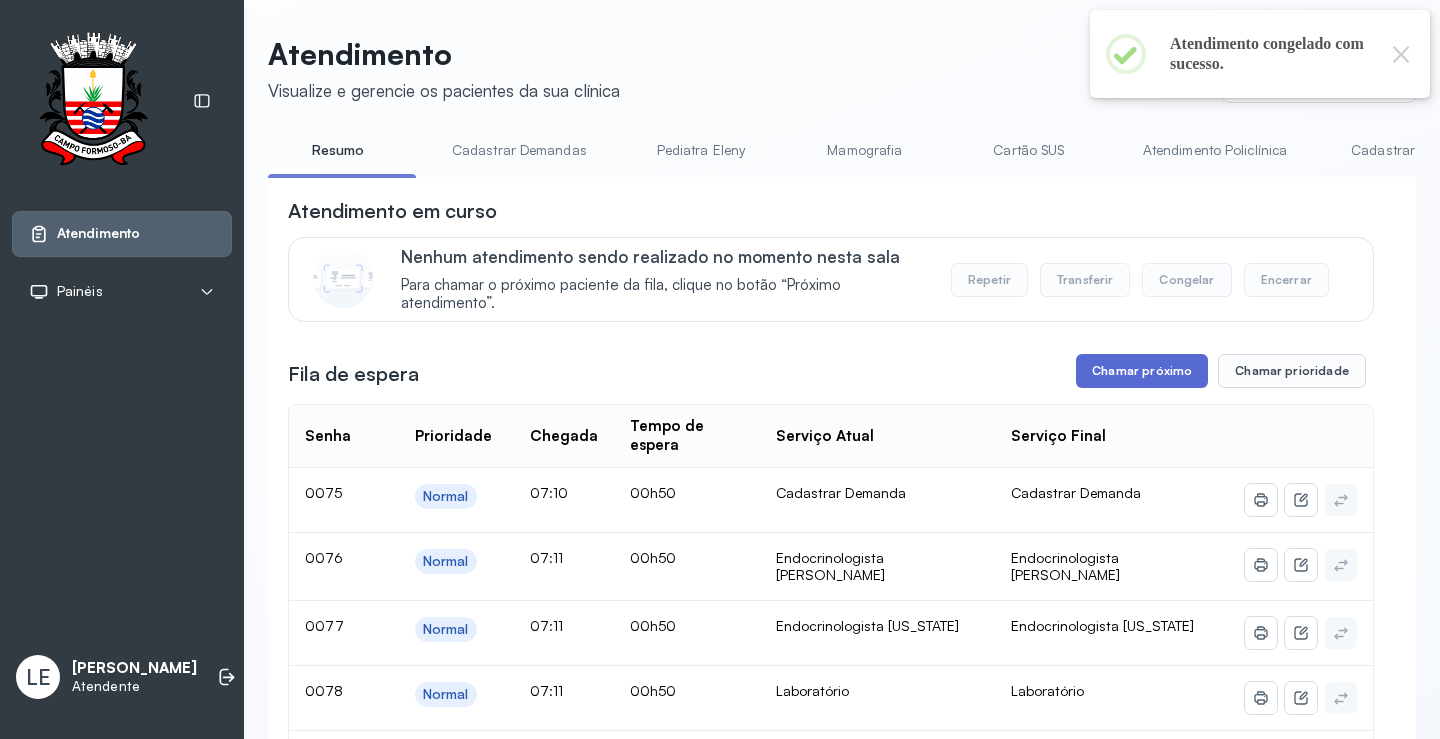click on "Chamar próximo" at bounding box center [1142, 371] 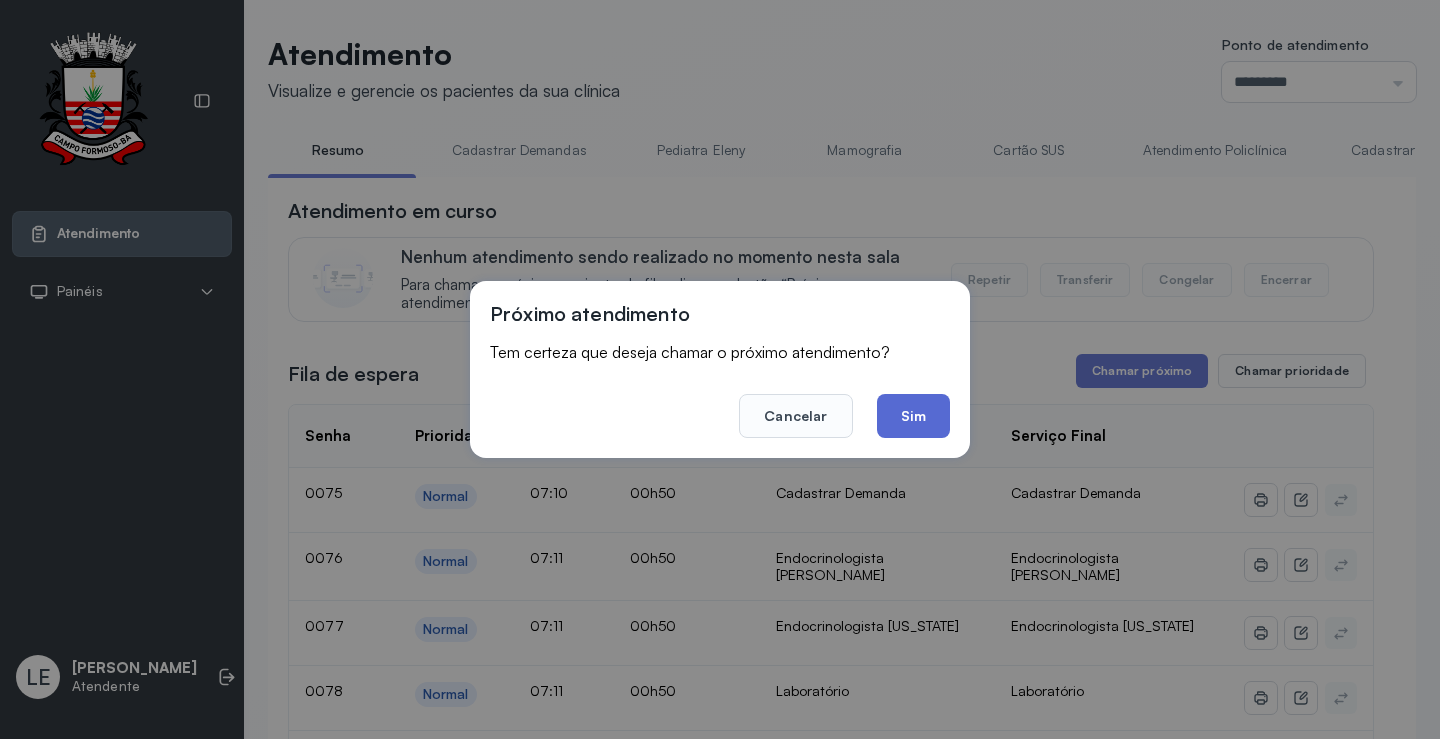 click on "Sim" 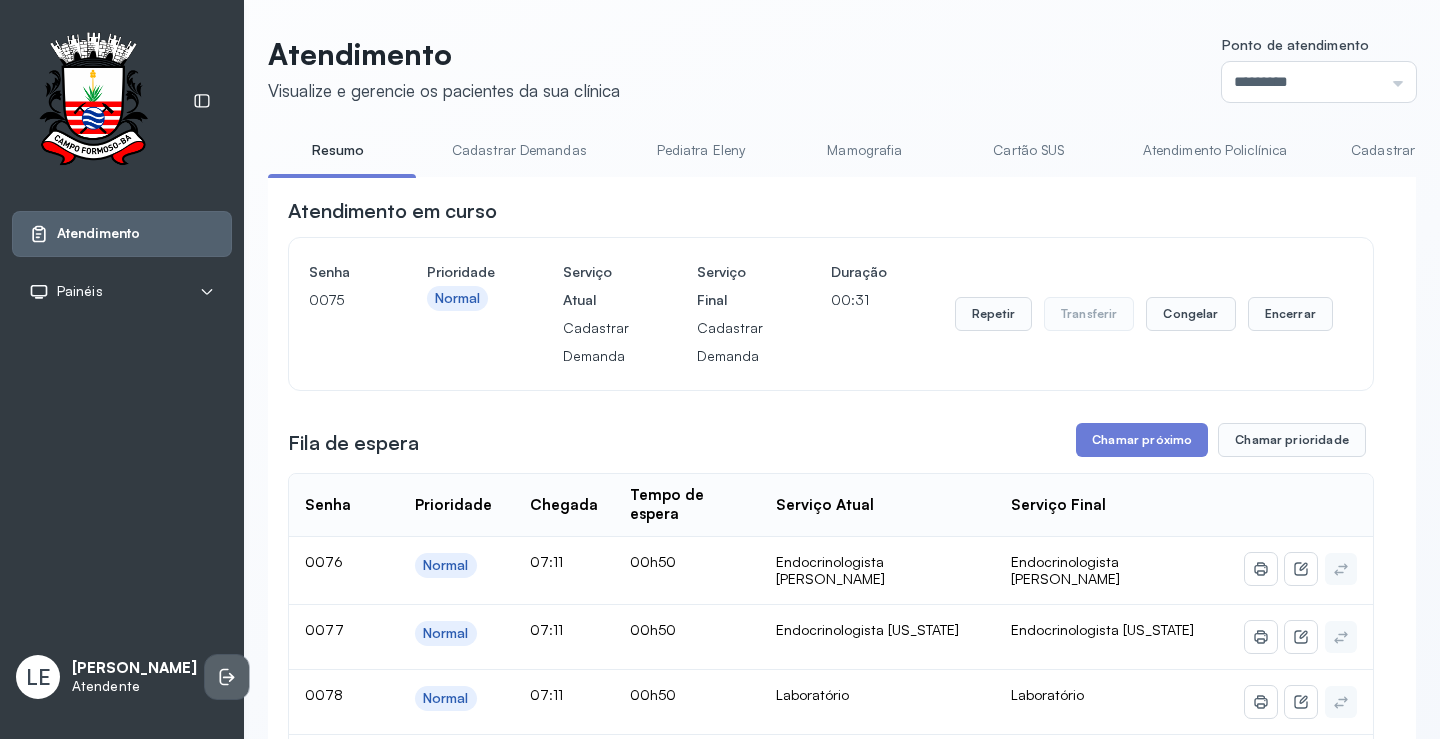 click 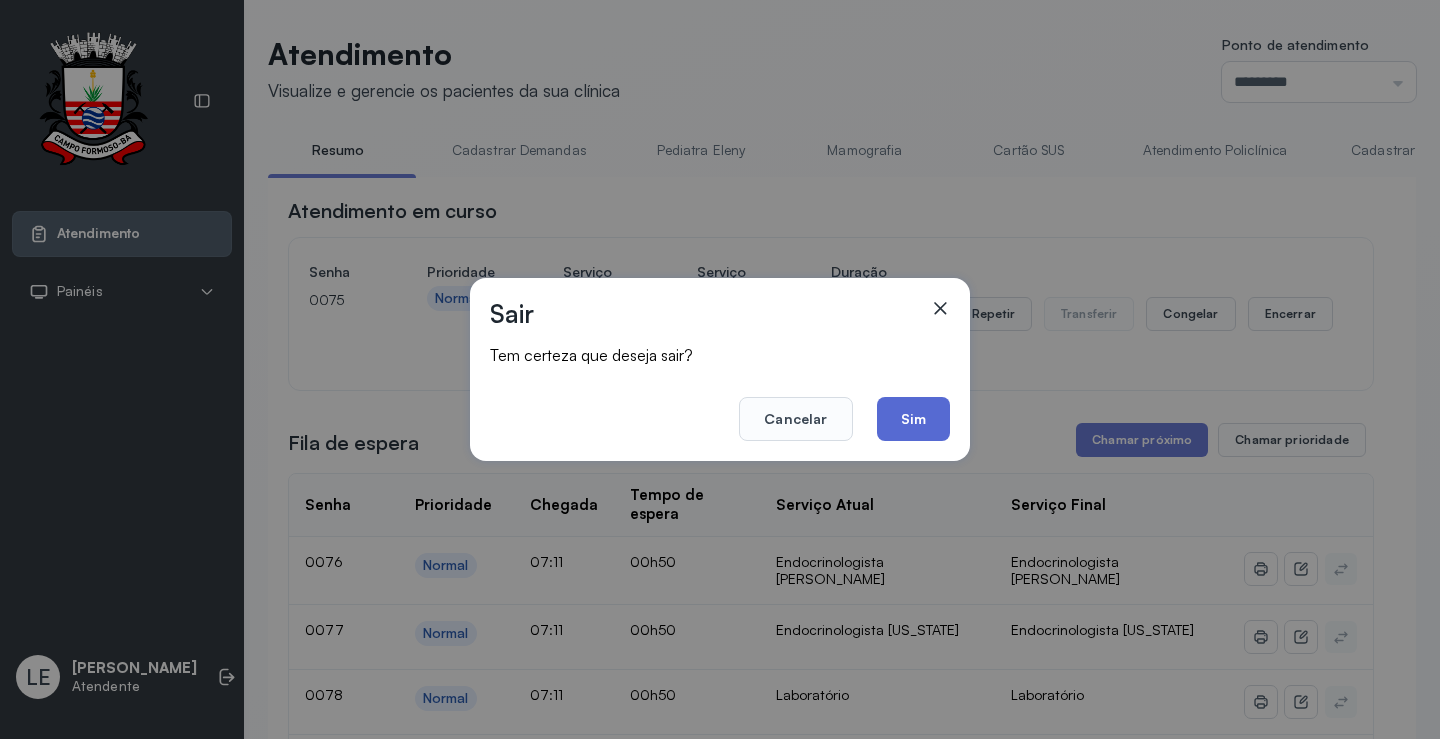 click on "Sim" 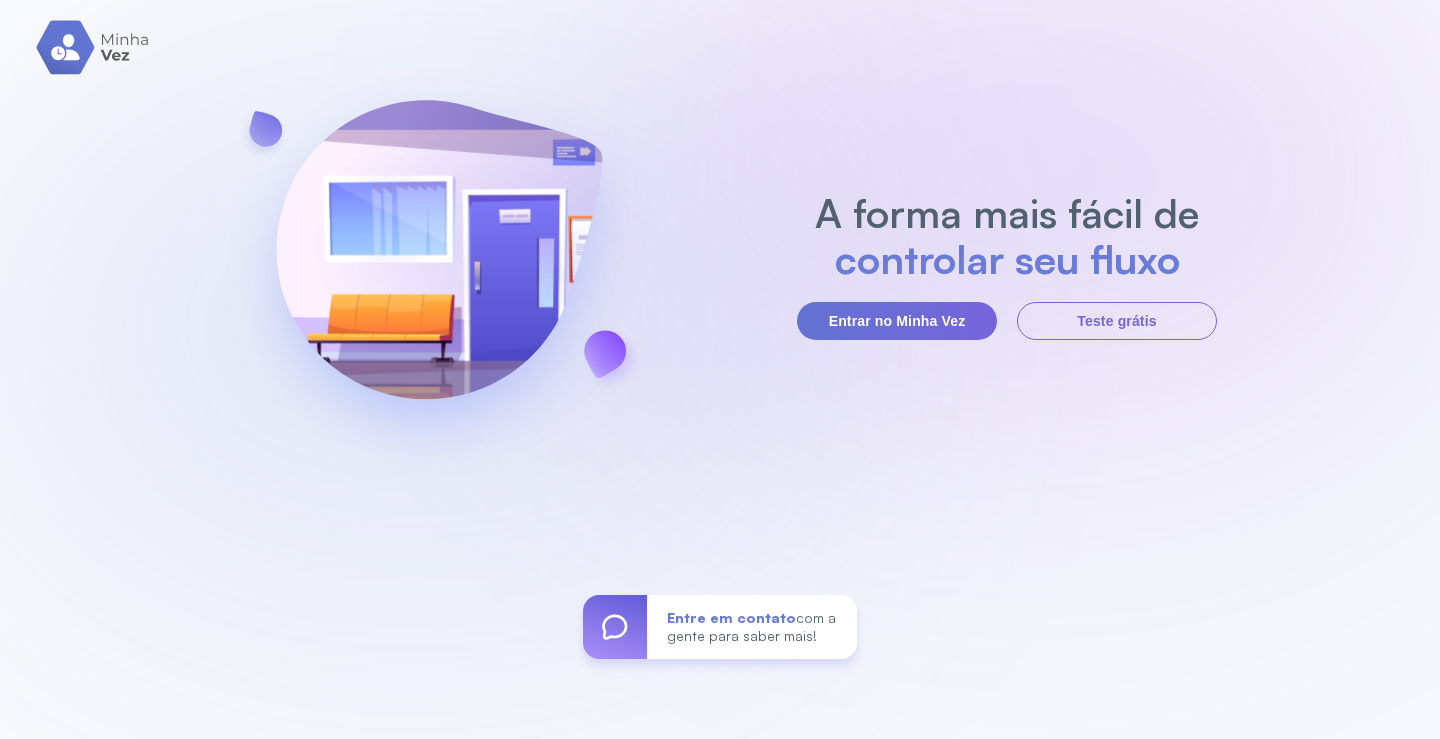 scroll, scrollTop: 0, scrollLeft: 0, axis: both 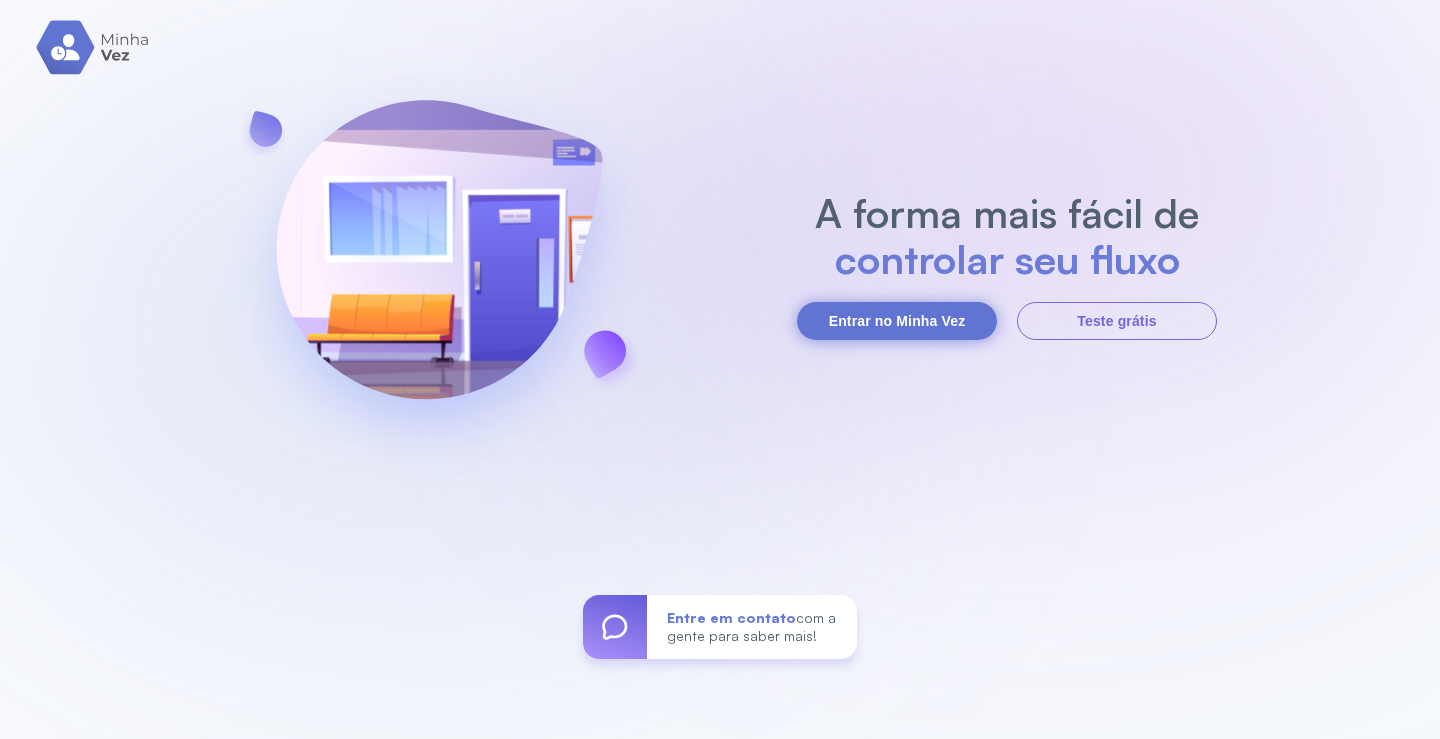 click on "Entrar no Minha Vez" at bounding box center [897, 321] 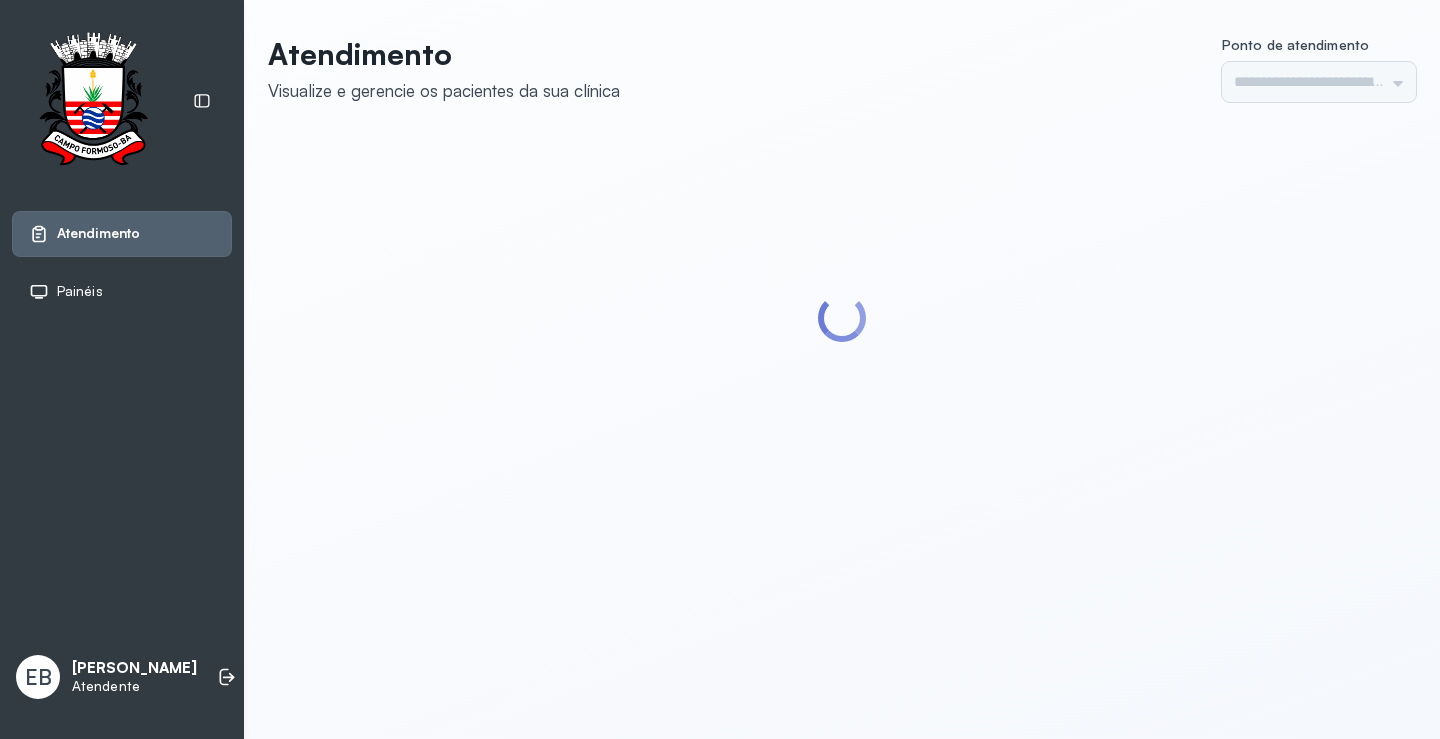 scroll, scrollTop: 0, scrollLeft: 0, axis: both 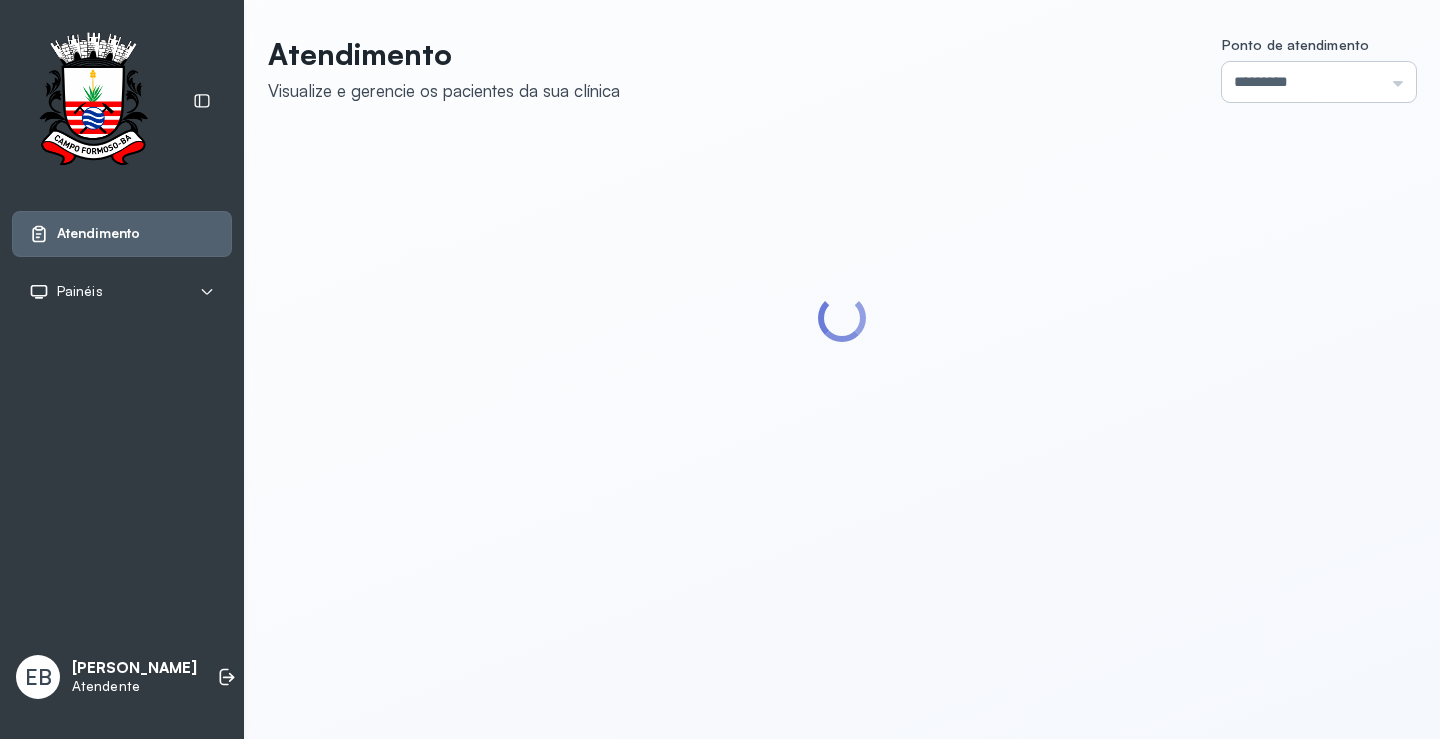 click on "*********" at bounding box center (1319, 82) 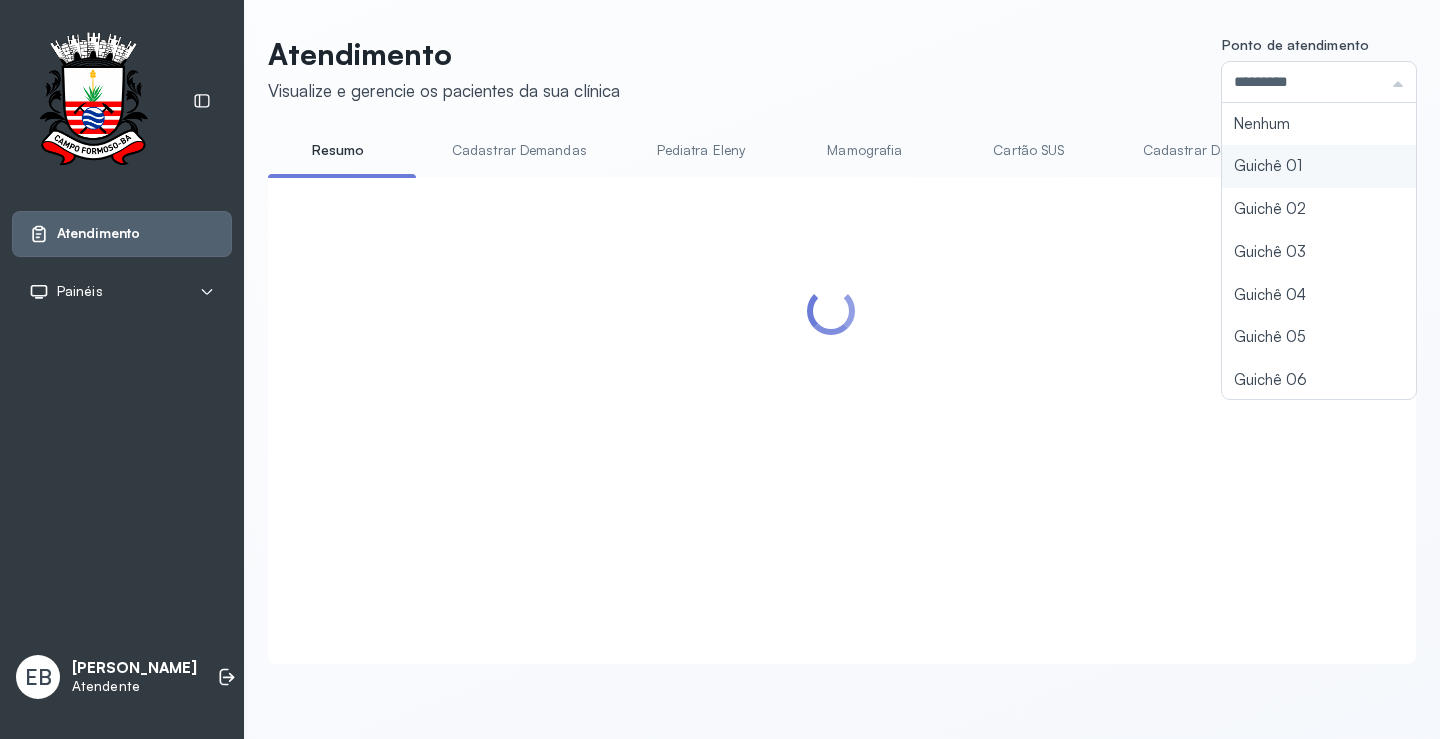 type on "*********" 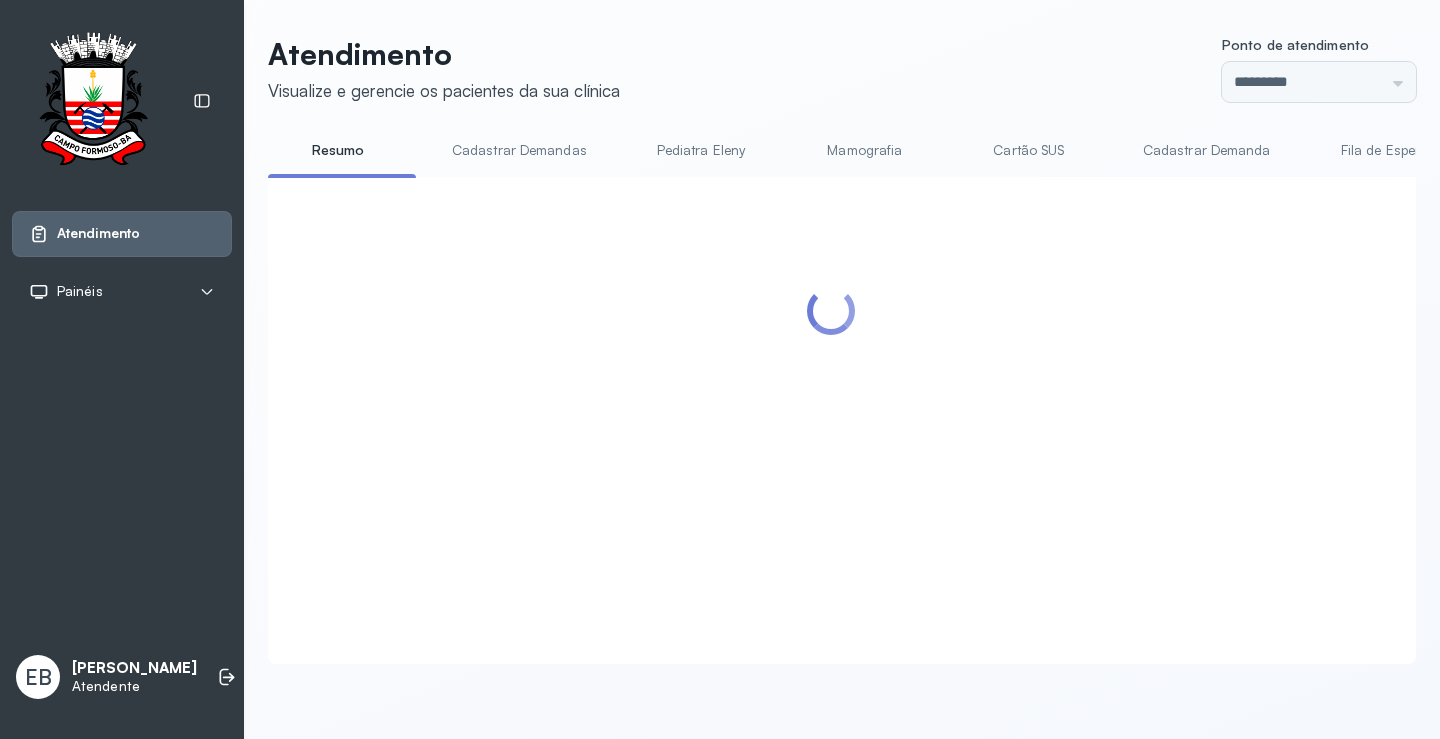 click on "Atendimento Visualize e gerencie os pacientes da sua clínica Ponto de atendimento ********* Nenhum Guichê 01 Guichê 02 Guichê 03 Guichê 04 Guichê 05 Guichê 06 Guichê 07 Guichê 08 Resumo Cadastrar Demandas Pediatra Eleny Mamografia Cartão SUS Cadastrar Demanda Fila de Espera Pediatra [PERSON_NAME] Ortopedista [PERSON_NAME] [PERSON_NAME] [PERSON_NAME] Amilton Endocrinologista Poliercio Endocrinologista [US_STATE] Obstetra Nefrologista Laboratório" 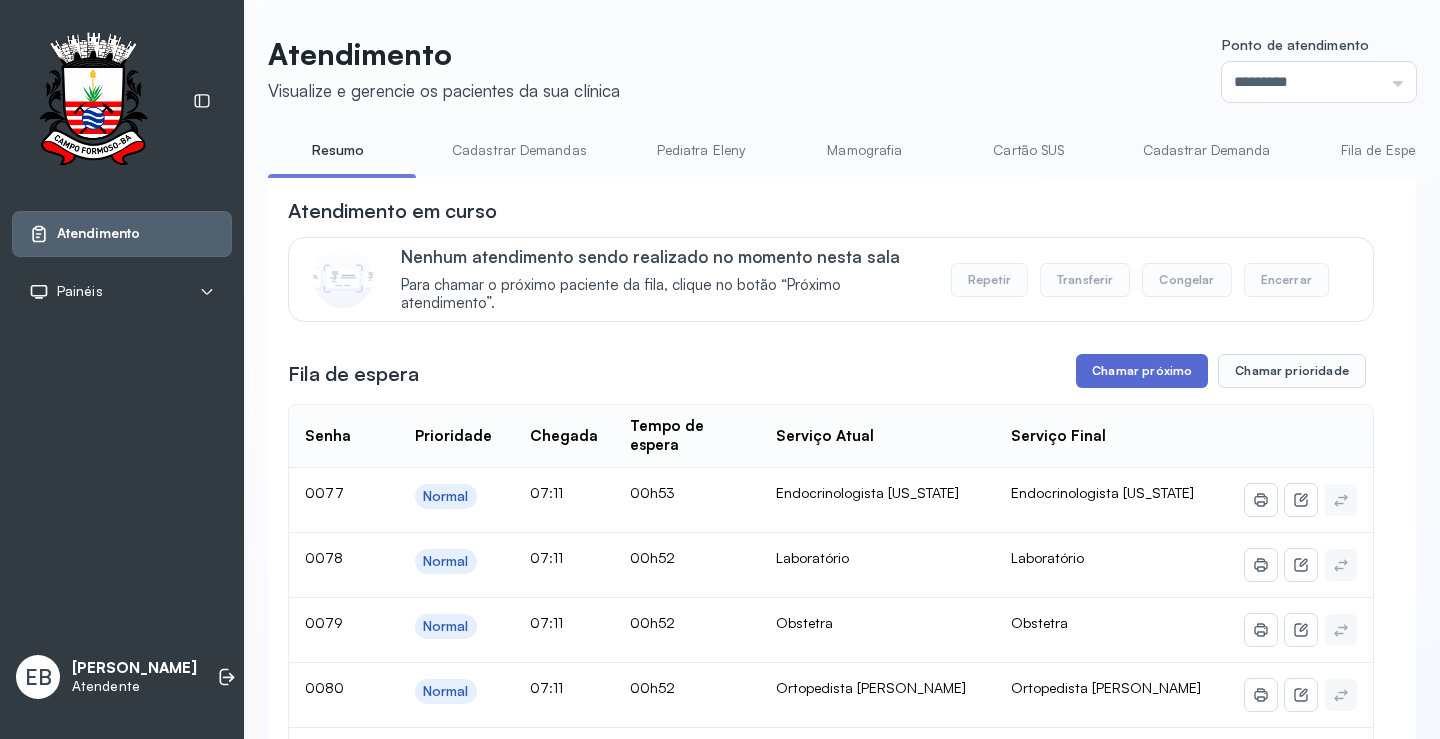 click on "Chamar próximo" at bounding box center (1142, 371) 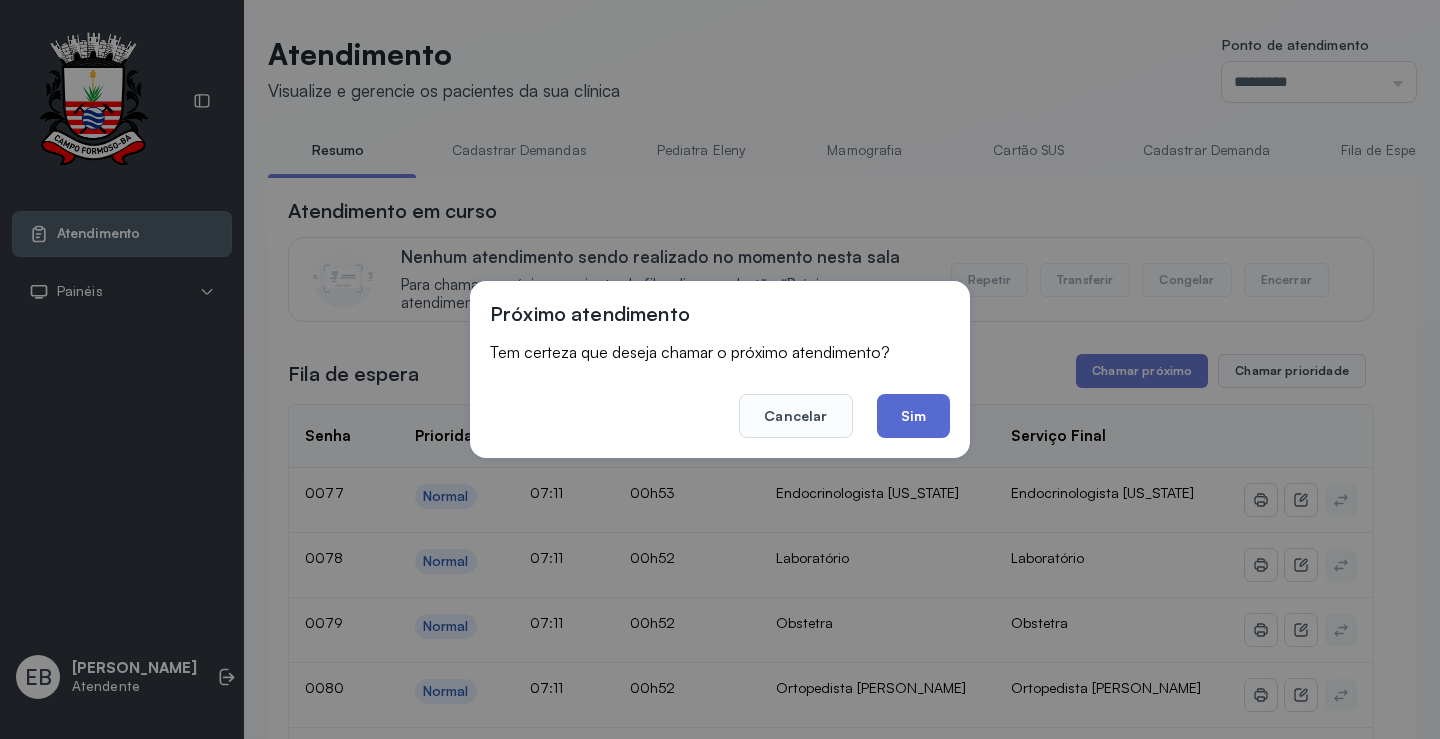 click on "Sim" 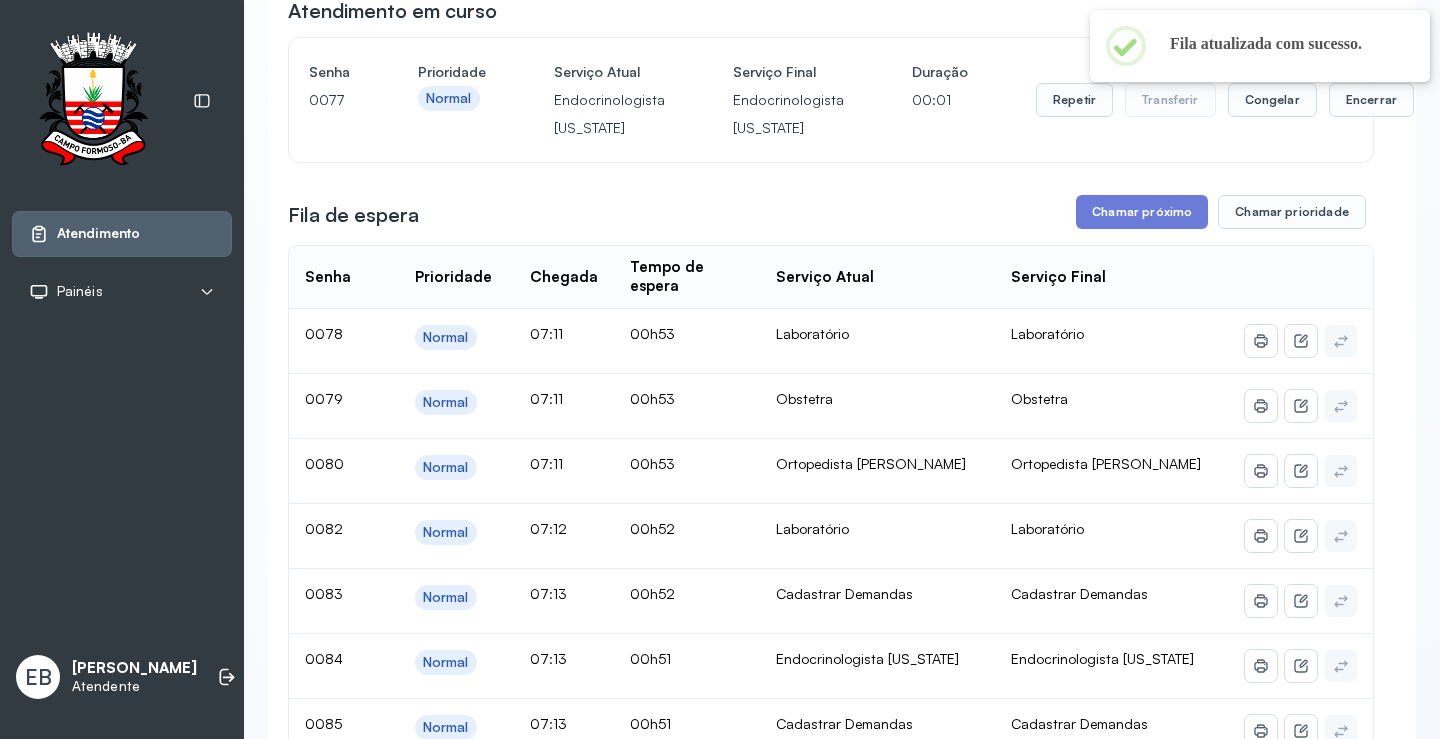 scroll, scrollTop: 0, scrollLeft: 0, axis: both 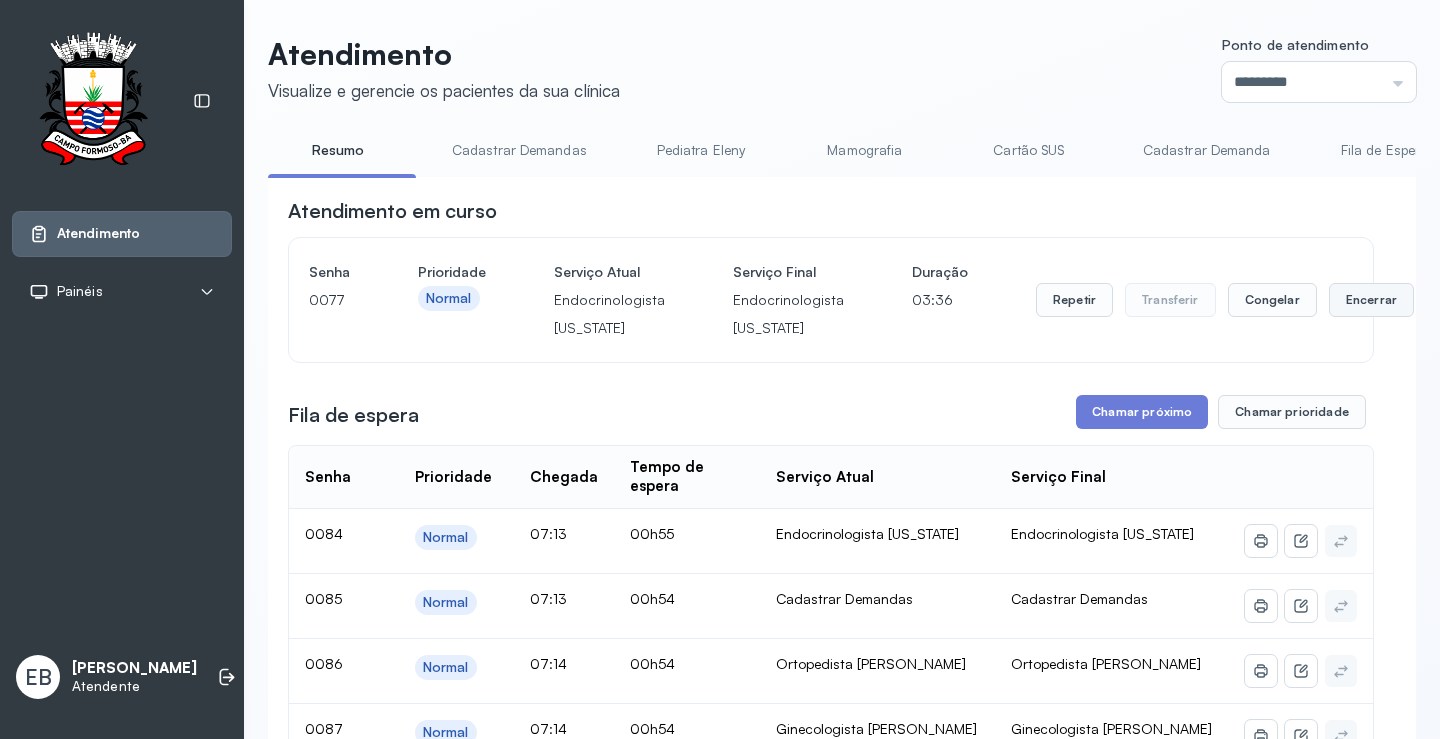 click on "Encerrar" at bounding box center (1371, 300) 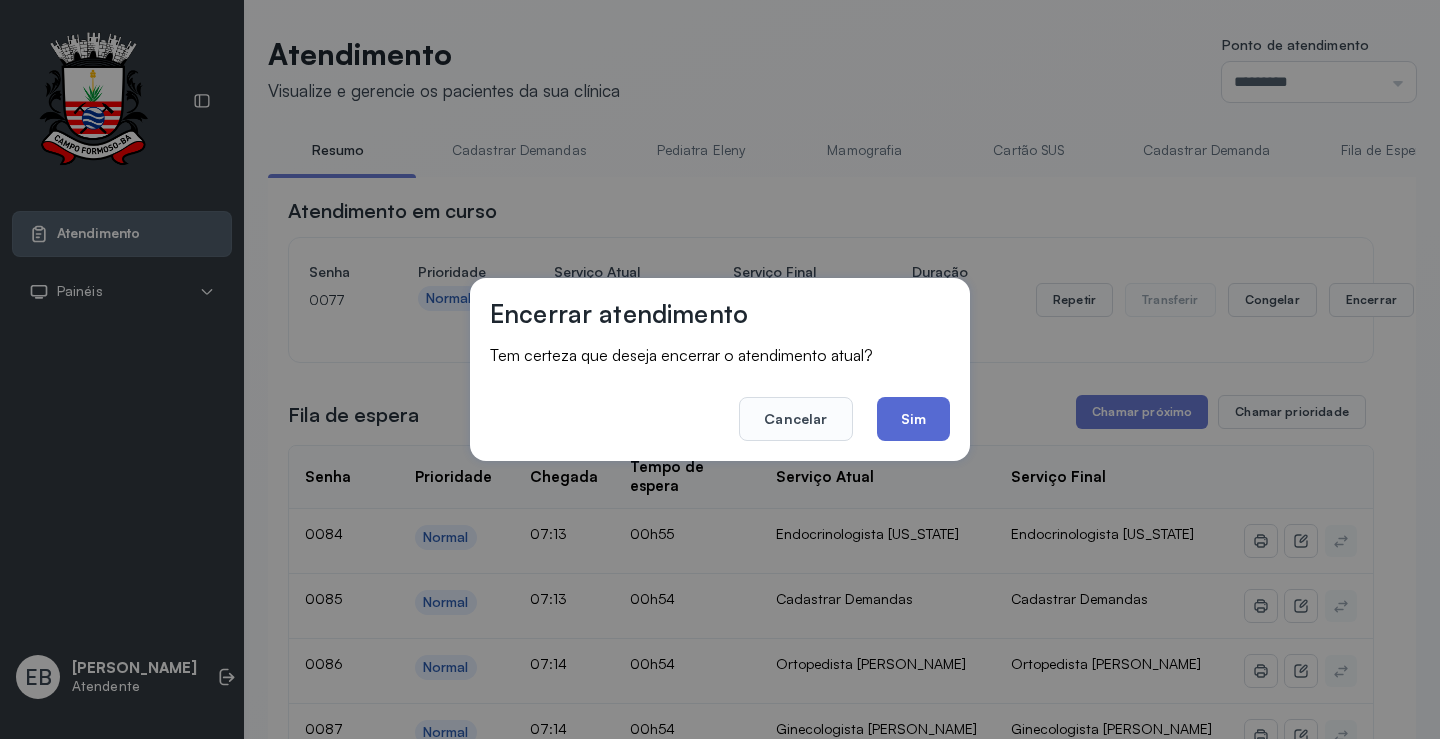 click on "Sim" 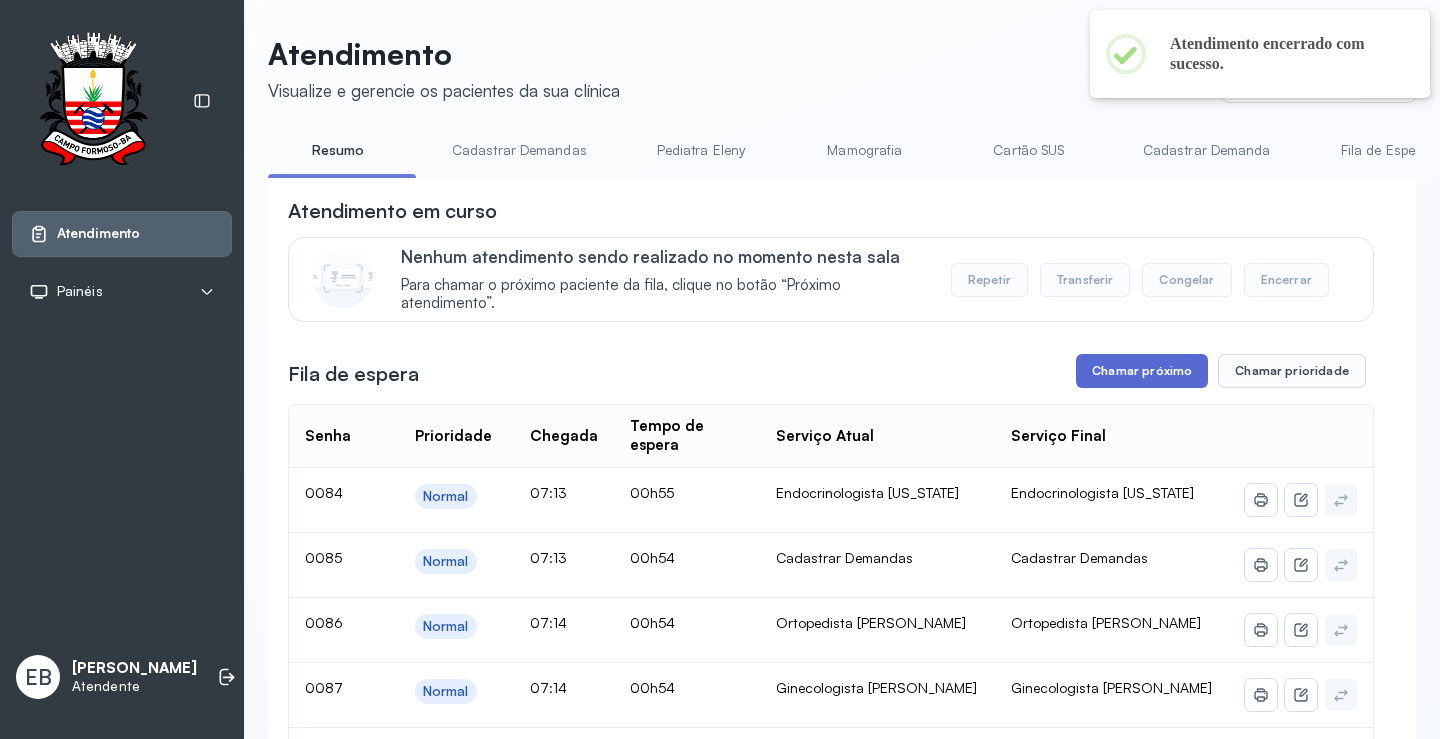click on "Chamar próximo" at bounding box center (1142, 371) 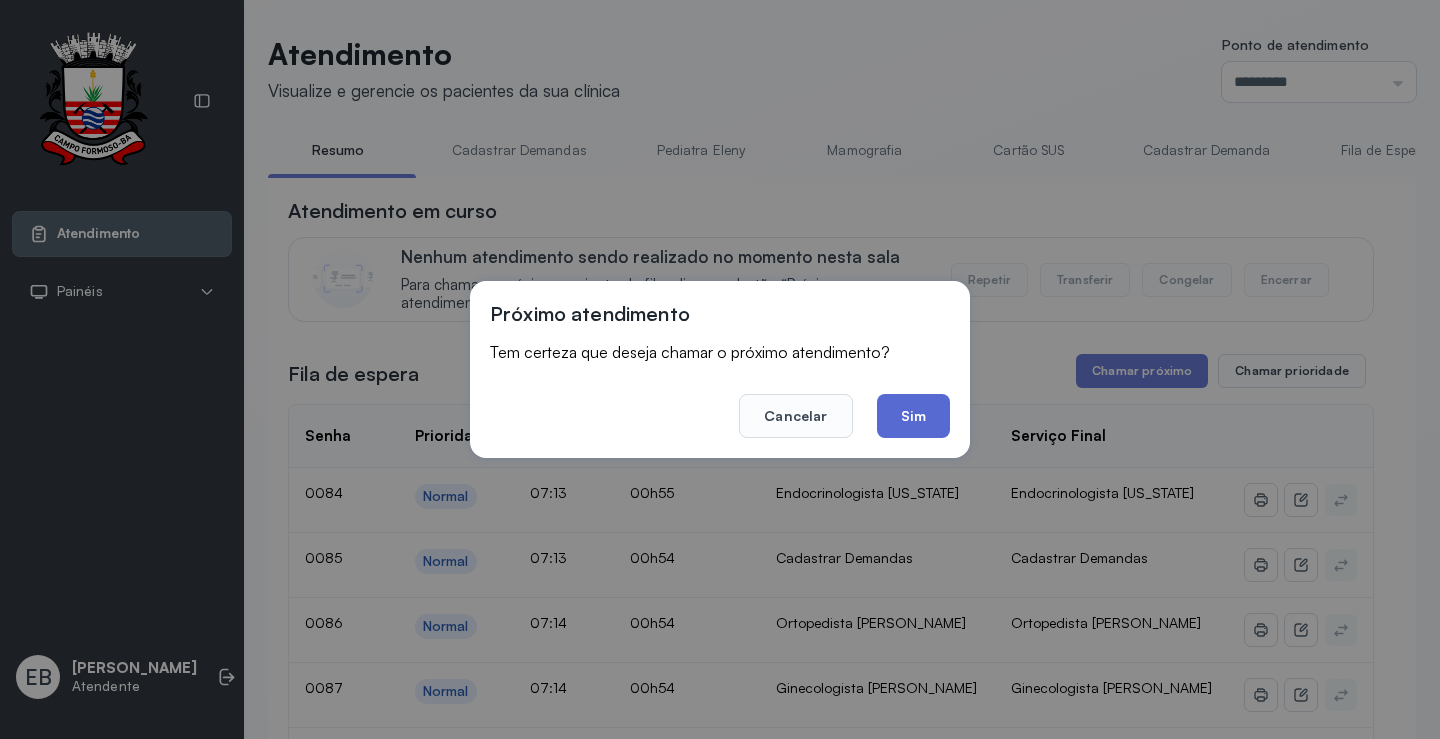 click on "Sim" 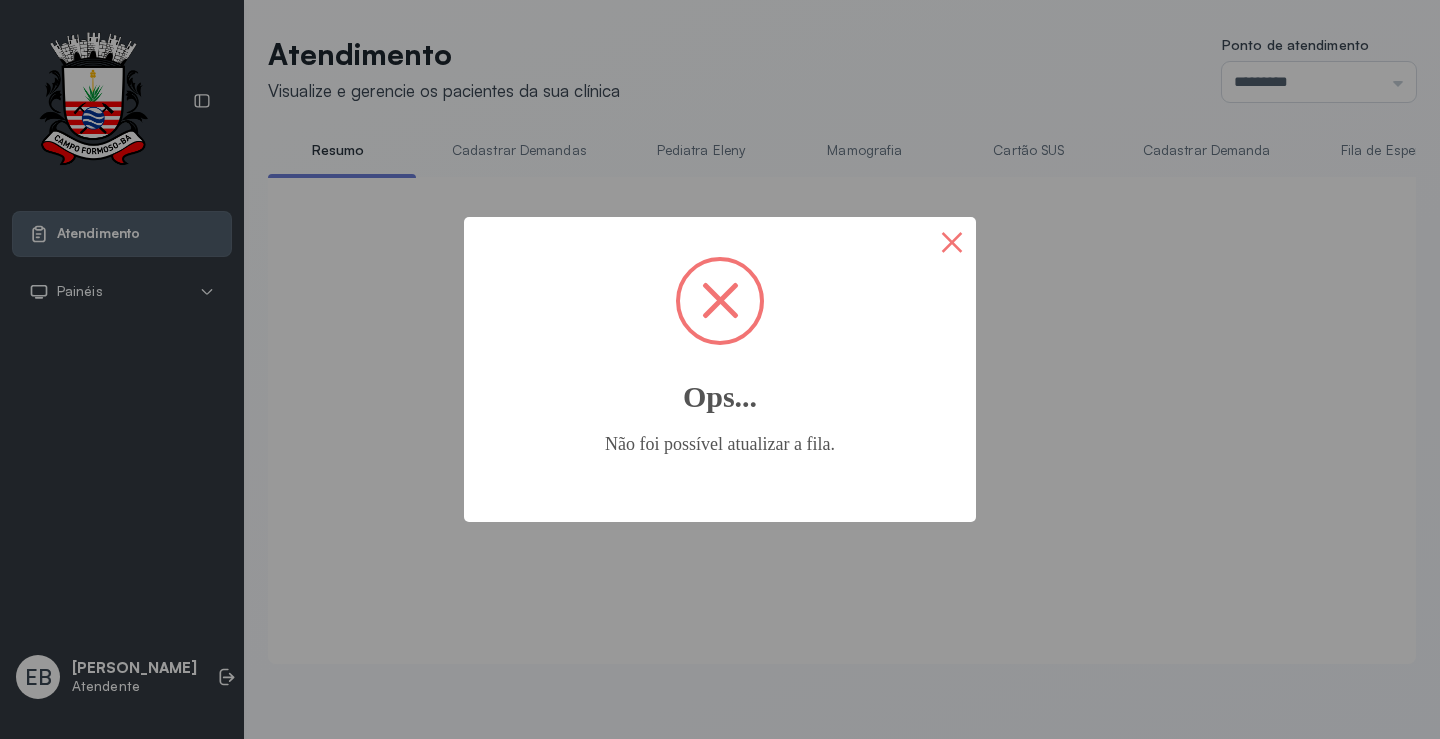 click on "×" at bounding box center (952, 241) 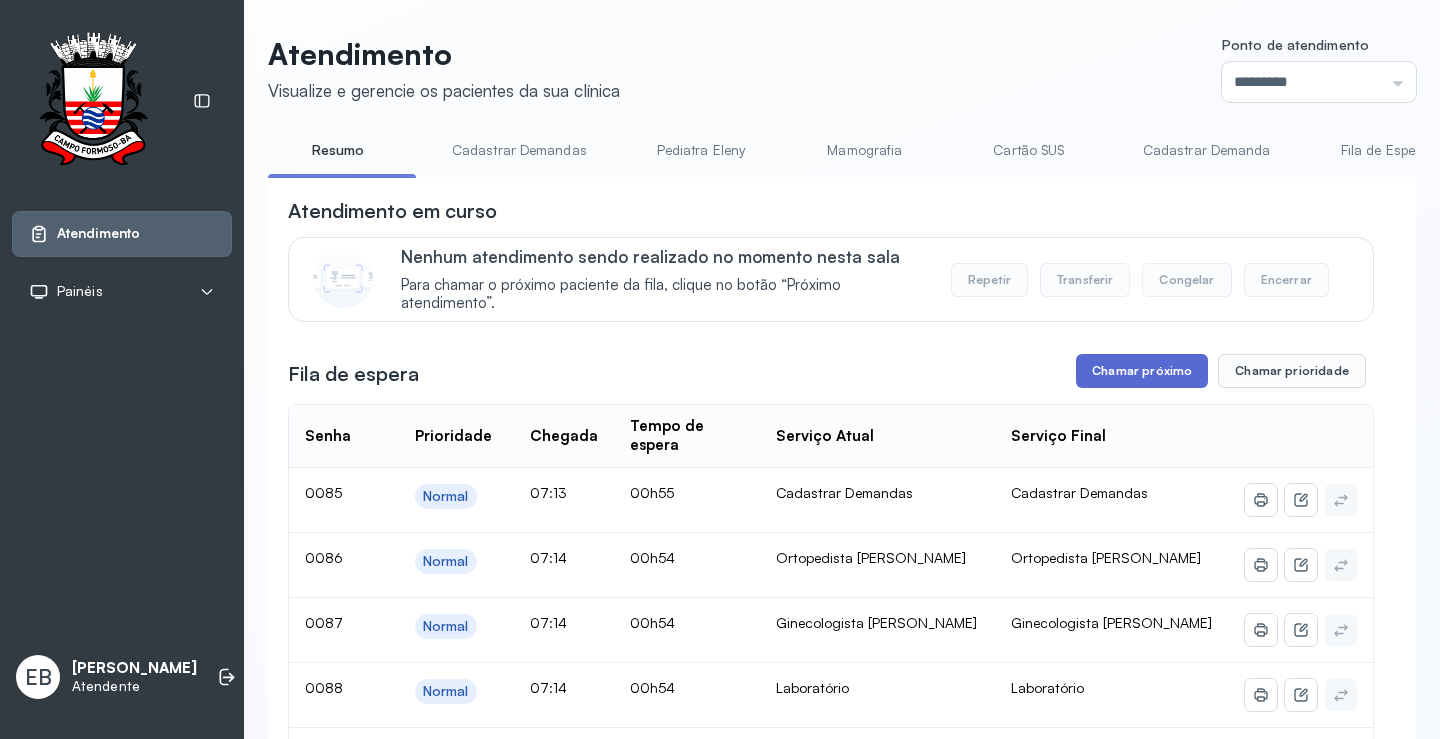 click on "Chamar próximo" at bounding box center (1142, 371) 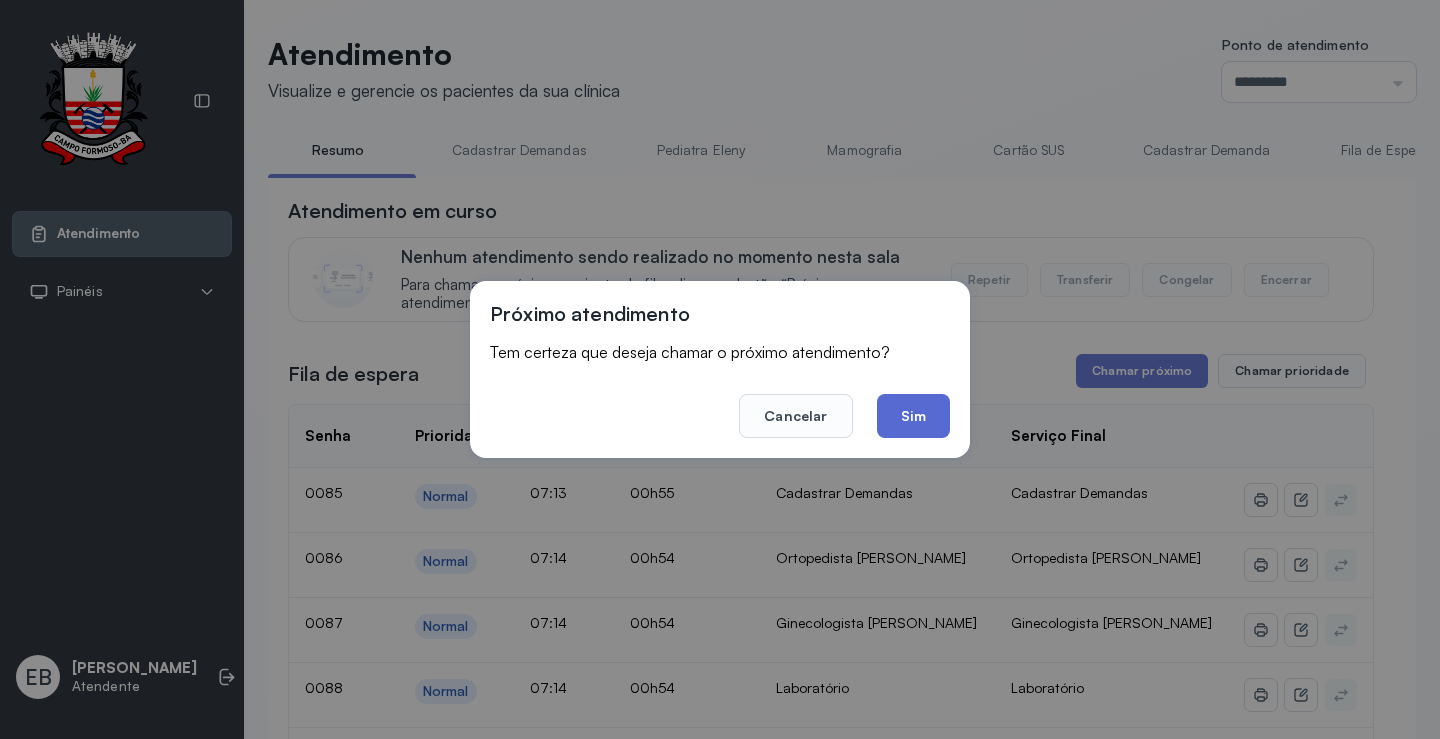 click on "Sim" 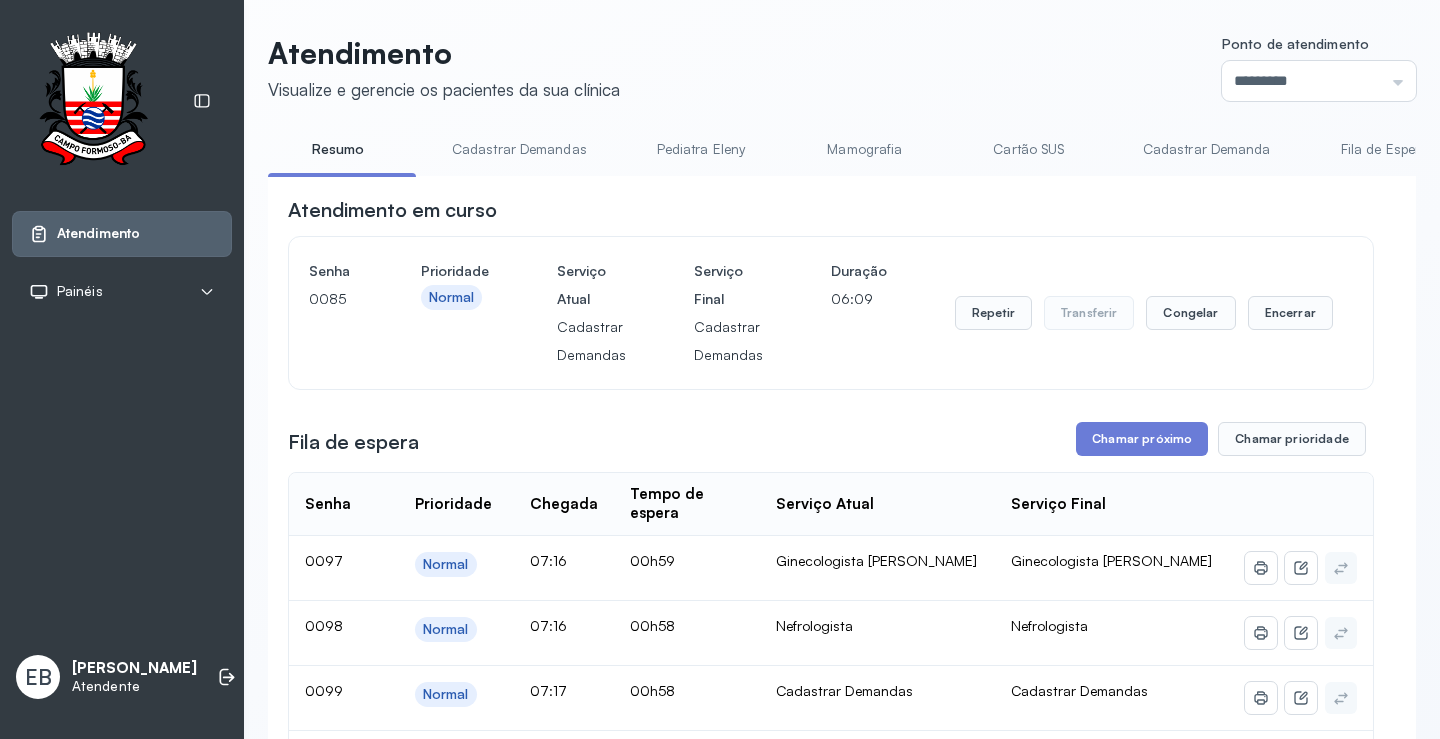 scroll, scrollTop: 100, scrollLeft: 0, axis: vertical 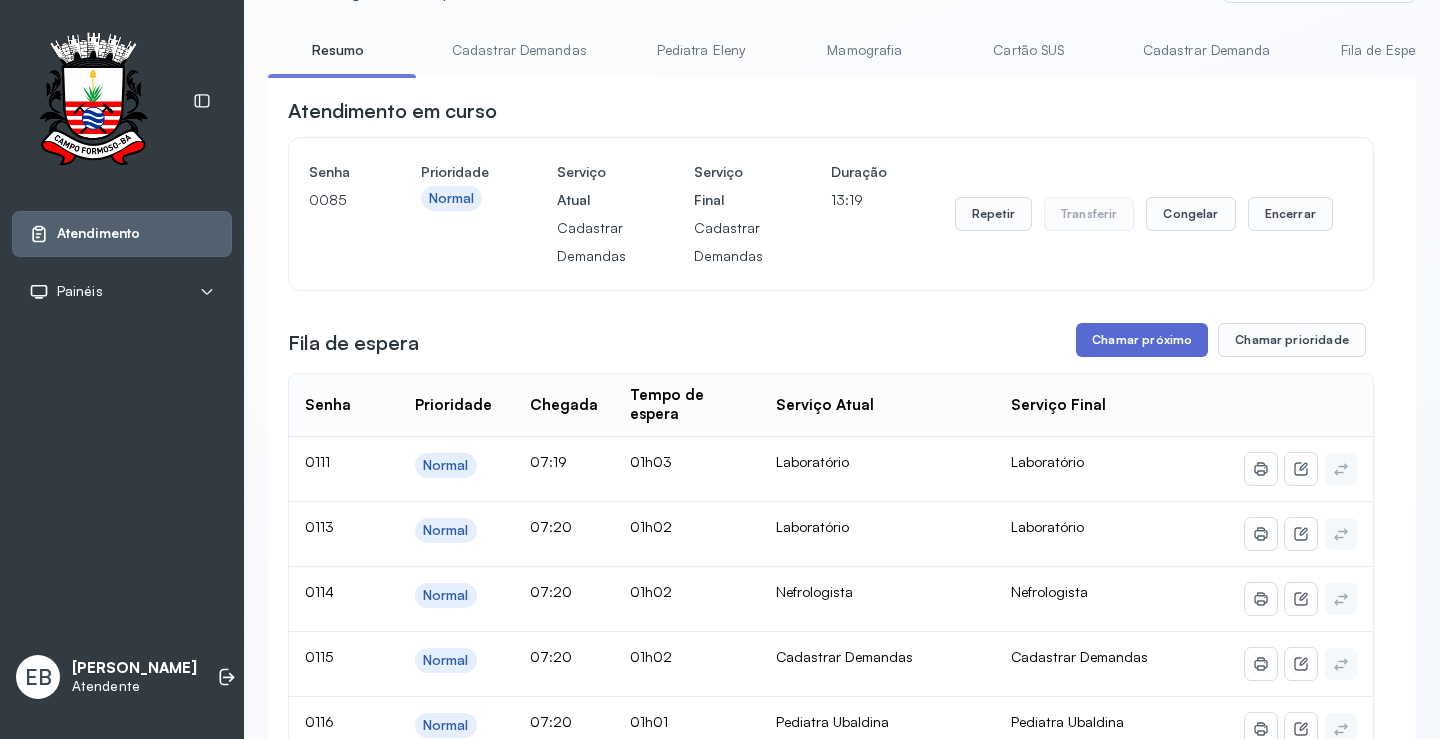click on "Chamar próximo" at bounding box center (1142, 340) 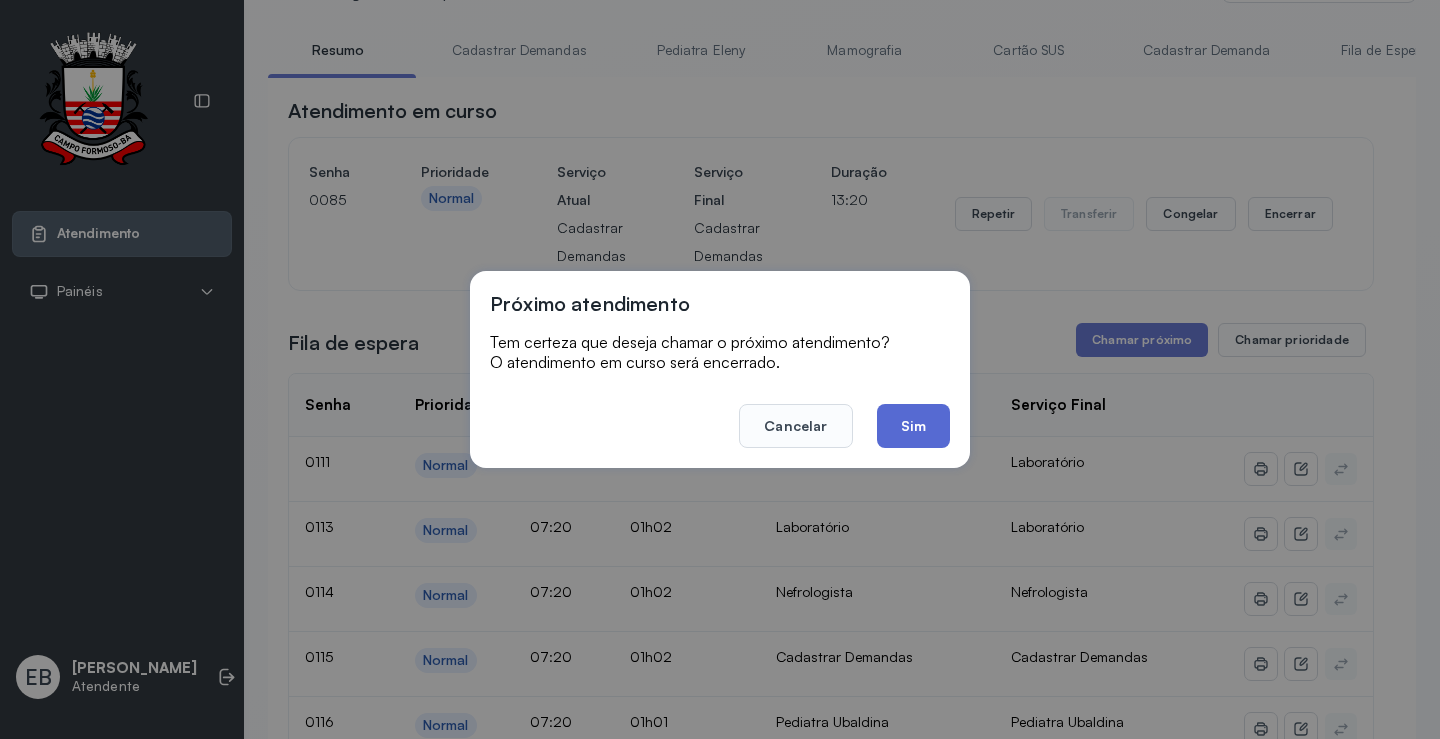 click on "Sim" 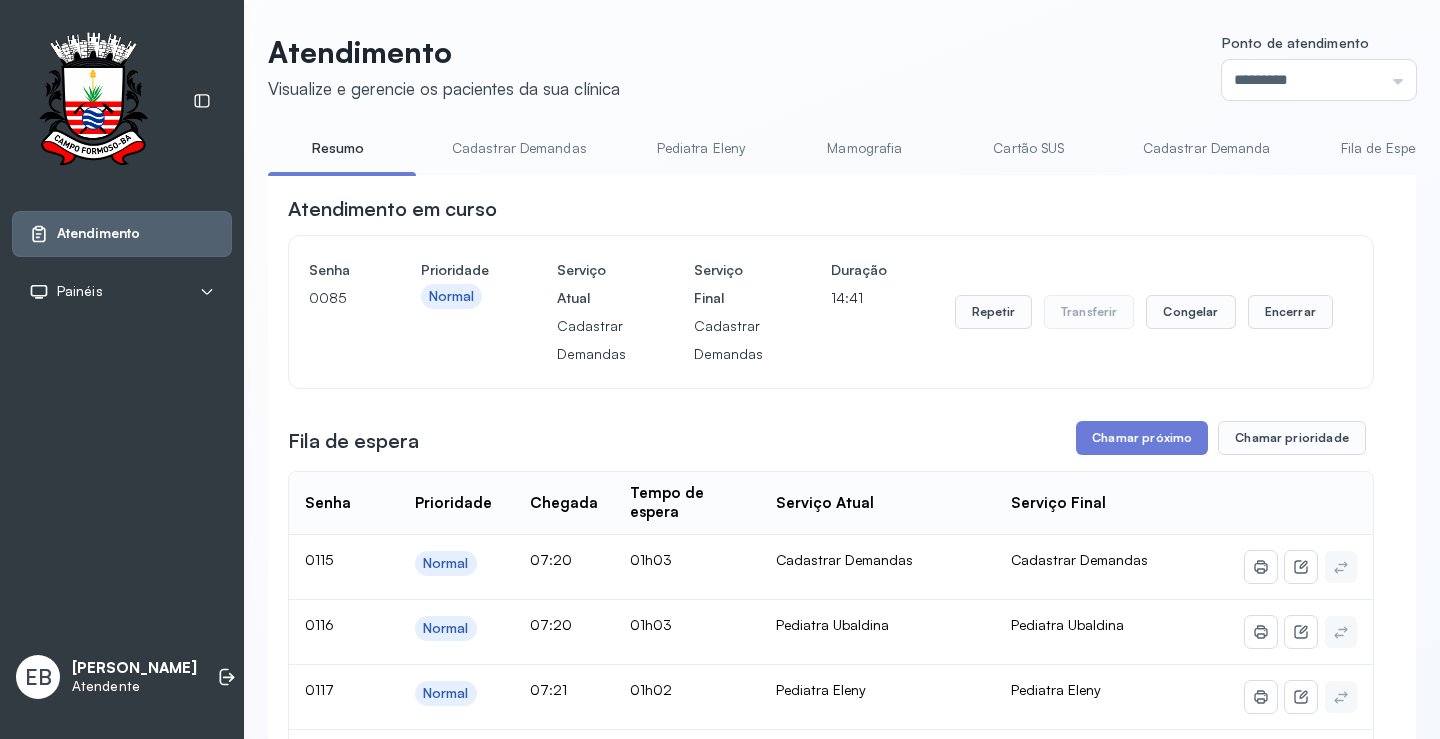 scroll, scrollTop: 0, scrollLeft: 0, axis: both 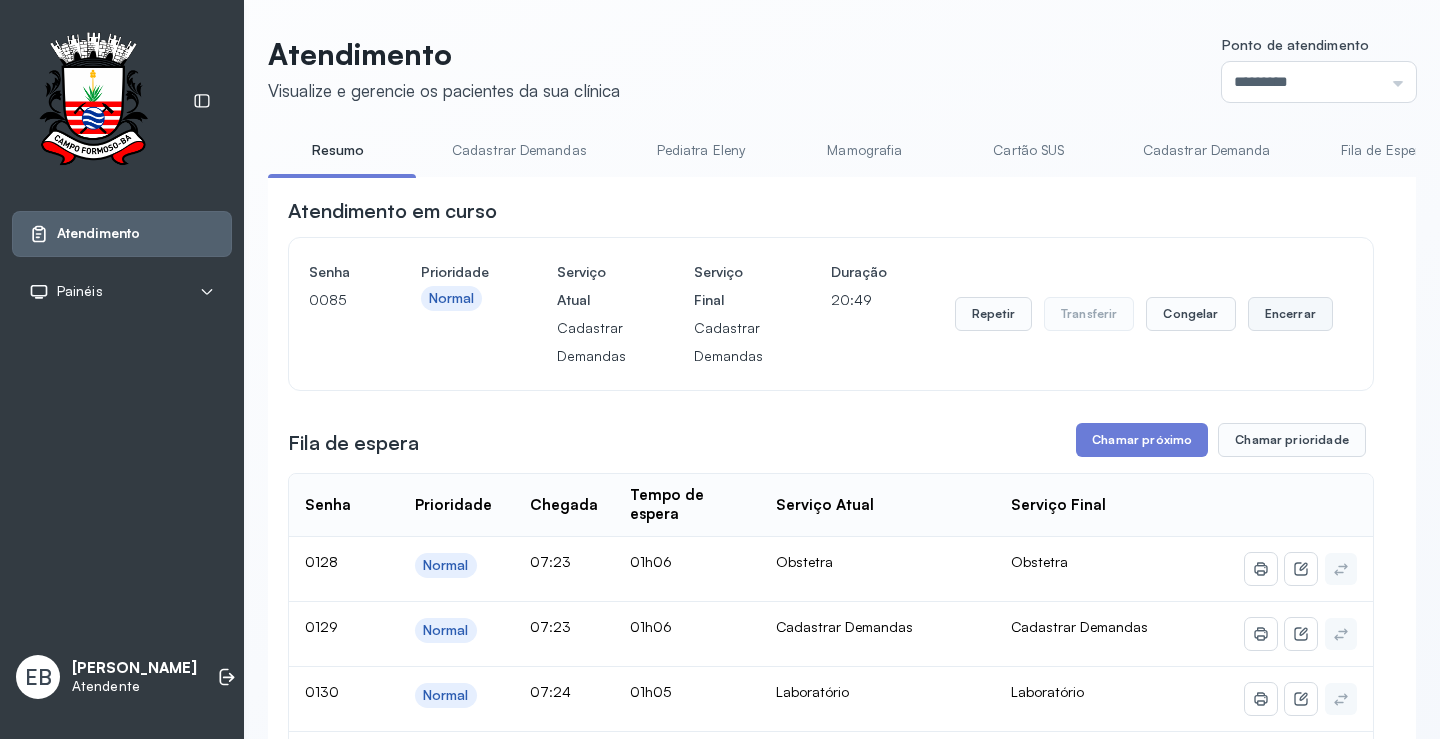 click on "Encerrar" at bounding box center [1290, 314] 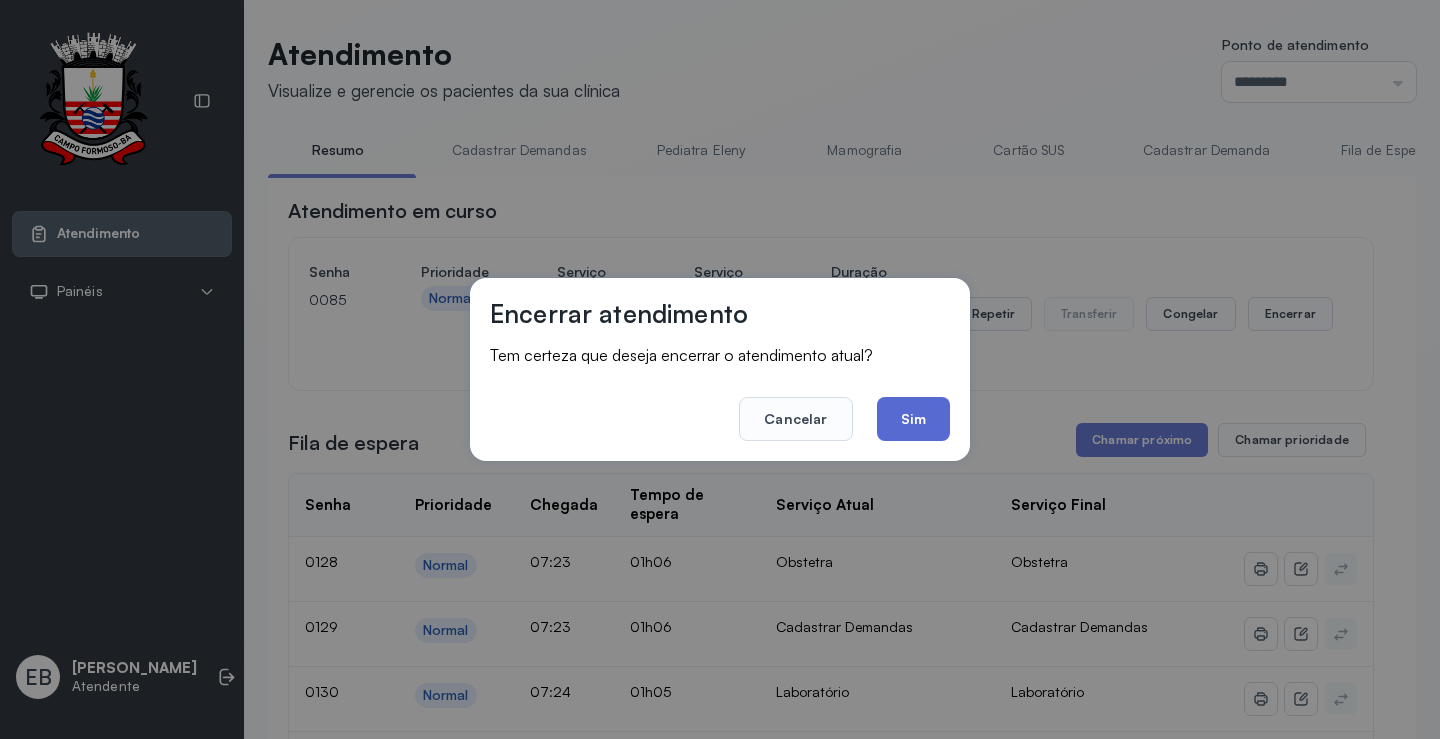 click on "Sim" 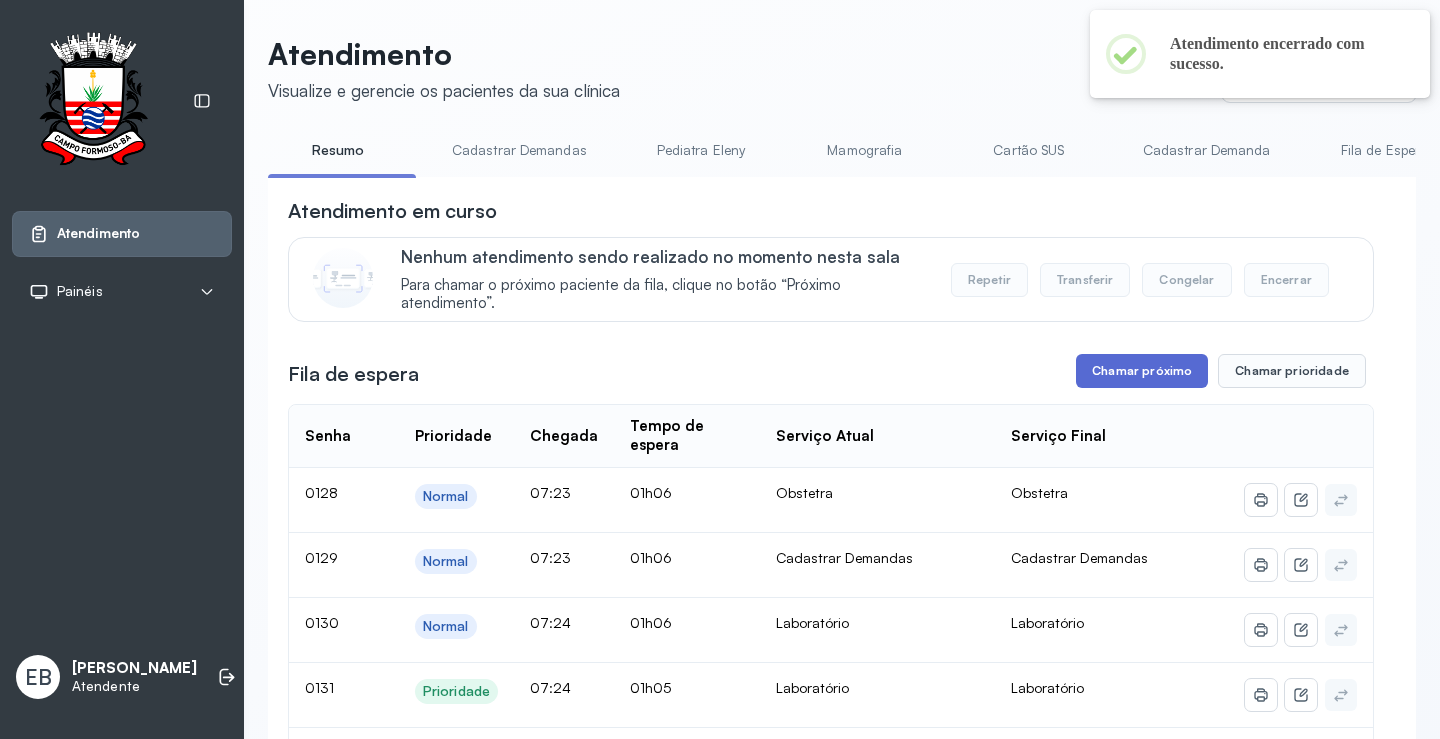 click on "Chamar próximo" at bounding box center [1142, 371] 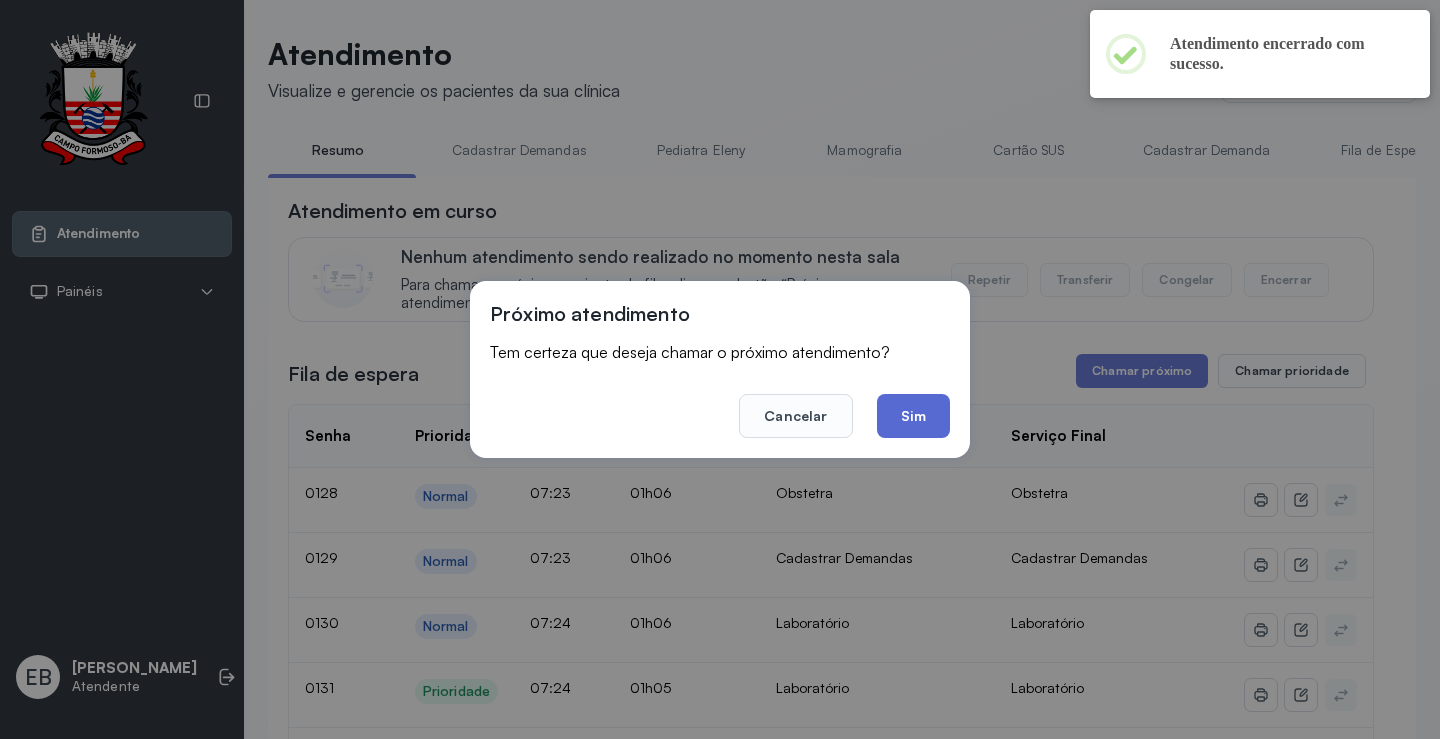 click on "Sim" 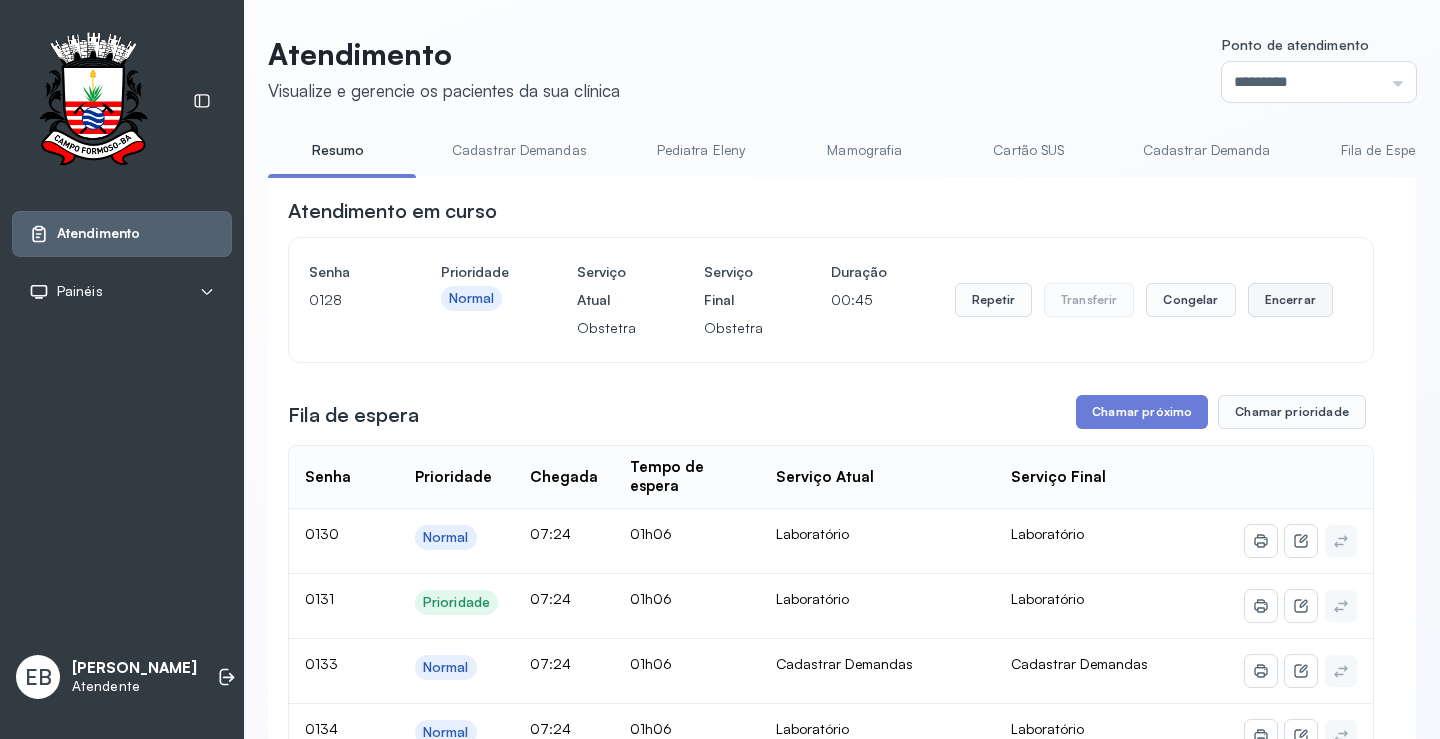 click on "Encerrar" at bounding box center (1290, 300) 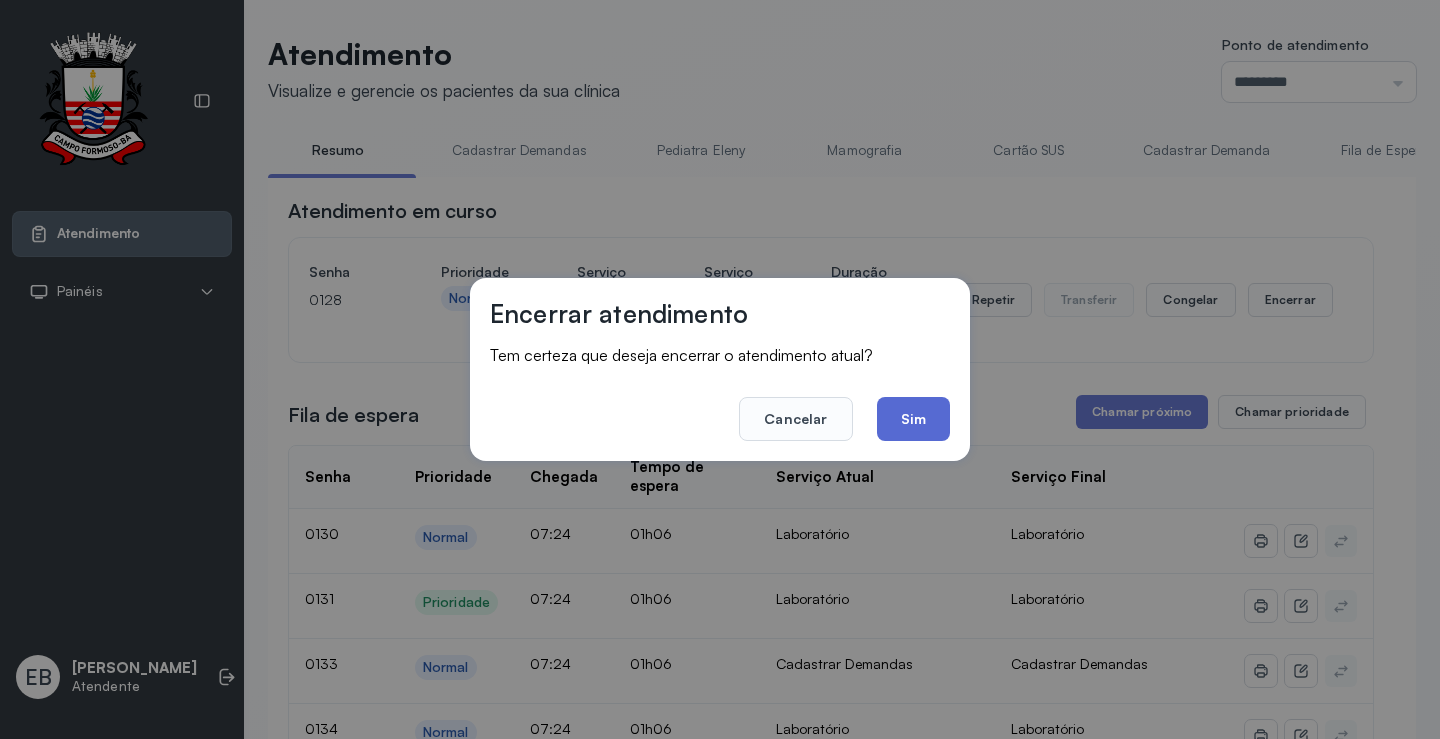 click on "Sim" 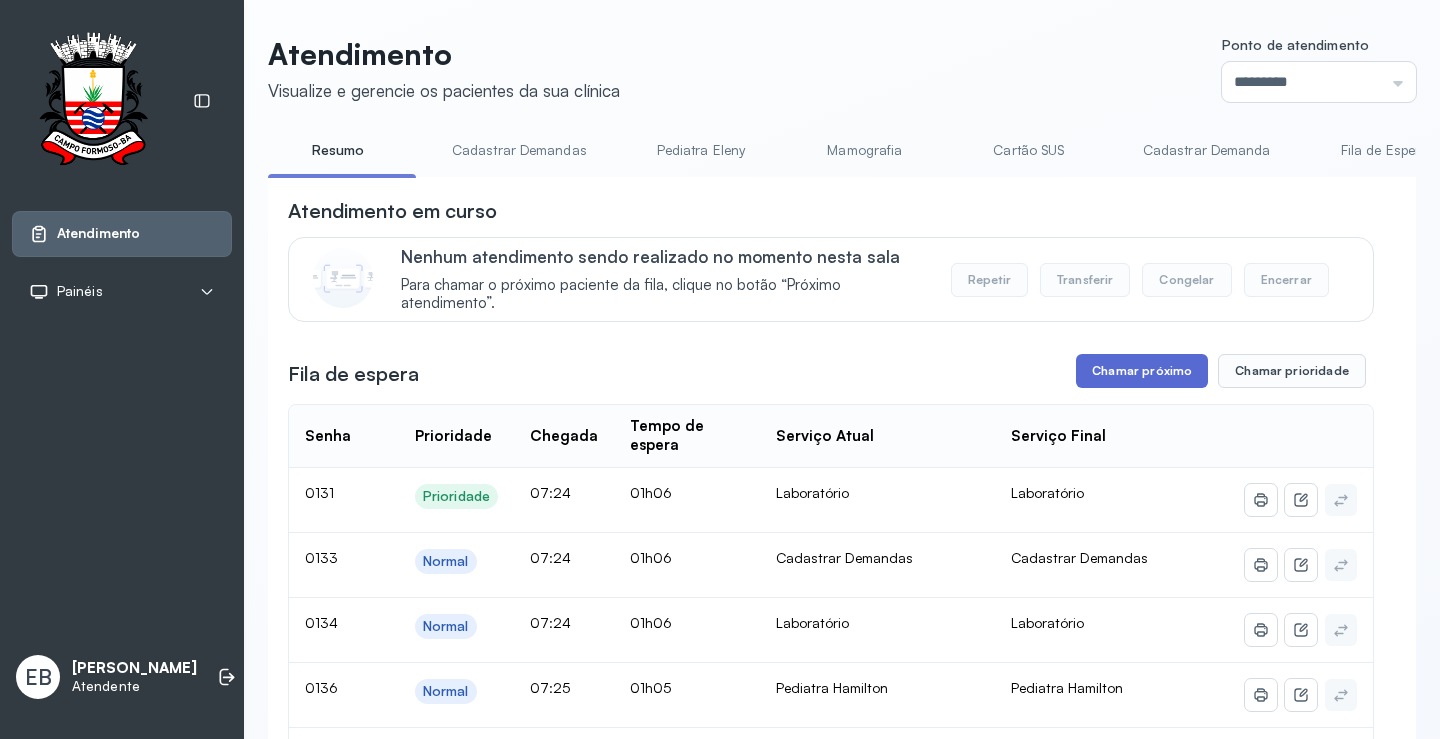 click on "Chamar próximo" at bounding box center (1142, 371) 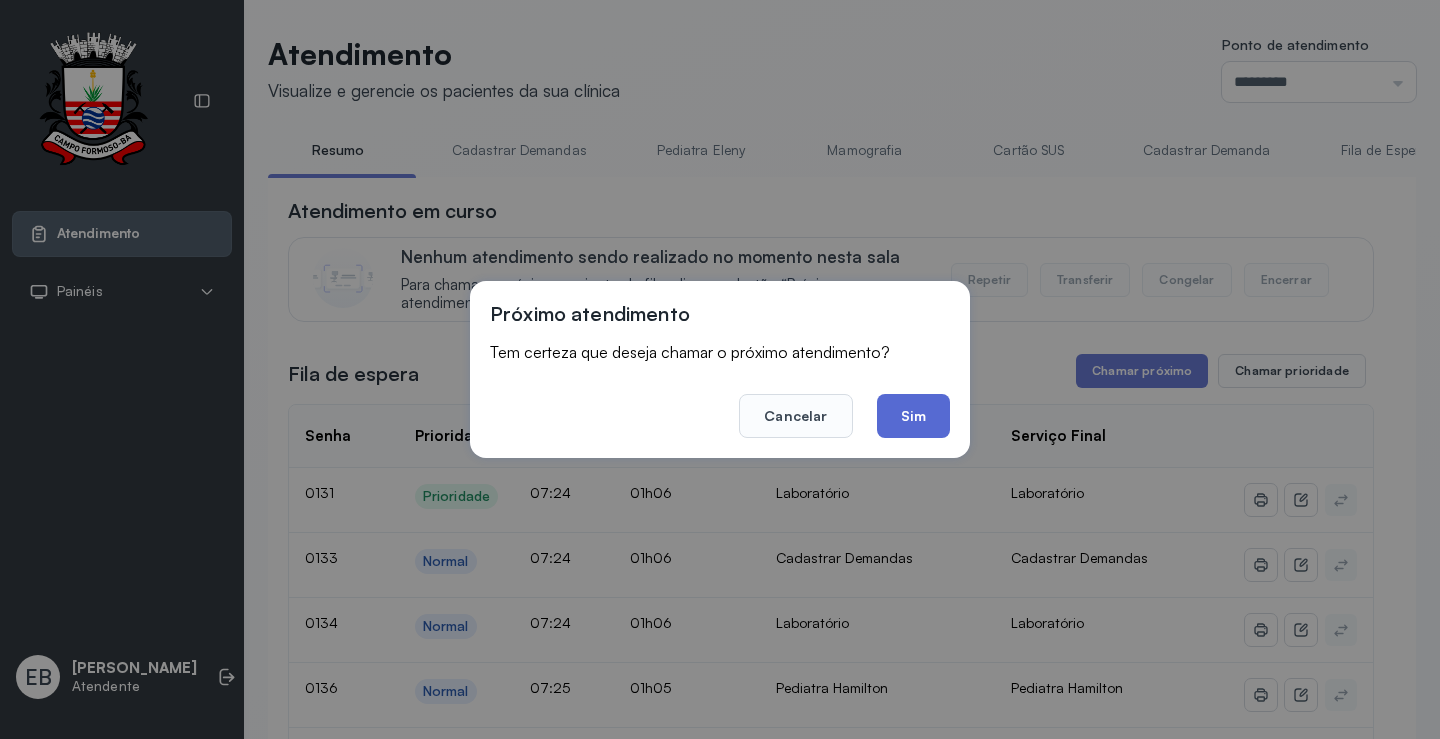 click on "Sim" 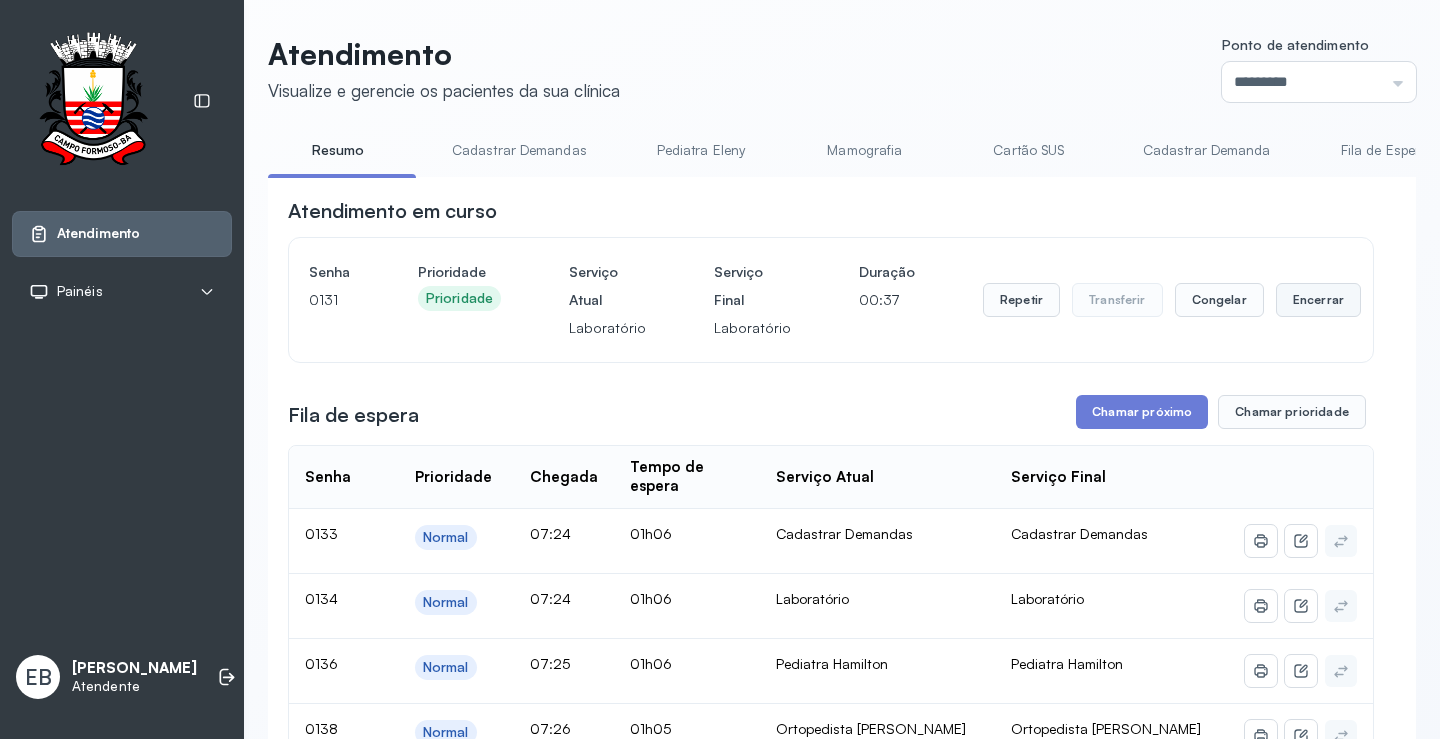 click on "Encerrar" at bounding box center (1318, 300) 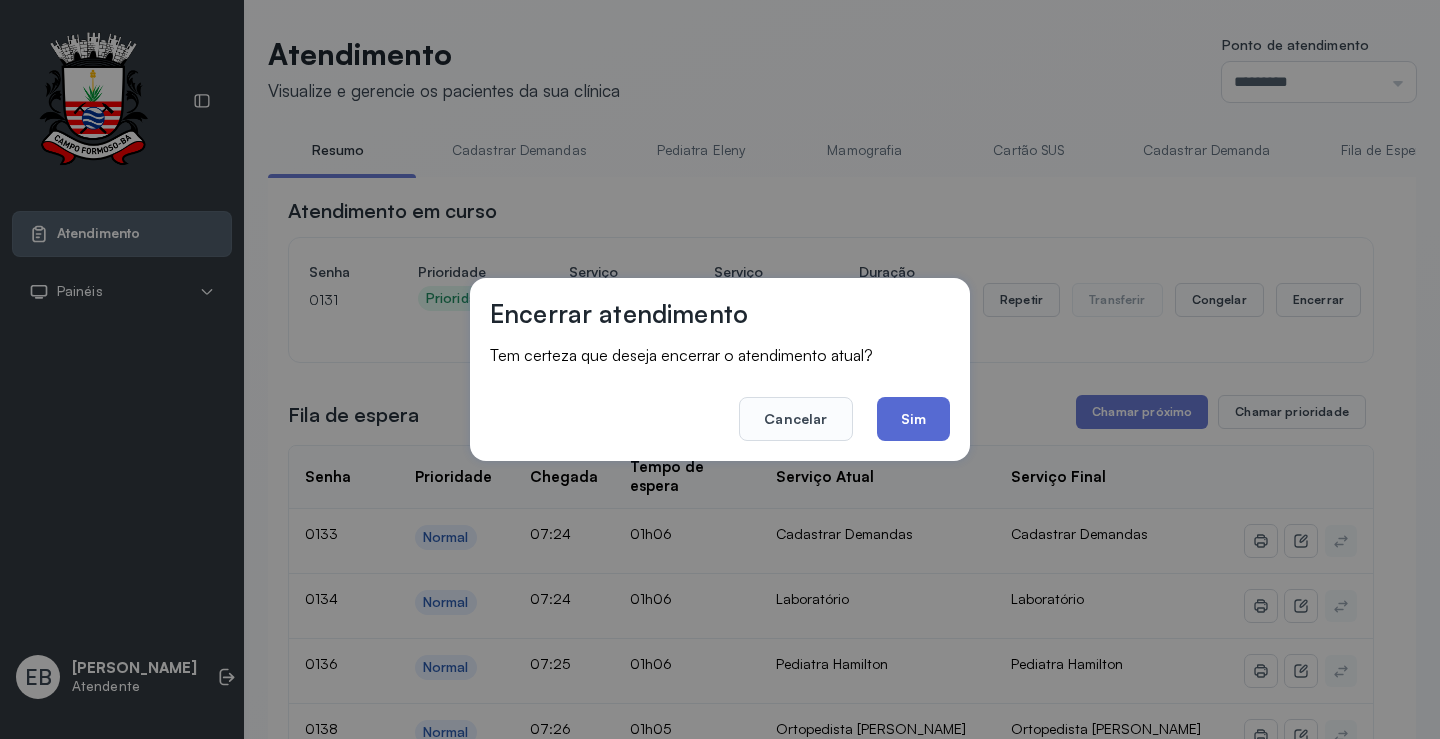click on "Sim" 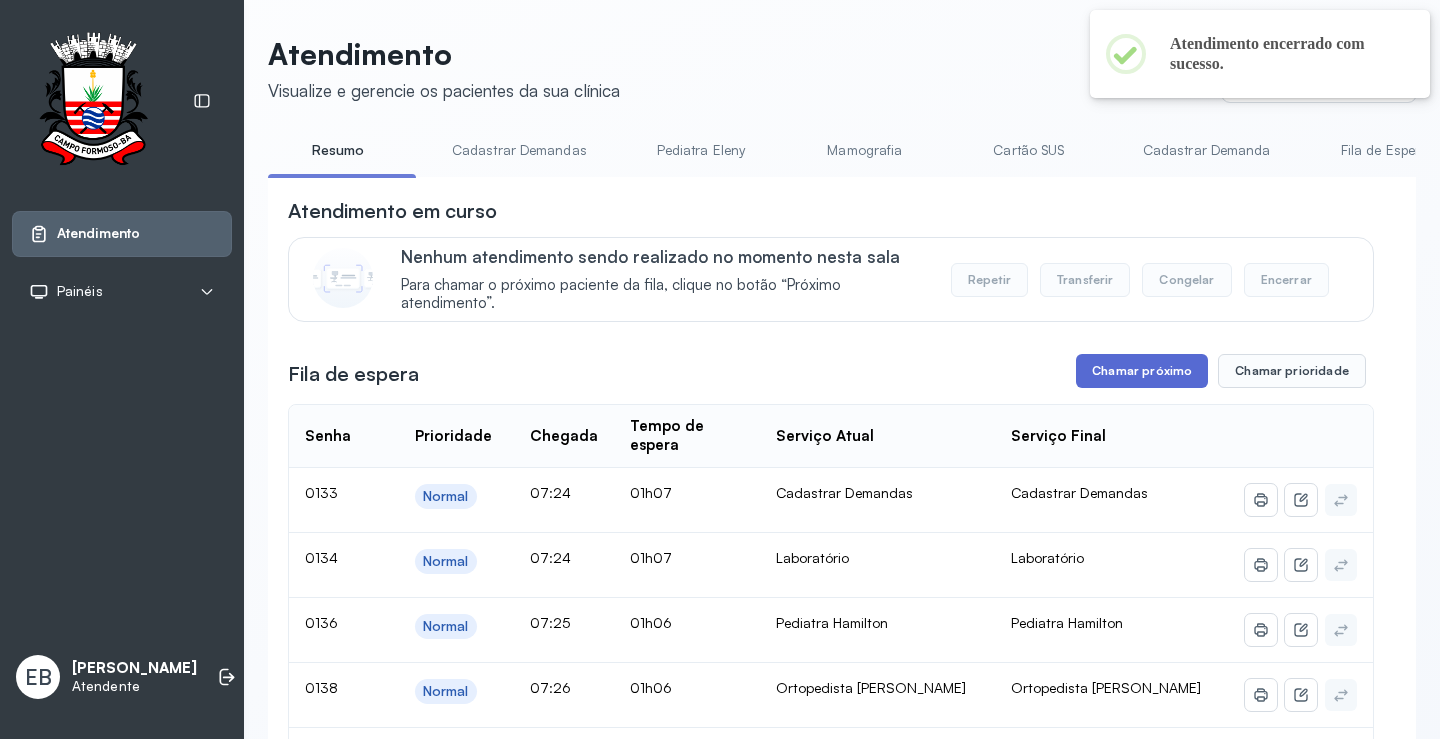 click on "Chamar próximo" at bounding box center [1142, 371] 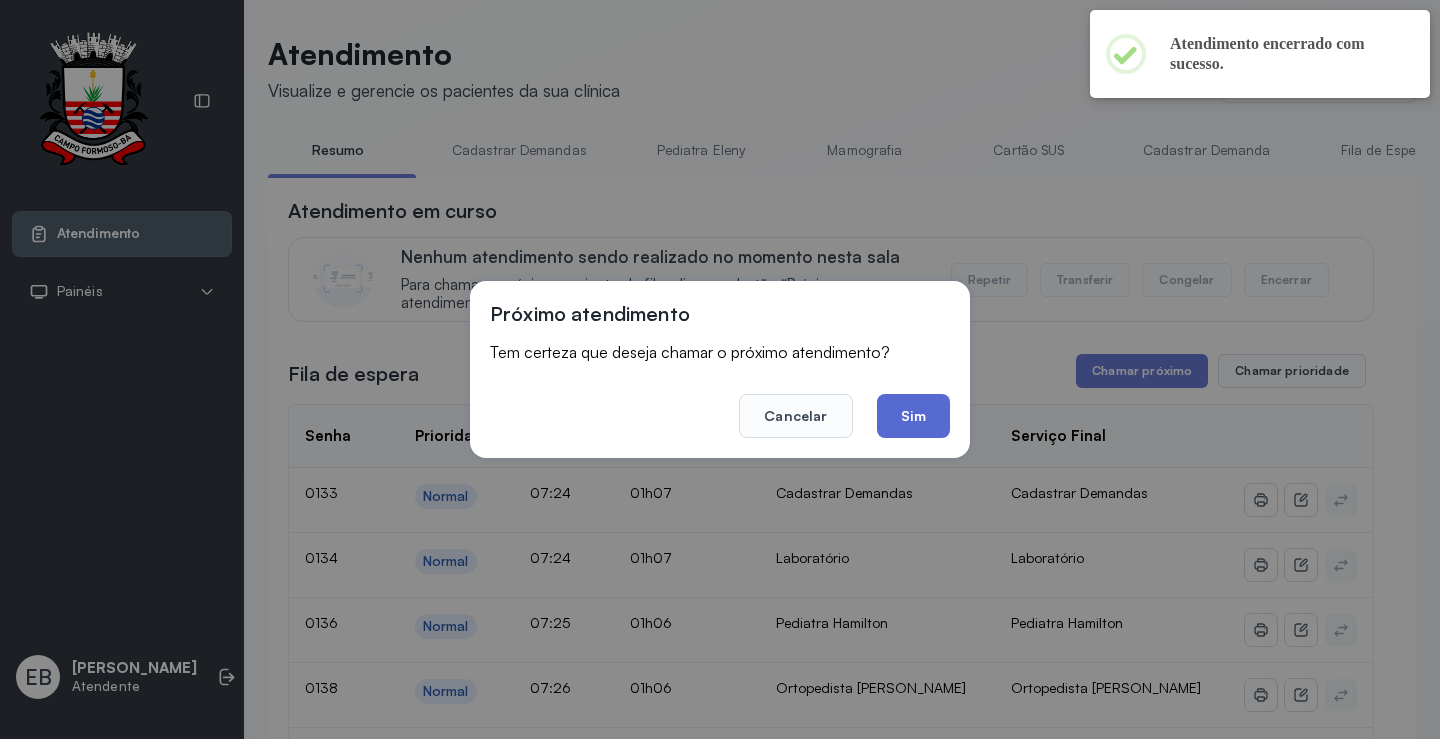click on "Sim" 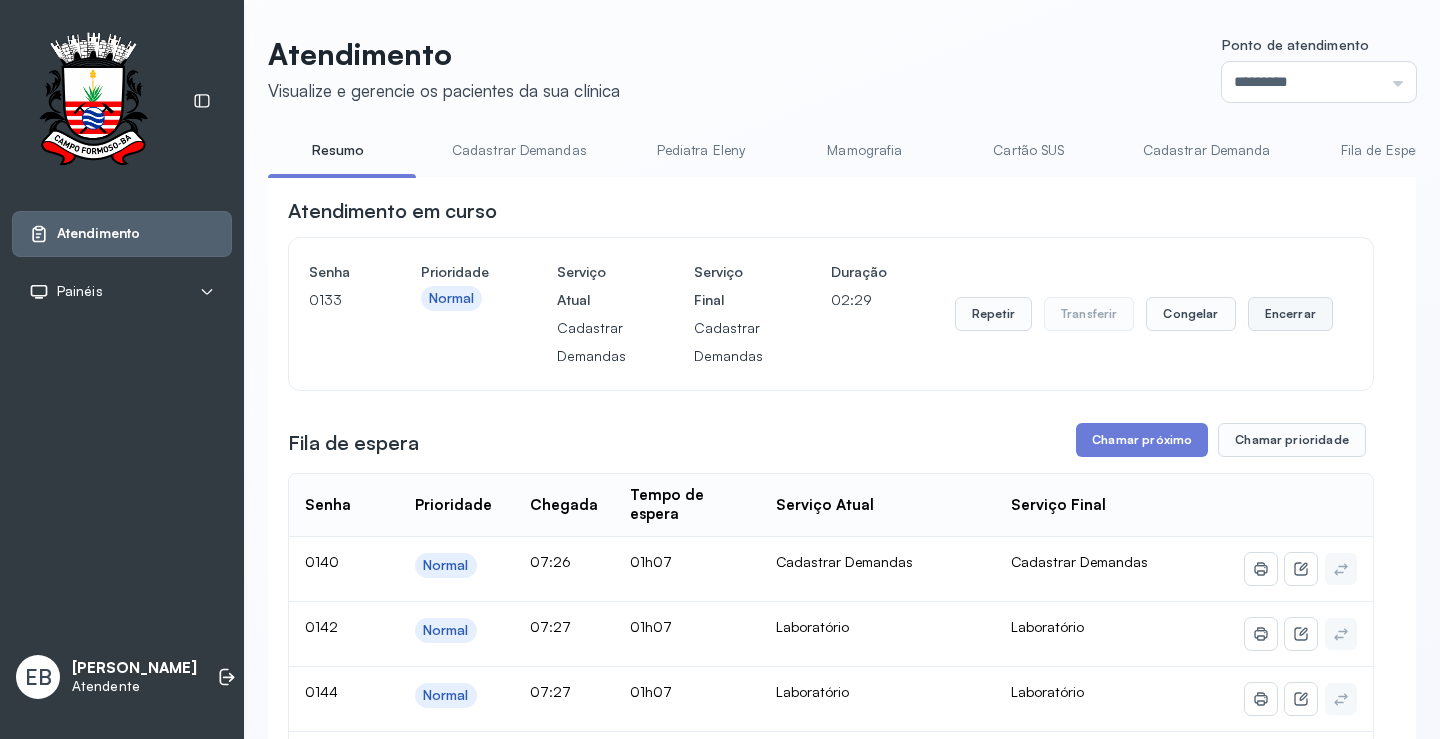 click on "Encerrar" at bounding box center [1290, 314] 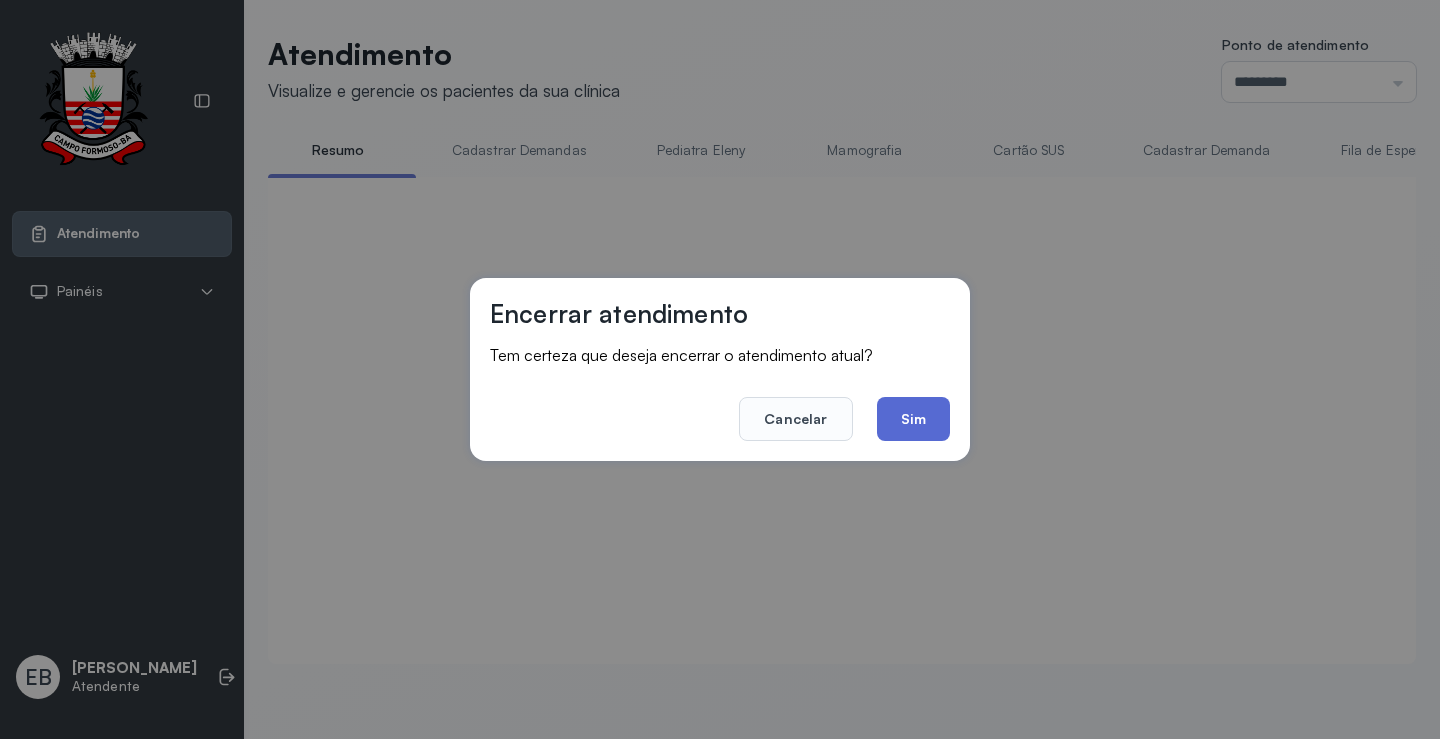 click on "Sim" 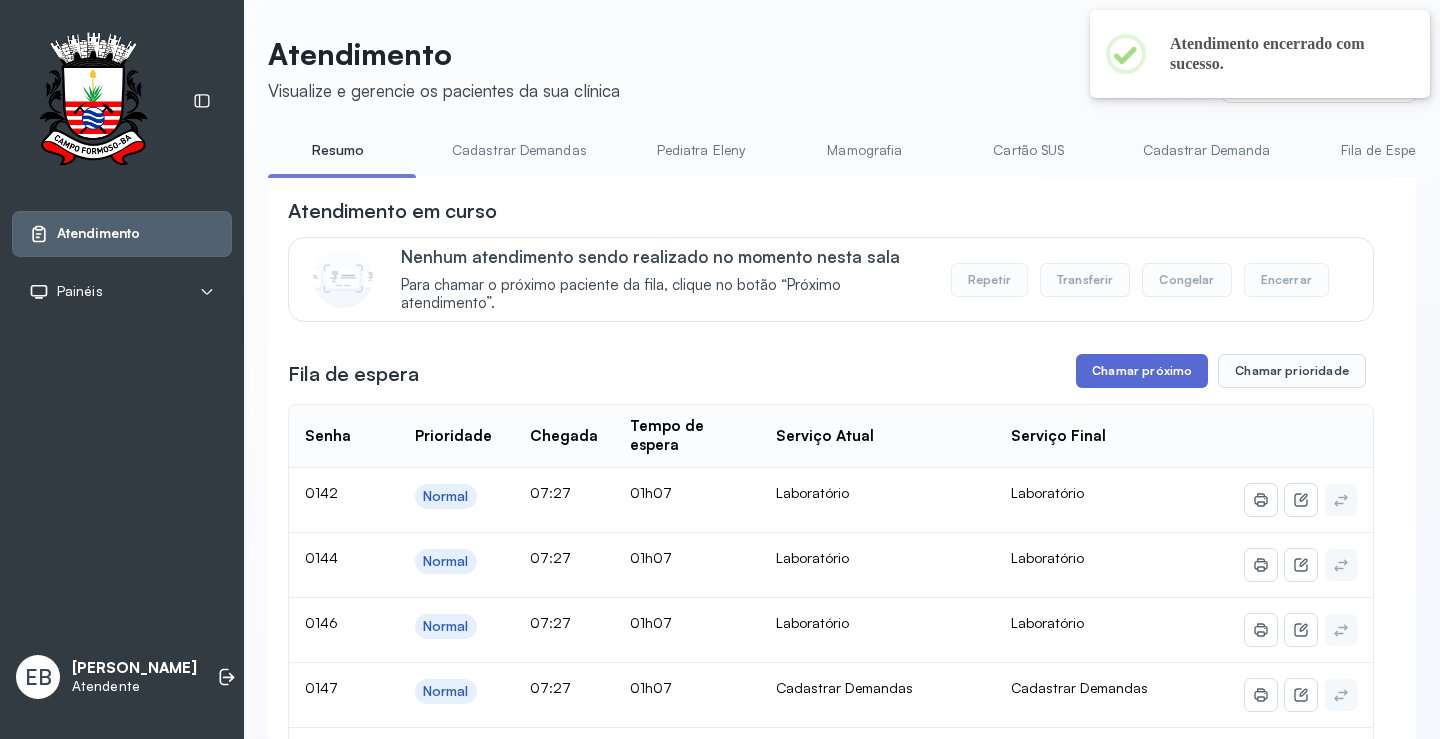 click on "Chamar próximo" at bounding box center (1142, 371) 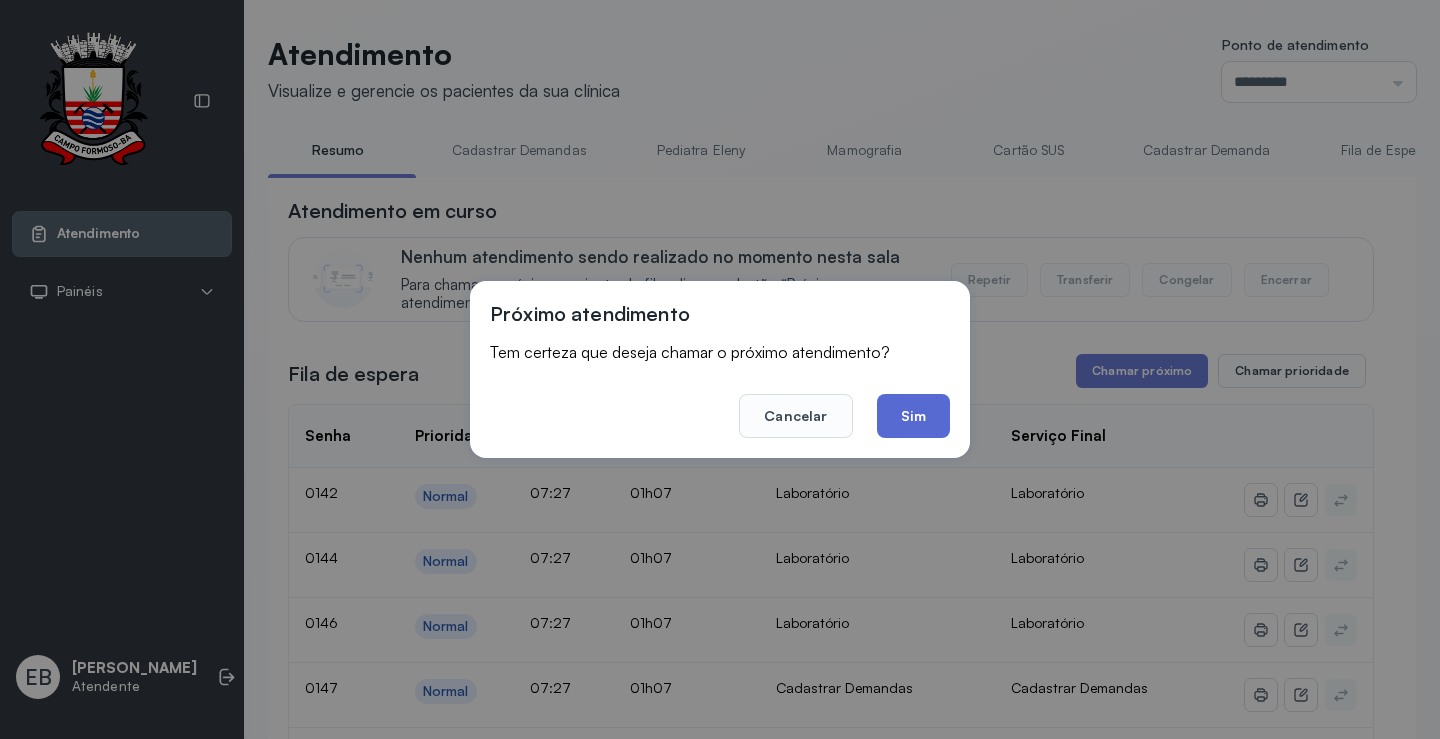click on "Sim" 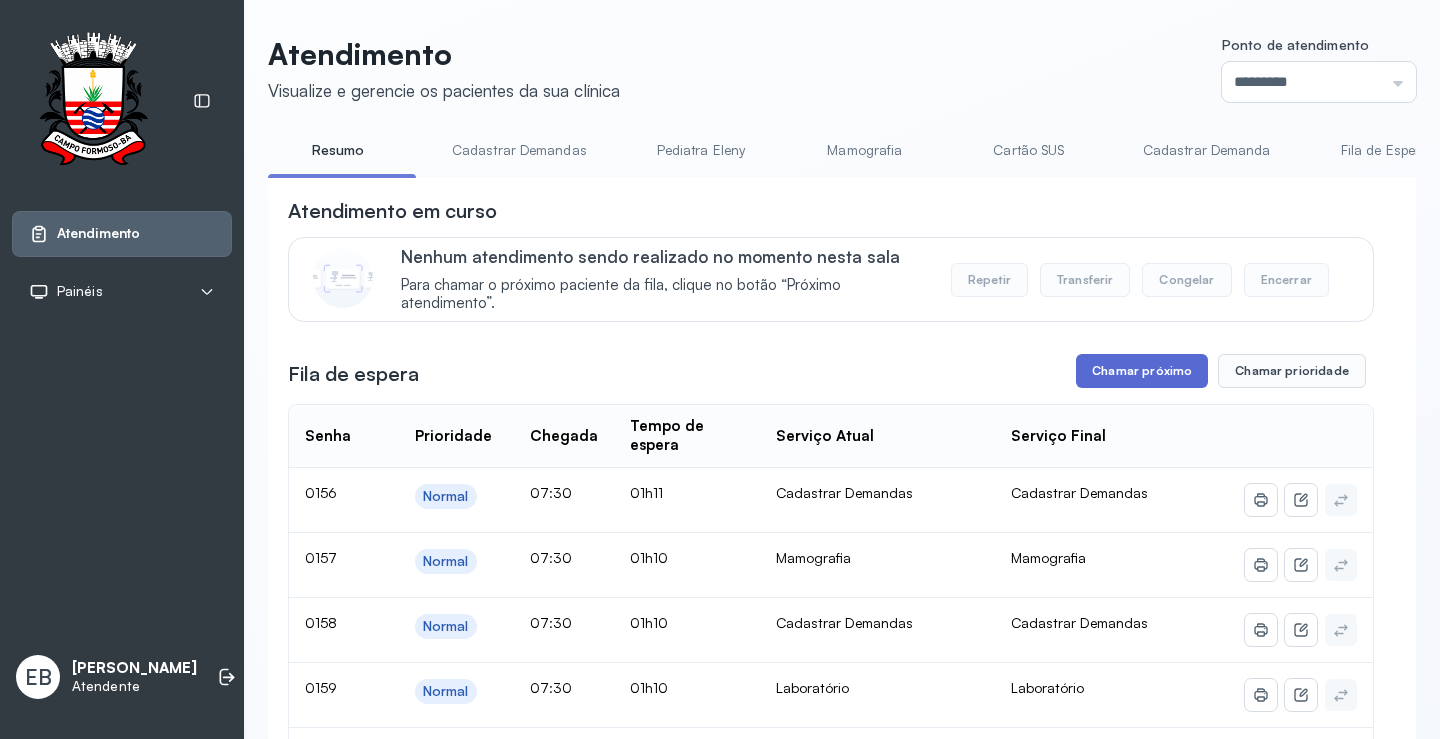 click on "Chamar próximo" at bounding box center [1142, 371] 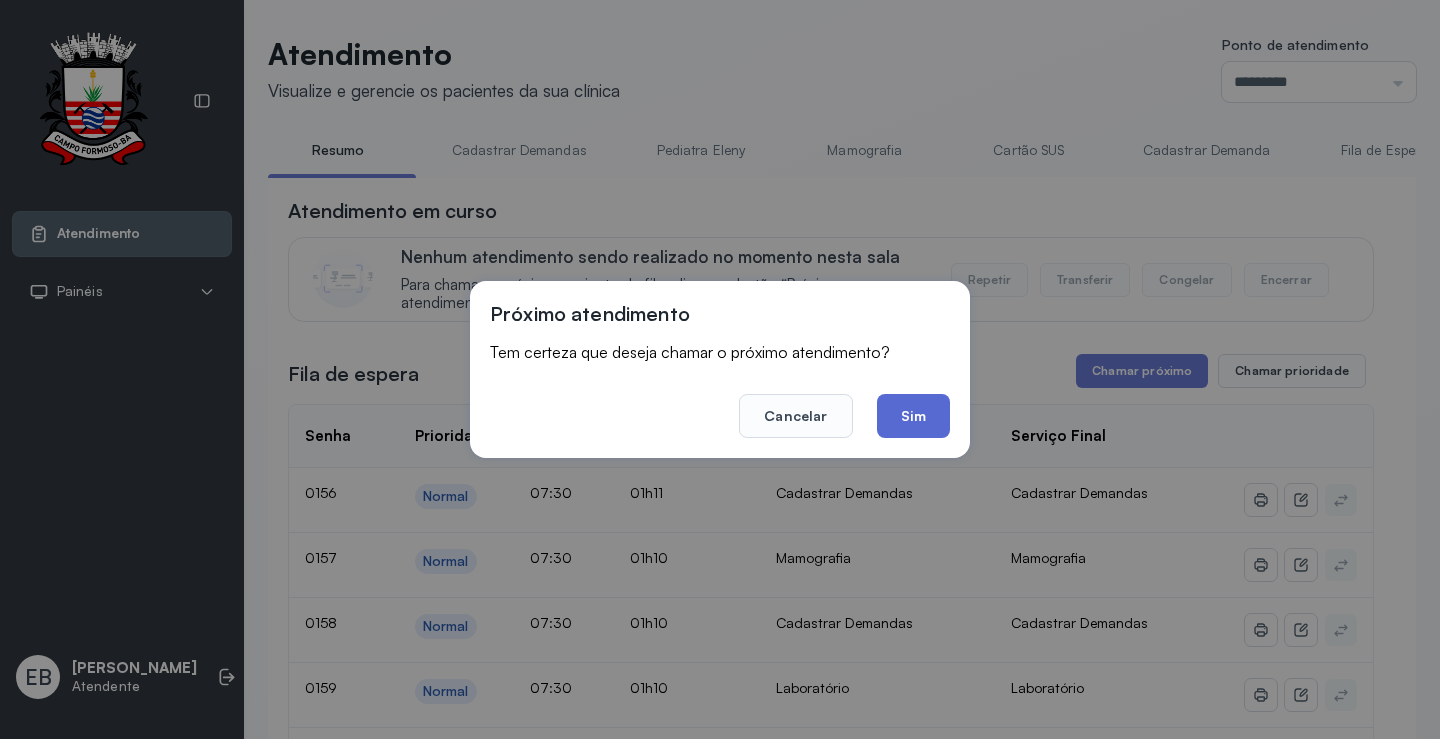 click on "Sim" 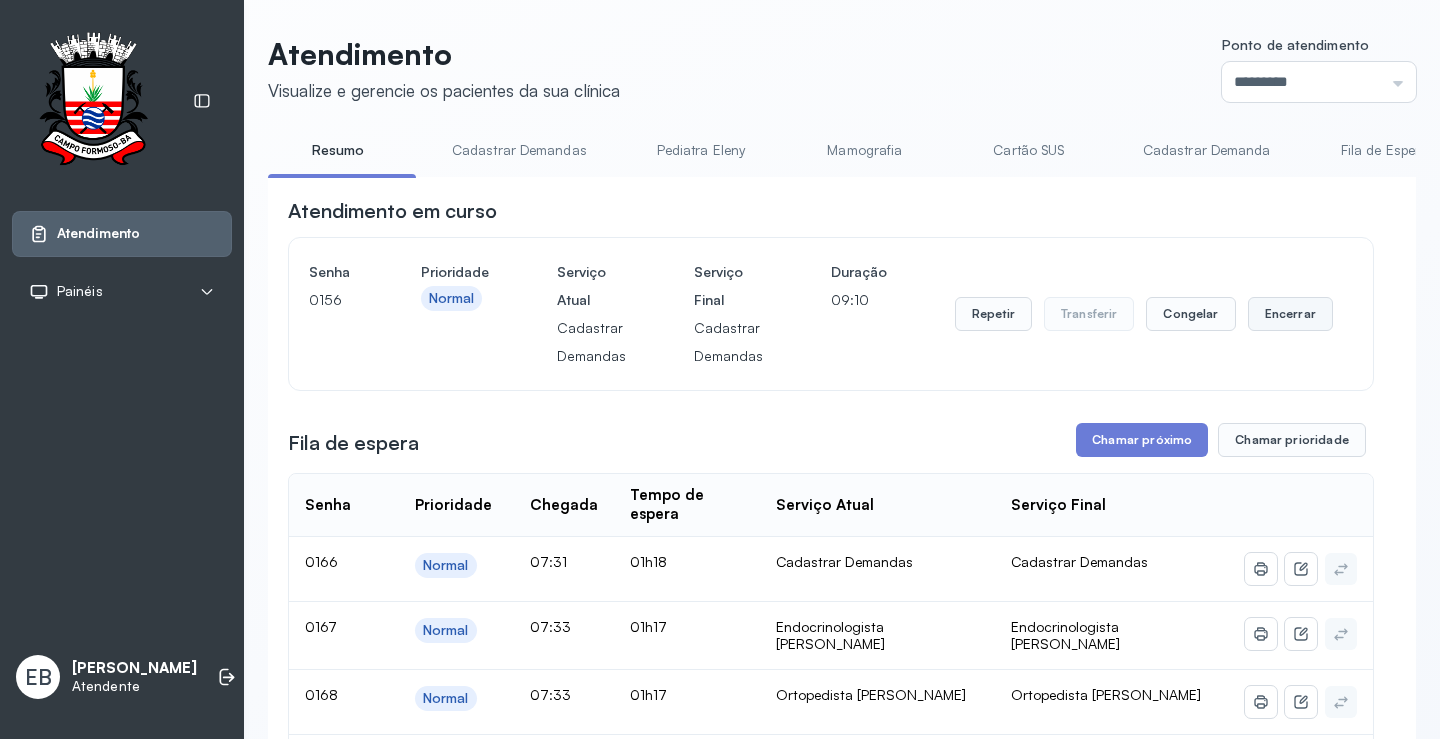 click on "Encerrar" at bounding box center (1290, 314) 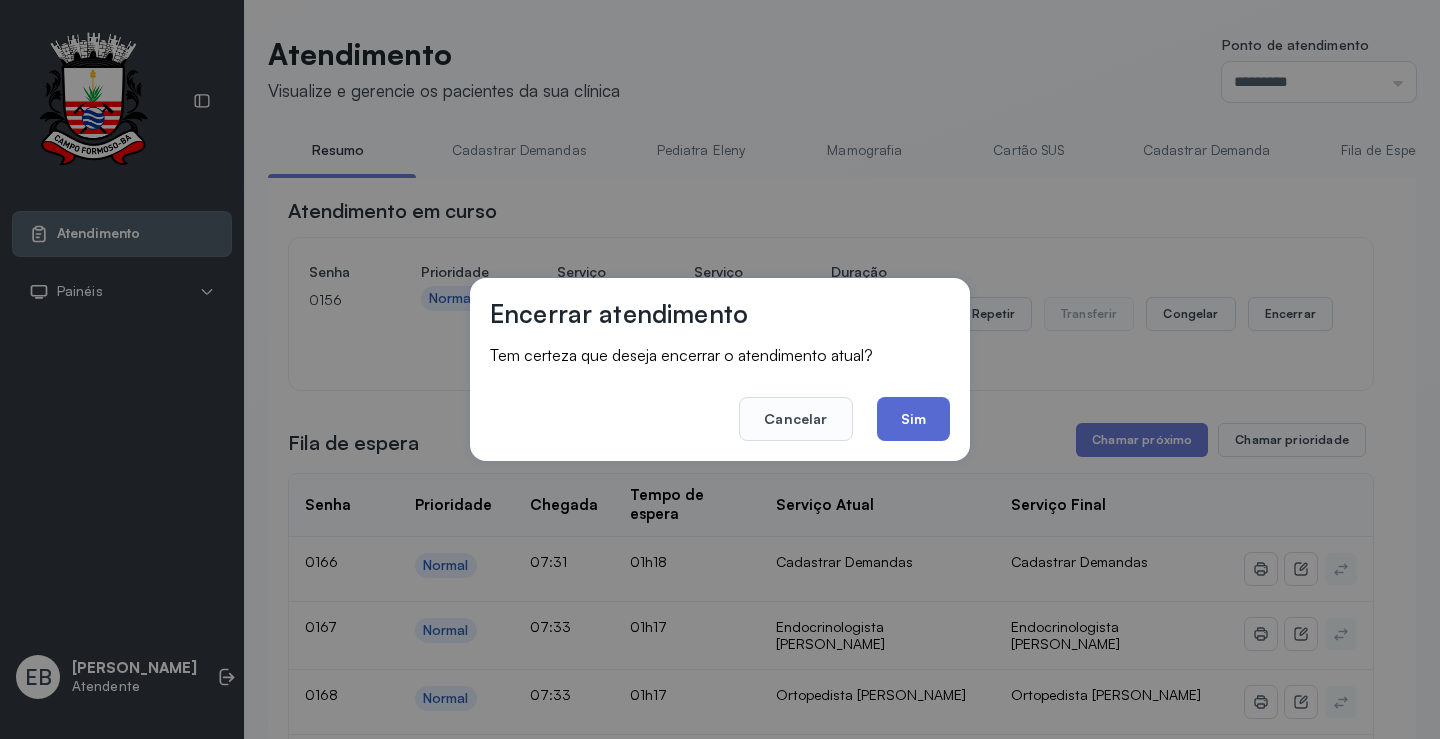 click on "Sim" 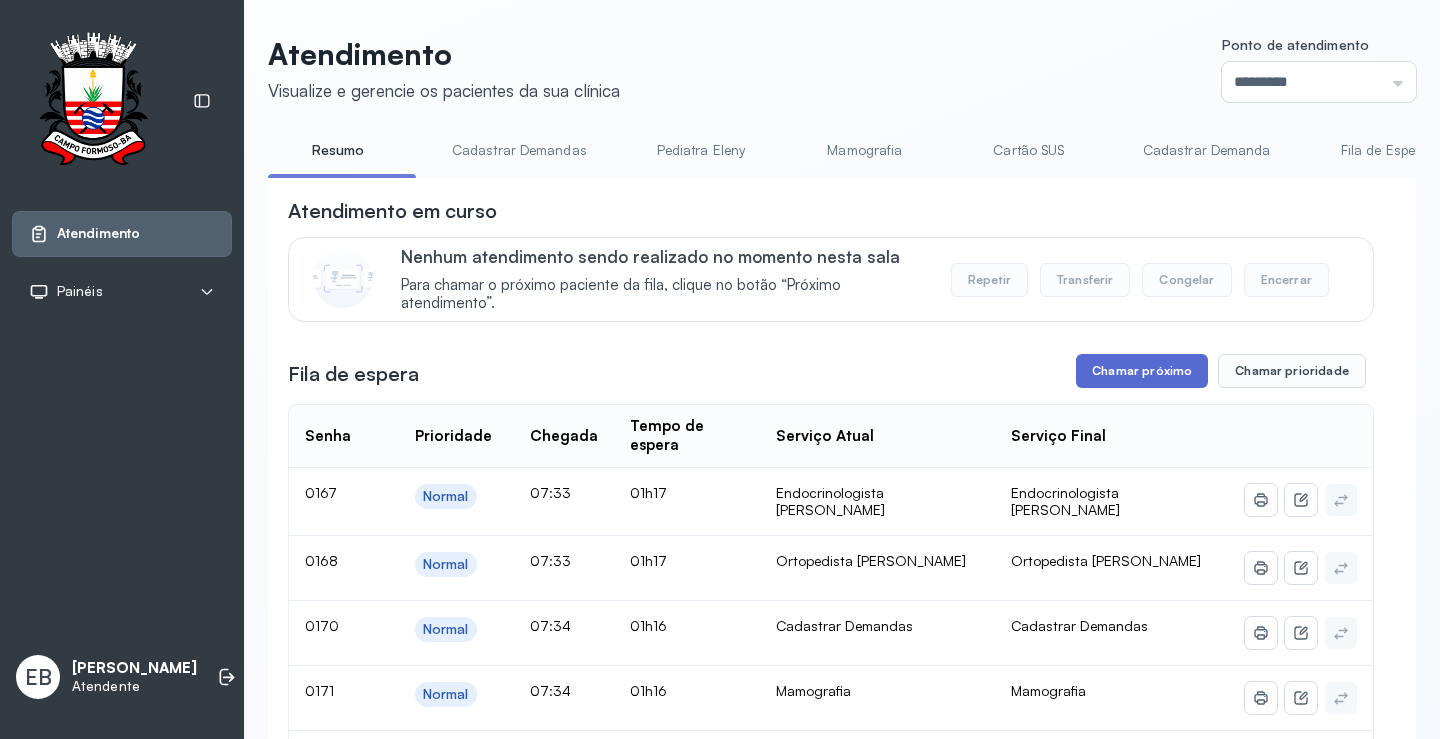click on "Chamar próximo" at bounding box center (1142, 371) 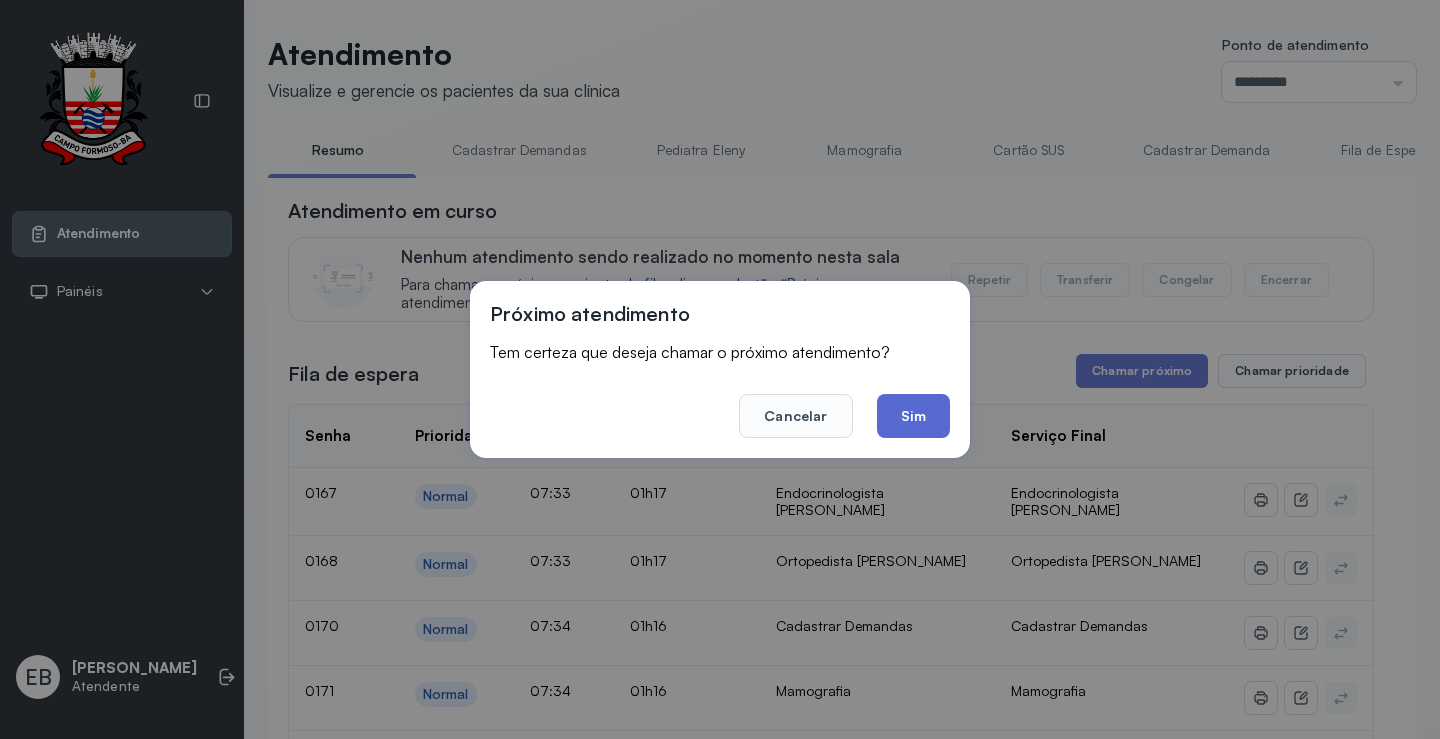 click on "Sim" 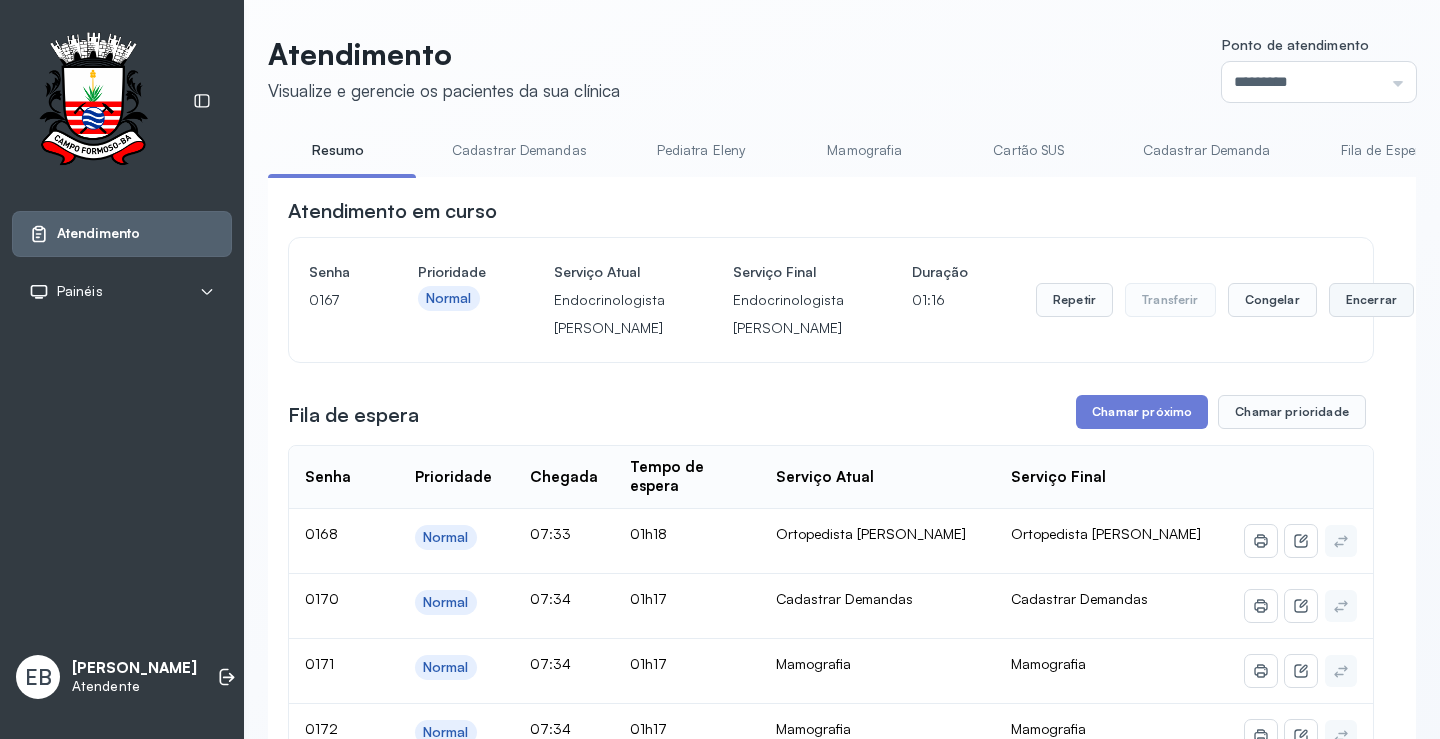 click on "Encerrar" at bounding box center [1371, 300] 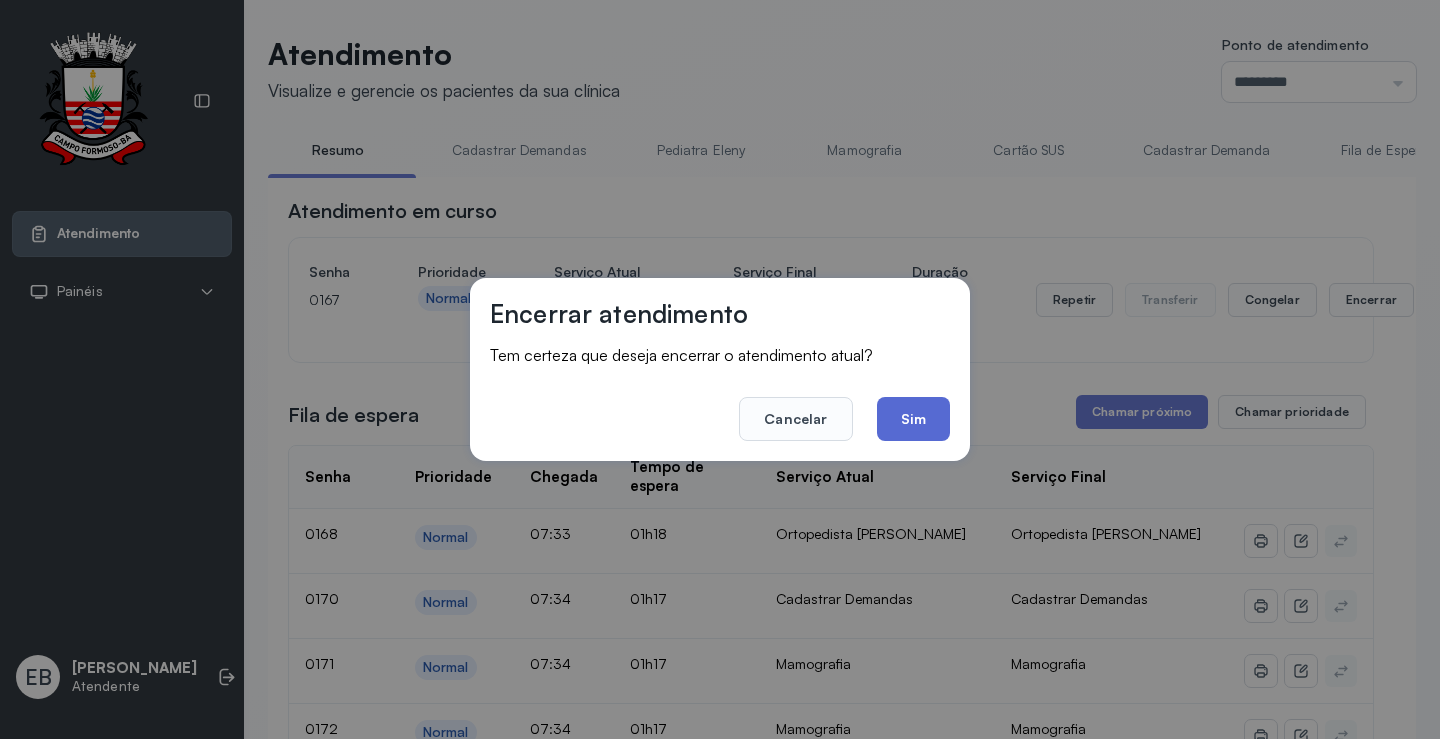 click on "Sim" 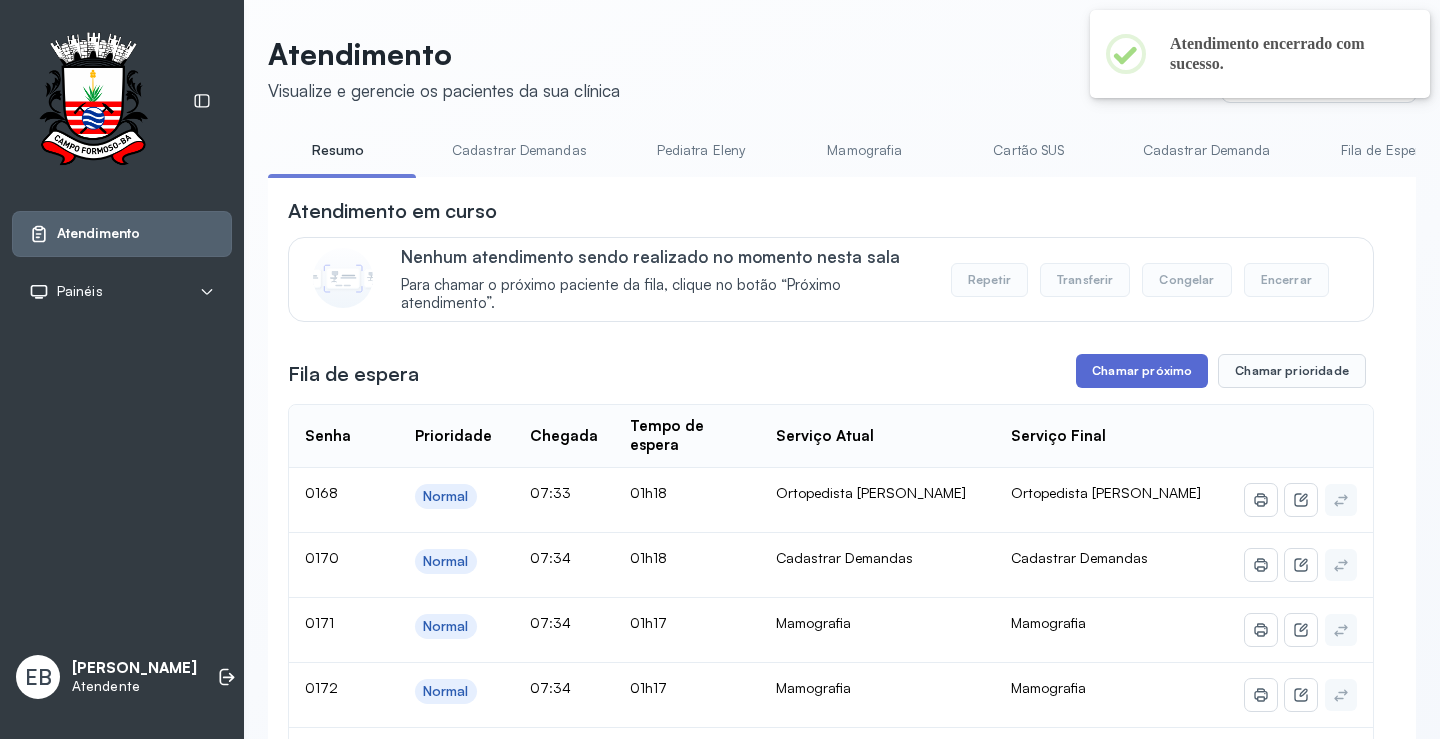 click on "Chamar próximo" at bounding box center (1142, 371) 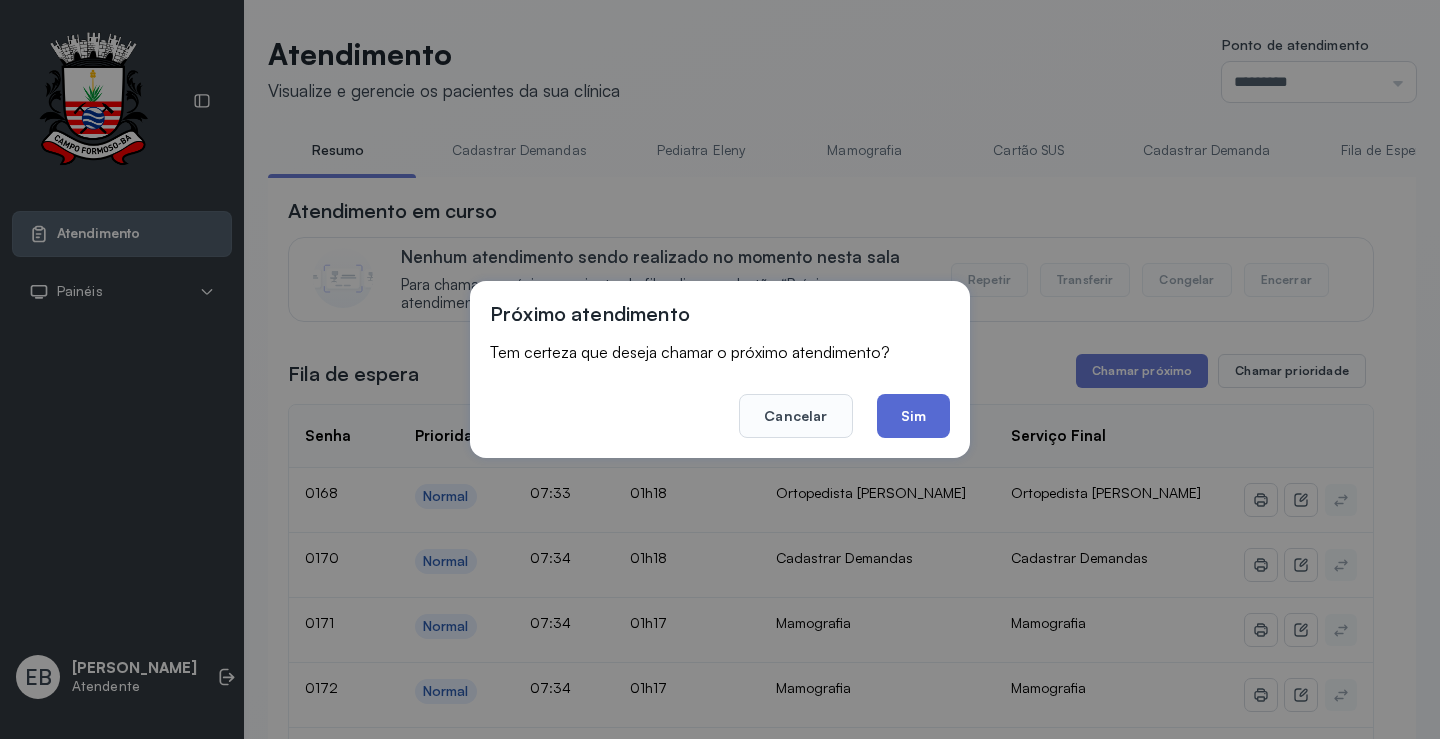 click on "Sim" 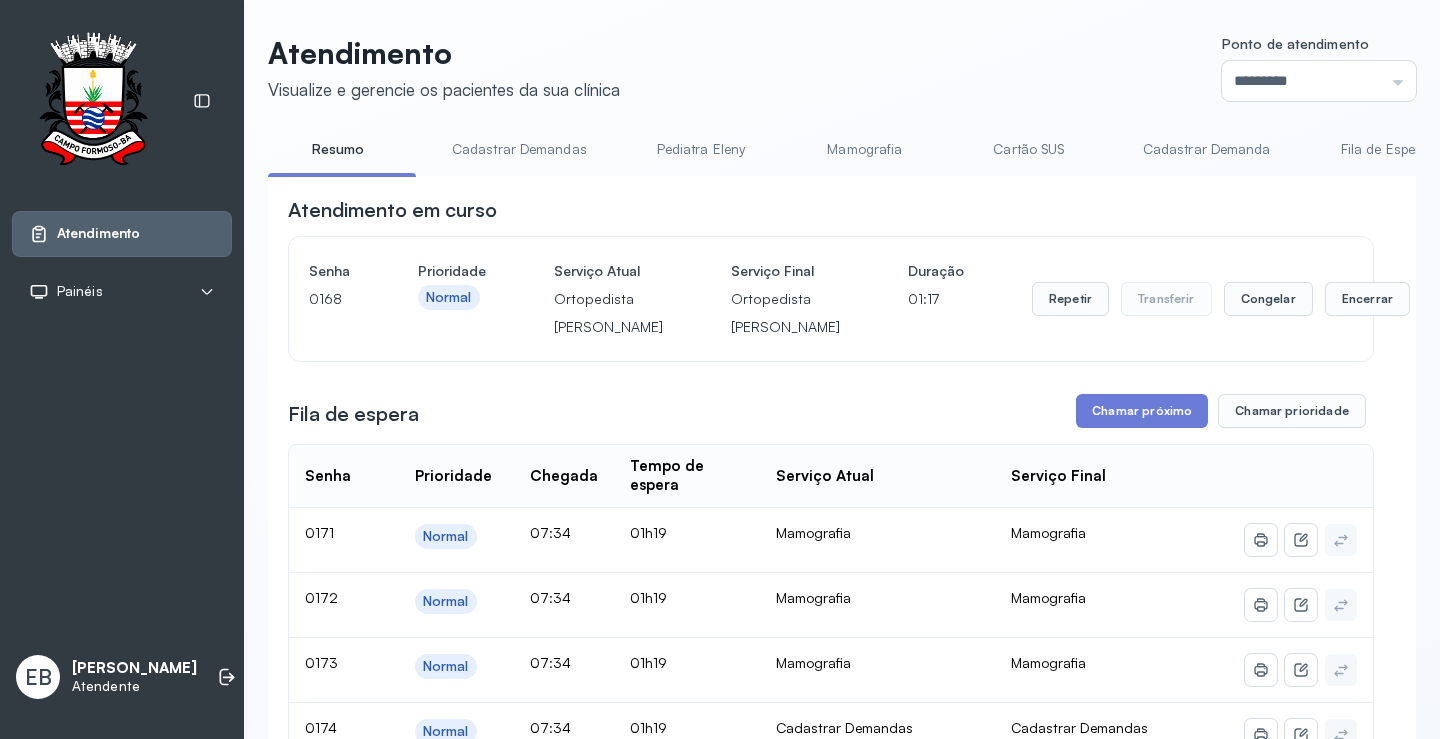 scroll, scrollTop: 200, scrollLeft: 0, axis: vertical 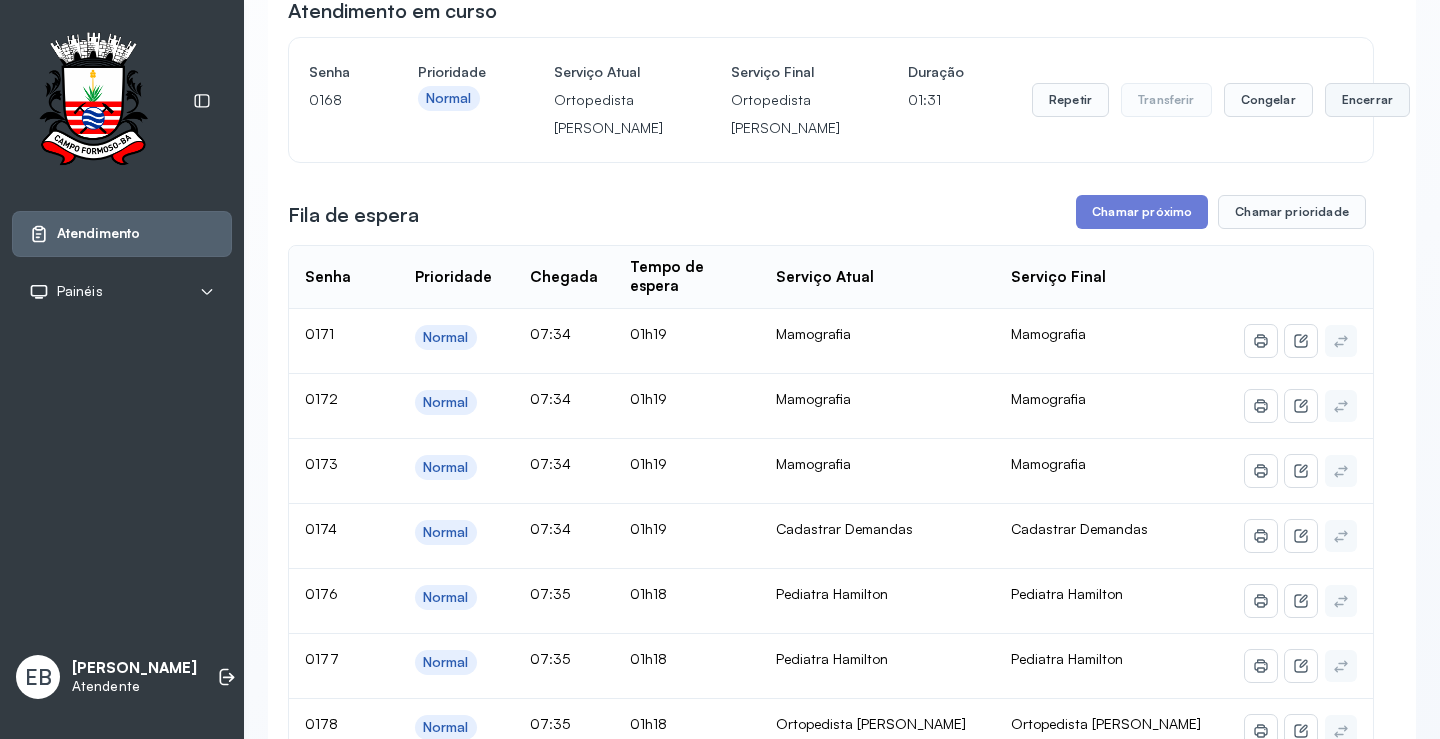 click on "Encerrar" at bounding box center (1367, 100) 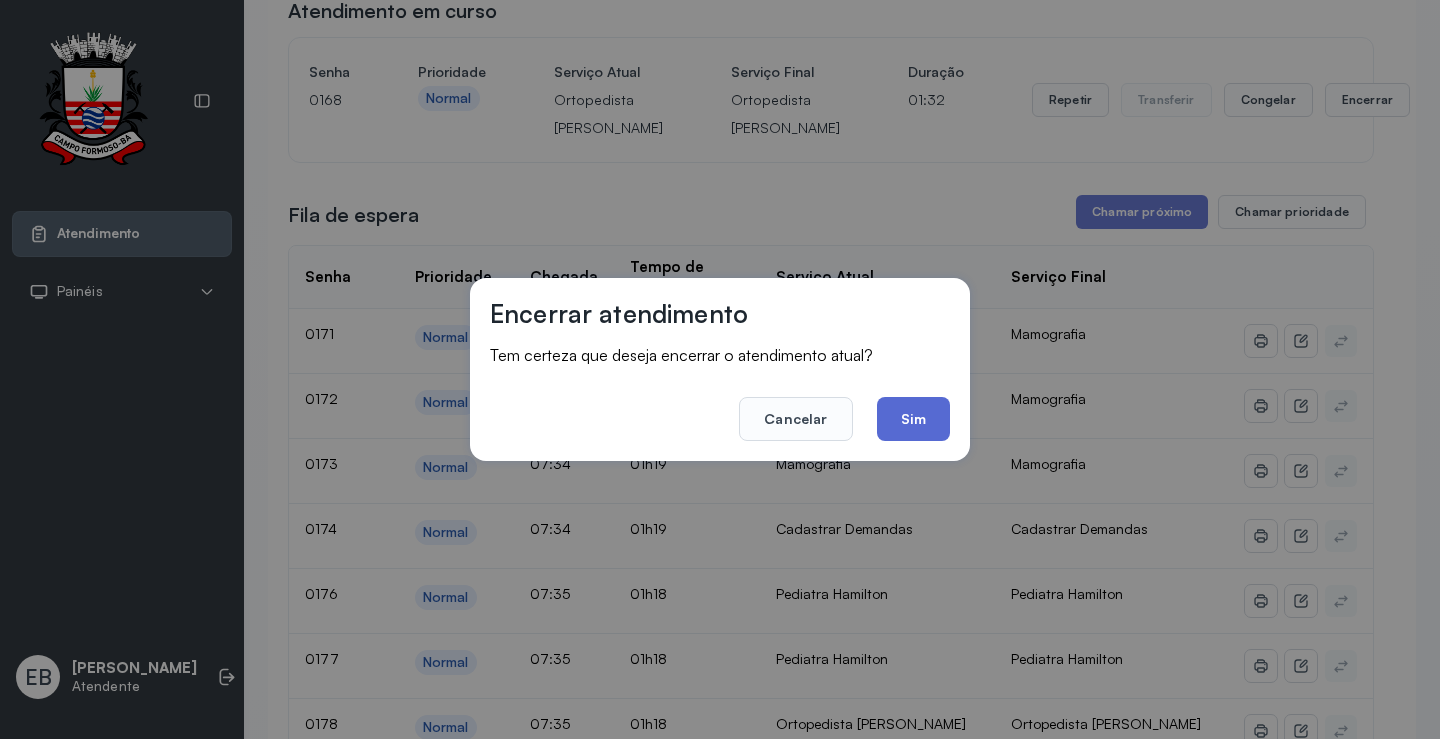 click on "Sim" 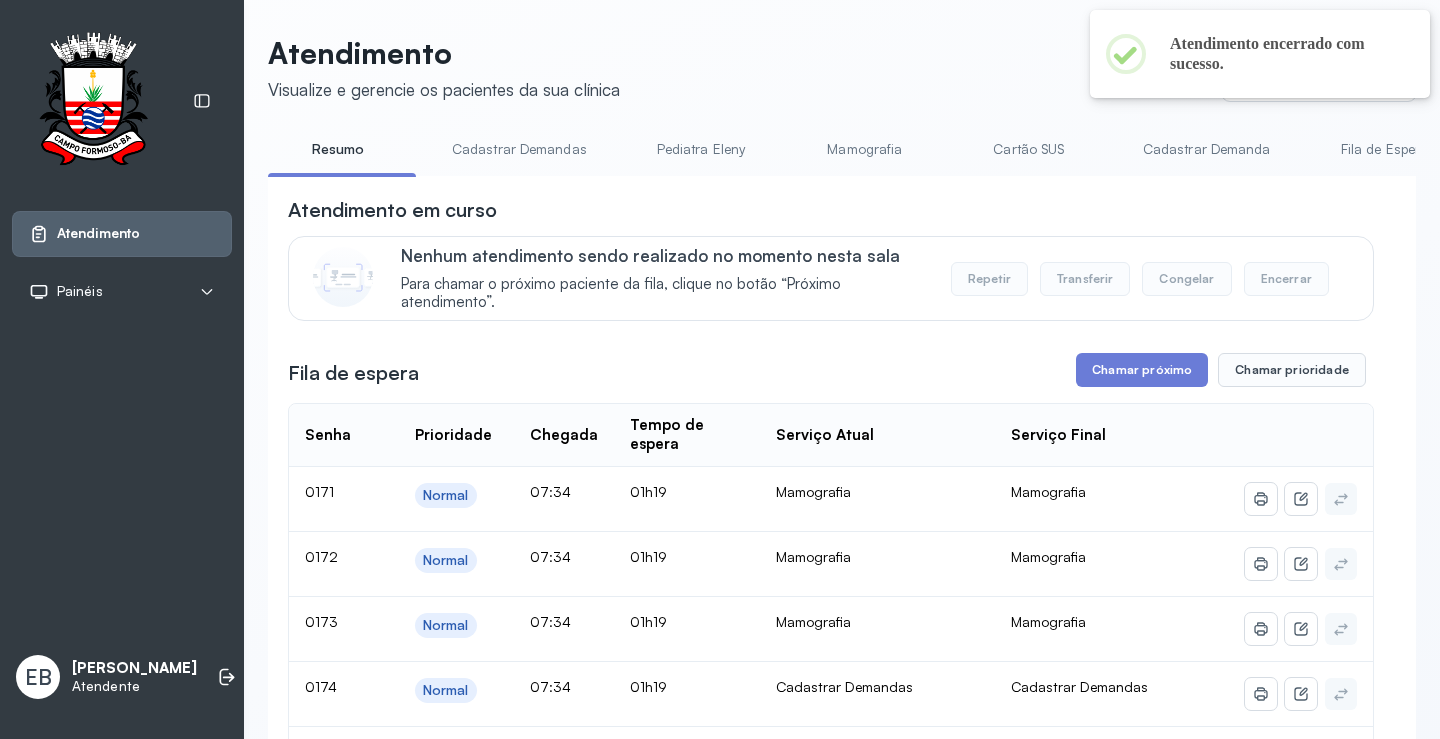 scroll, scrollTop: 200, scrollLeft: 0, axis: vertical 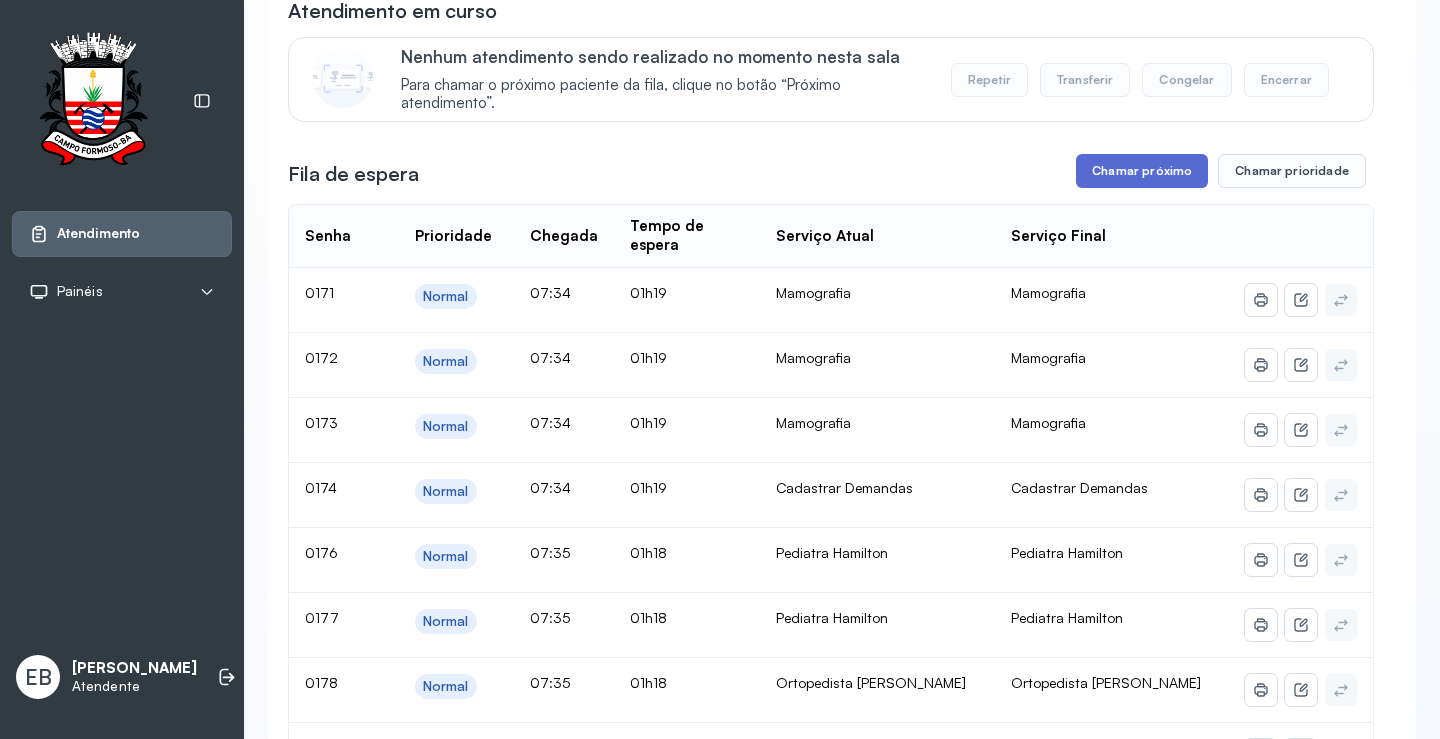 click on "Chamar próximo" at bounding box center [1142, 171] 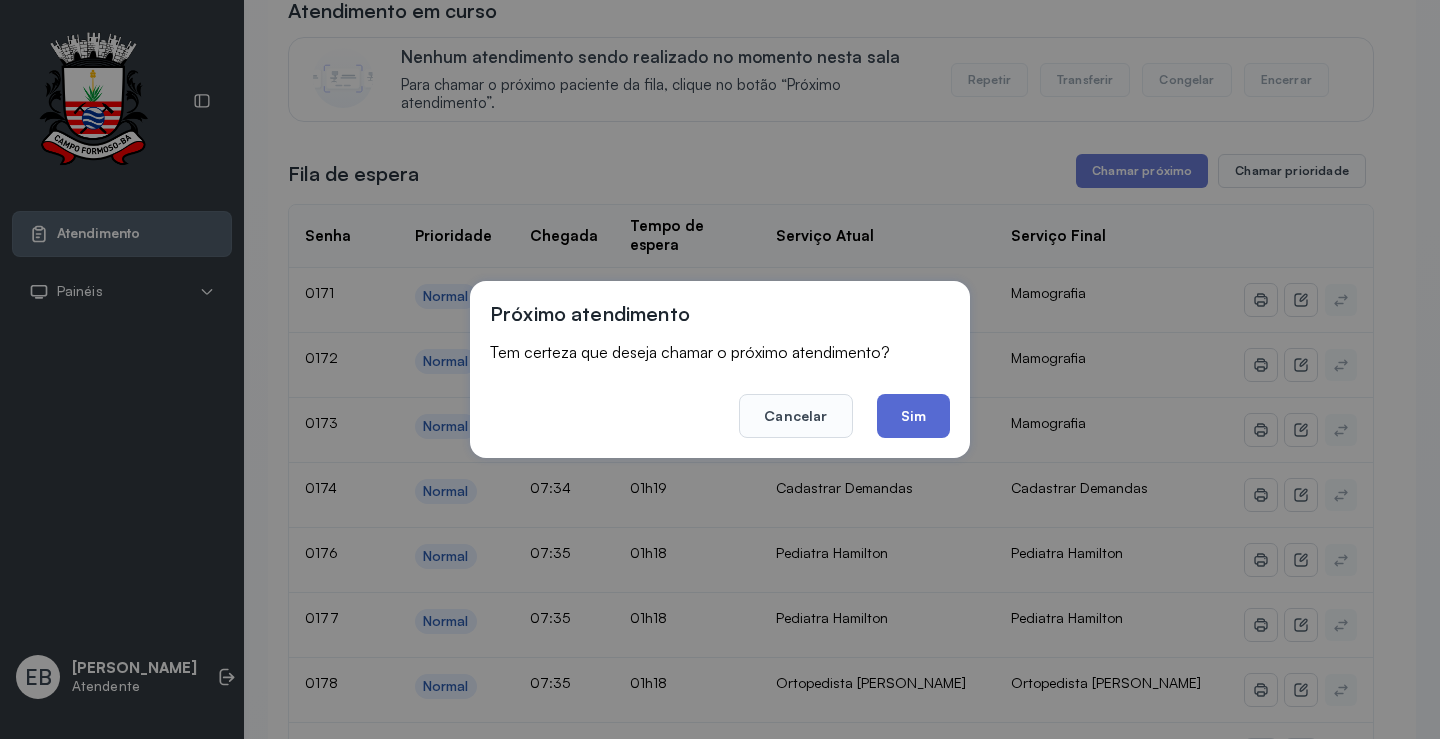 click on "Sim" 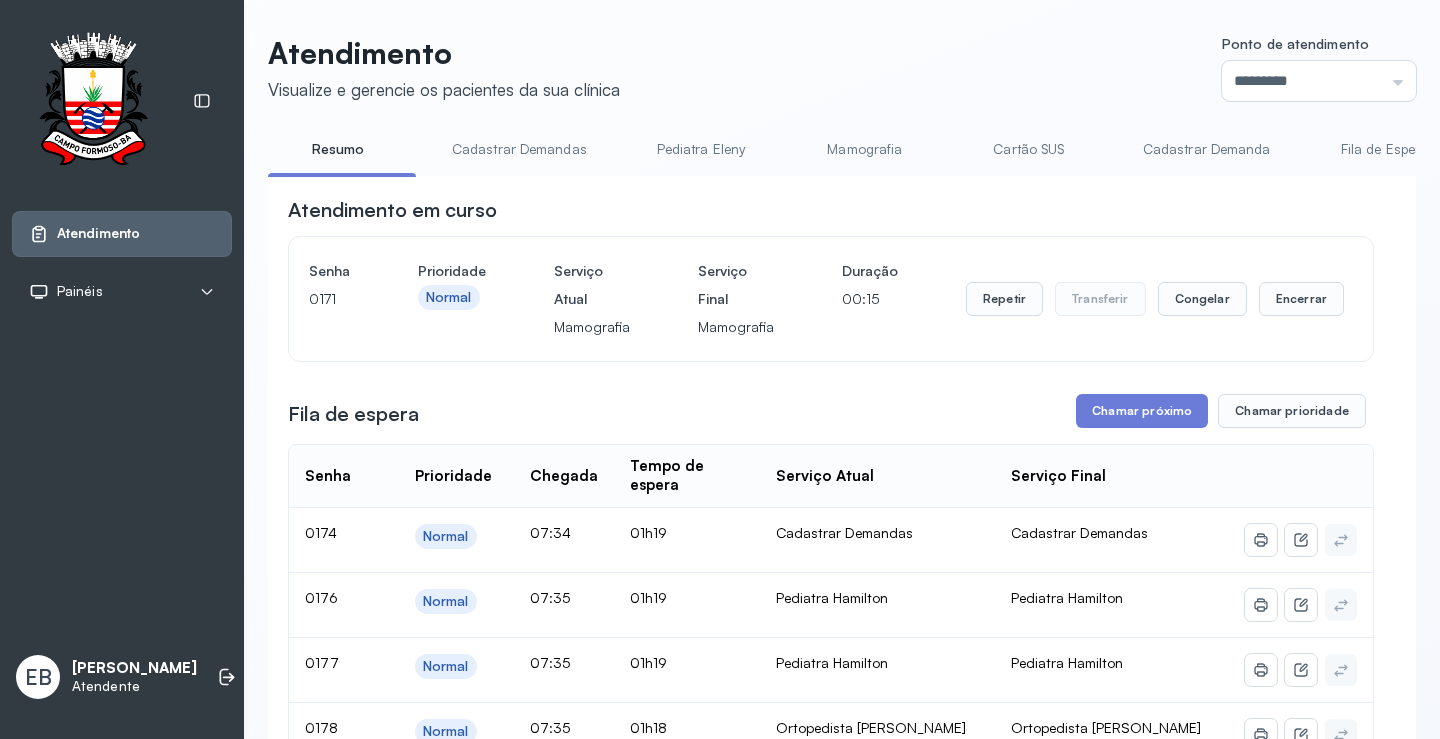 scroll, scrollTop: 200, scrollLeft: 0, axis: vertical 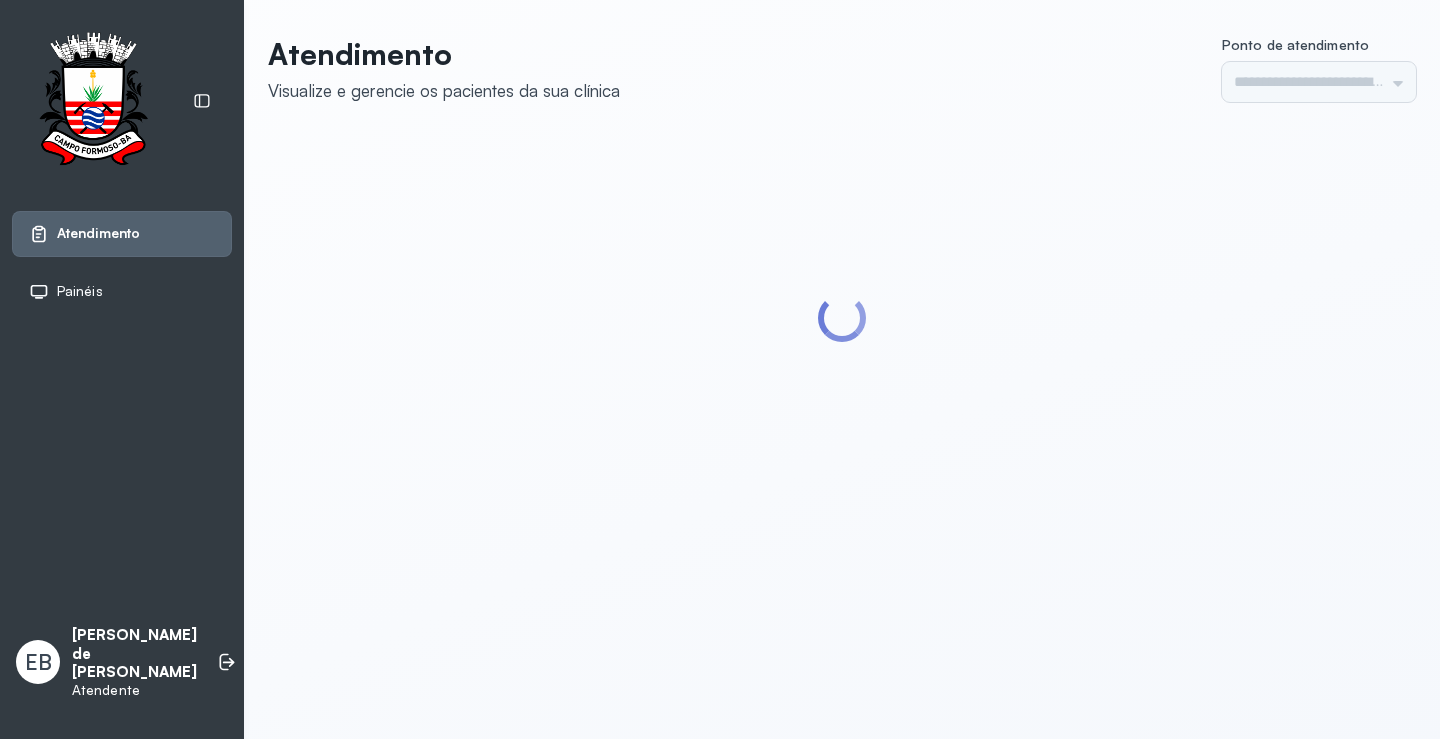 type on "*********" 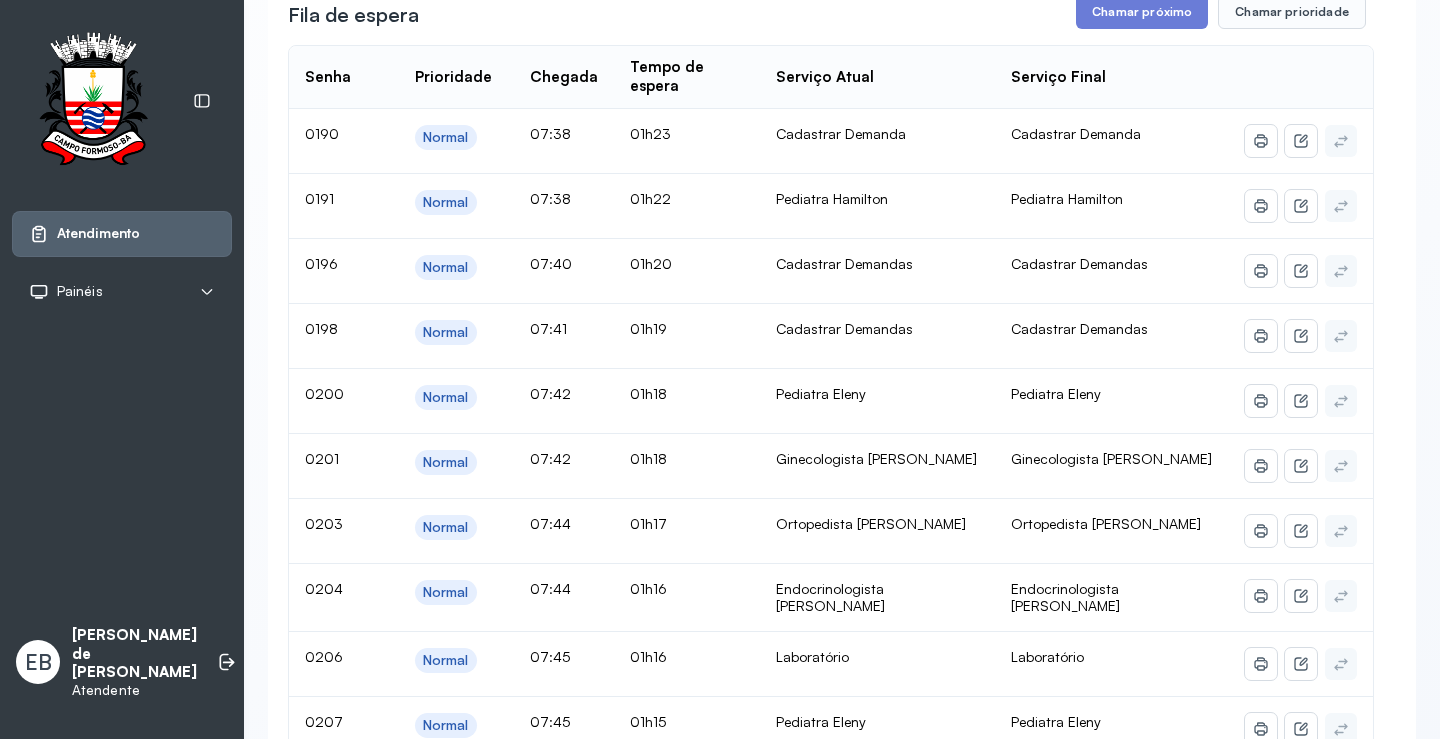 scroll, scrollTop: 0, scrollLeft: 0, axis: both 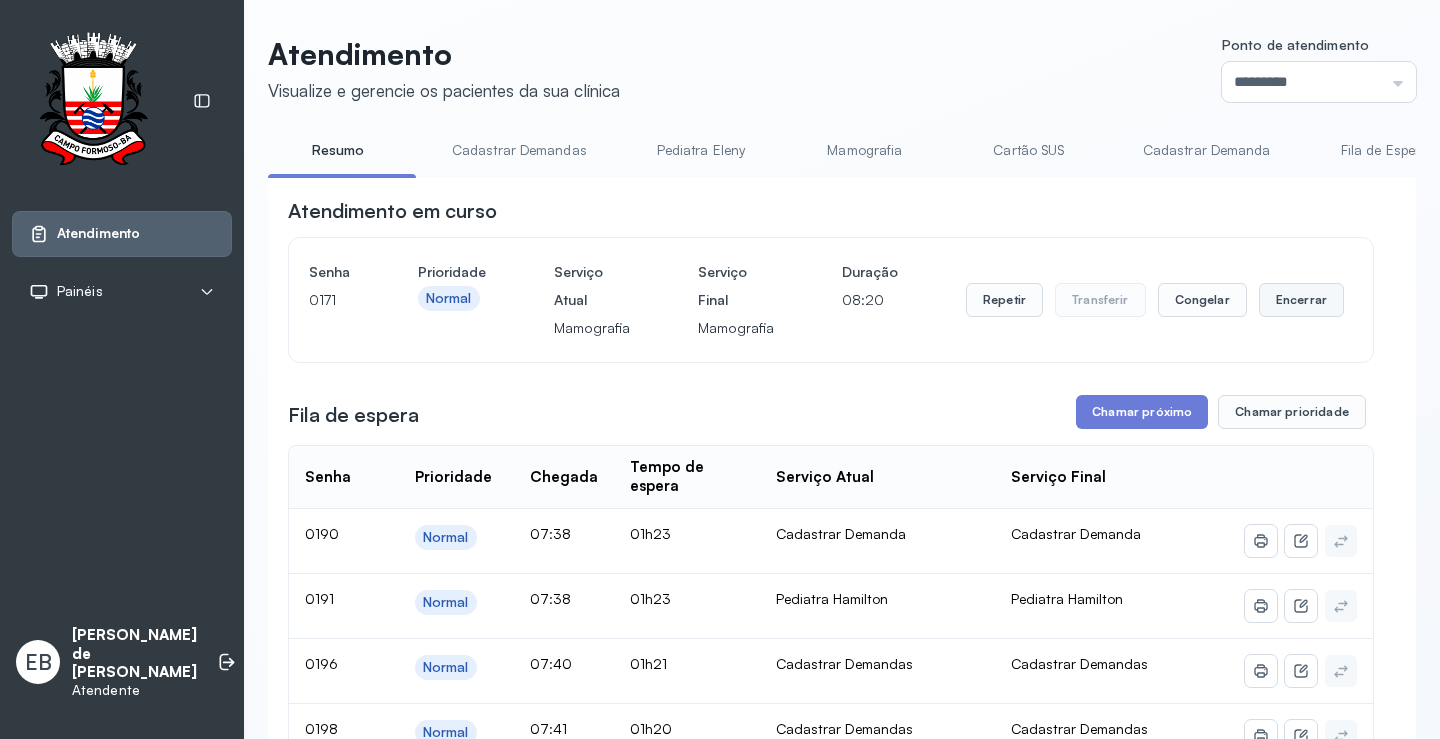 click on "Encerrar" at bounding box center [1301, 300] 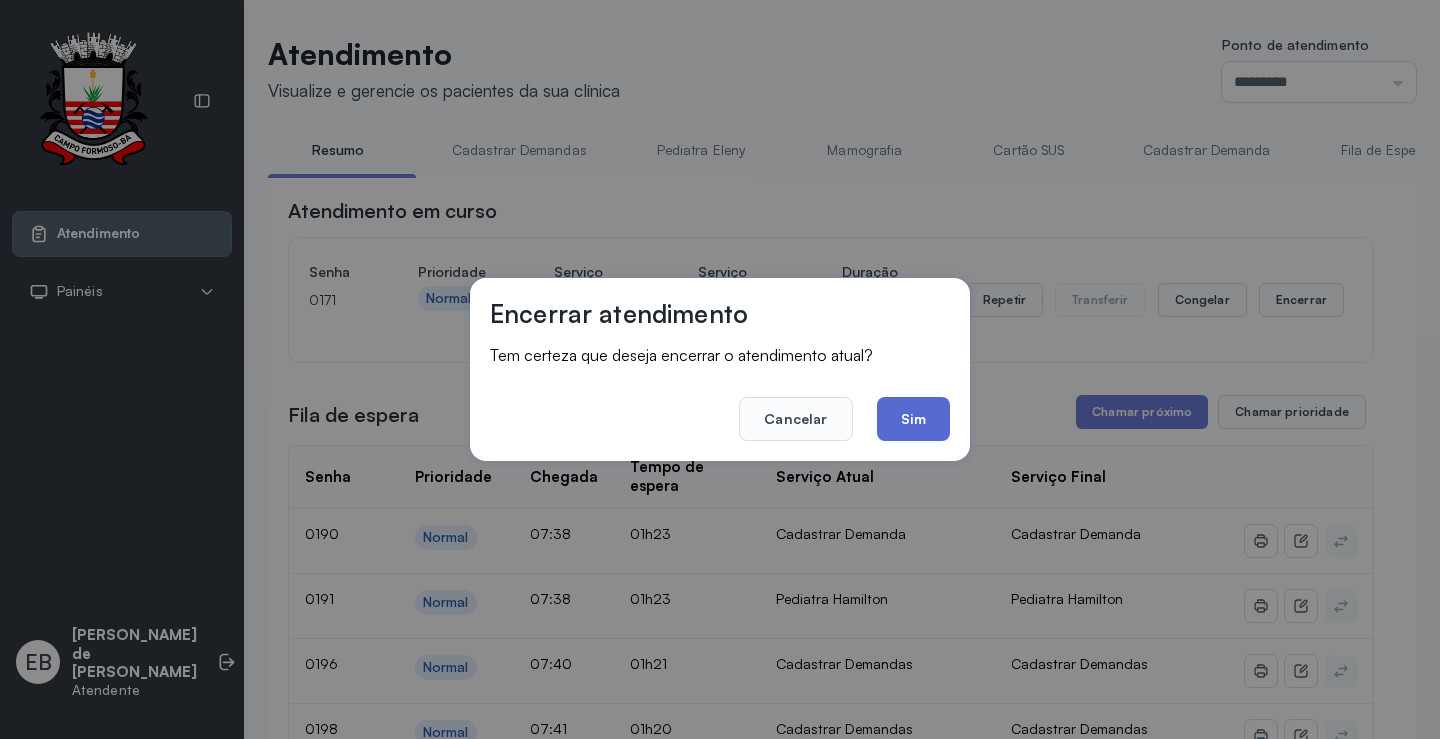 click on "Sim" 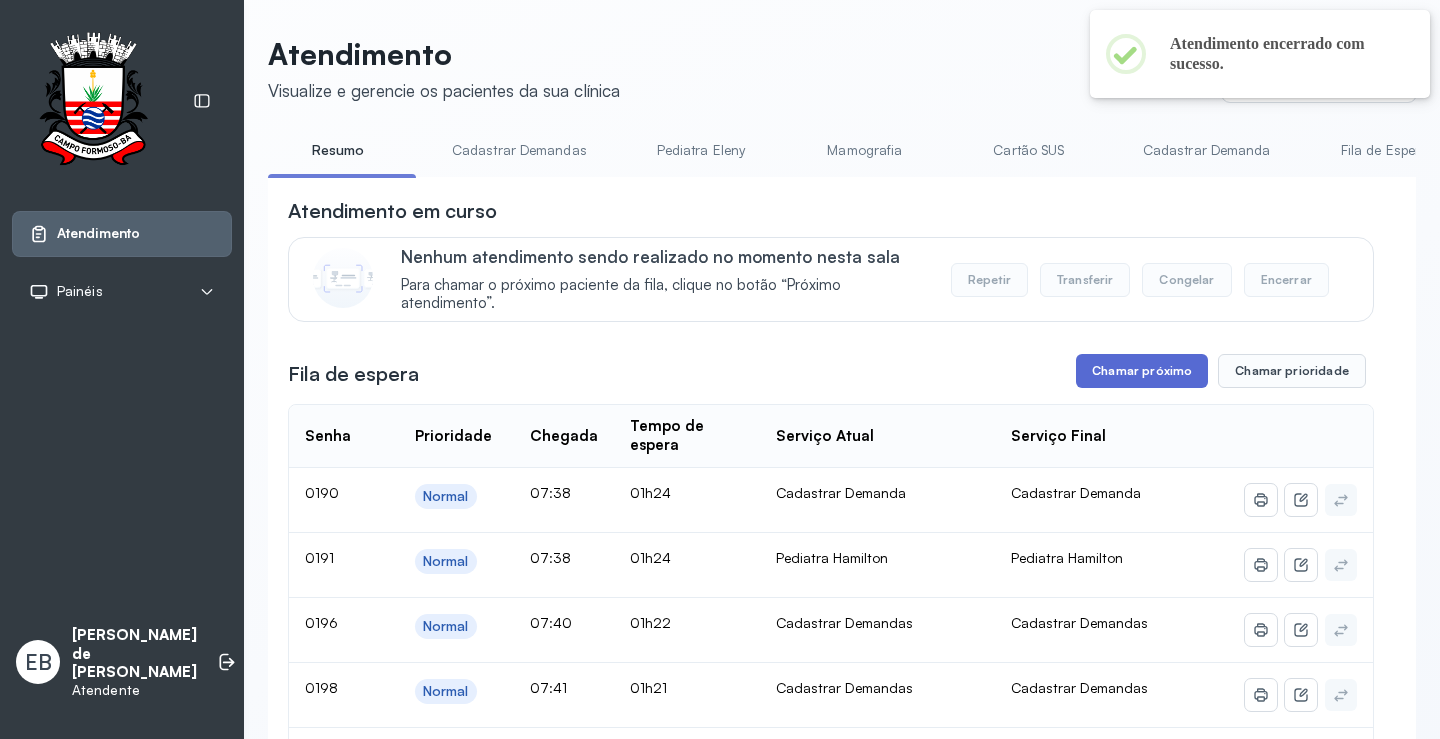 click on "Chamar próximo" at bounding box center (1142, 371) 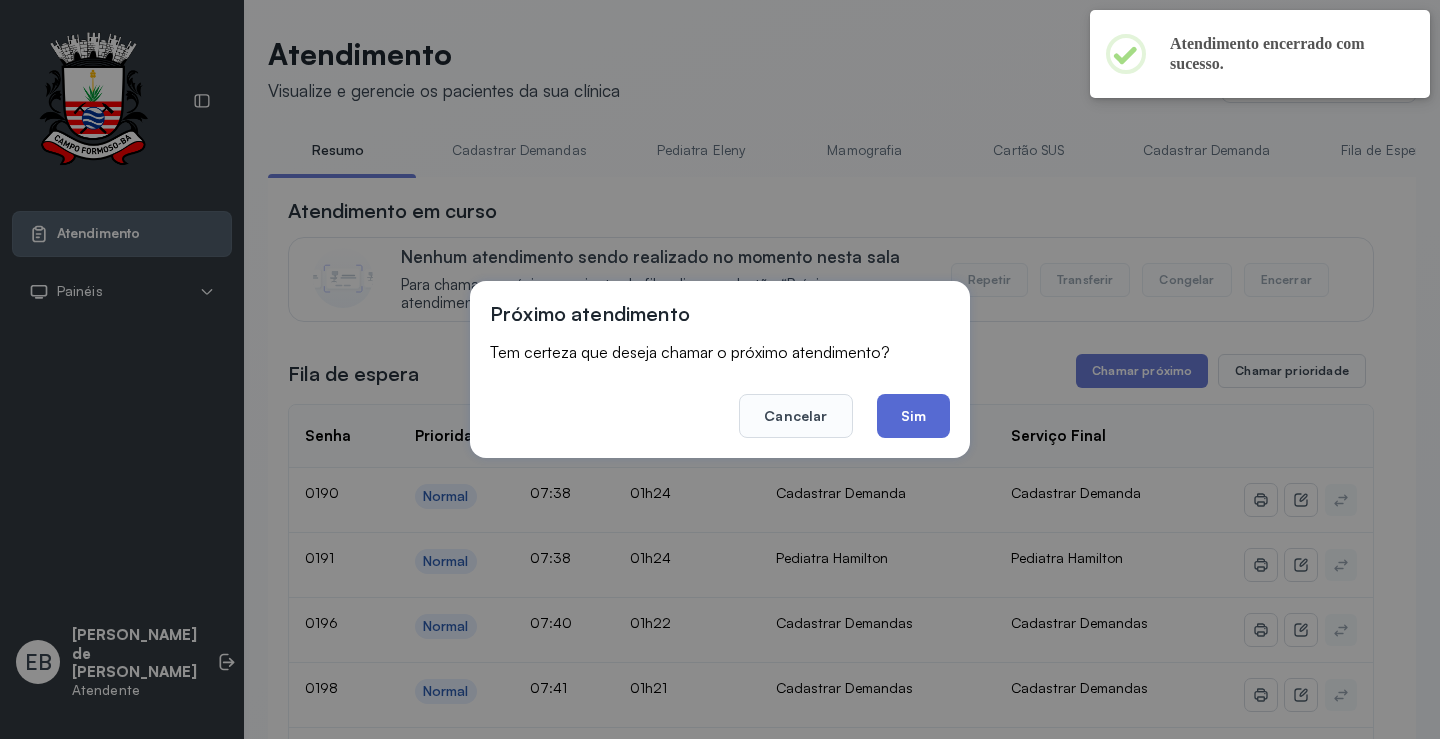 click on "Sim" 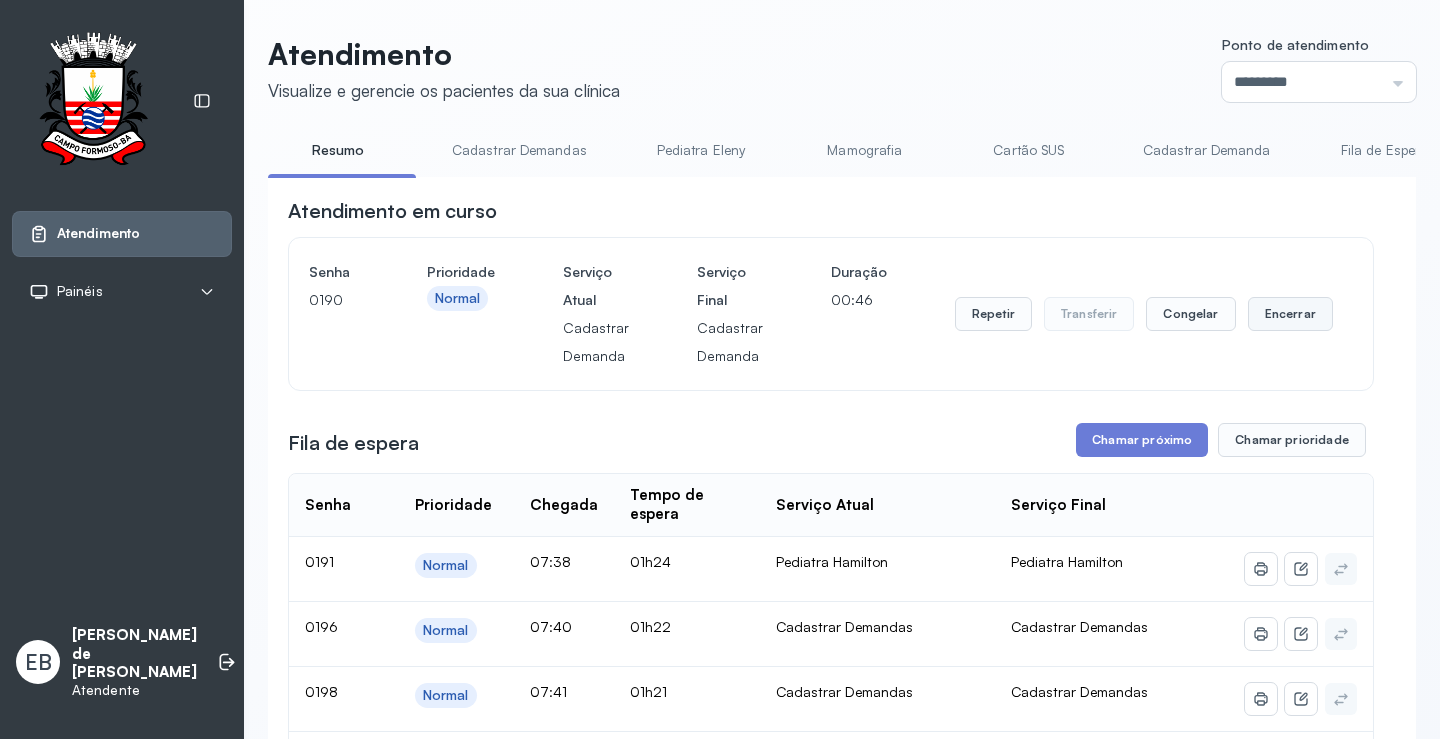 click on "Encerrar" at bounding box center [1290, 314] 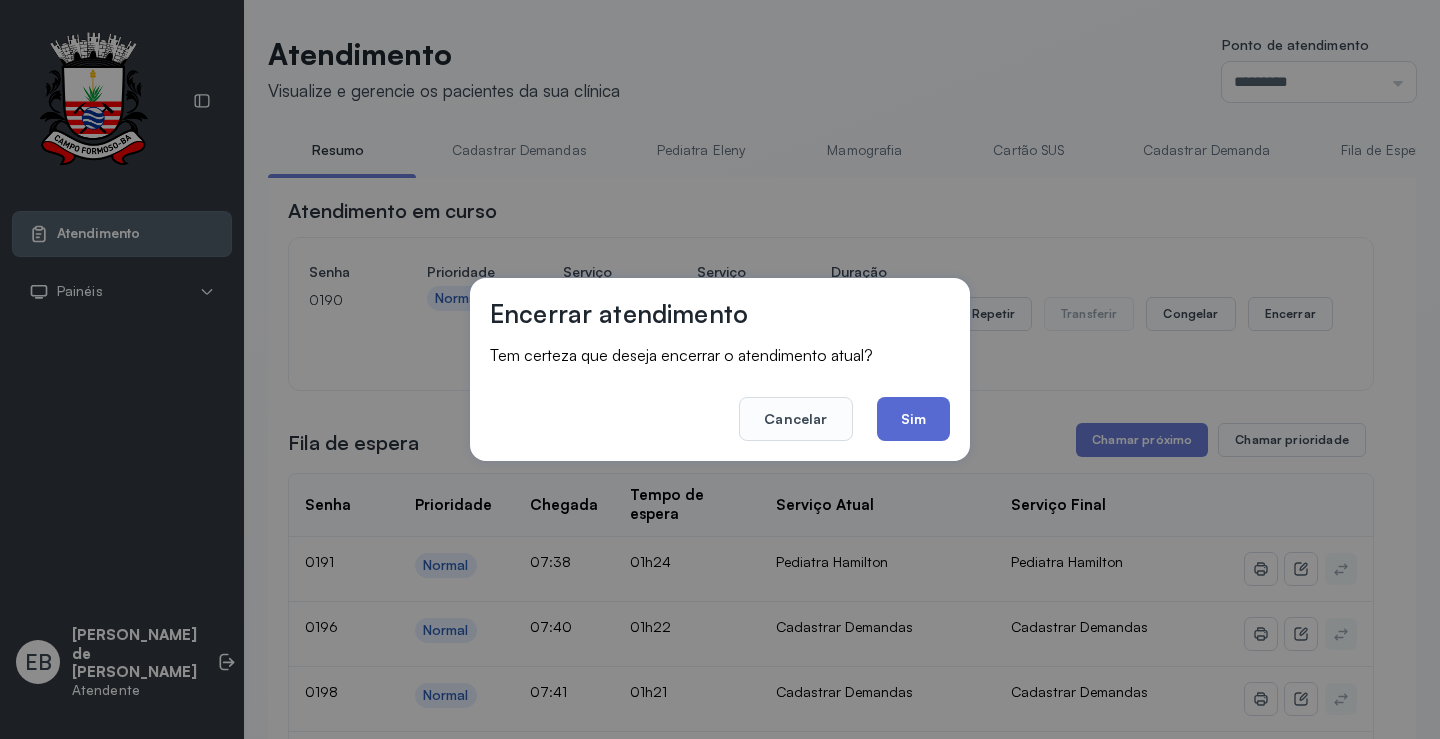 click on "Sim" 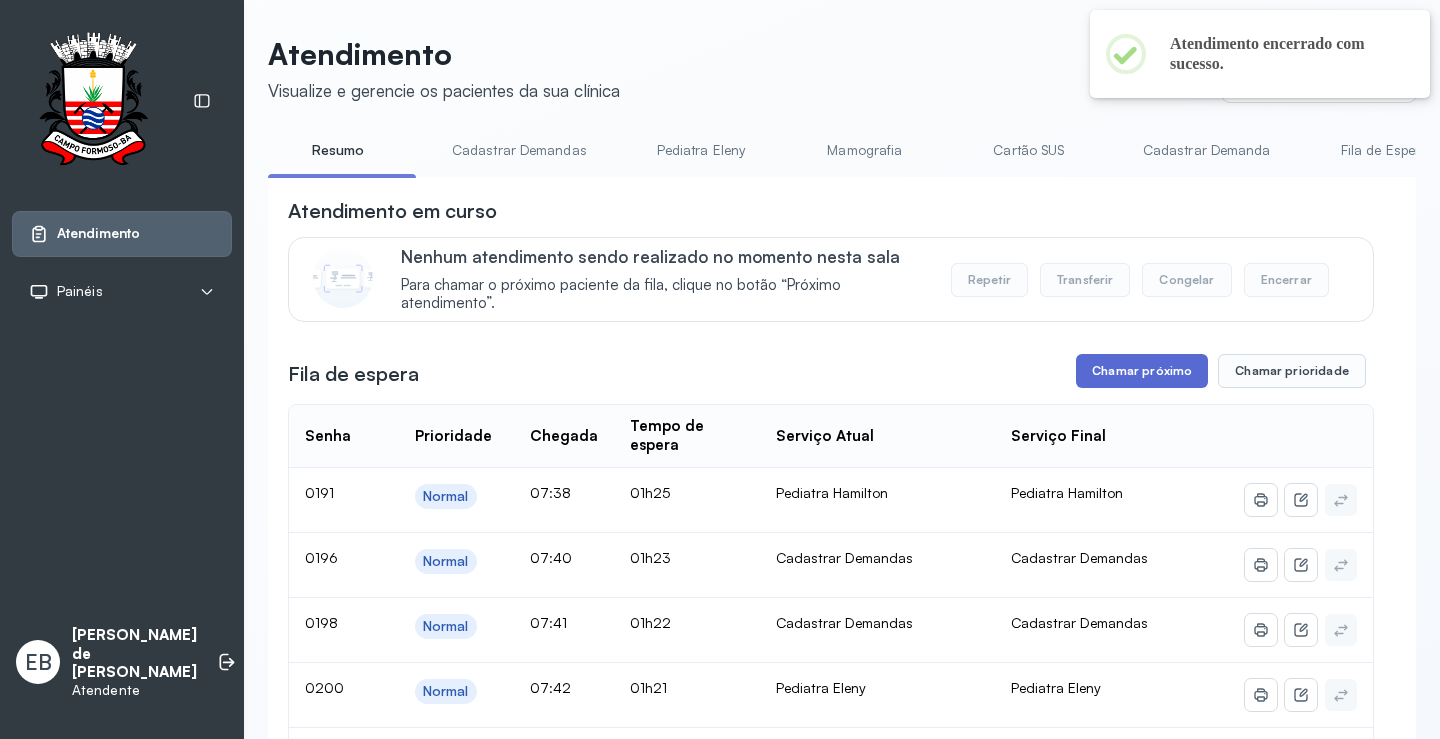 click on "Chamar próximo" at bounding box center (1142, 371) 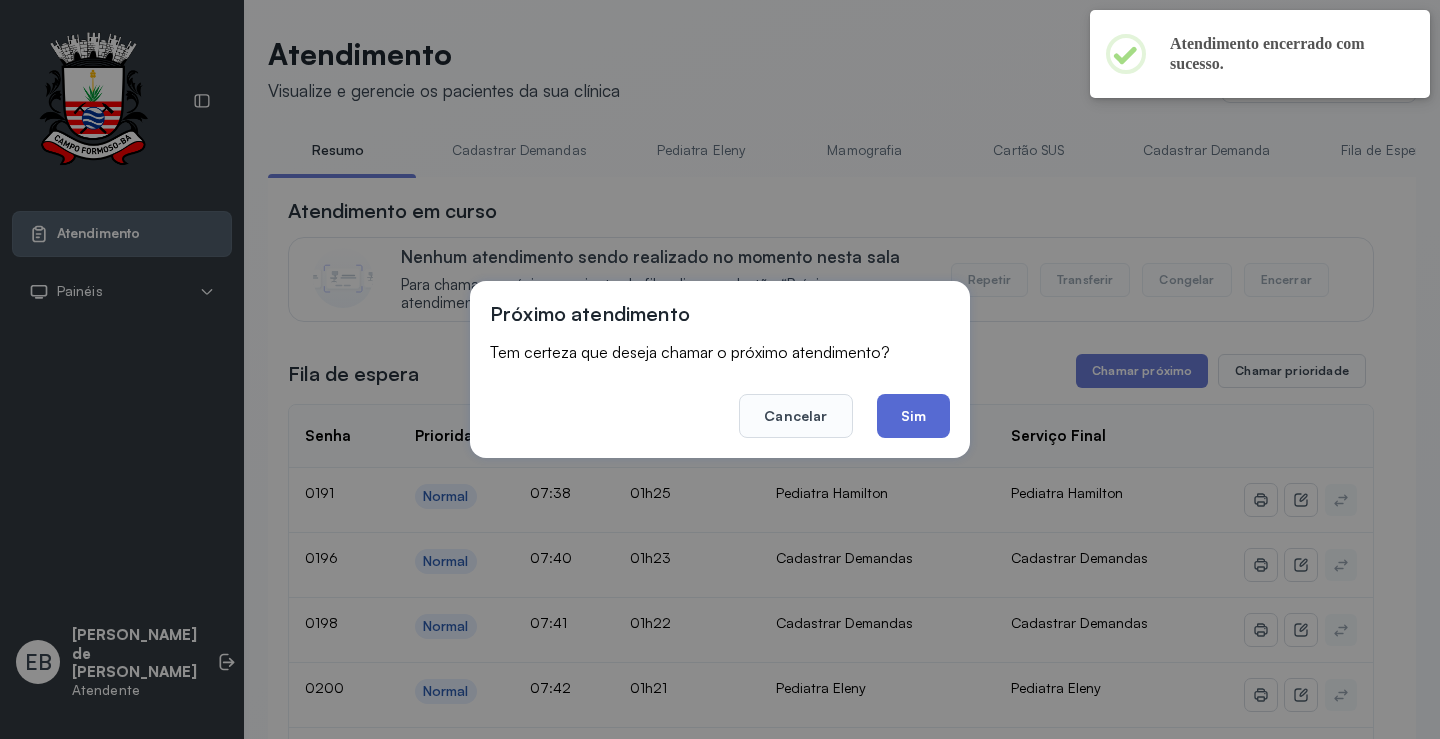 click on "Sim" 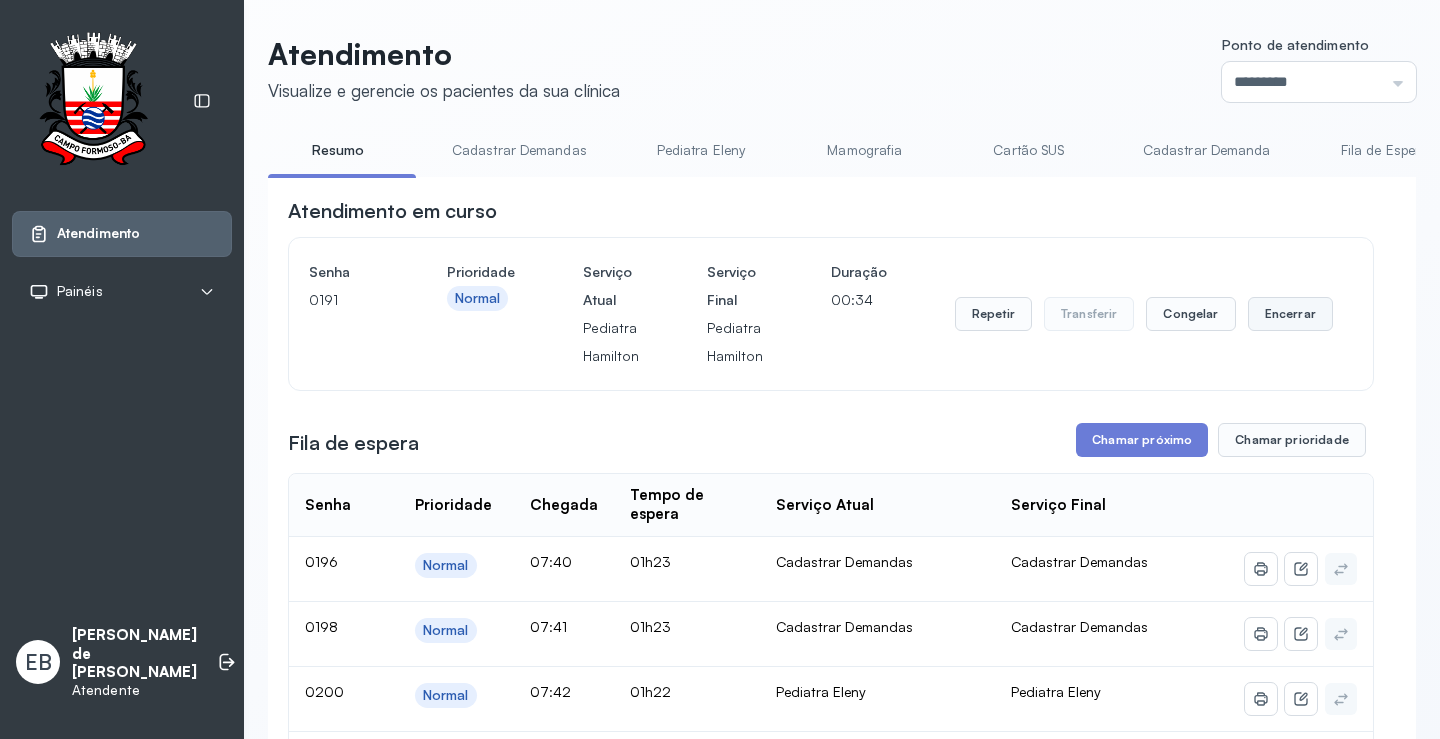 click on "Encerrar" at bounding box center [1290, 314] 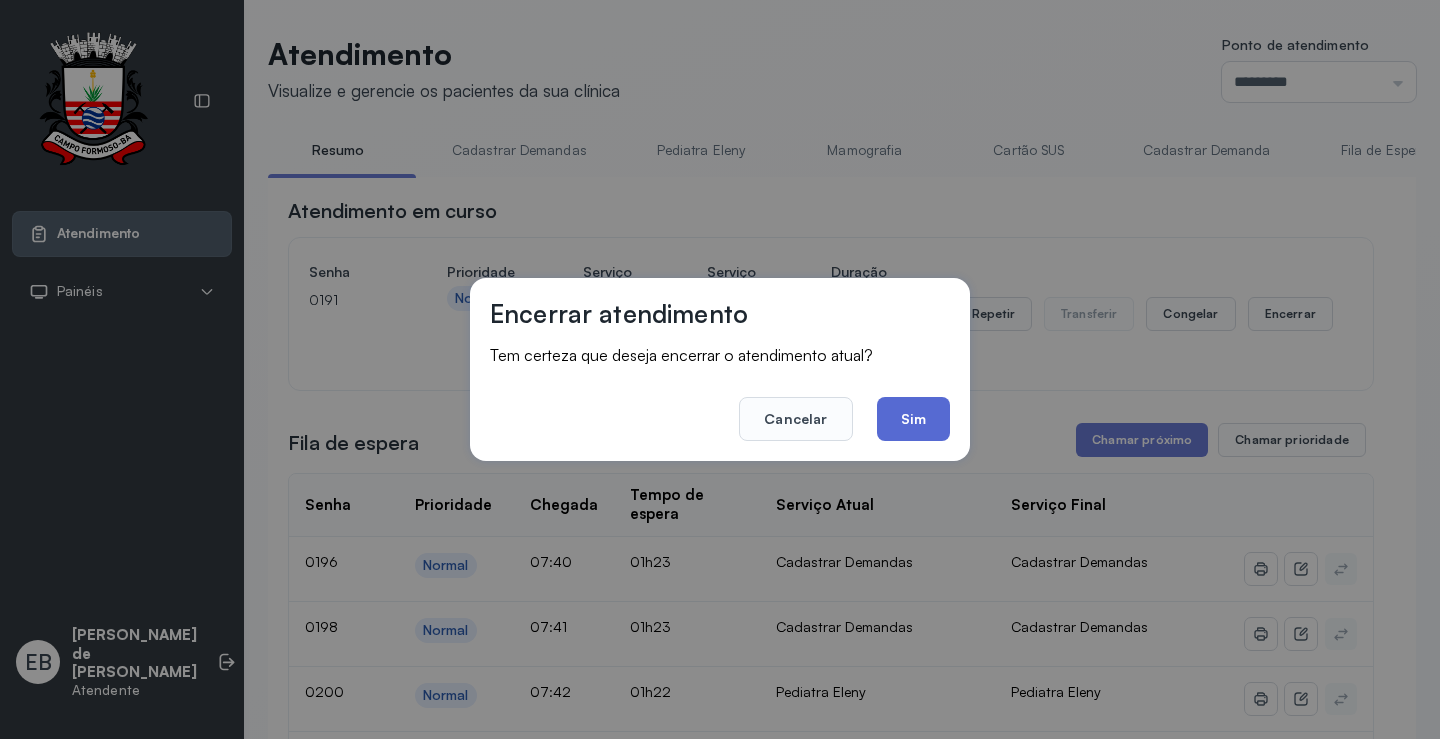 click on "Sim" 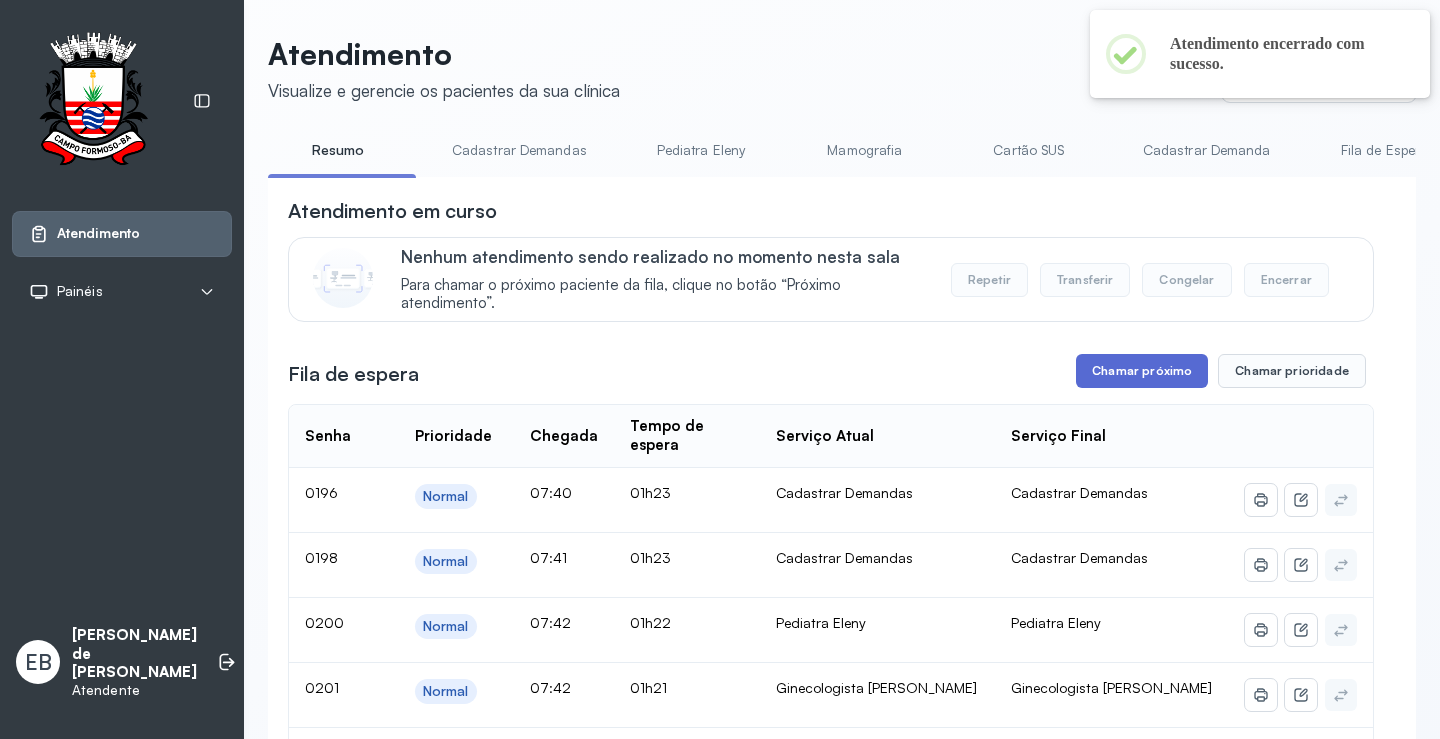 click on "Chamar próximo" at bounding box center [1142, 371] 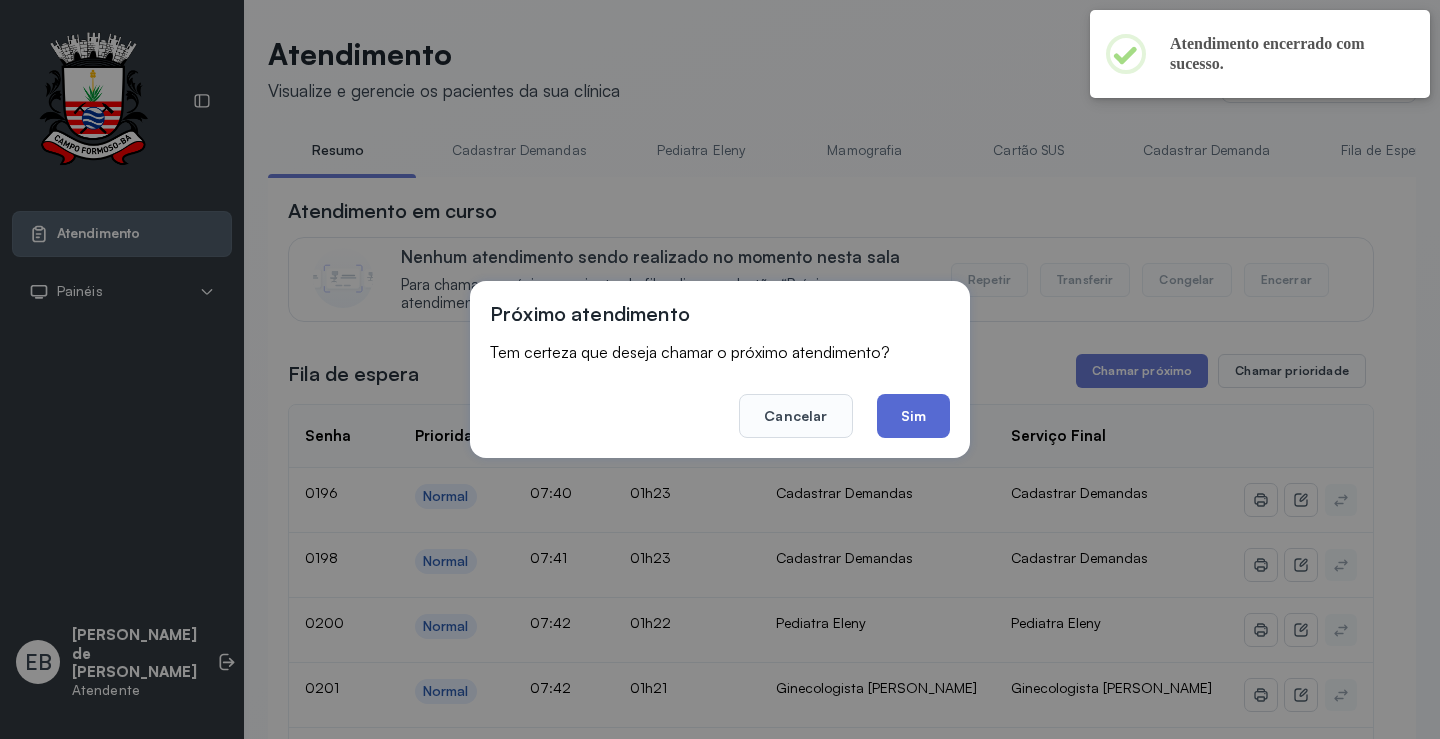 click on "Sim" 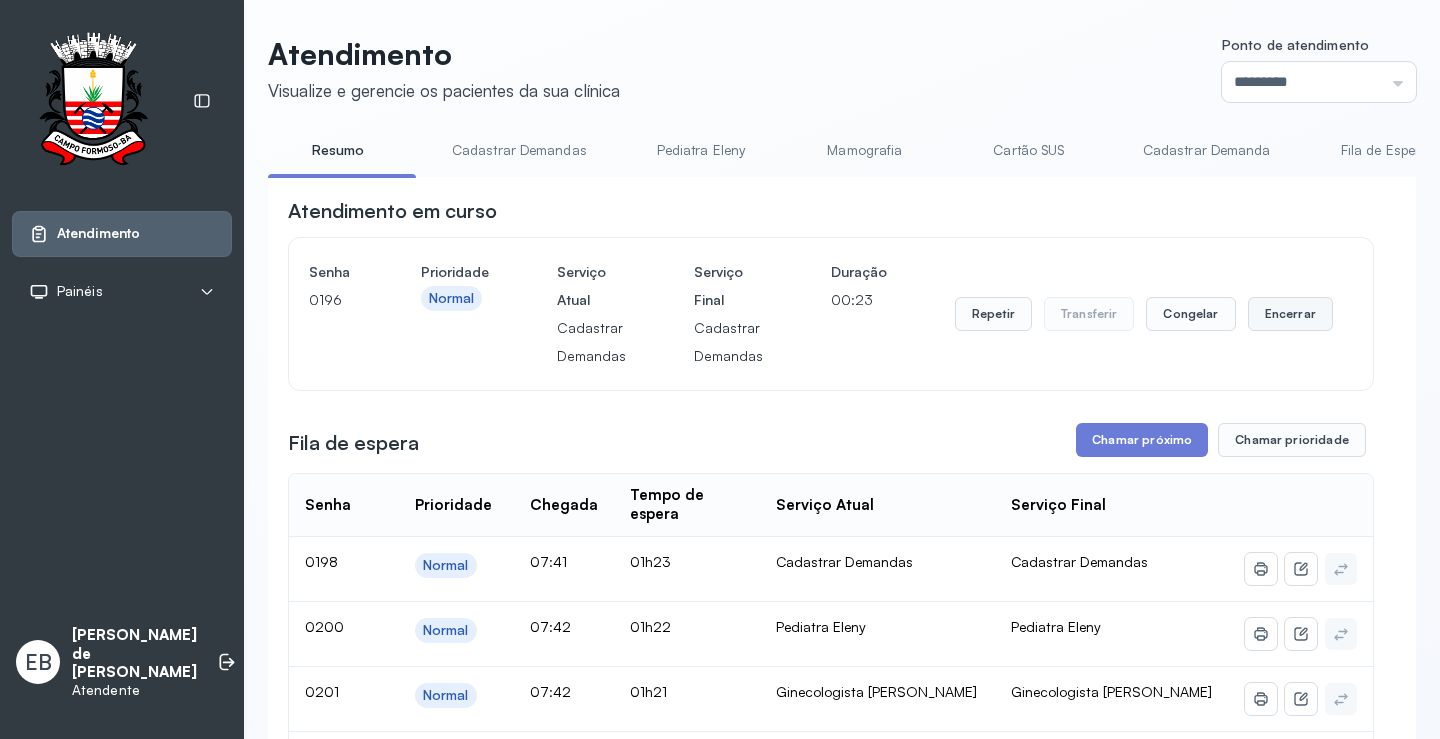 click on "Encerrar" at bounding box center [1290, 314] 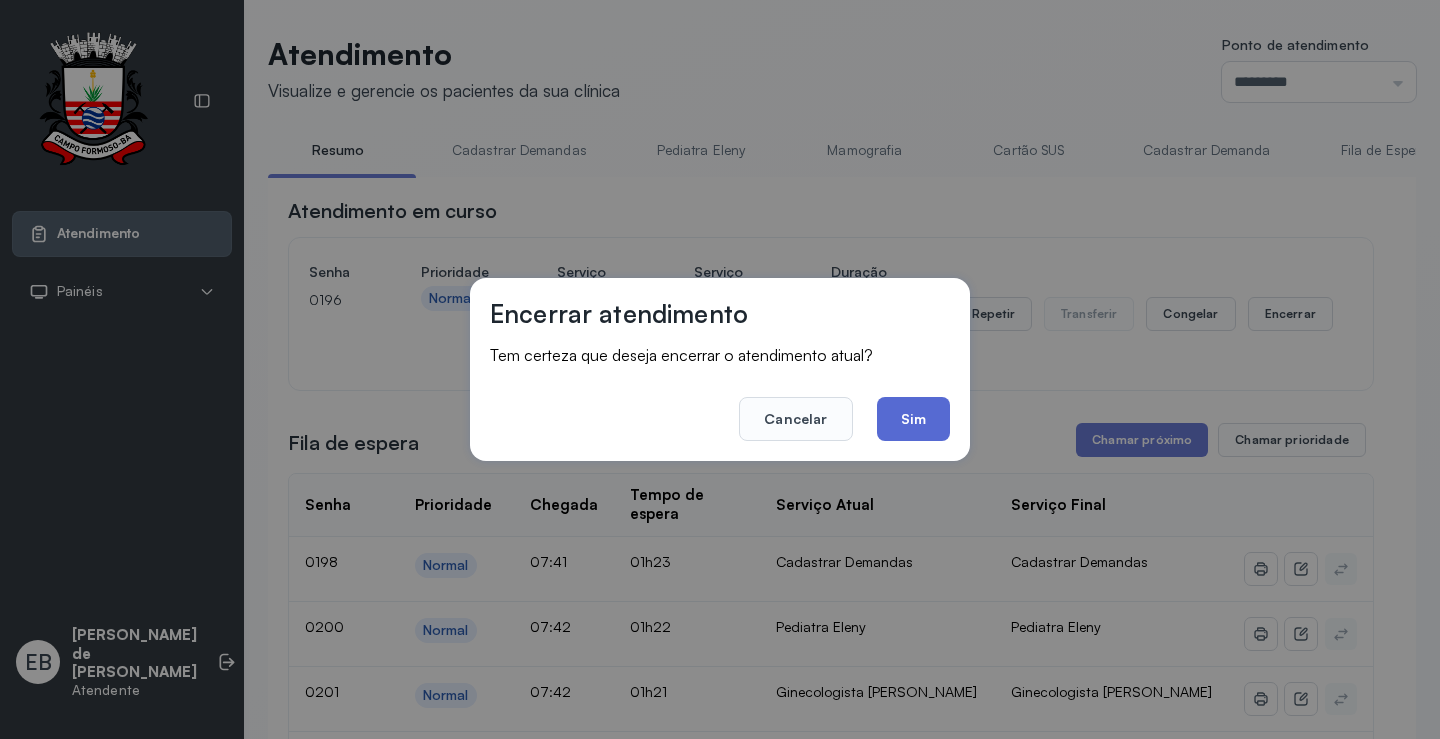 click on "Sim" 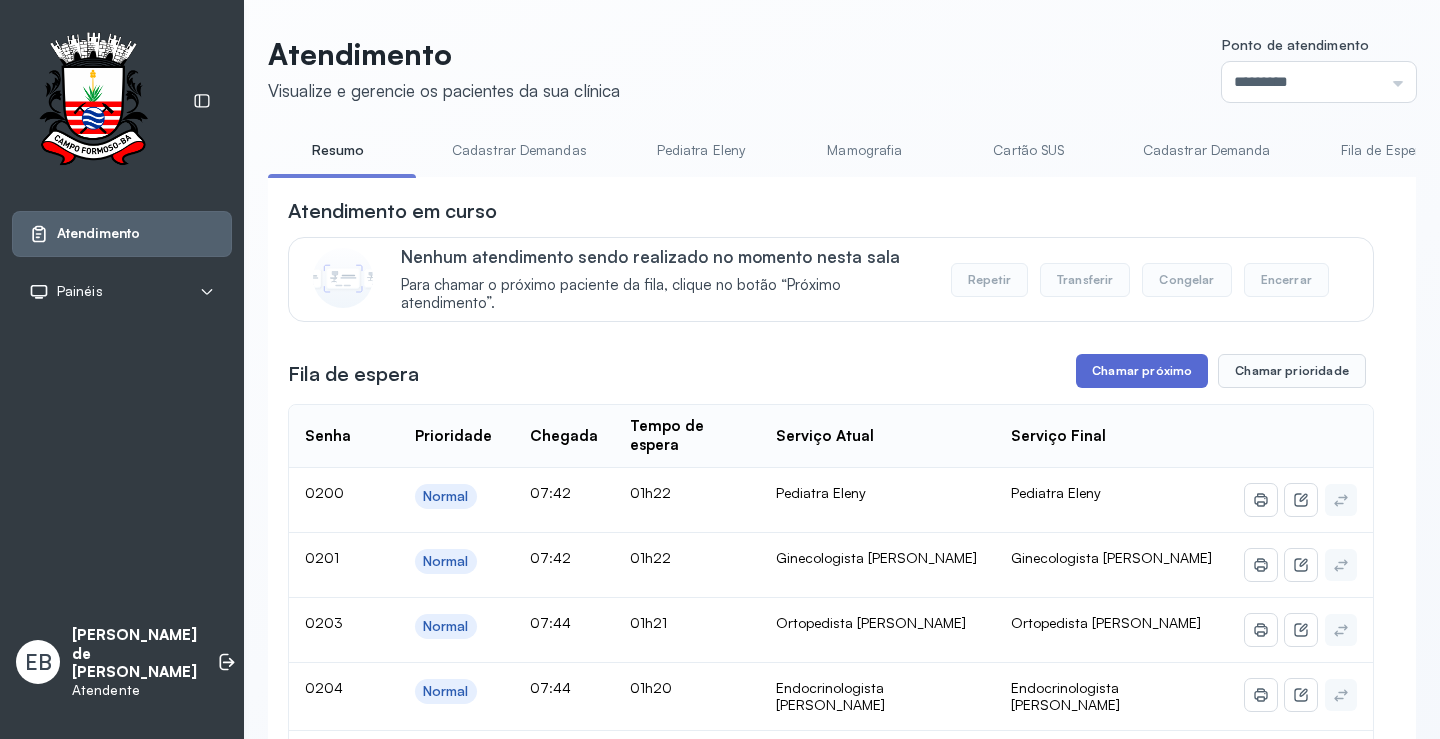 click on "Chamar próximo" at bounding box center (1142, 371) 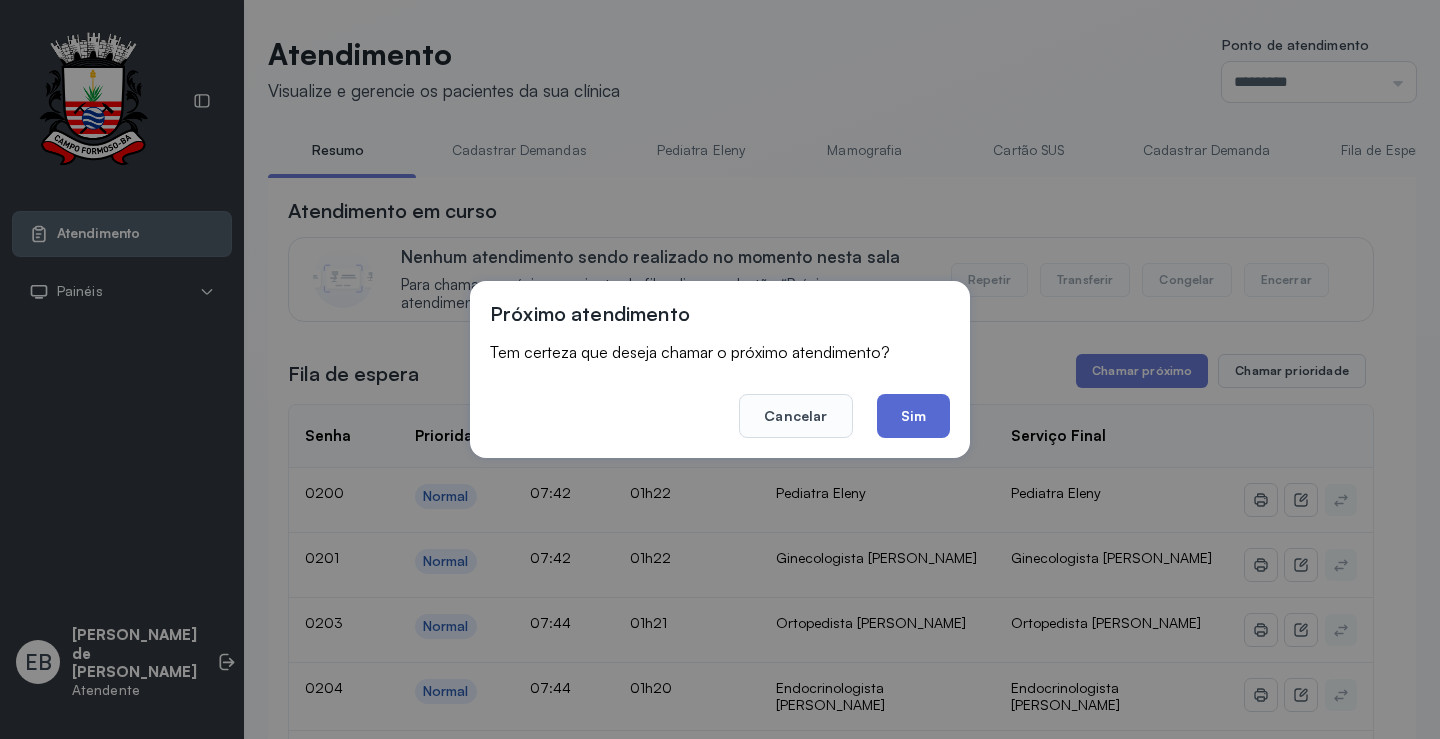click on "Sim" 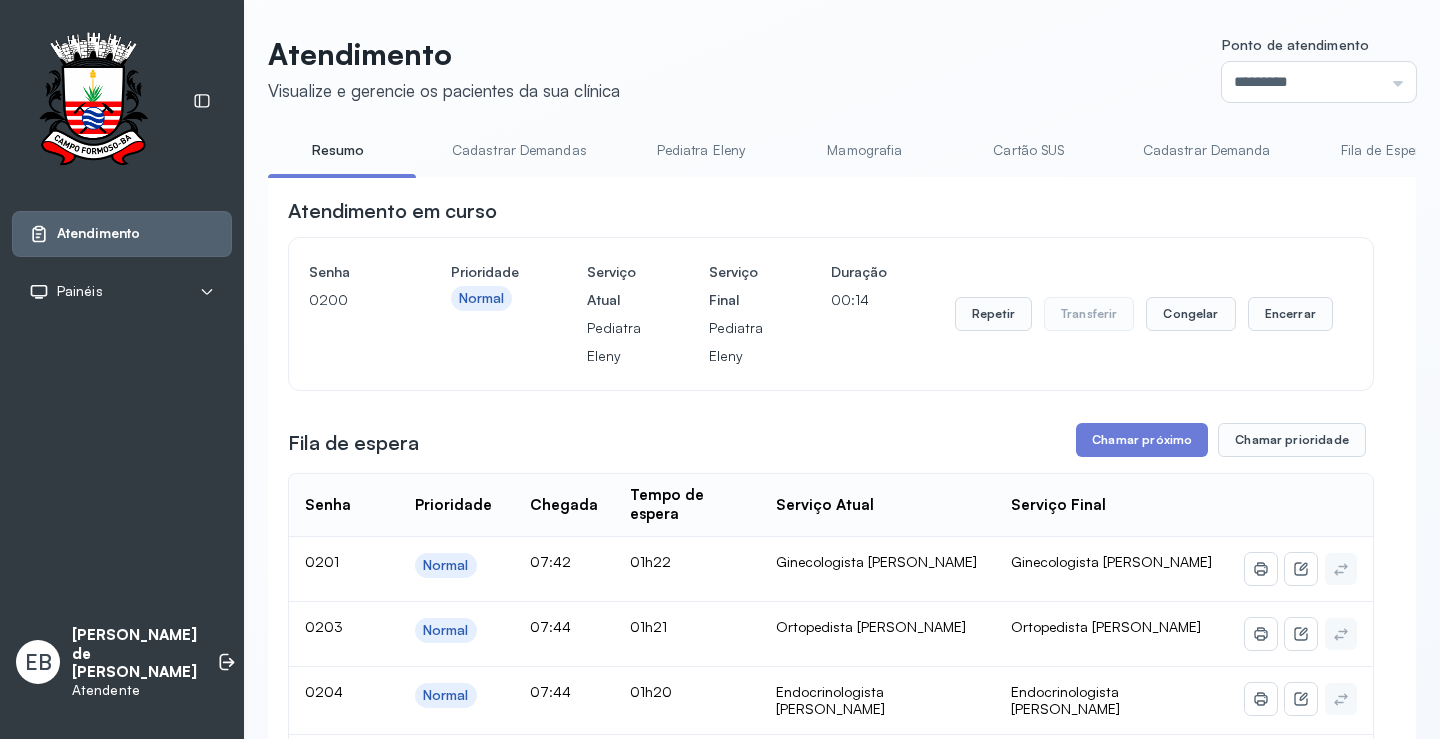 scroll, scrollTop: 100, scrollLeft: 0, axis: vertical 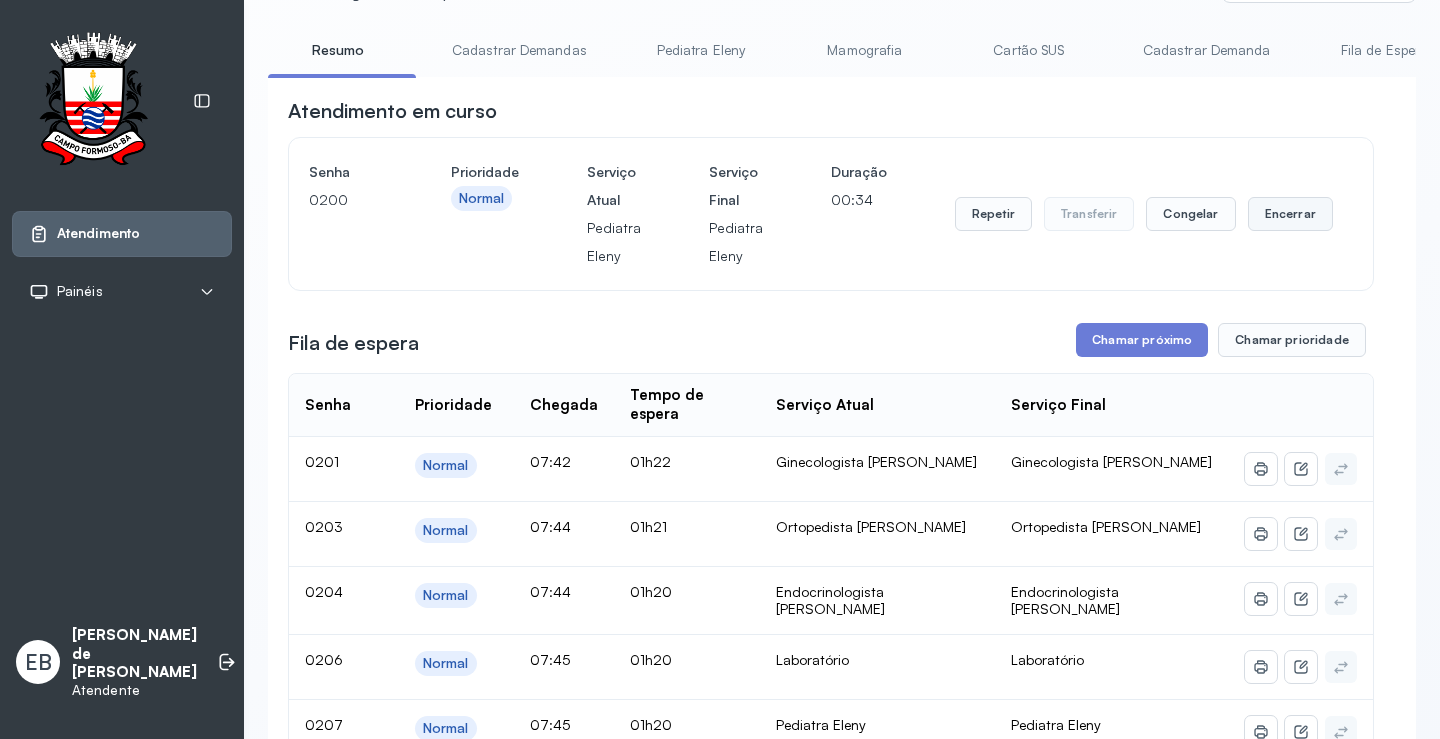 click on "Encerrar" at bounding box center (1290, 214) 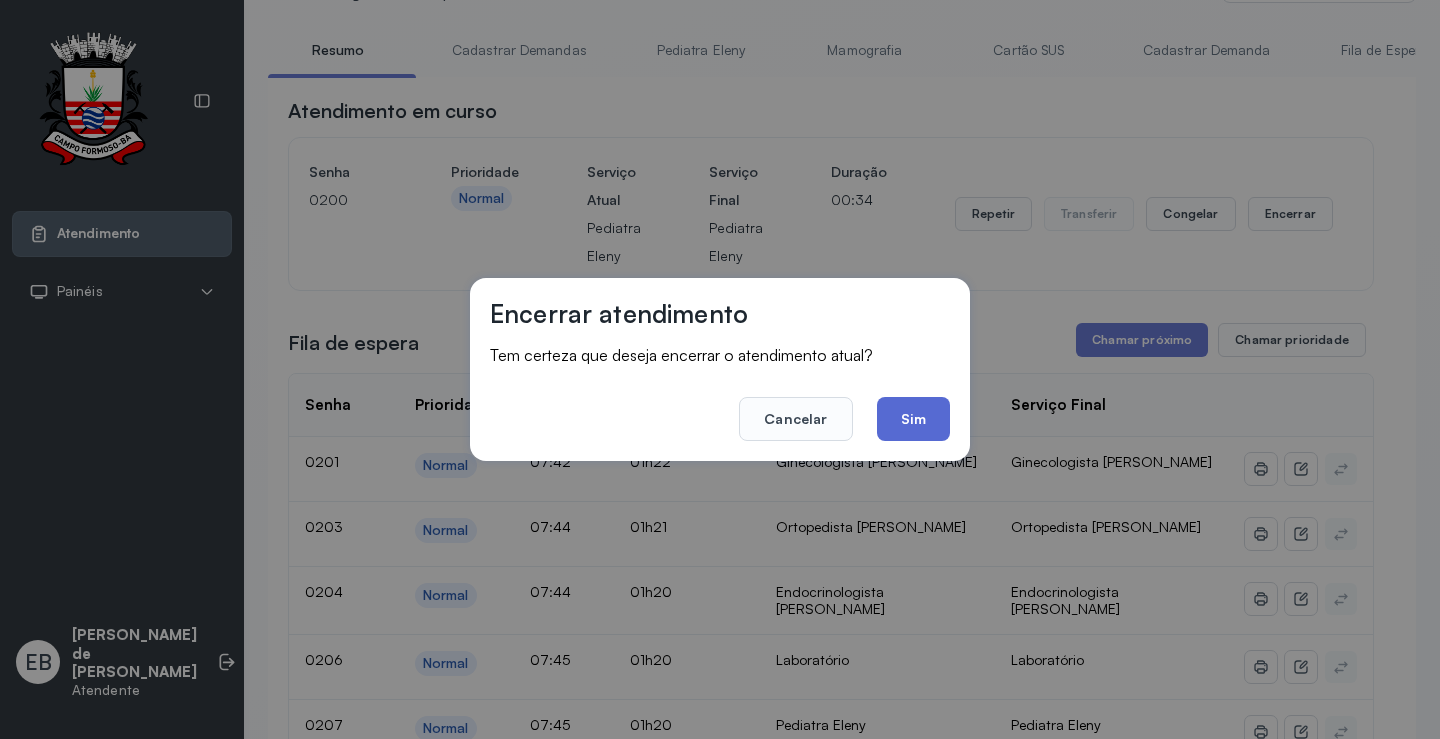 click on "Sim" 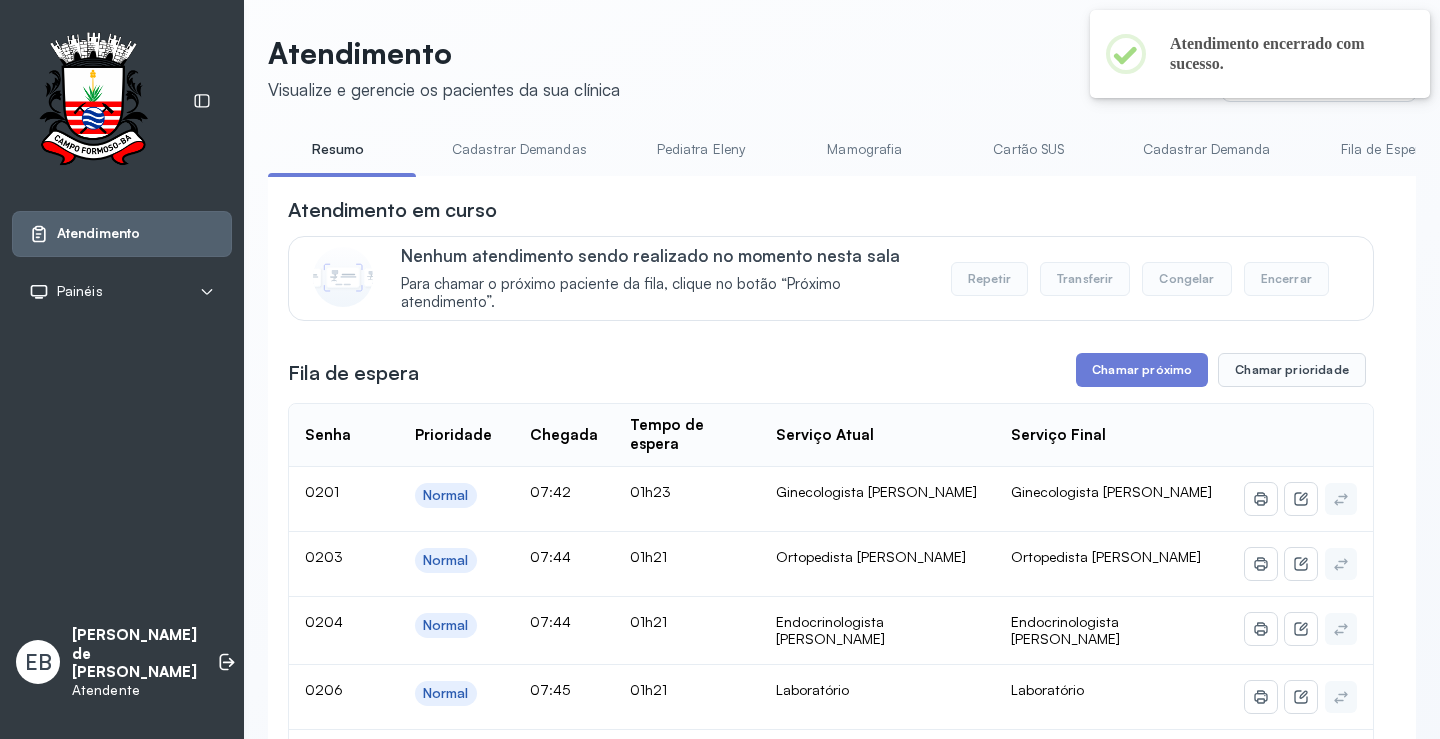 scroll, scrollTop: 100, scrollLeft: 0, axis: vertical 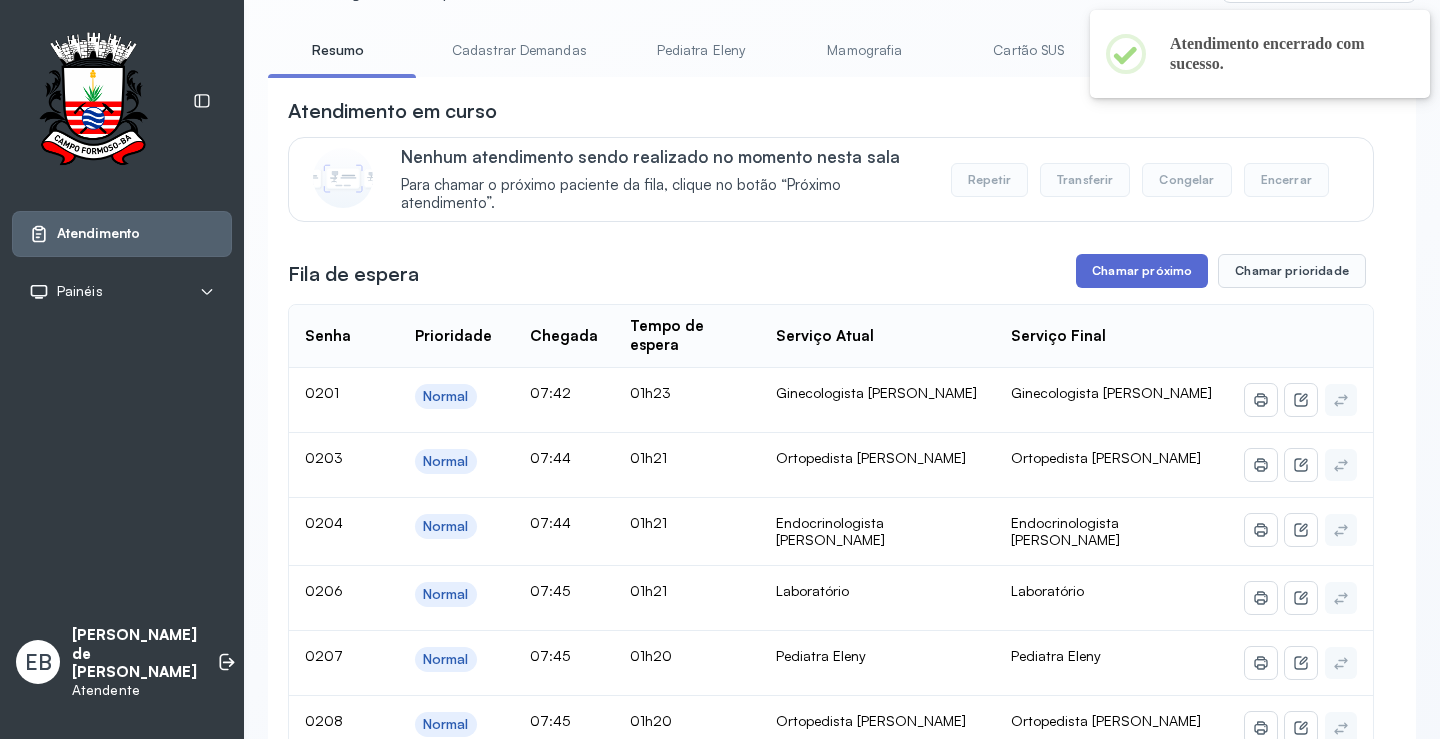 click on "Chamar próximo" at bounding box center (1142, 271) 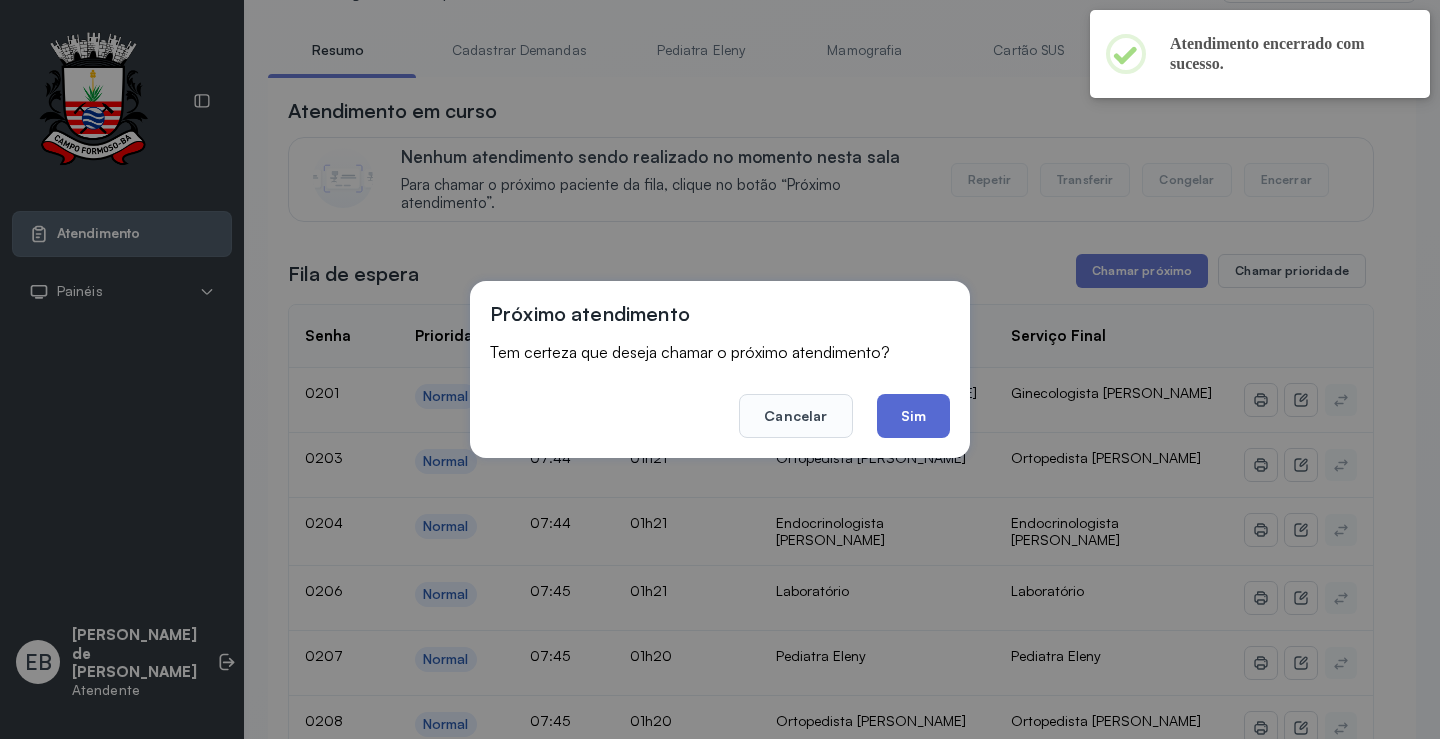 click on "Sim" 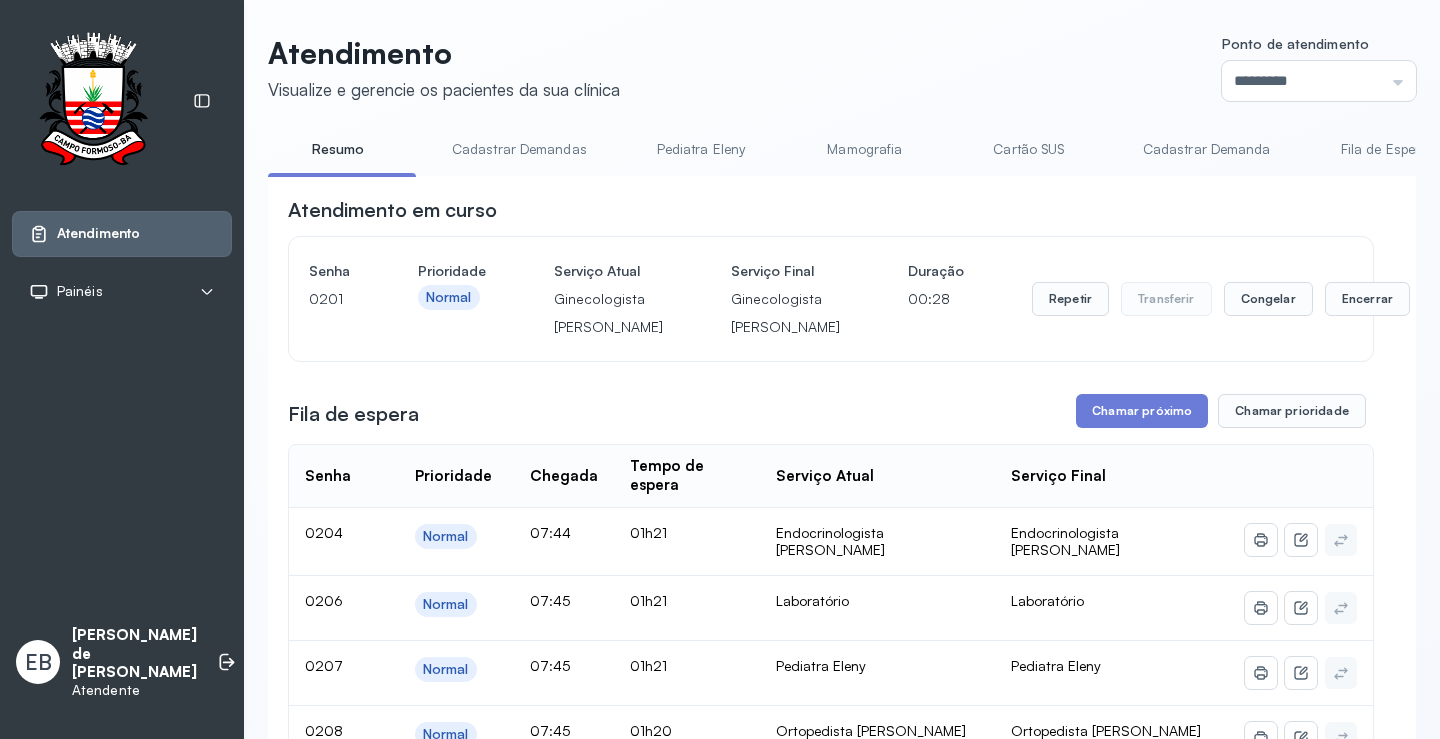 scroll, scrollTop: 100, scrollLeft: 0, axis: vertical 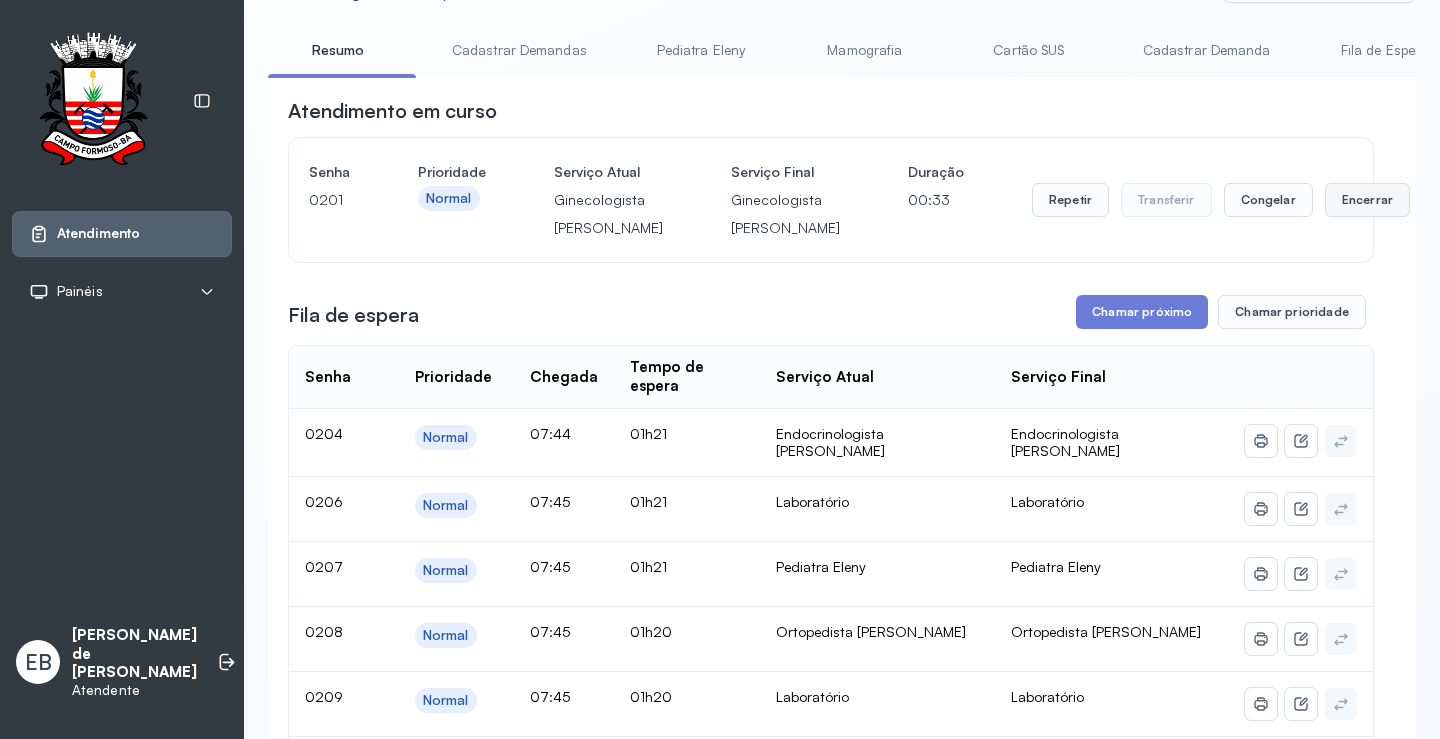 click on "Encerrar" at bounding box center (1367, 200) 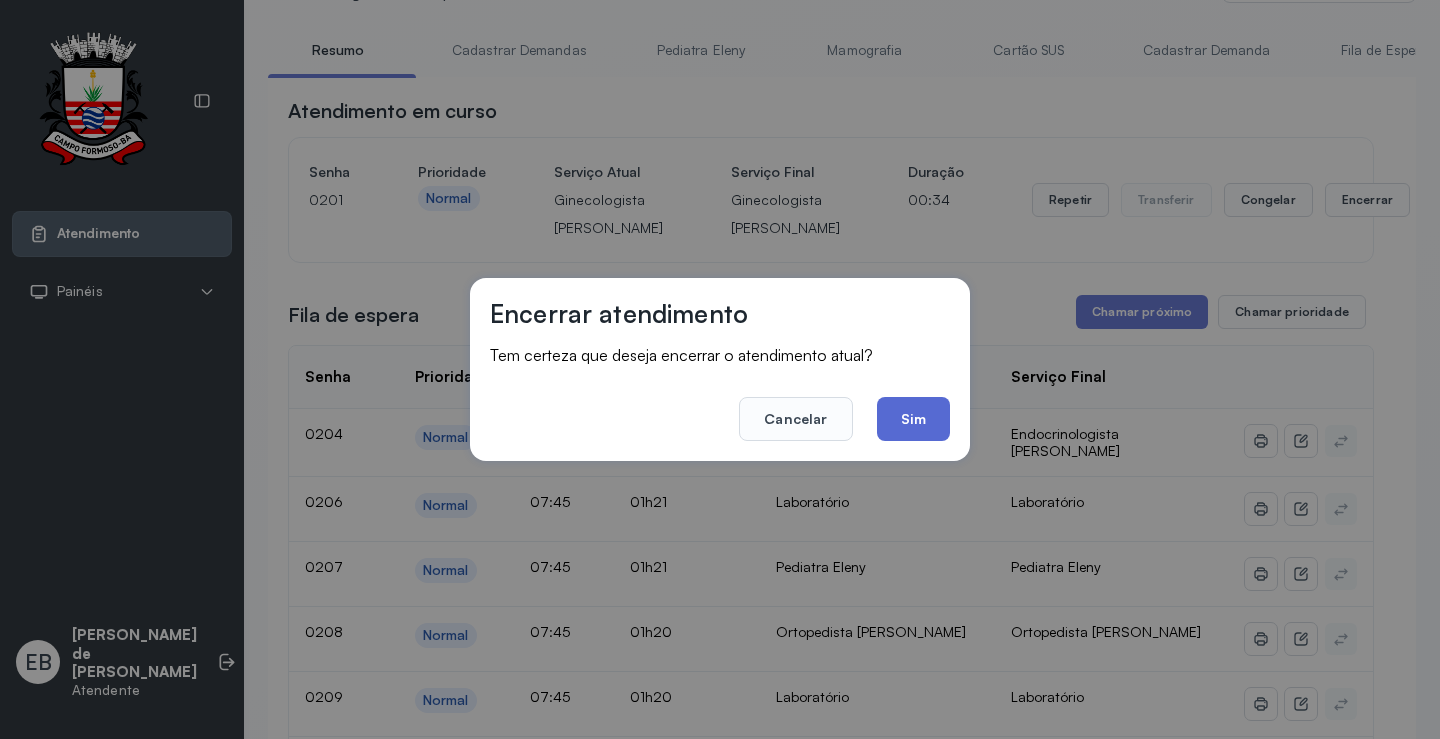 click on "Sim" 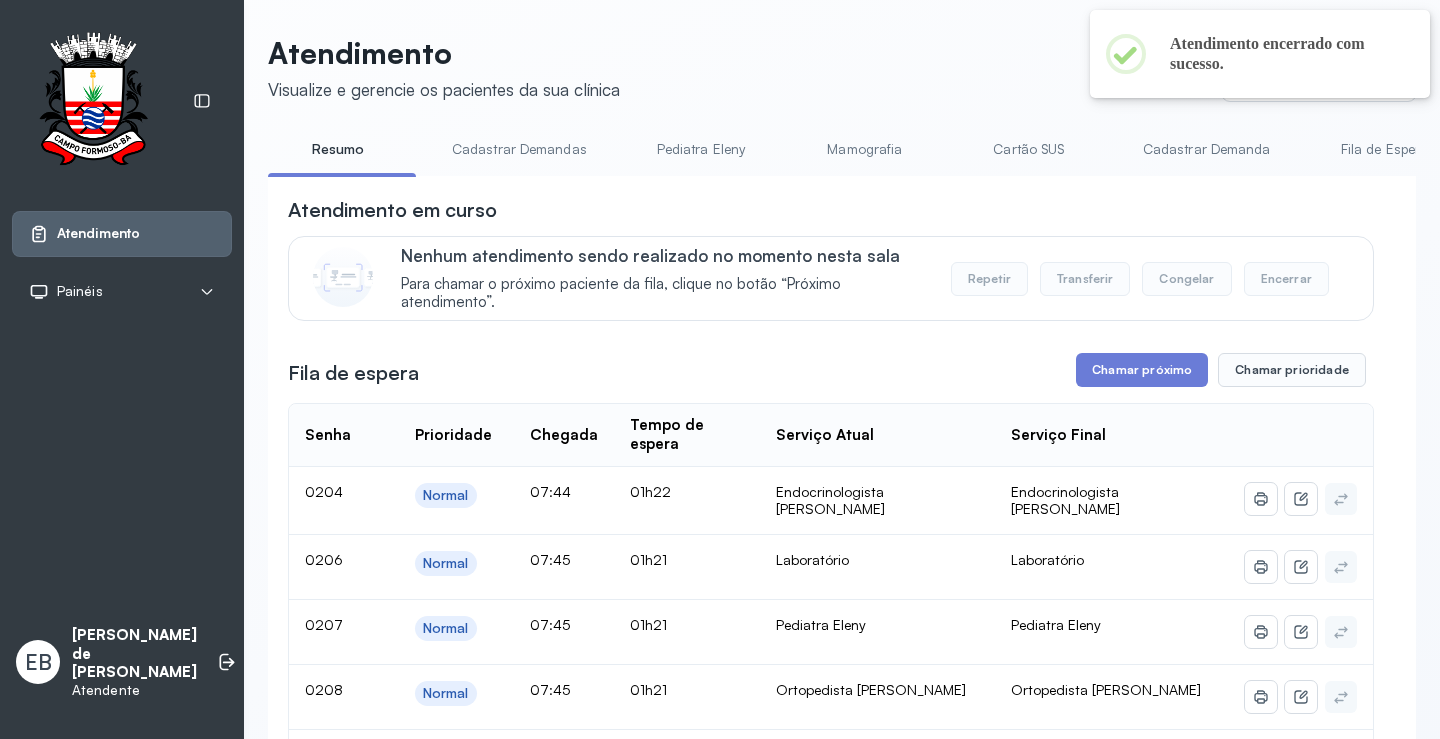 scroll, scrollTop: 100, scrollLeft: 0, axis: vertical 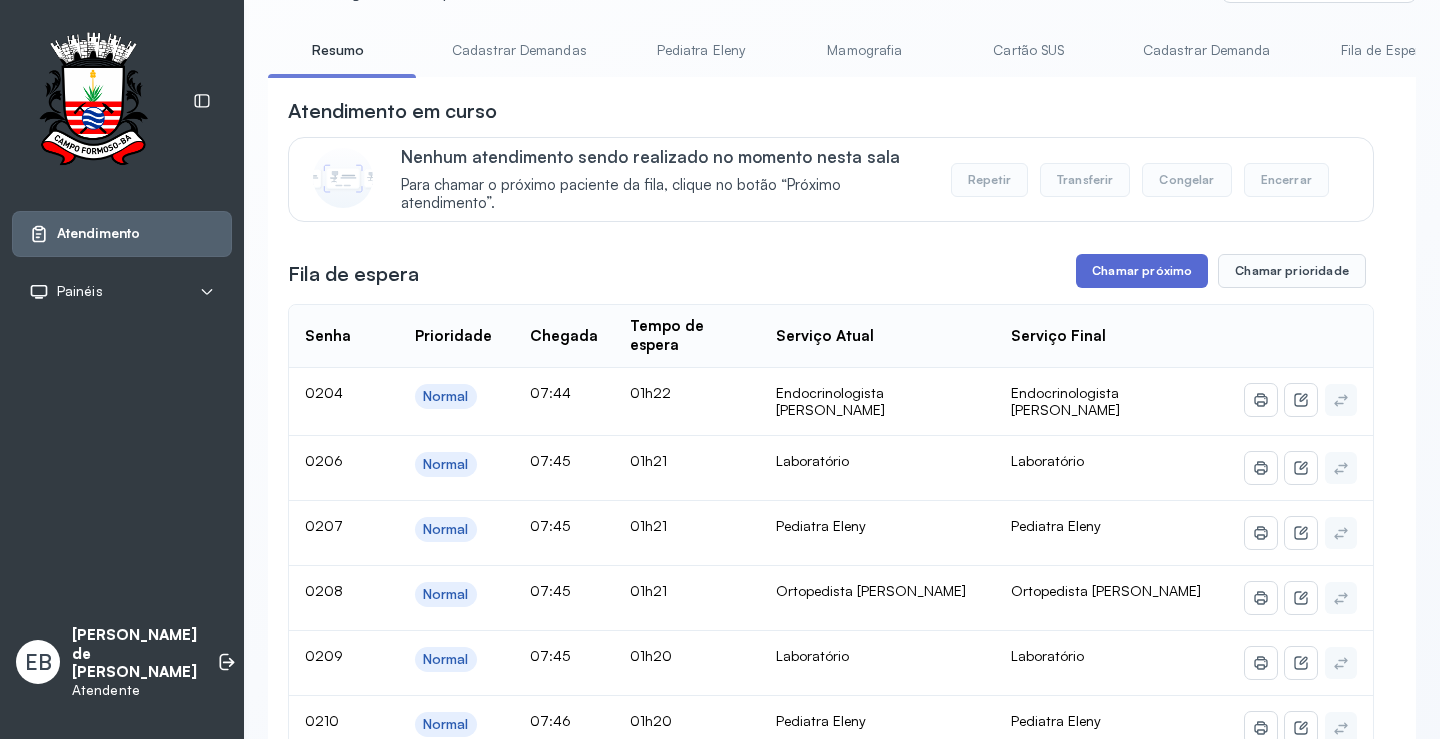 click on "Chamar próximo" at bounding box center (1142, 271) 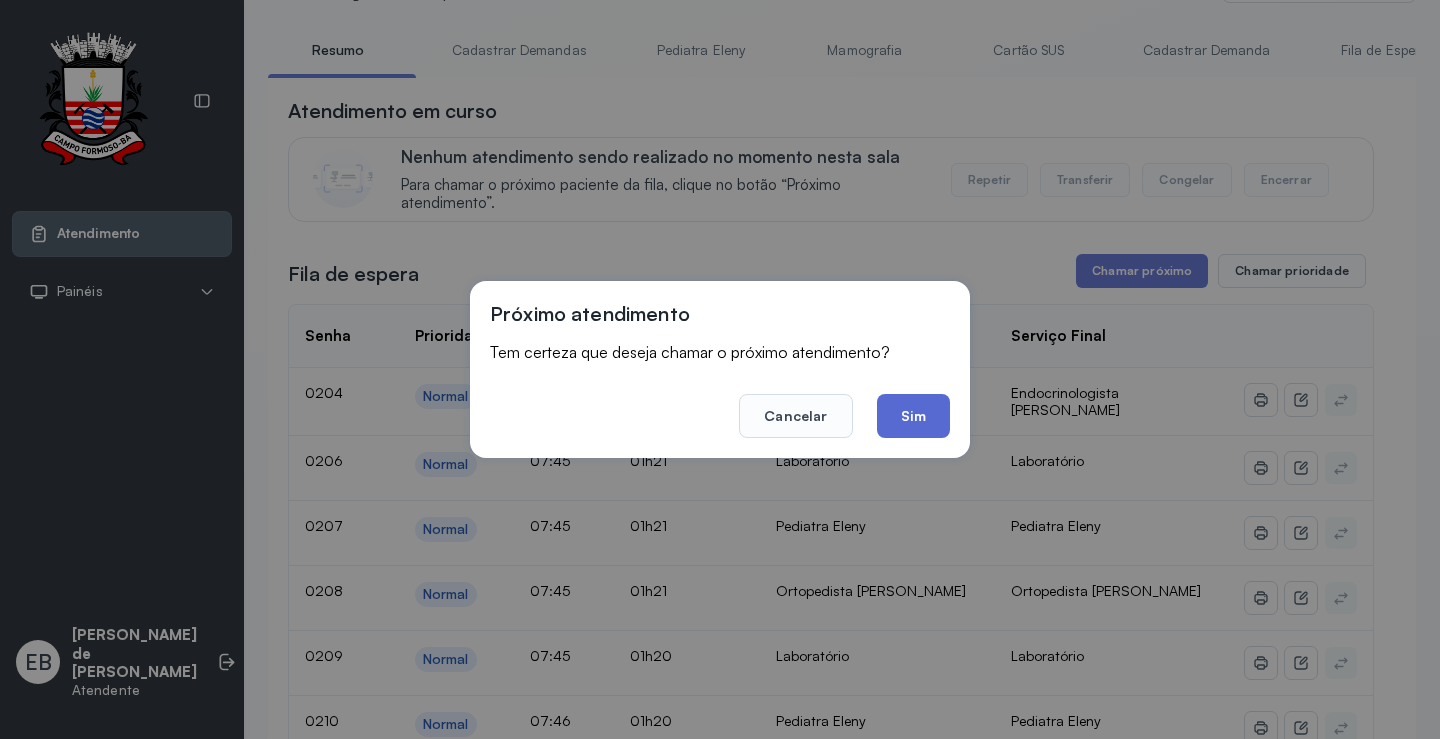 click on "Sim" 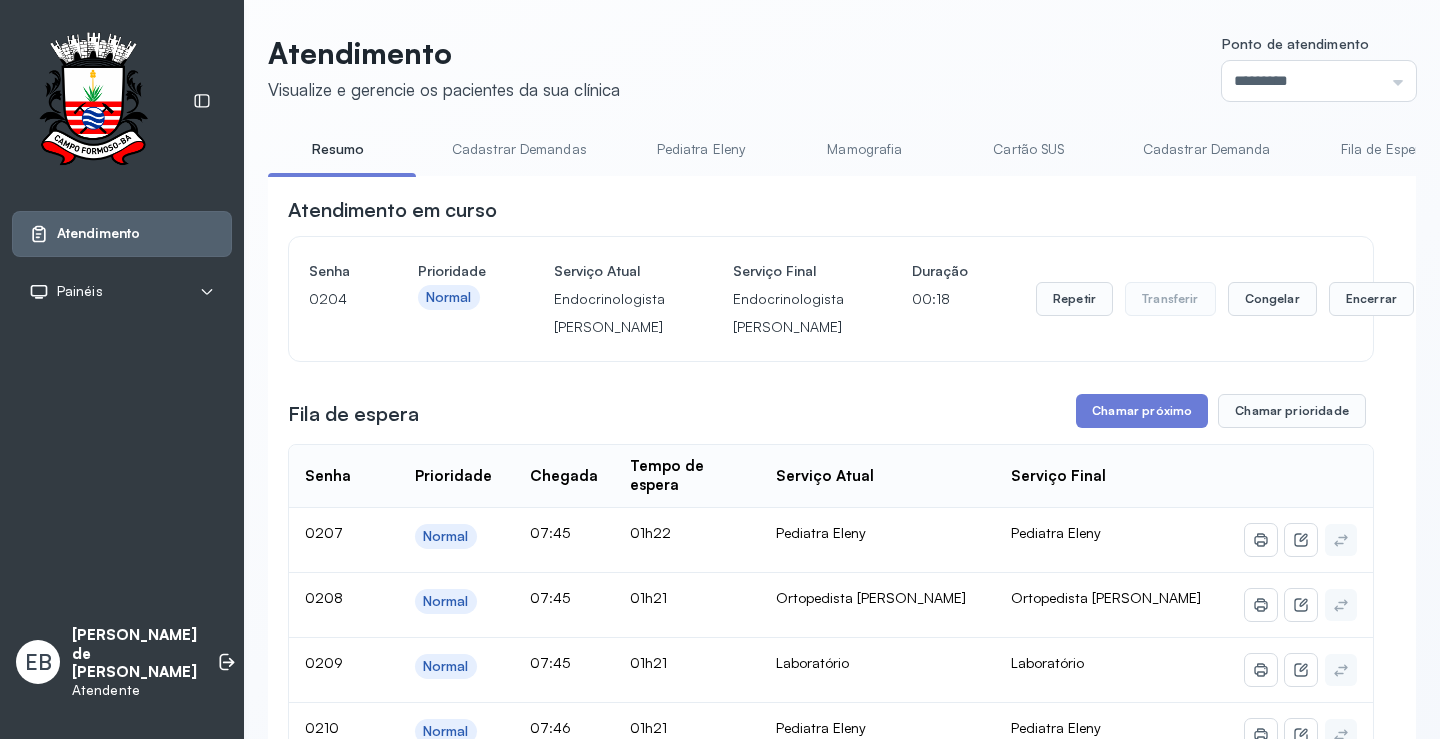 scroll, scrollTop: 100, scrollLeft: 0, axis: vertical 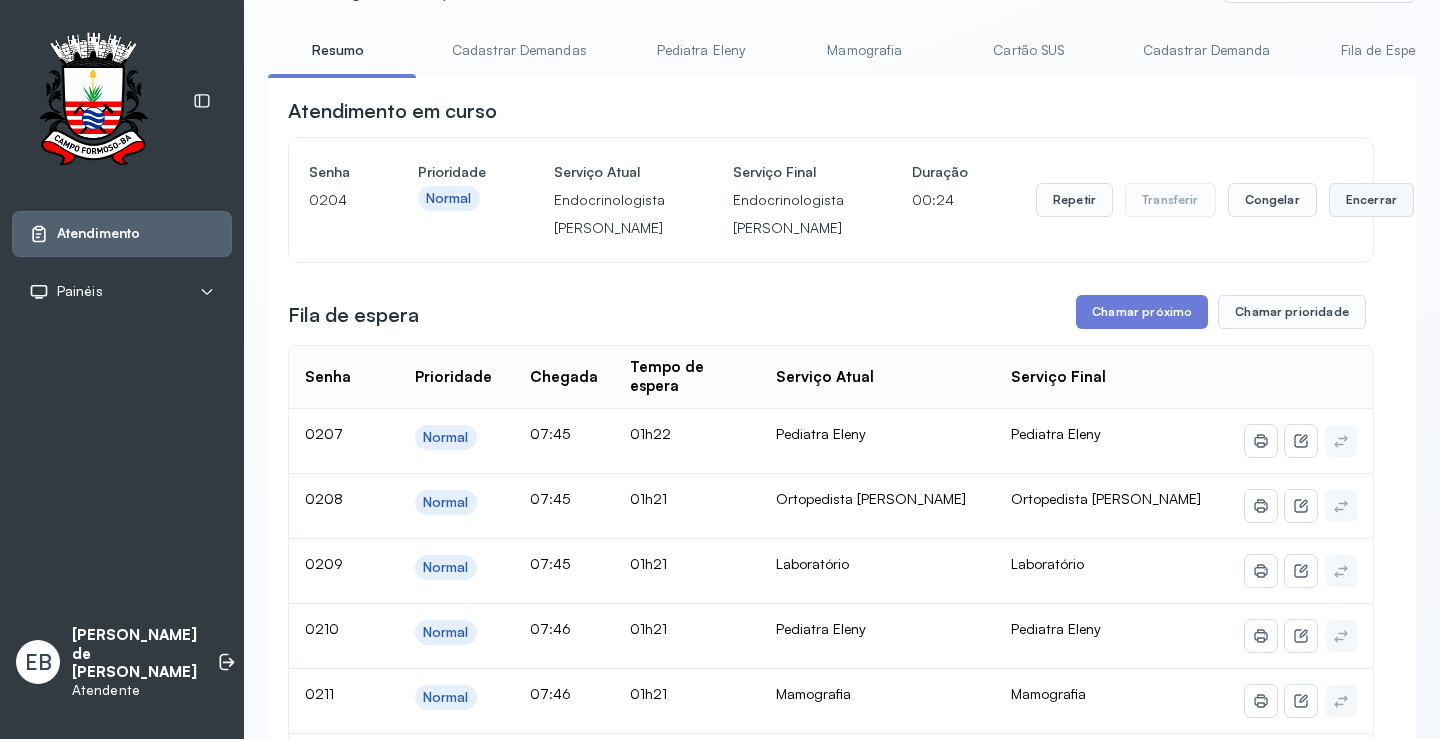 click on "Encerrar" at bounding box center [1371, 200] 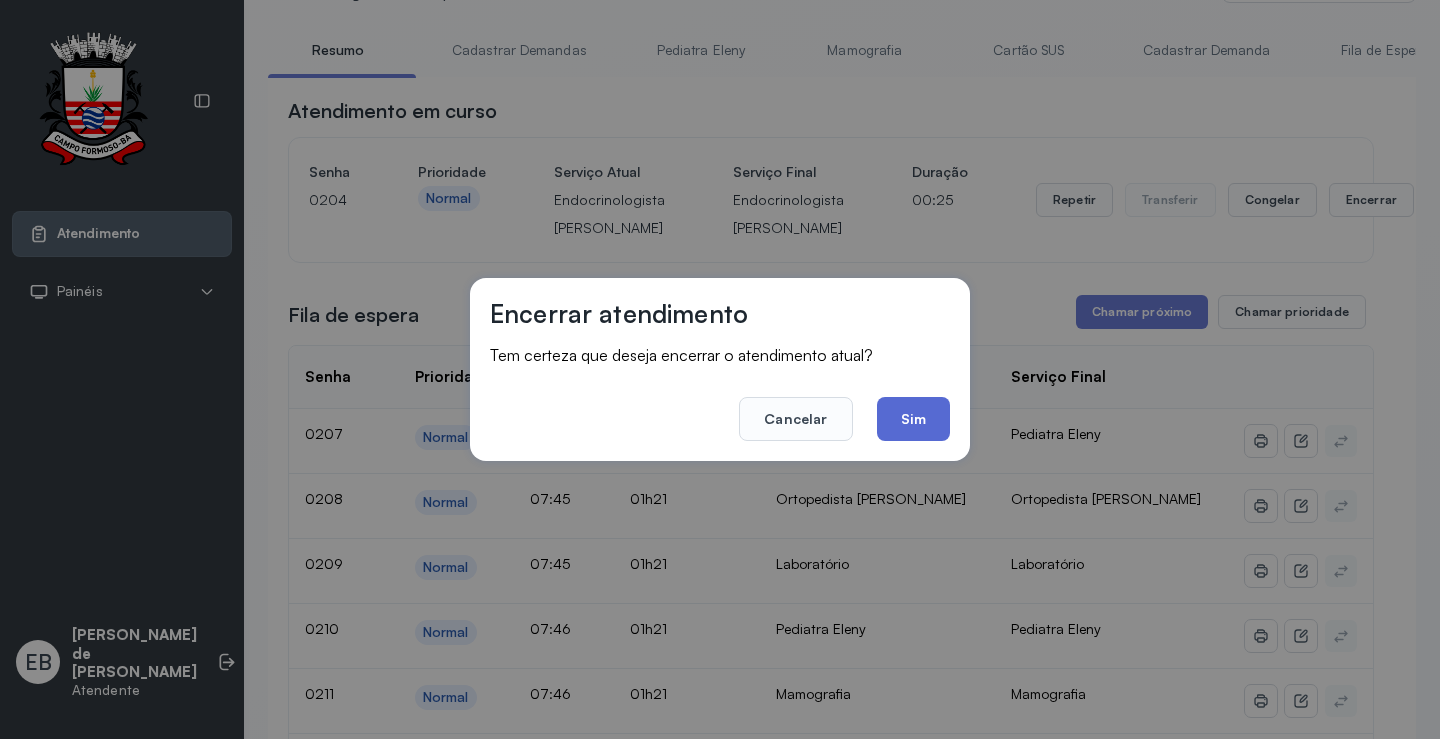 click on "Sim" 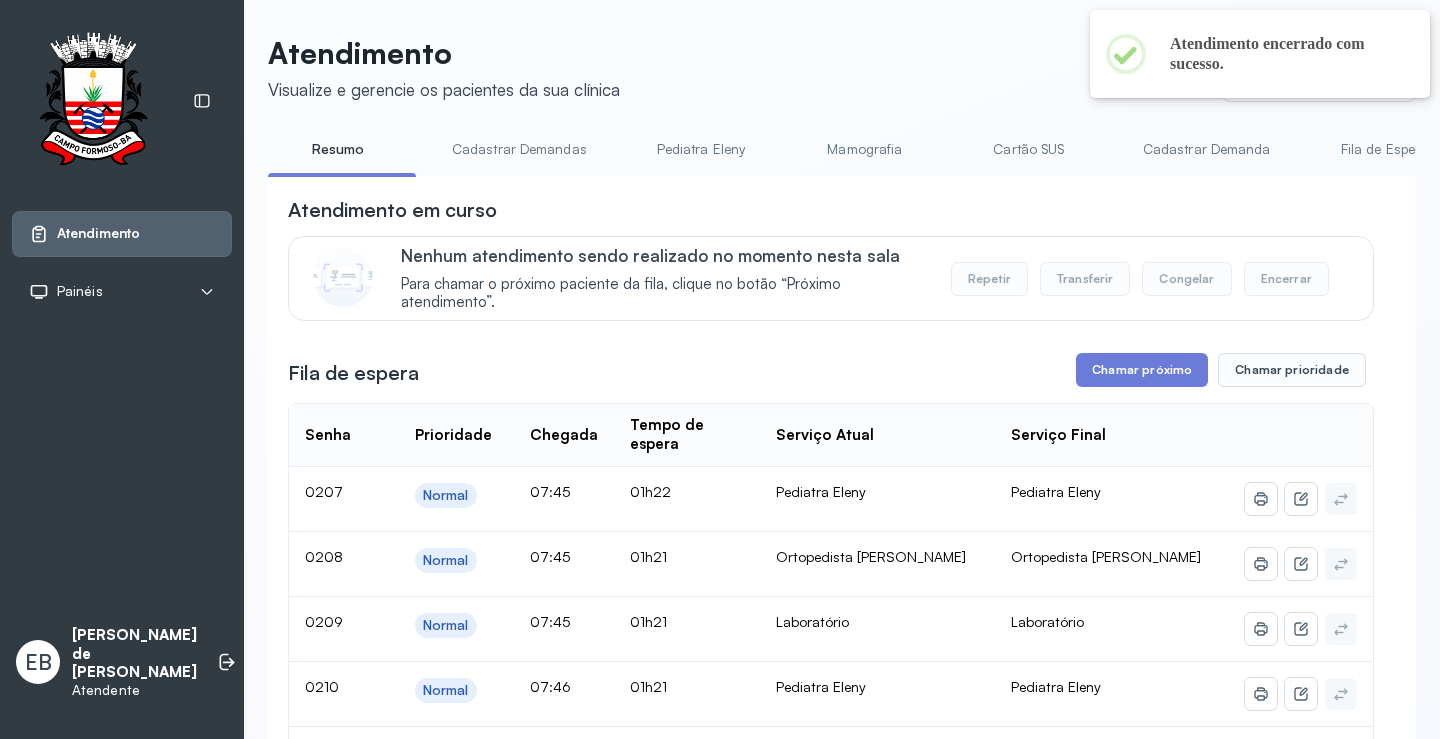 scroll, scrollTop: 100, scrollLeft: 0, axis: vertical 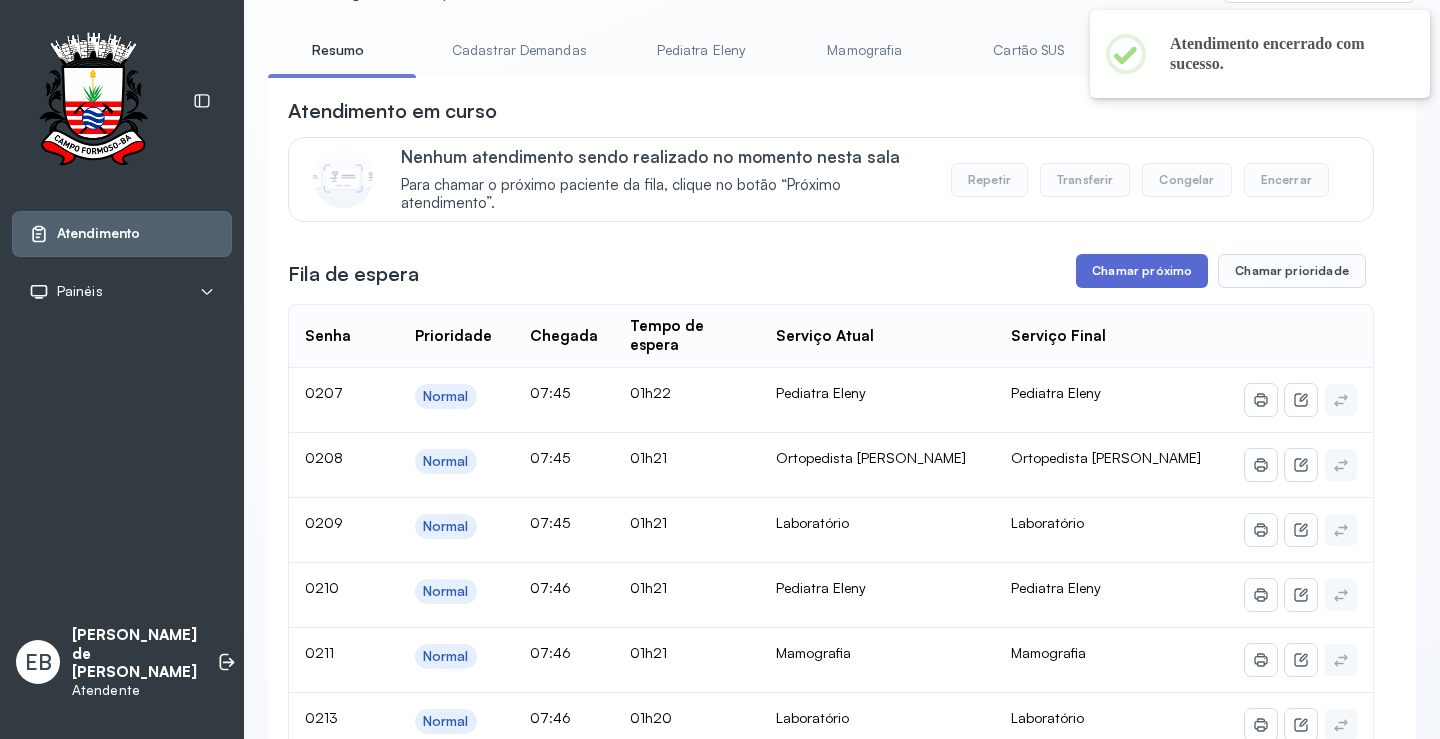 click on "Chamar próximo" at bounding box center [1142, 271] 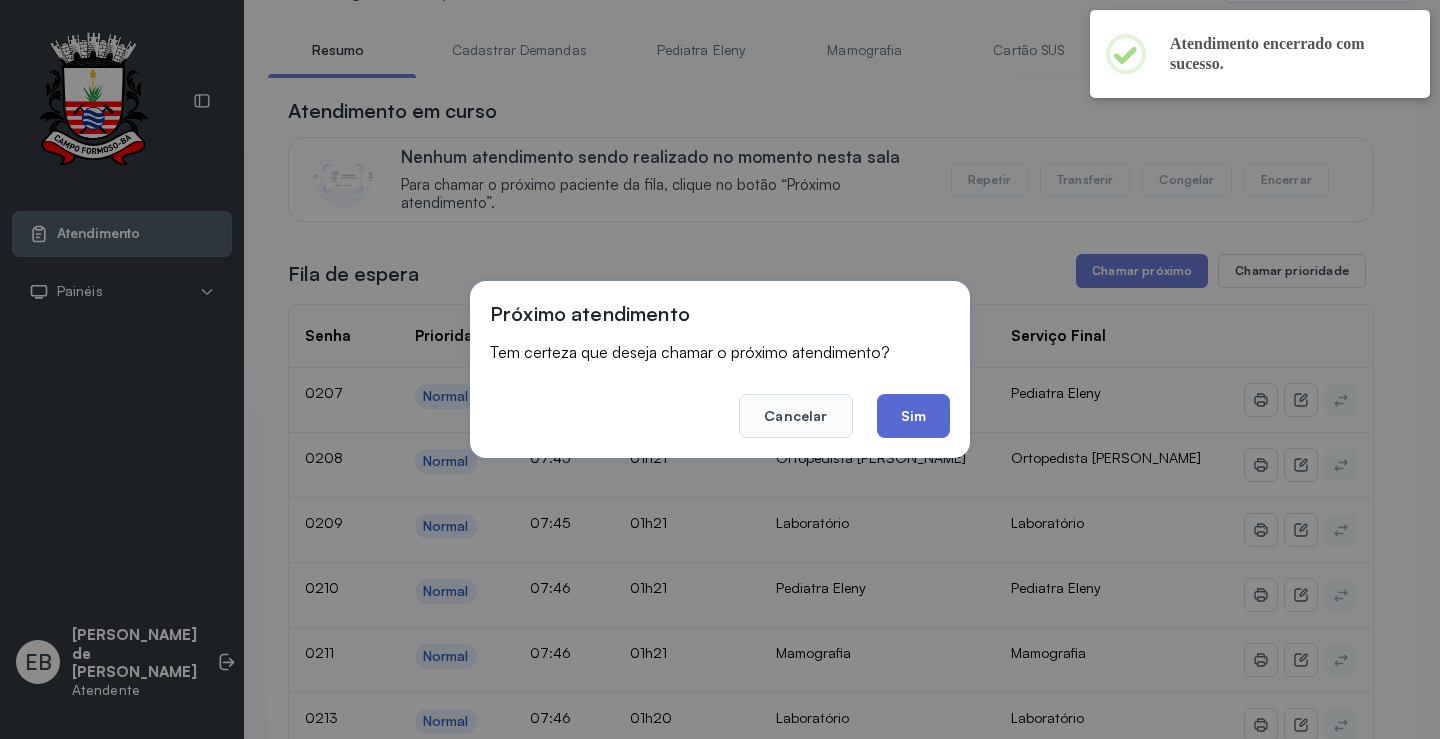 click on "Sim" 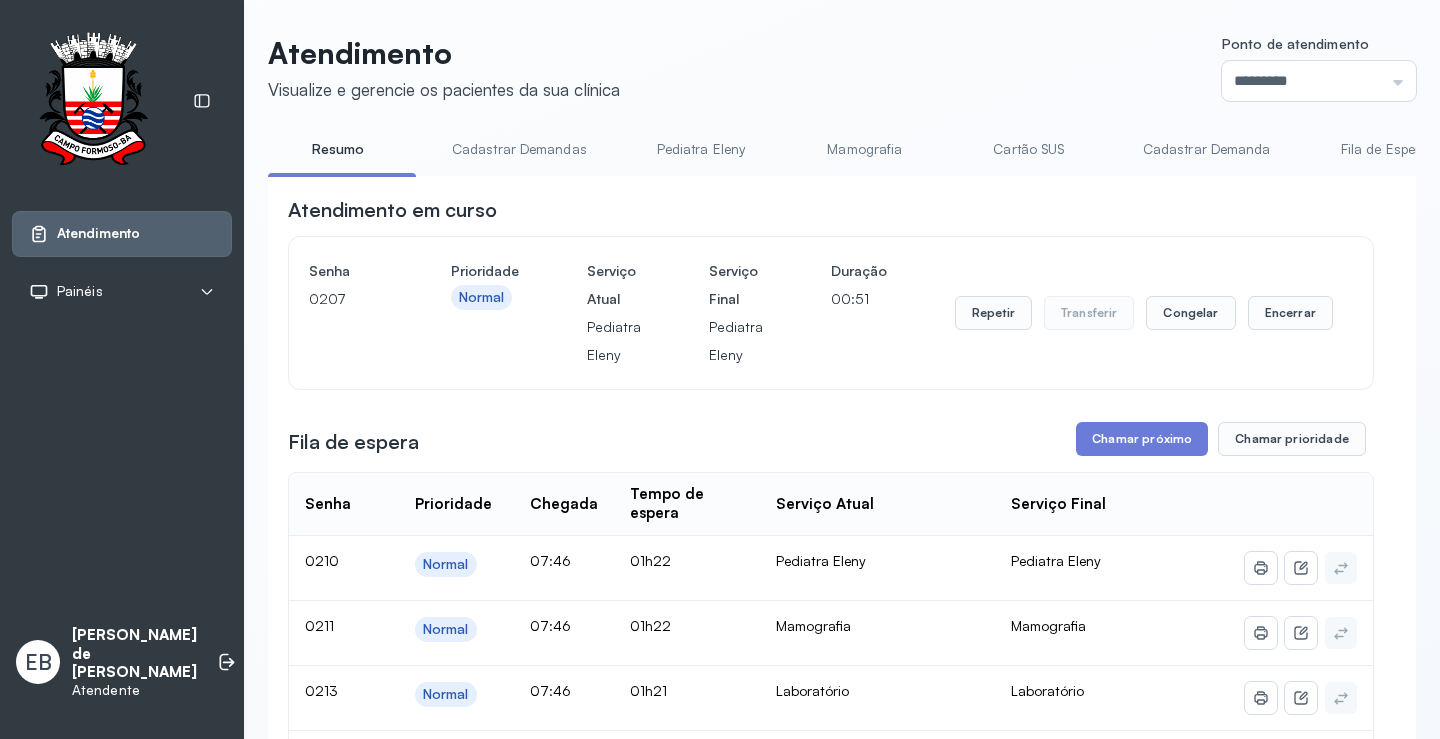 scroll, scrollTop: 100, scrollLeft: 0, axis: vertical 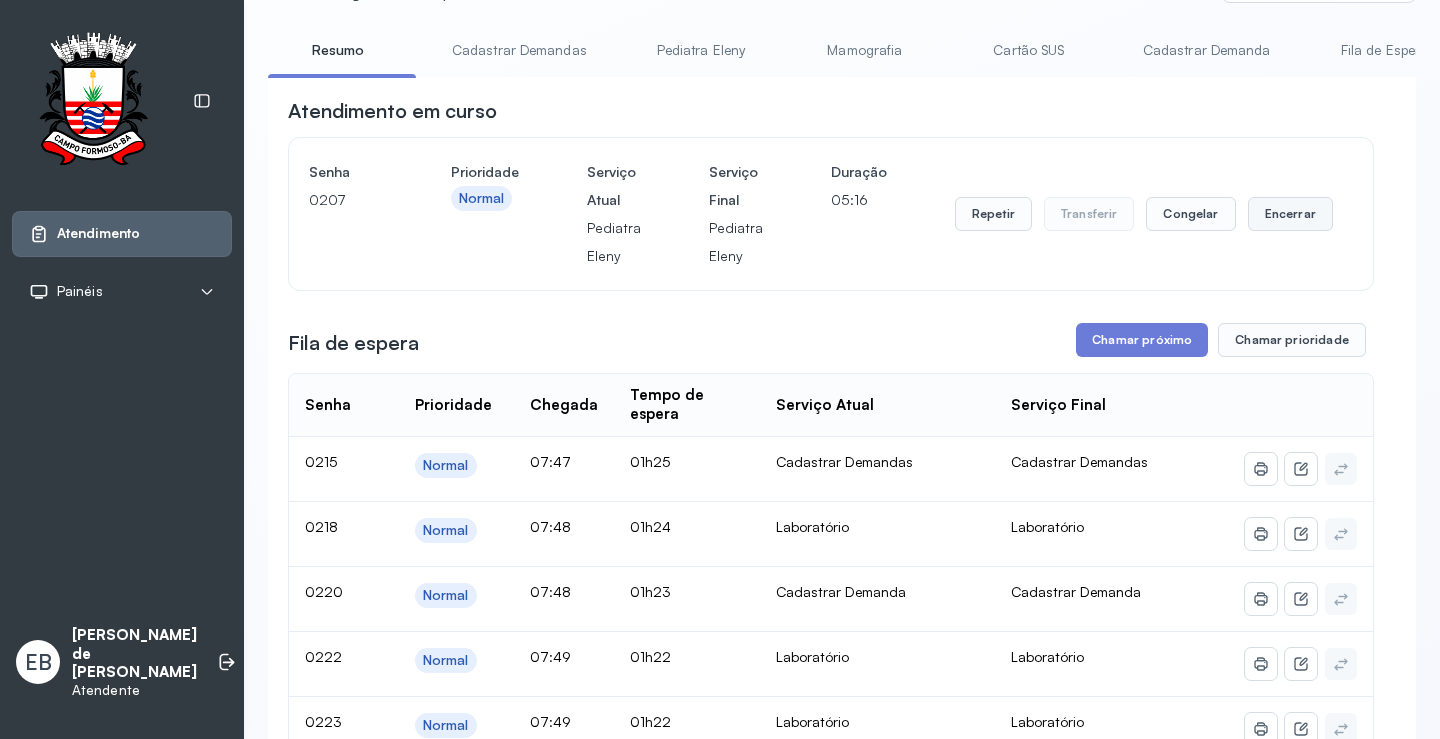 click on "Encerrar" at bounding box center (1290, 214) 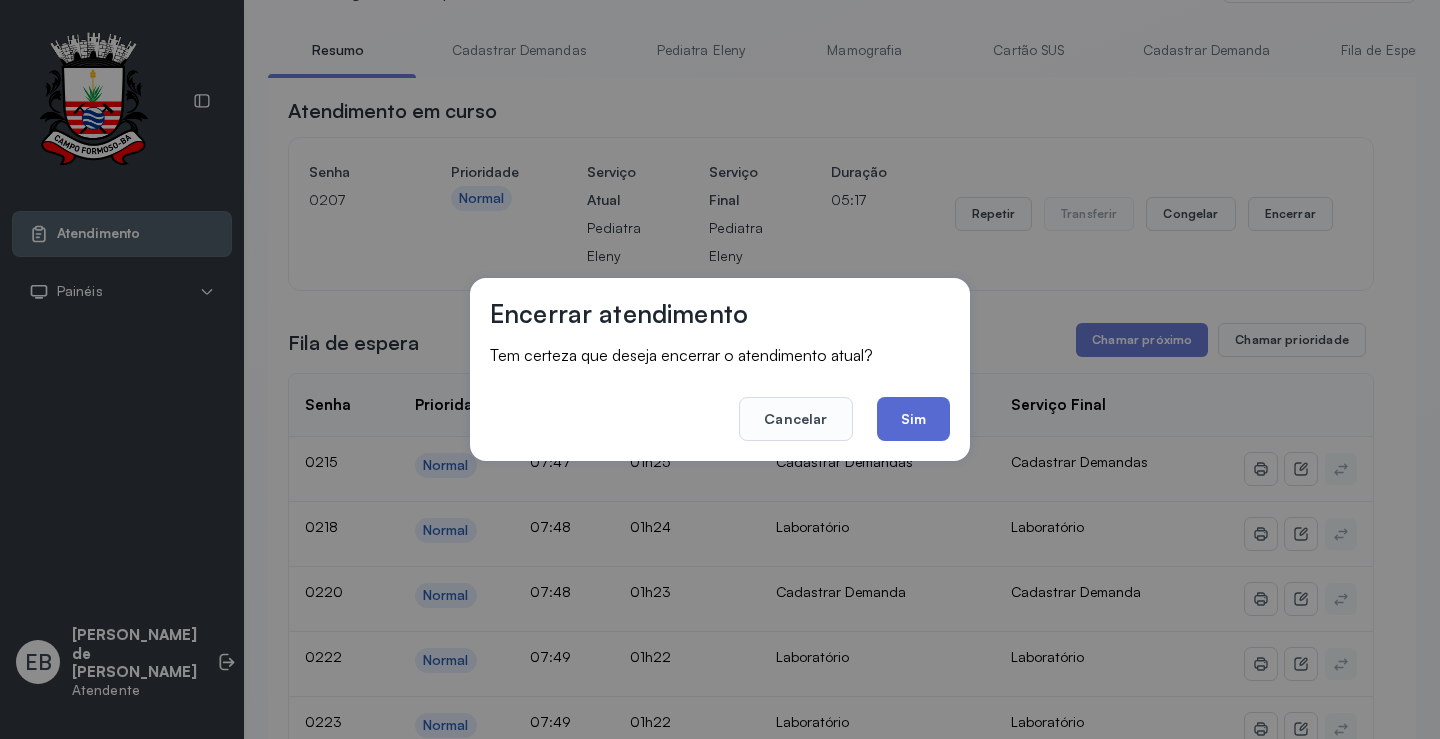 click on "Sim" 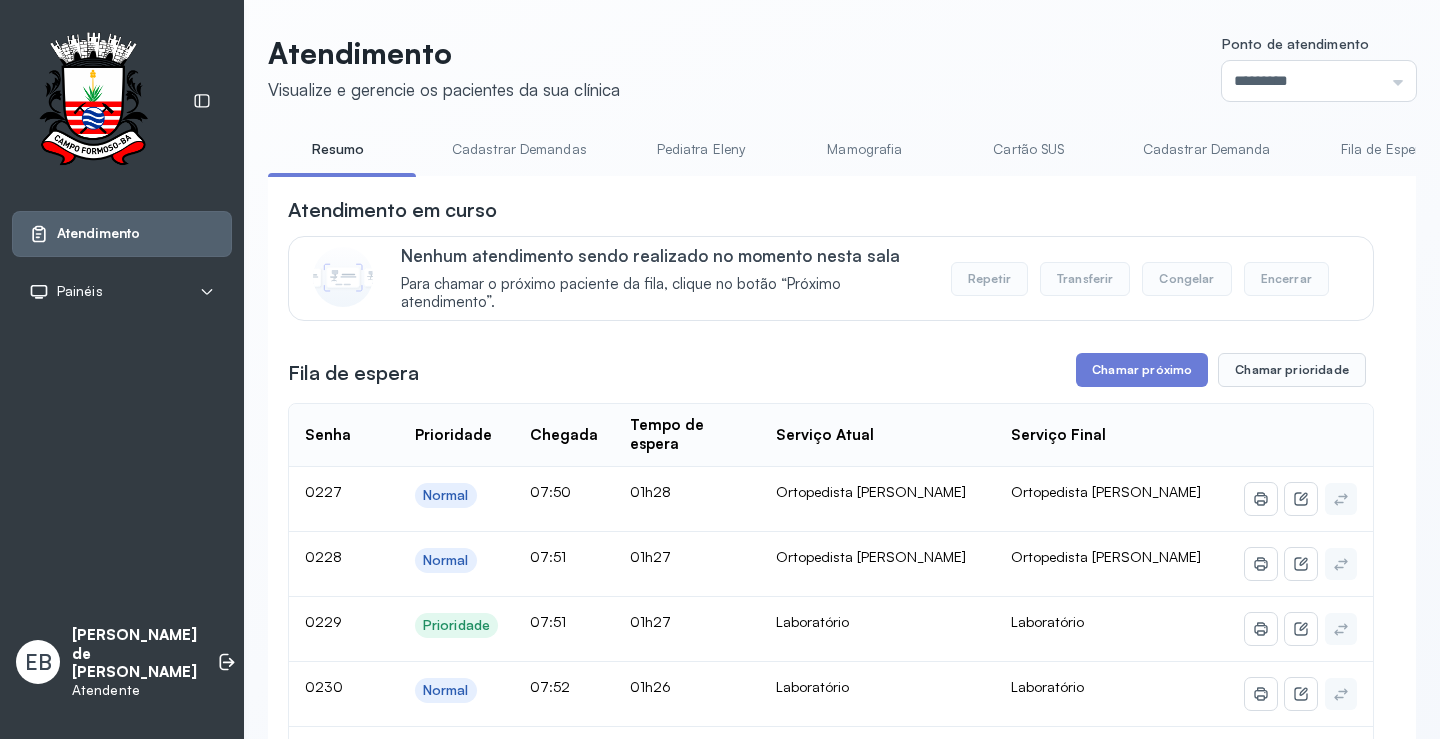 scroll, scrollTop: 195, scrollLeft: 0, axis: vertical 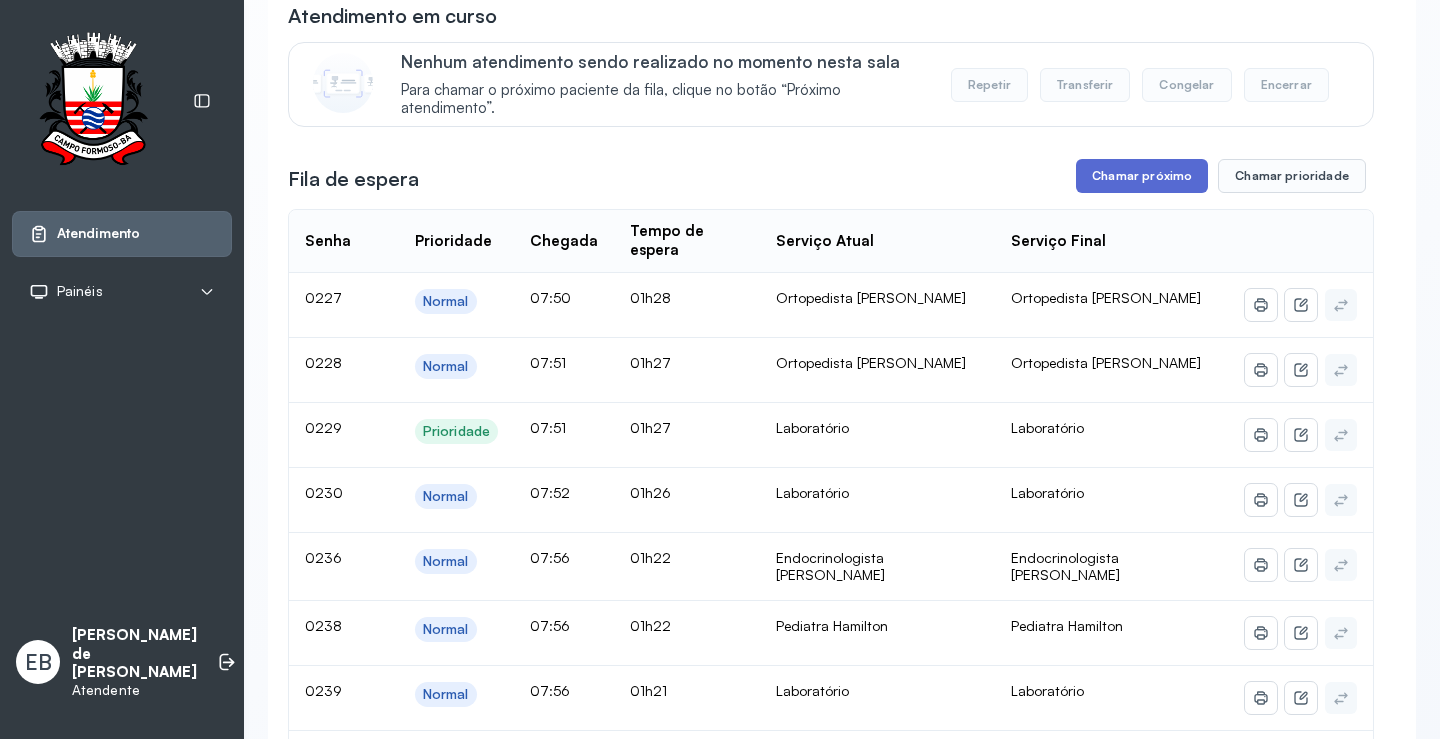 click on "Chamar próximo" at bounding box center [1142, 176] 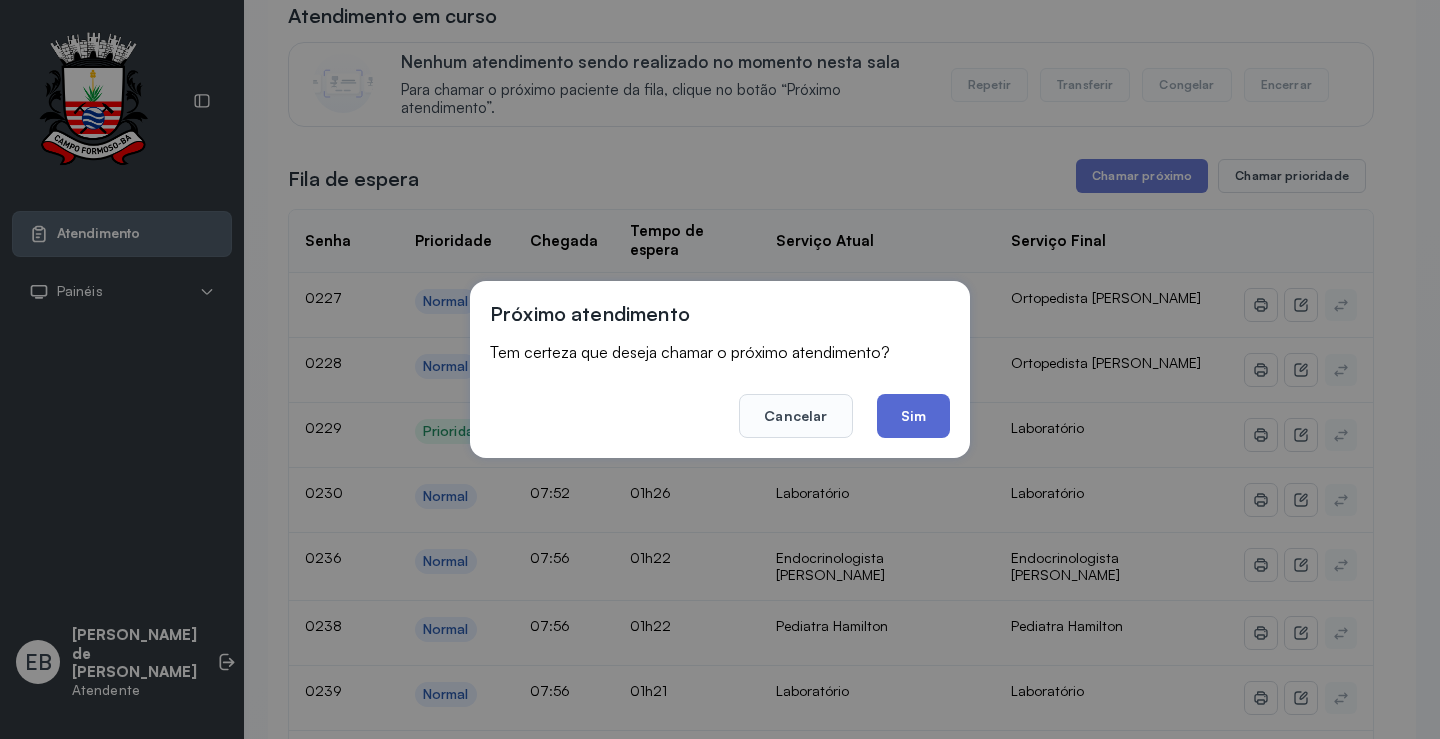 click on "Sim" 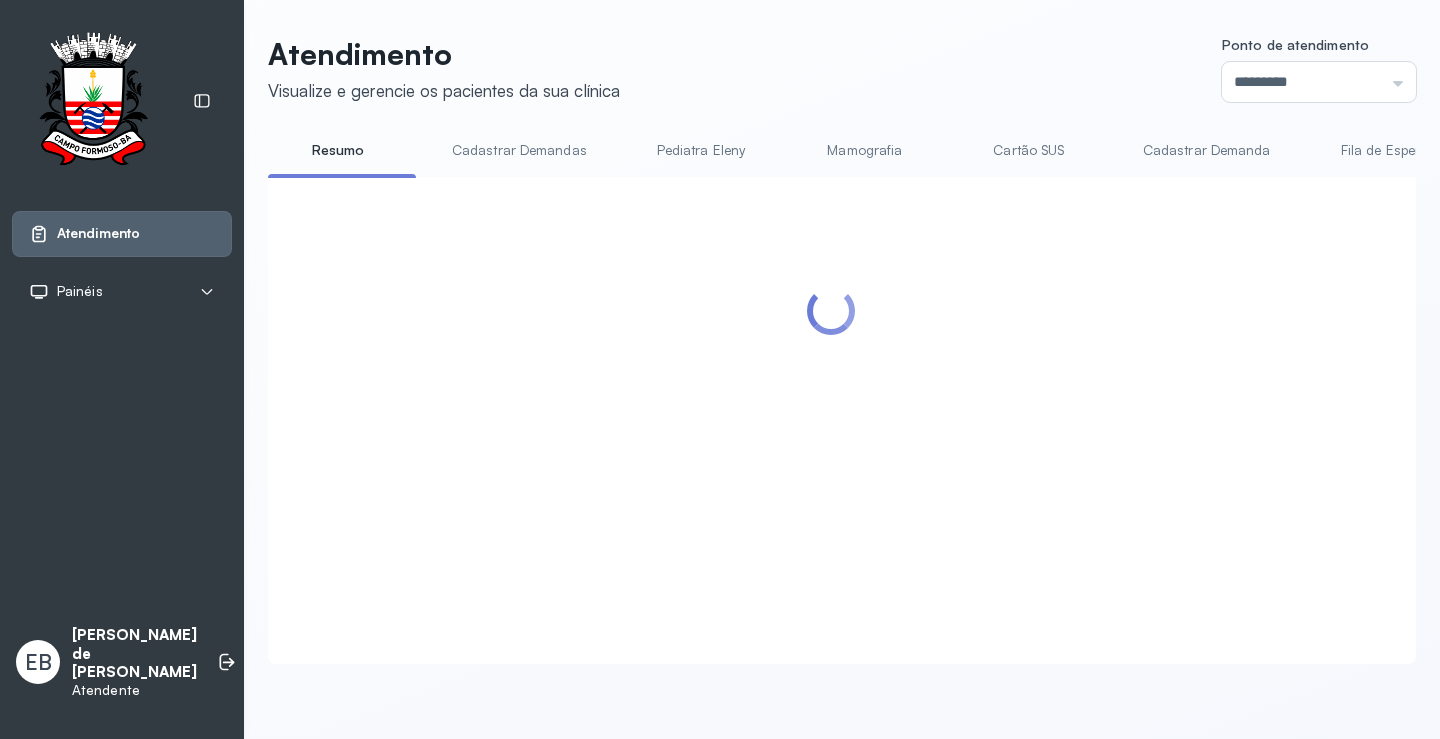 scroll, scrollTop: 1, scrollLeft: 0, axis: vertical 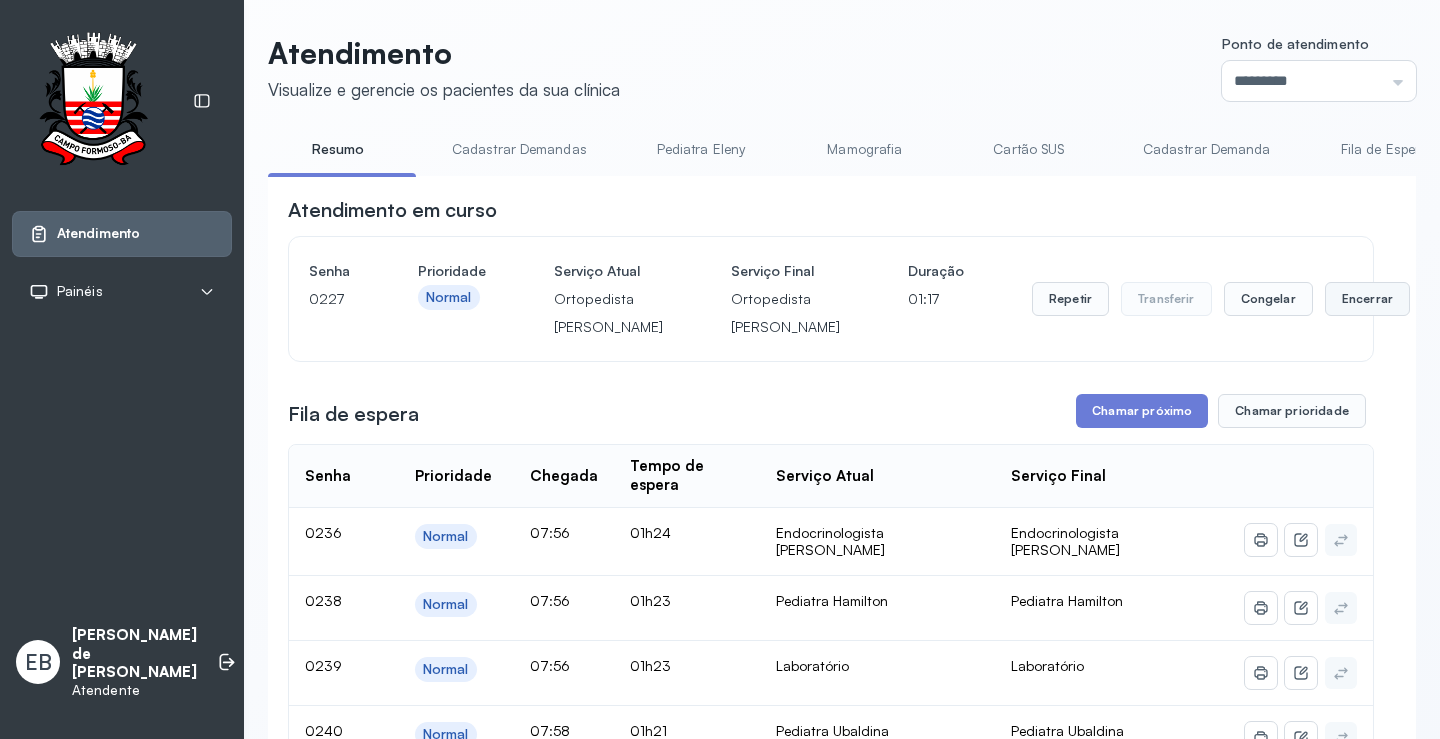 click on "Encerrar" at bounding box center (1367, 299) 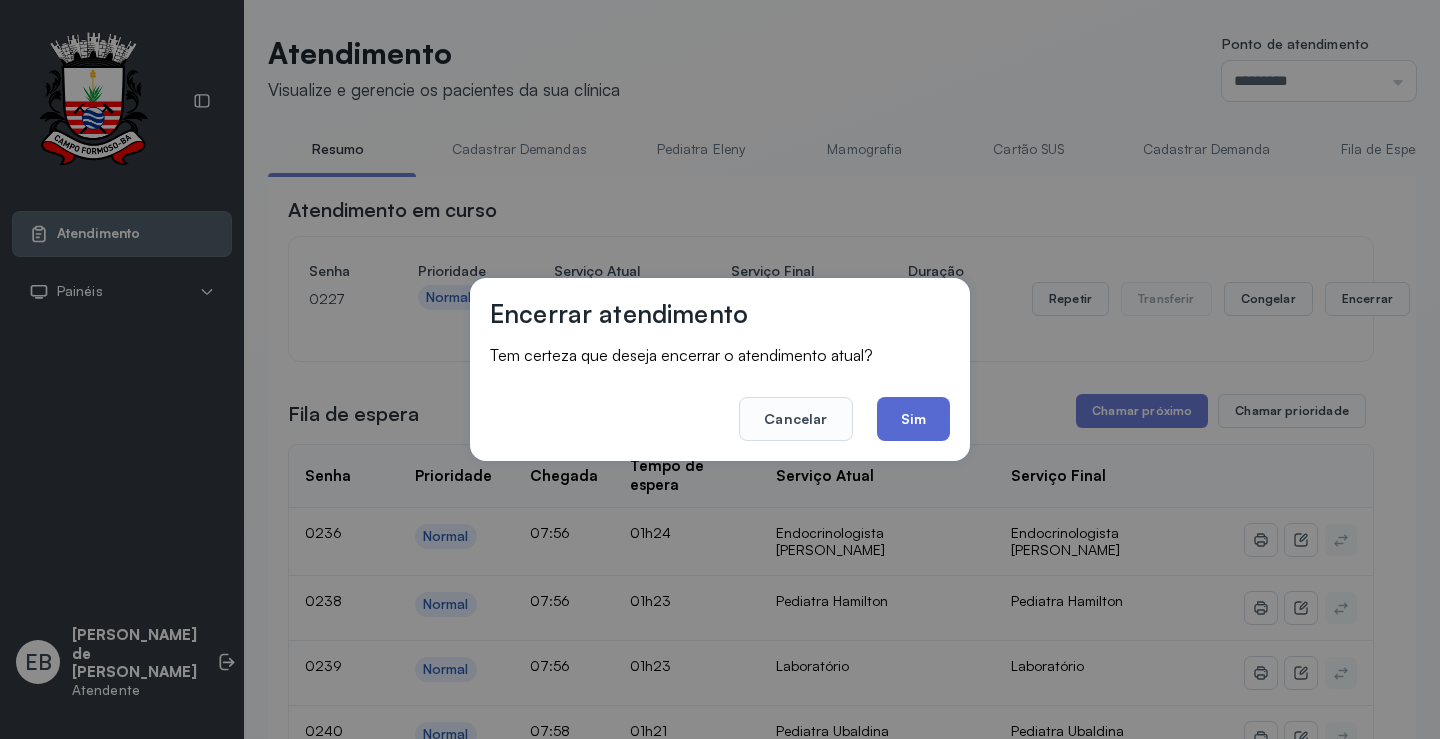 click on "Sim" 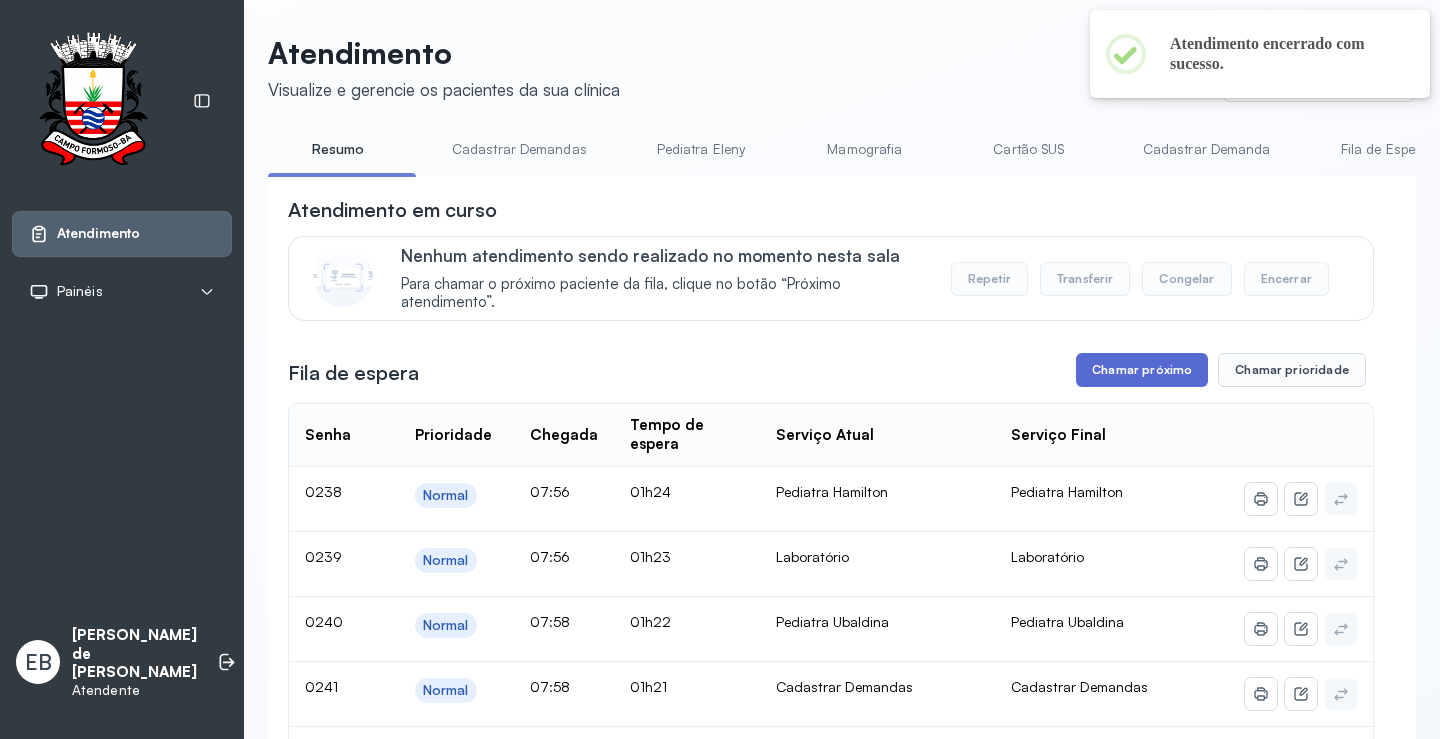 click on "Chamar próximo" at bounding box center [1142, 370] 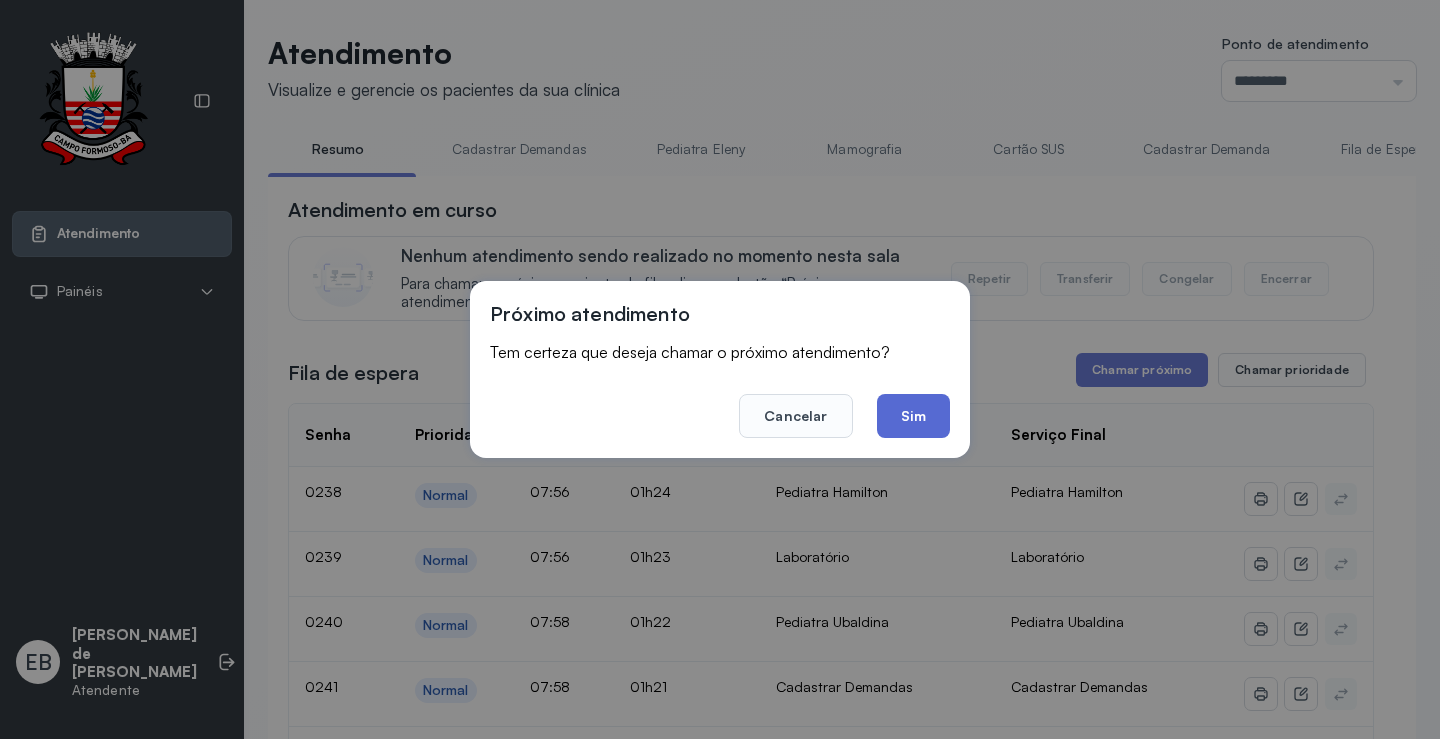 click on "Sim" 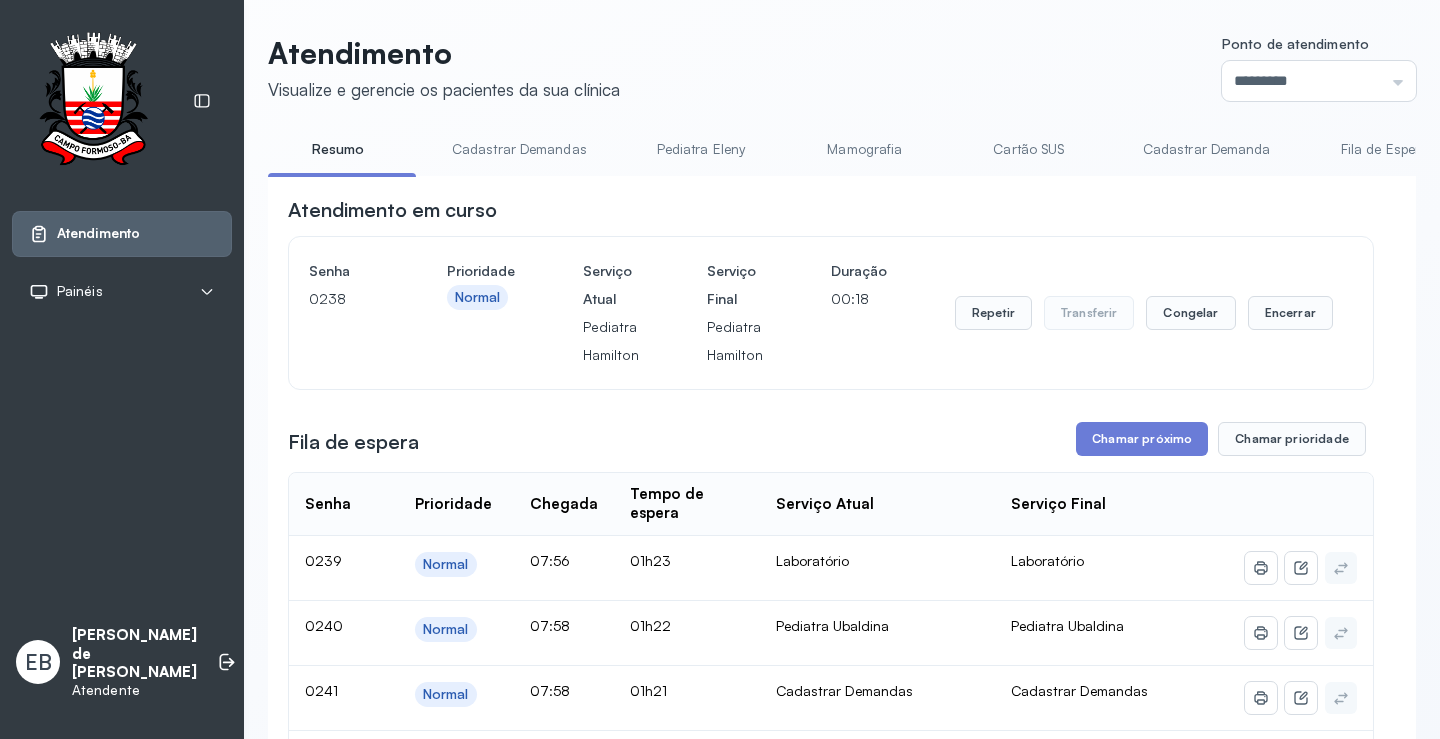 scroll, scrollTop: 0, scrollLeft: 0, axis: both 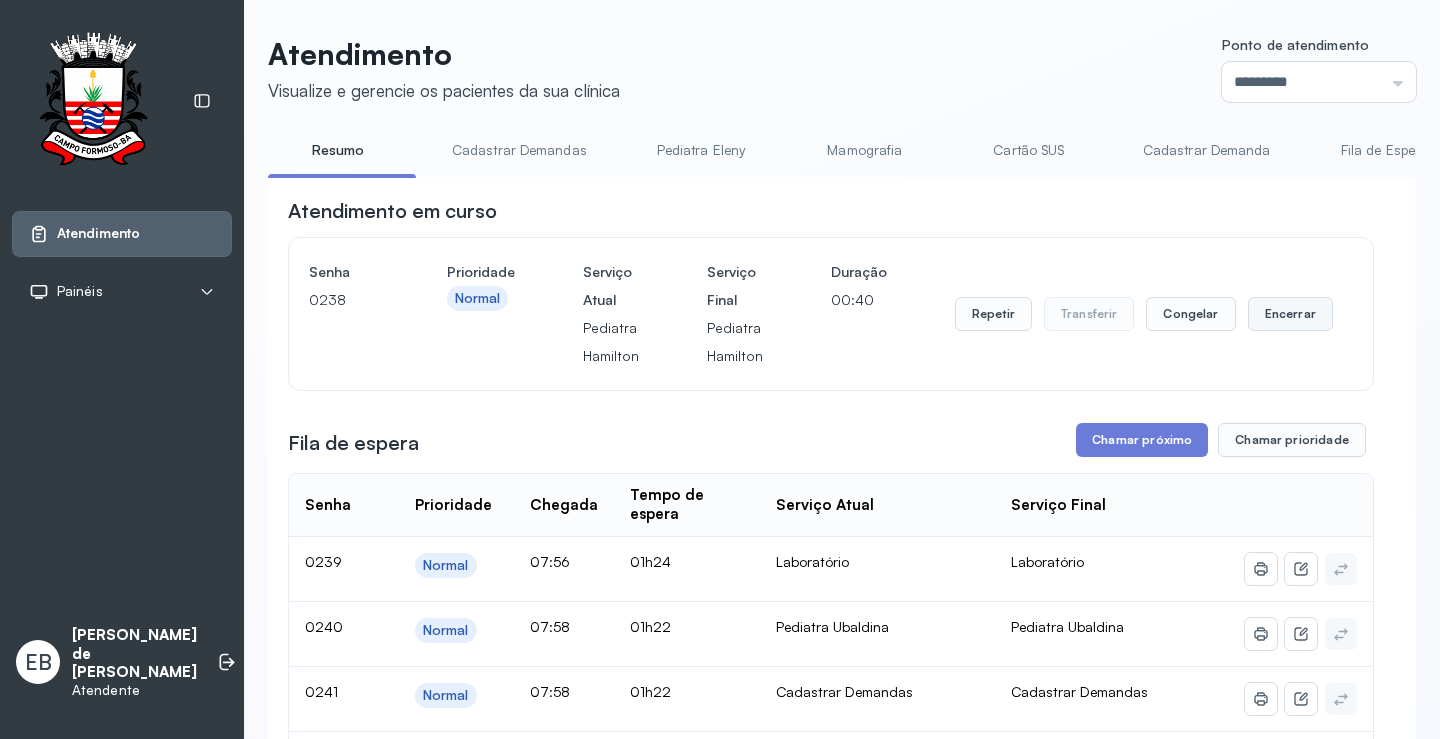 click on "Encerrar" at bounding box center (1290, 314) 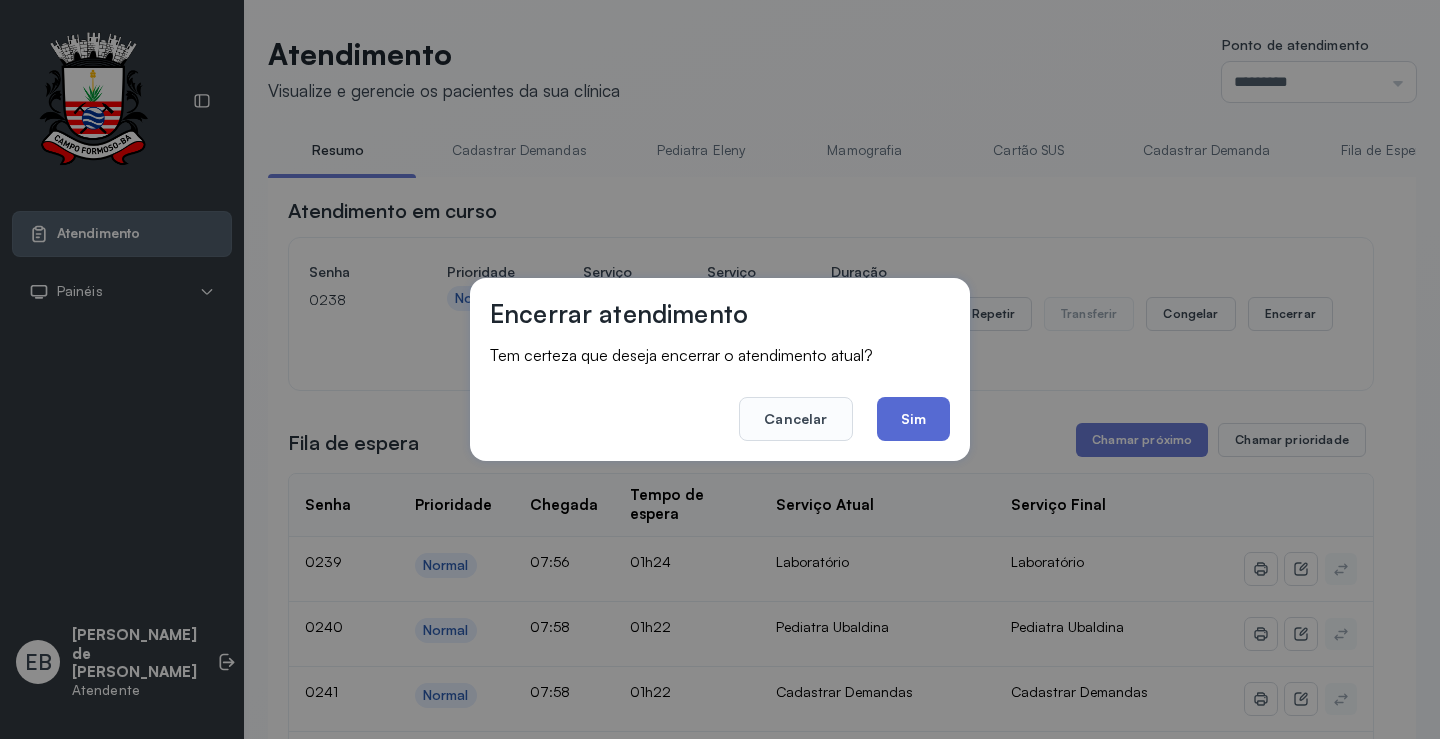 click on "Sim" 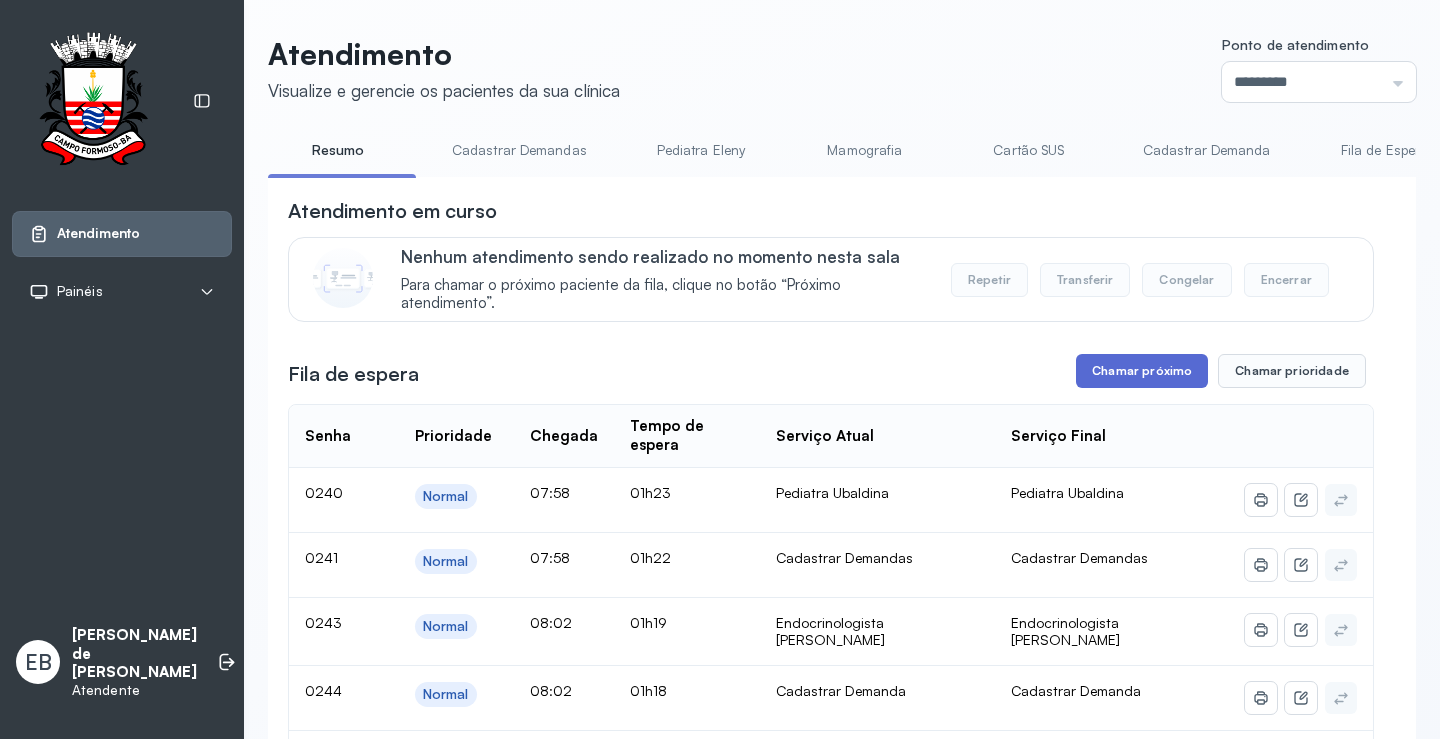 click on "Chamar próximo" at bounding box center (1142, 371) 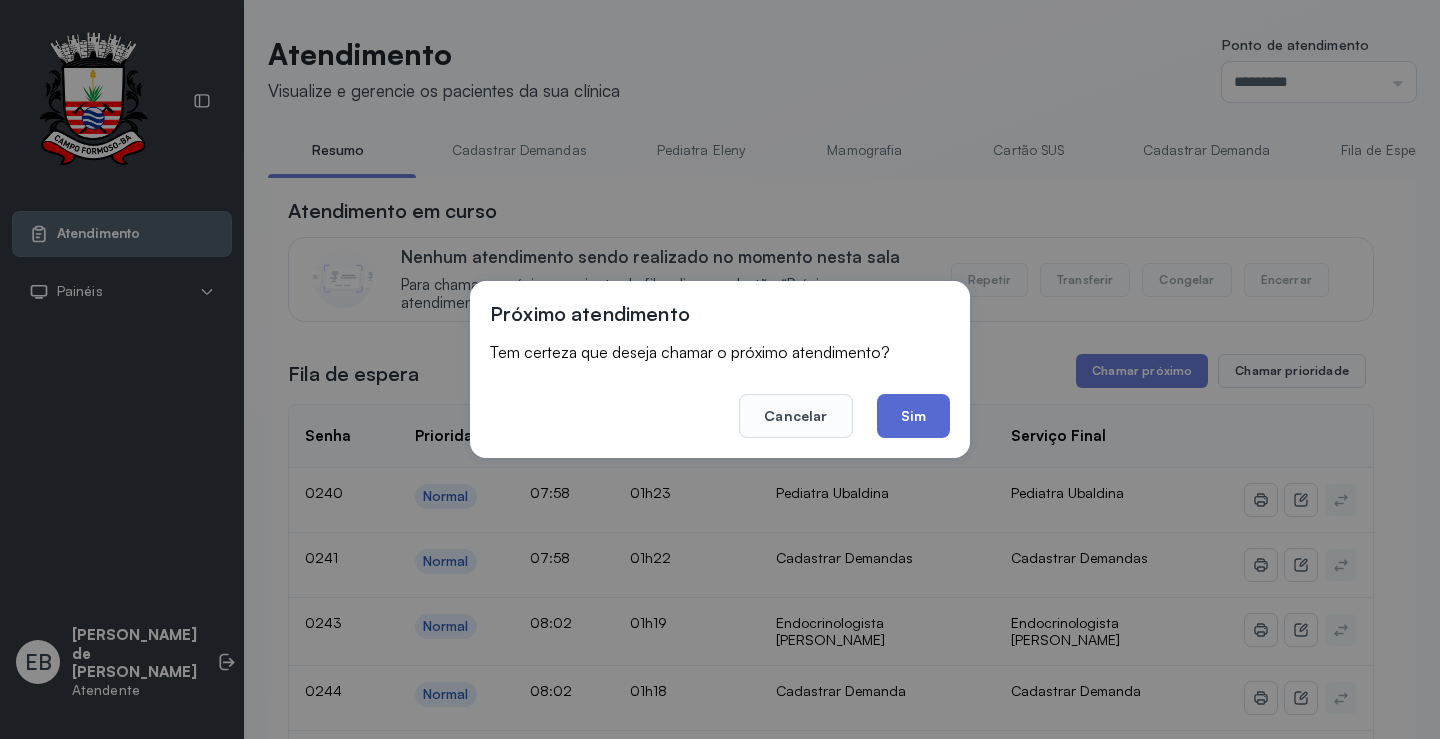 click on "Sim" 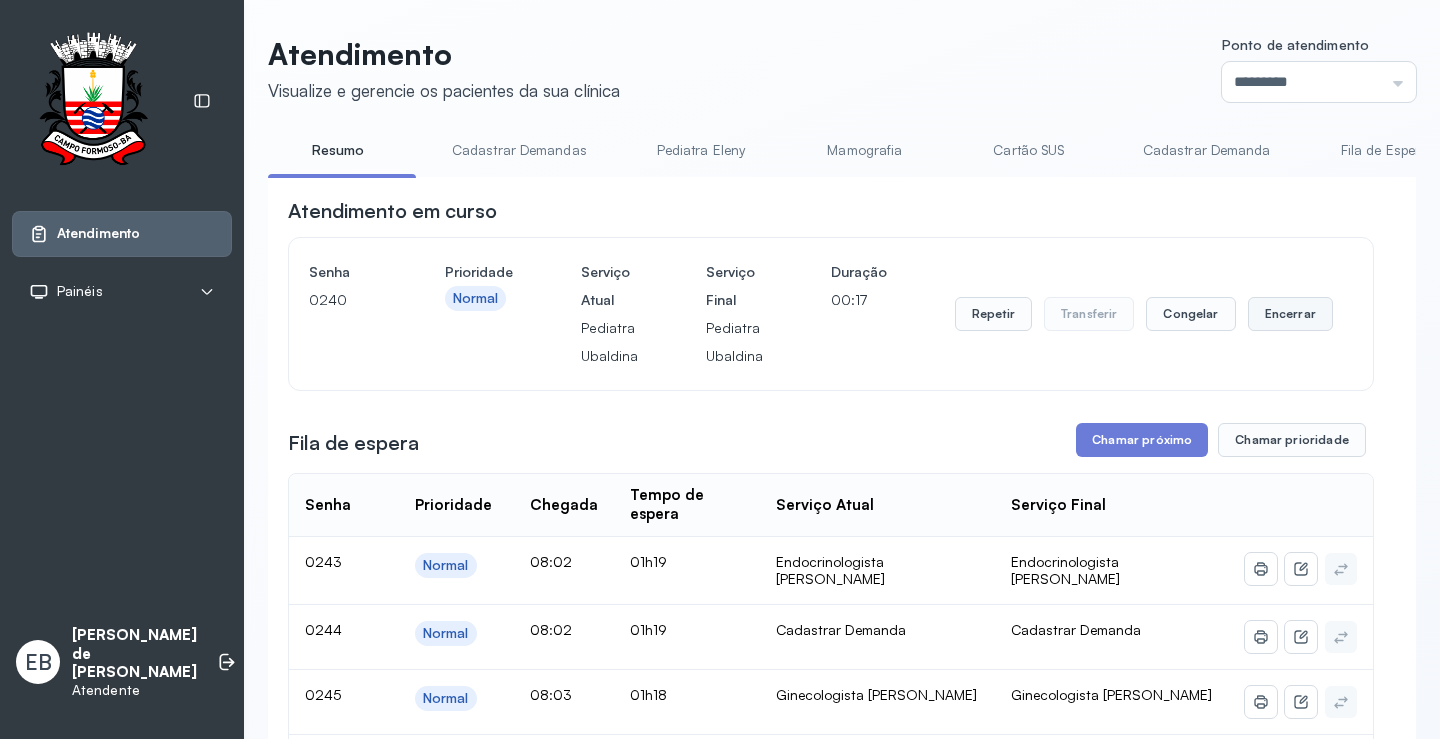 click on "Encerrar" at bounding box center (1290, 314) 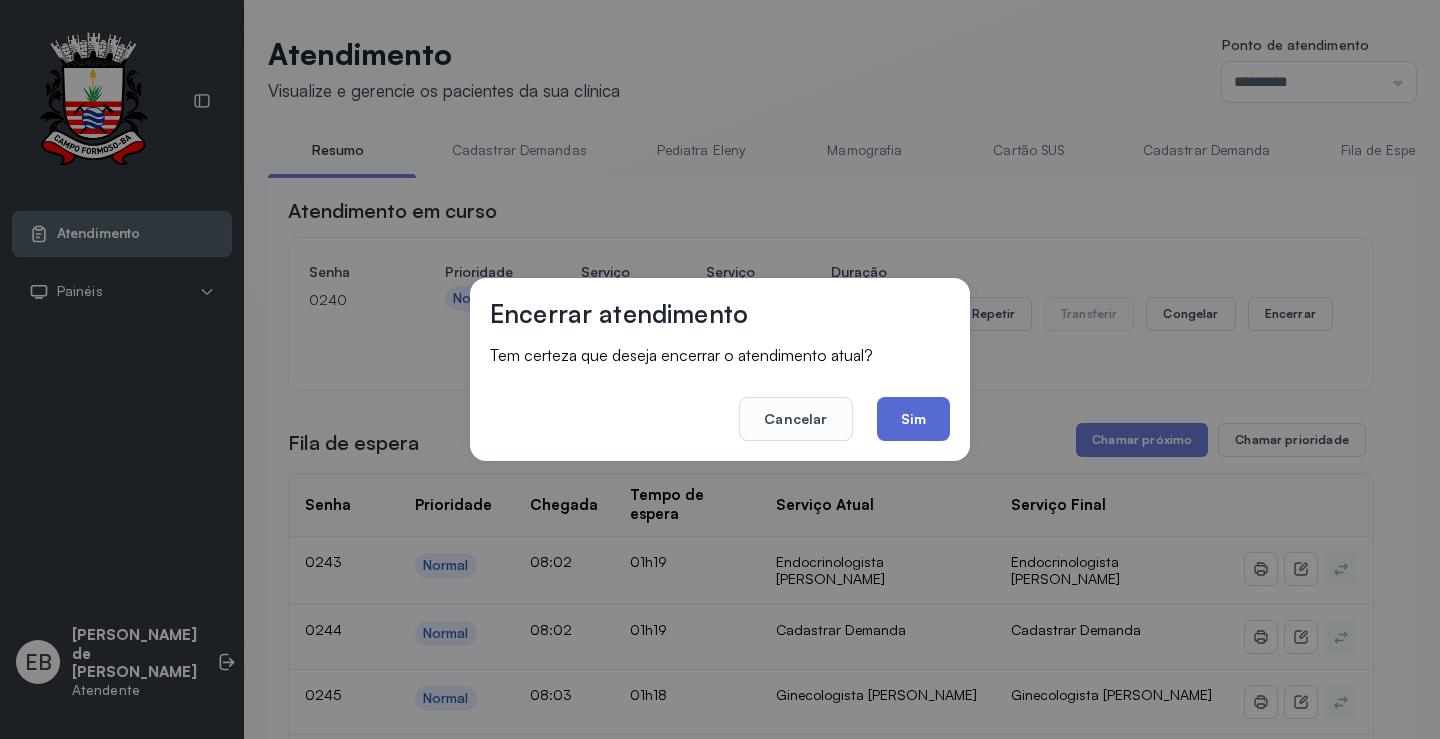 click on "Sim" 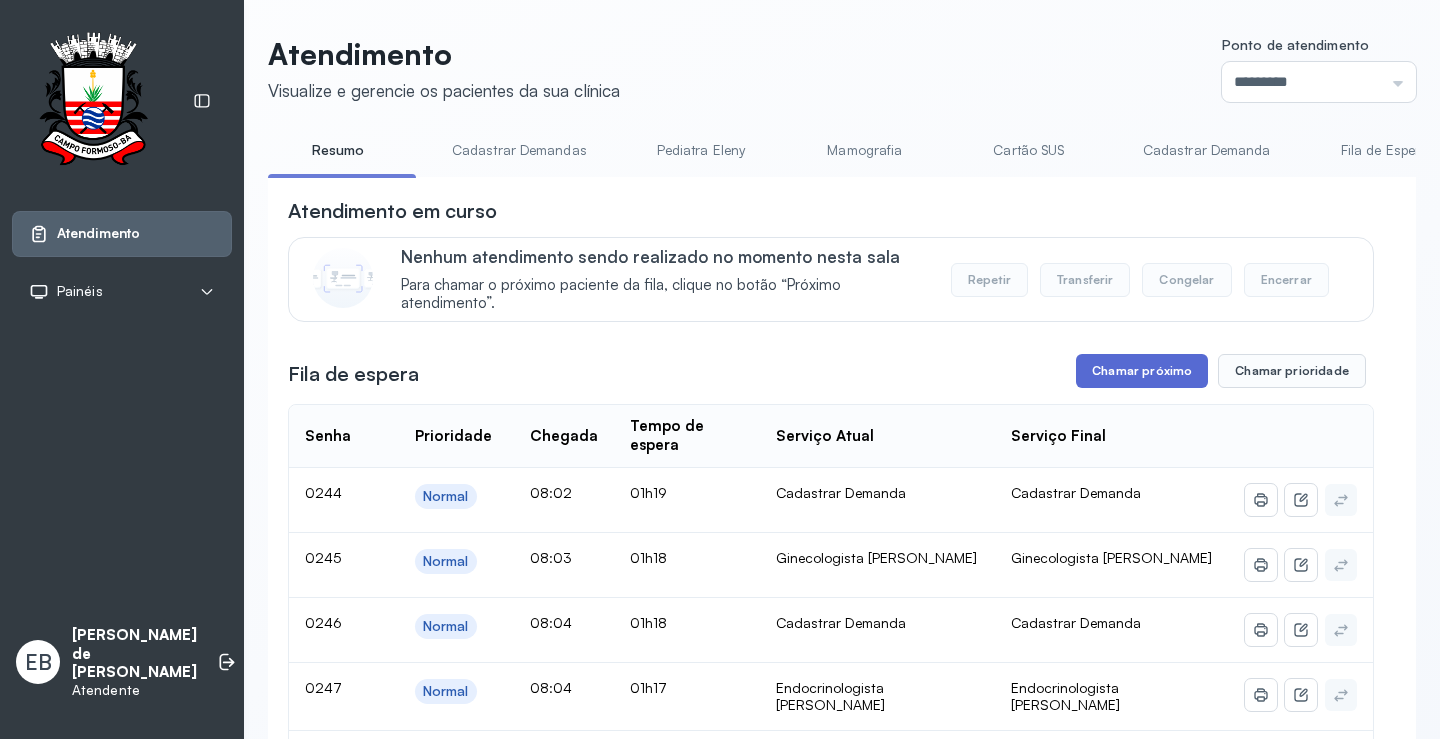 click on "Chamar próximo" at bounding box center (1142, 371) 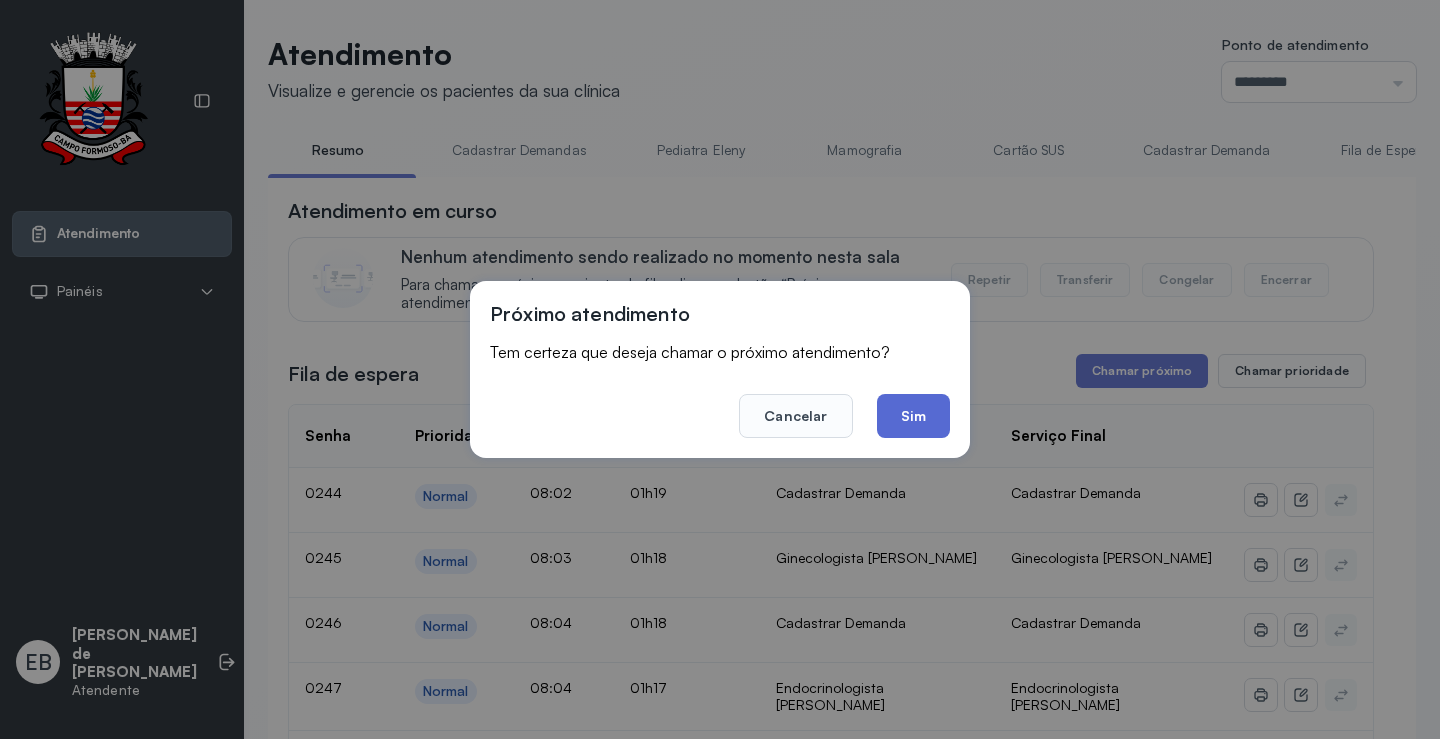 click on "Sim" 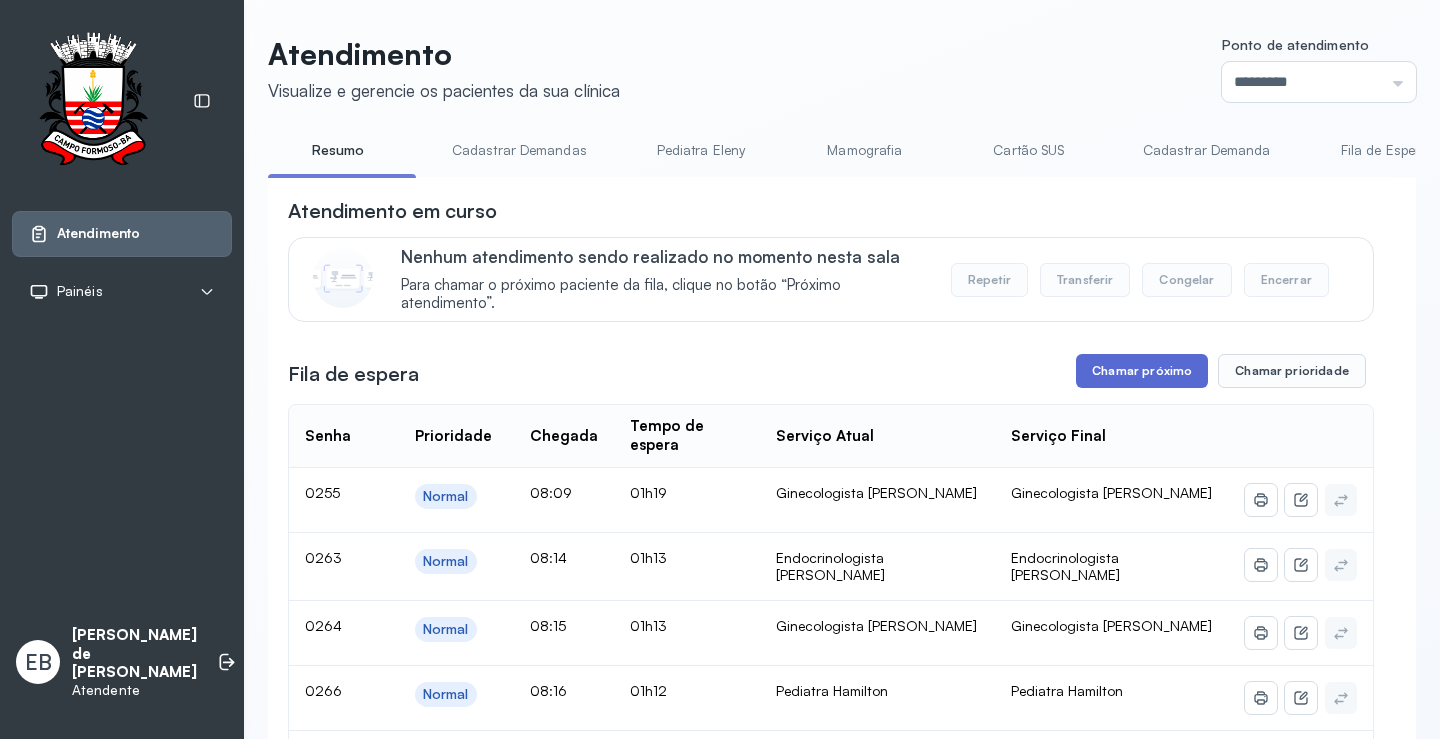 click on "Chamar próximo" at bounding box center [1142, 371] 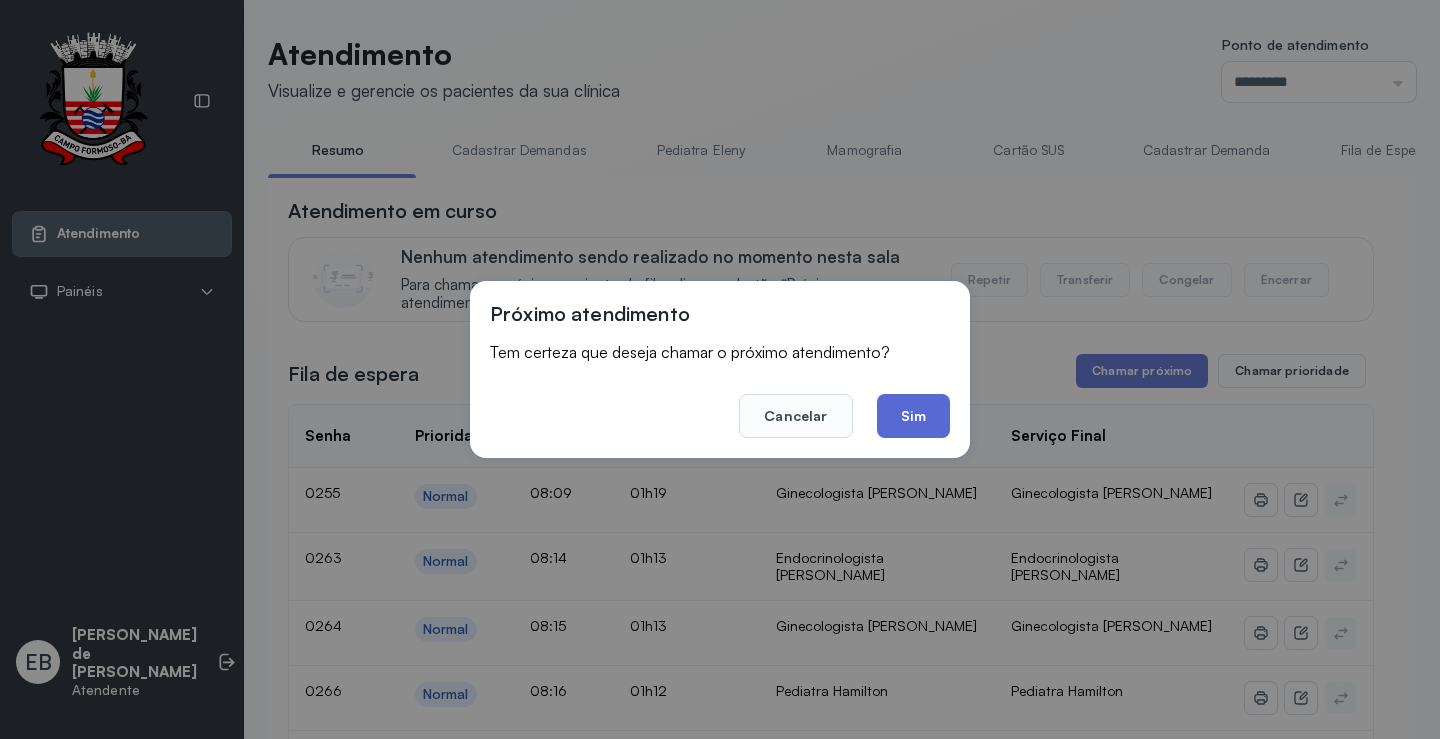 click on "Sim" 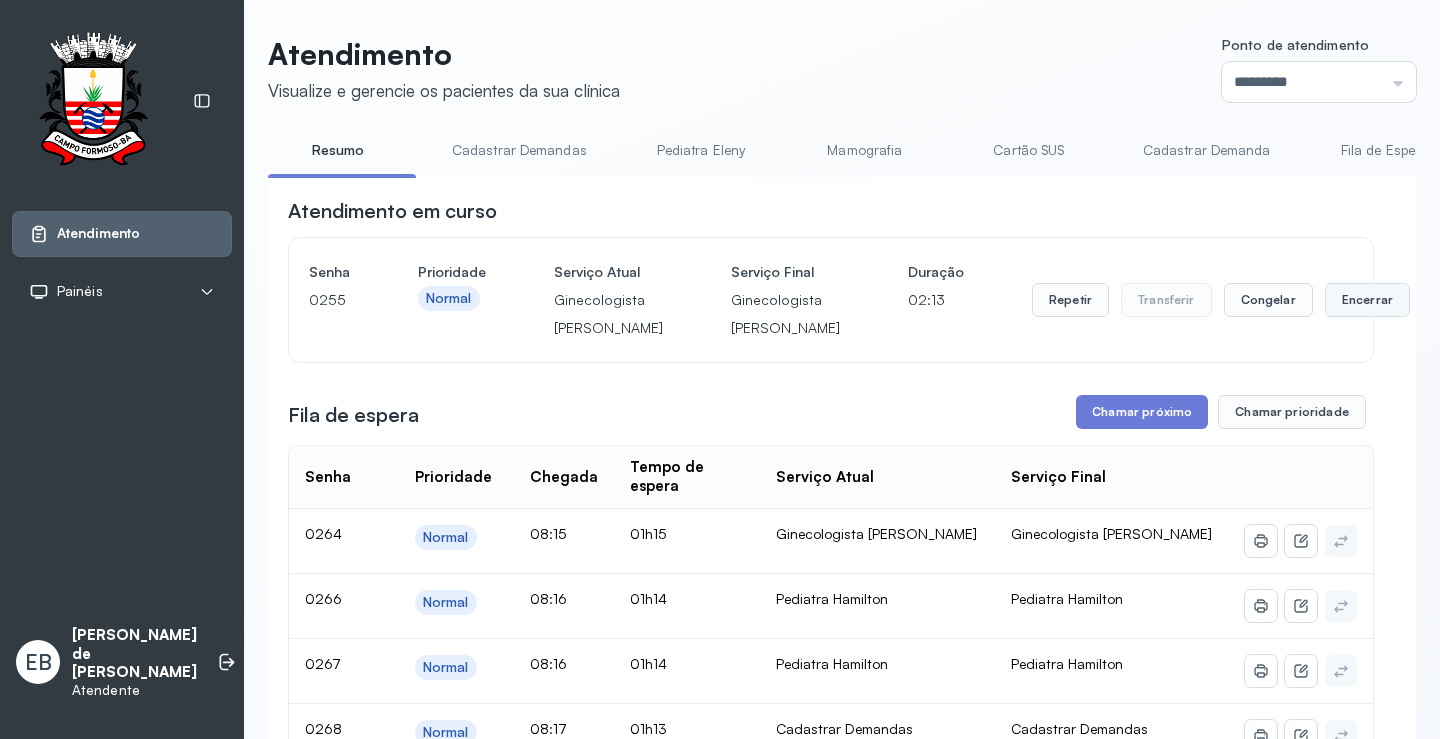 click on "Encerrar" at bounding box center [1367, 300] 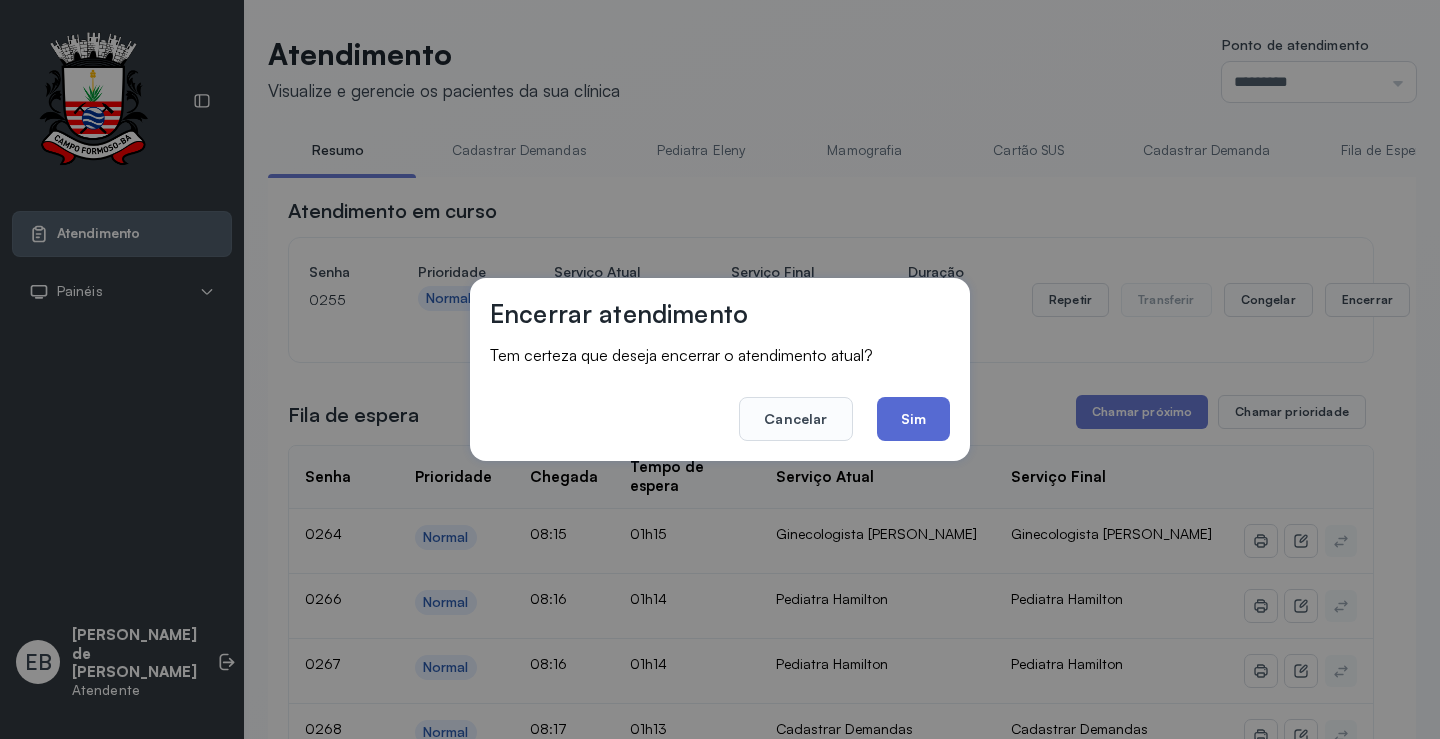 click on "Sim" 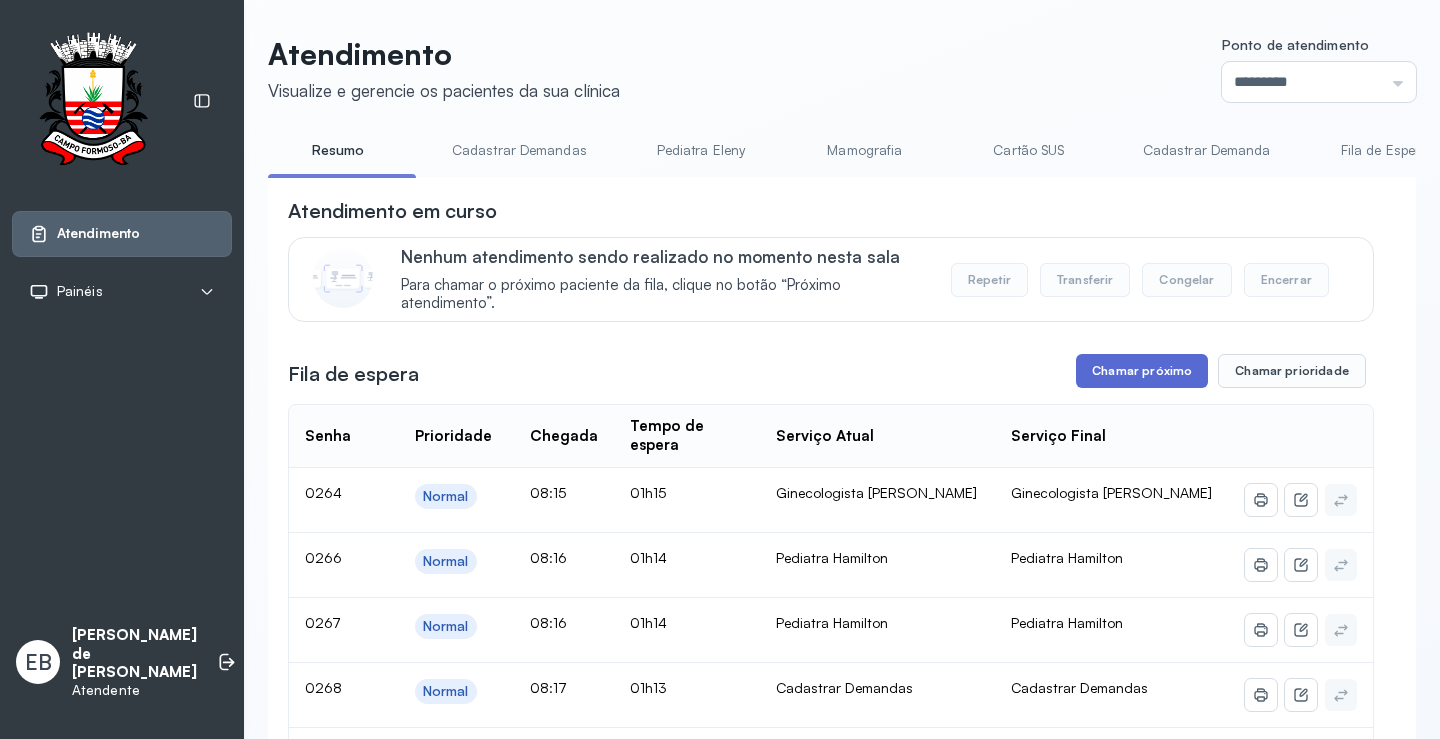 click on "Chamar próximo" at bounding box center [1142, 371] 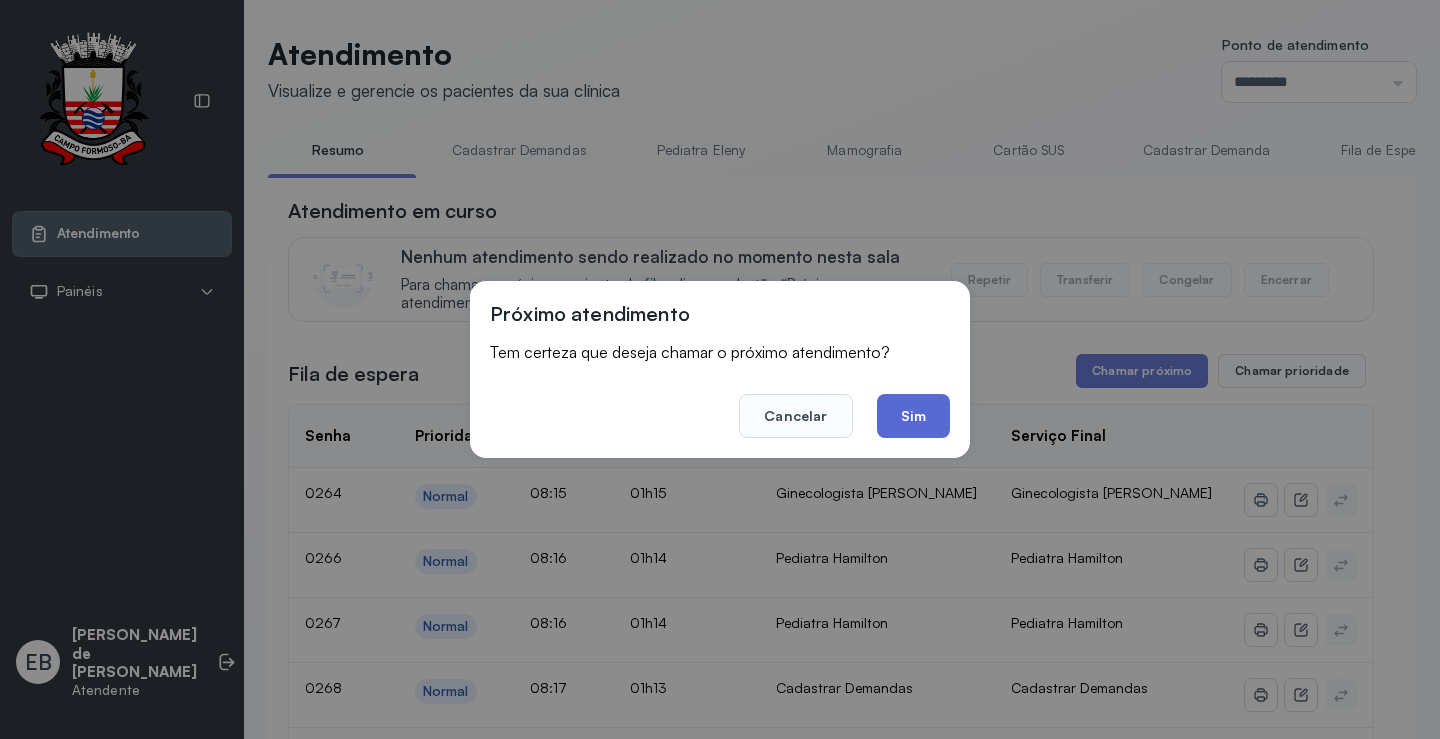 click on "Sim" 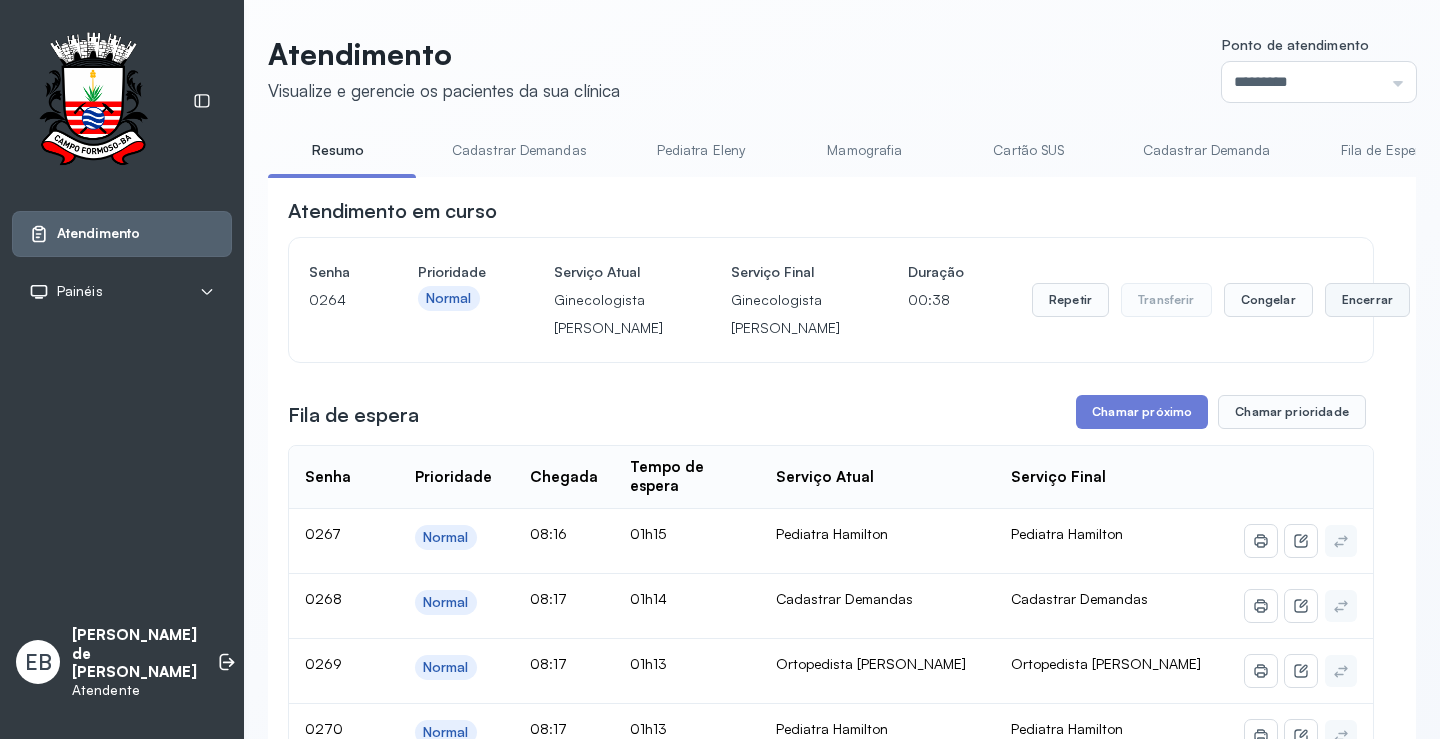 click on "Encerrar" at bounding box center (1367, 300) 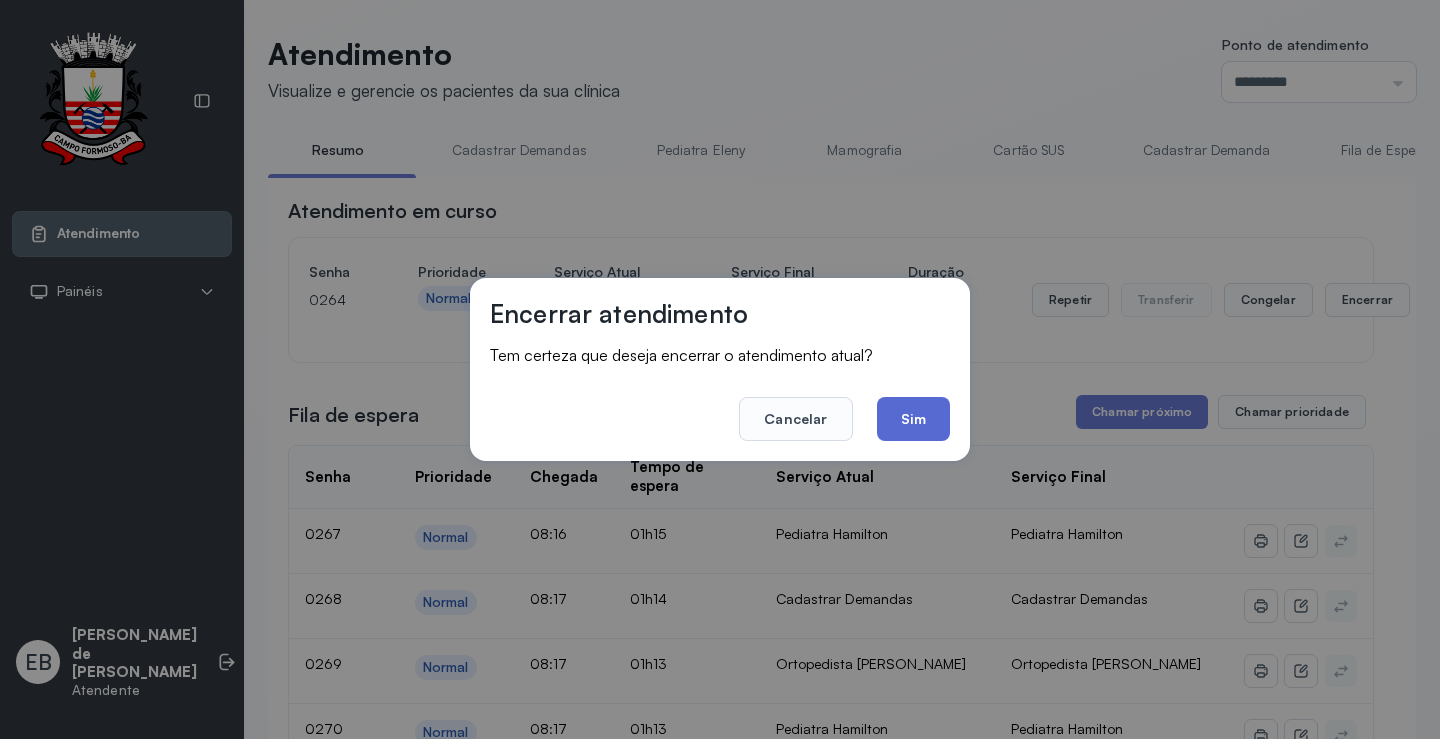 click on "Sim" 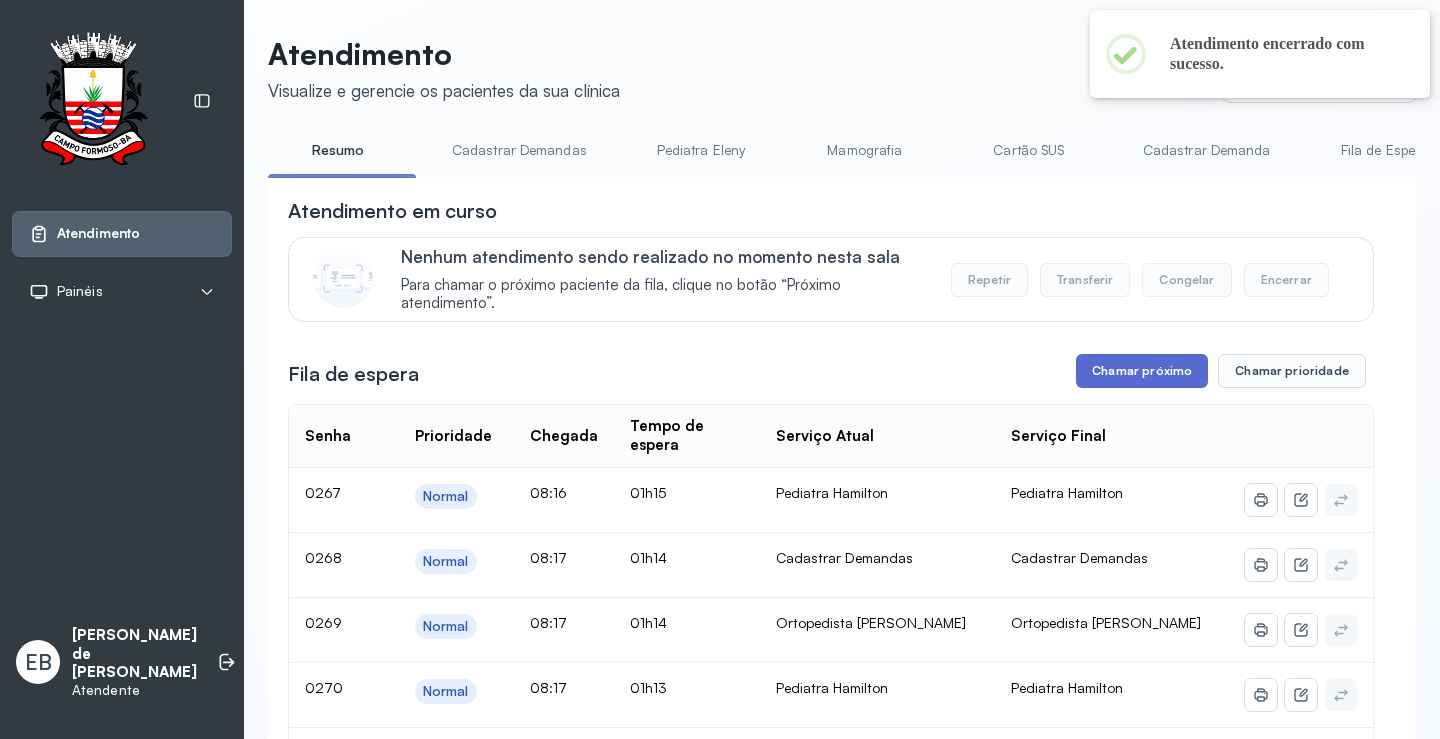 click on "Chamar próximo" at bounding box center (1142, 371) 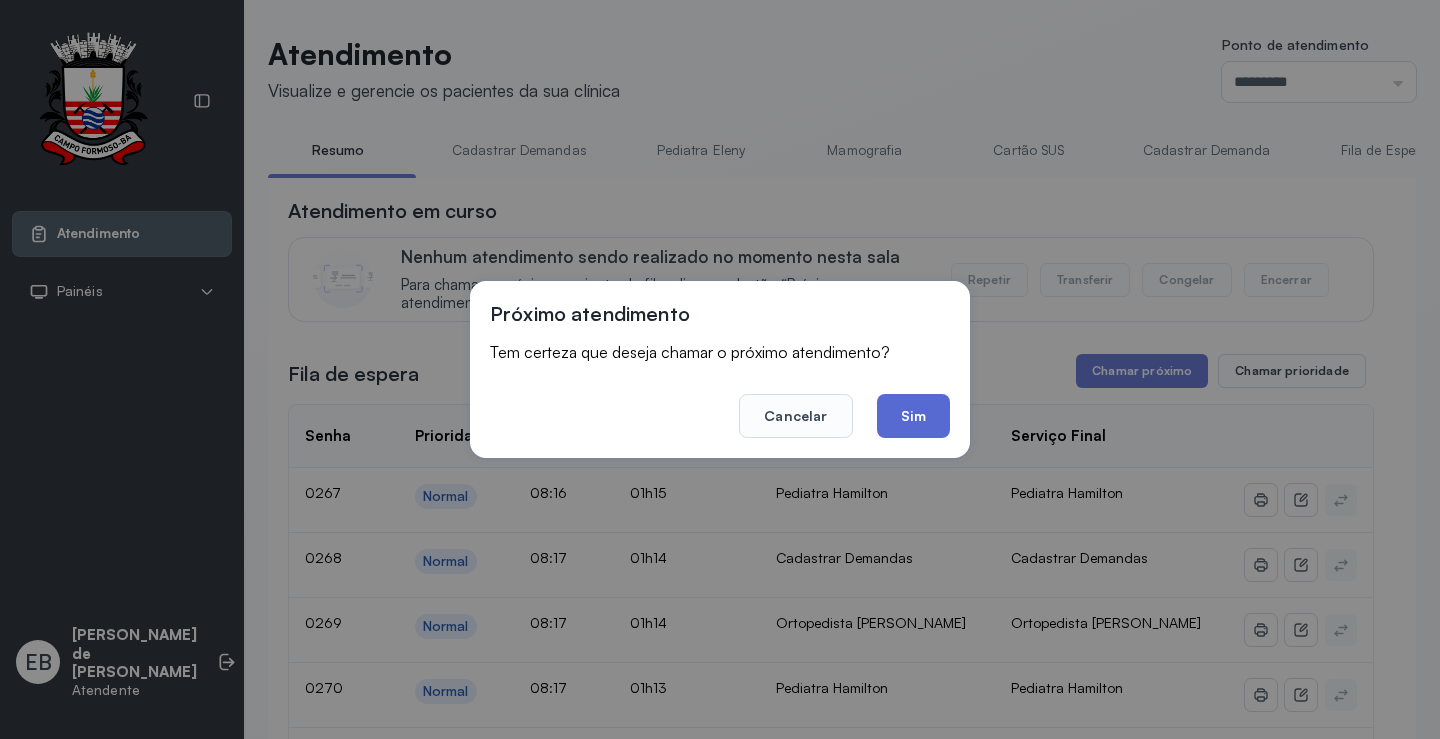 click on "Sim" 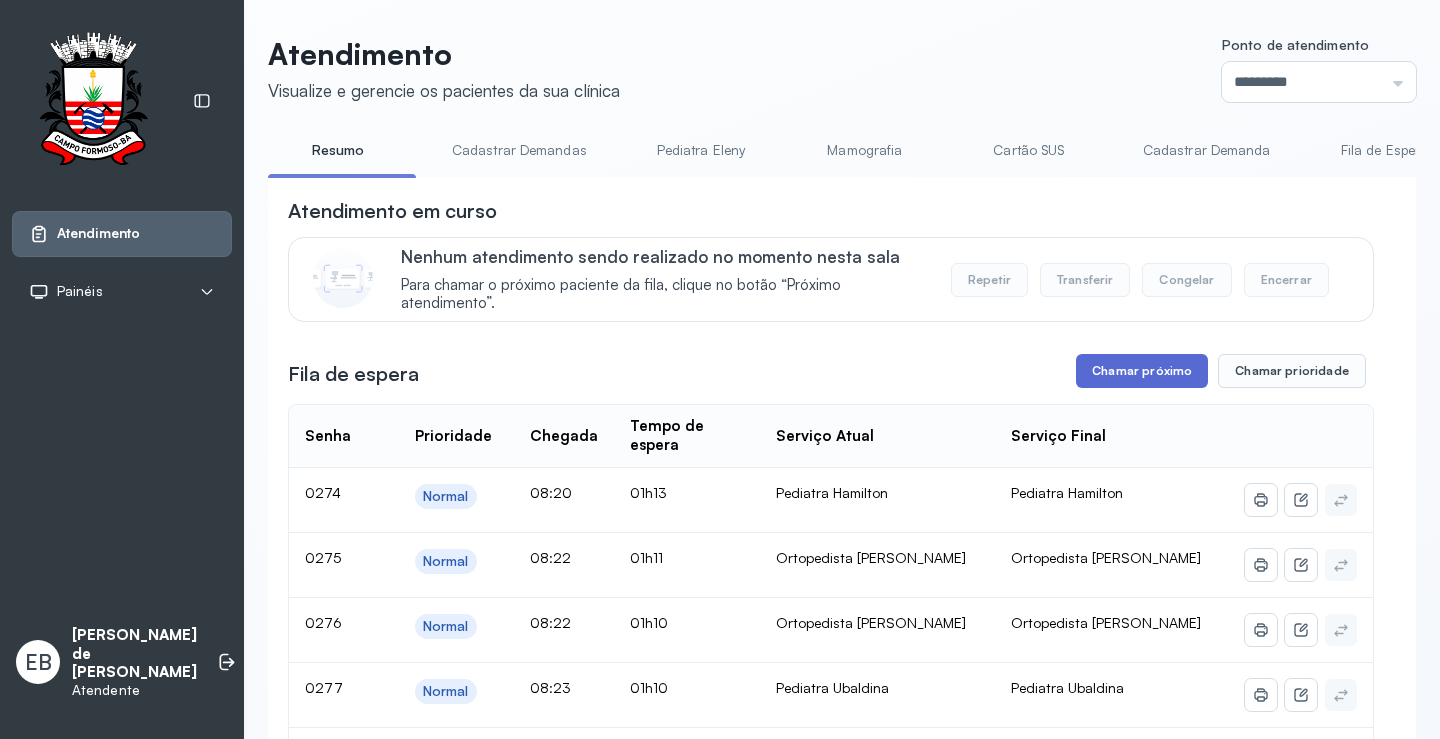 click on "Chamar próximo" at bounding box center (1142, 371) 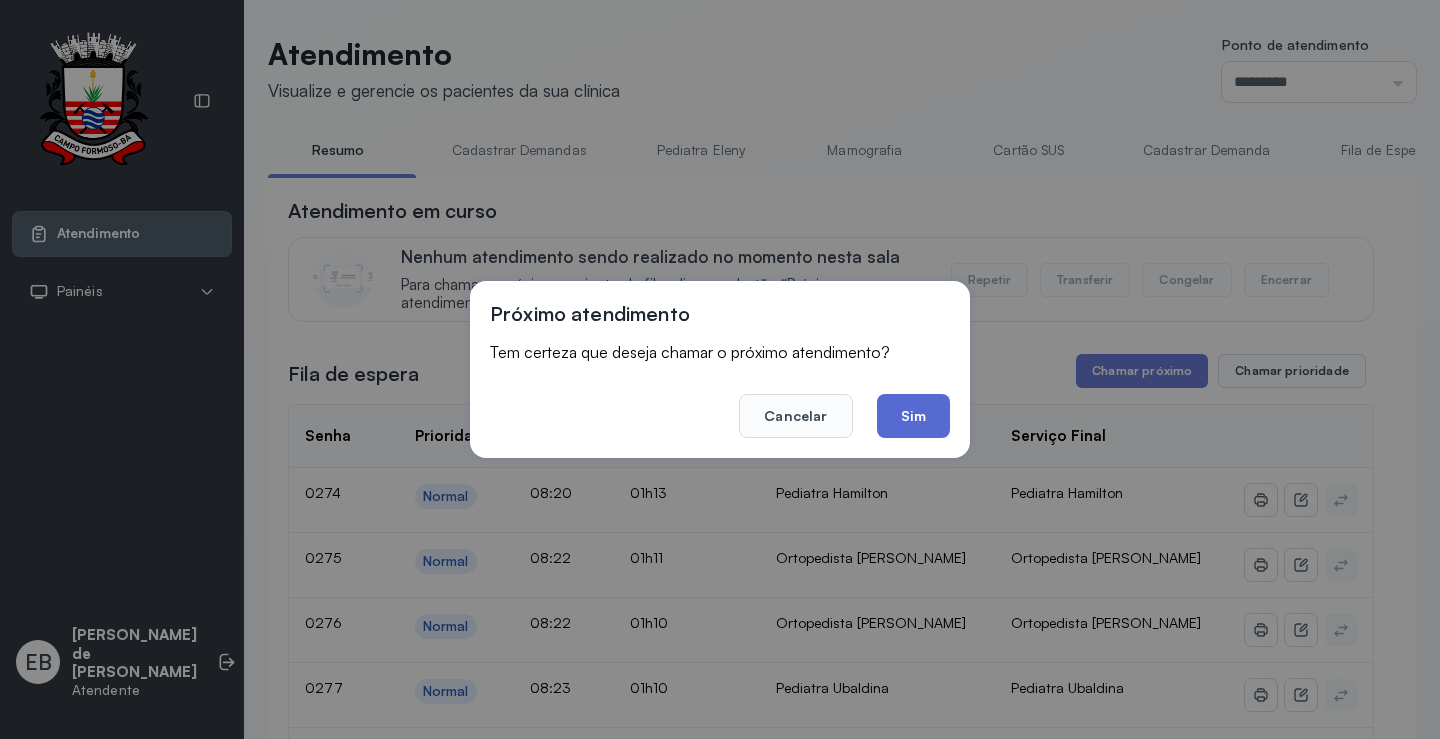 click on "Sim" 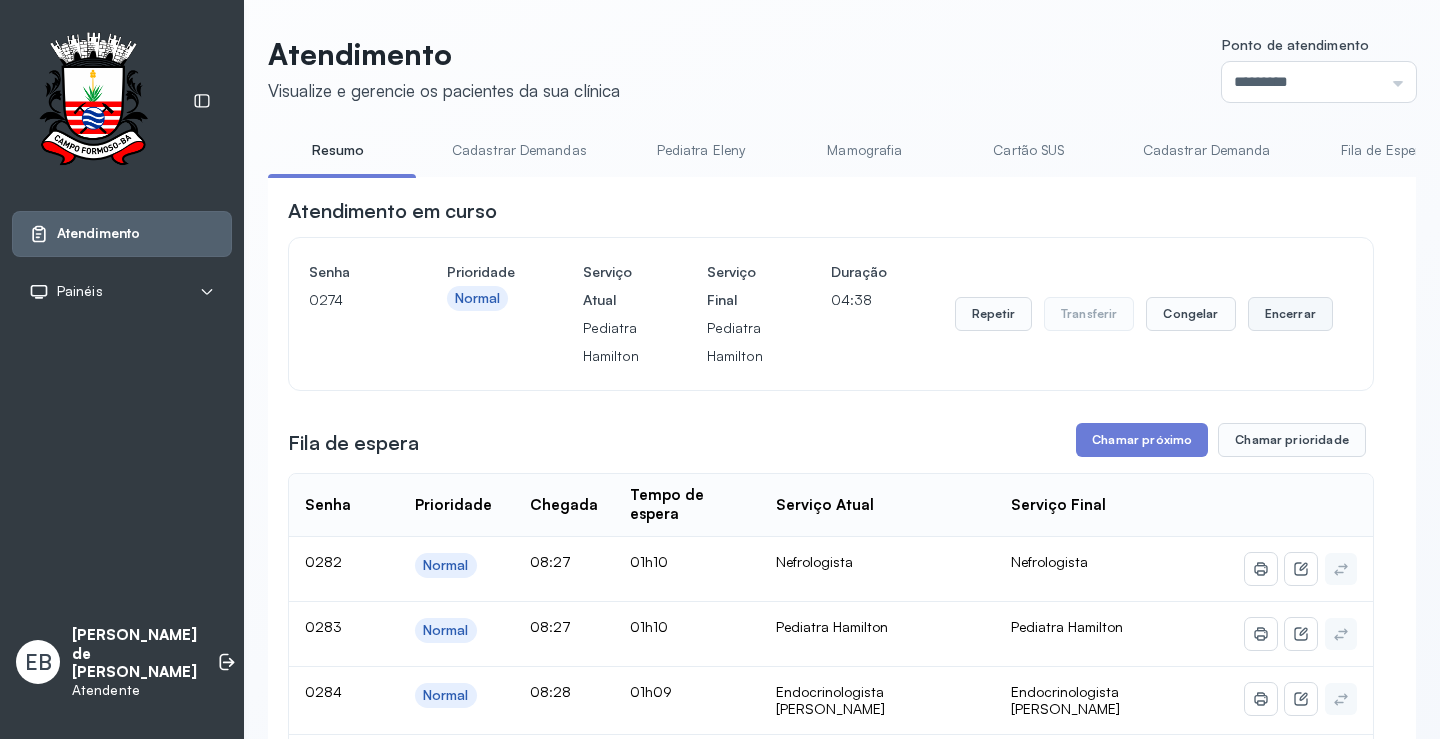 click on "Encerrar" at bounding box center [1290, 314] 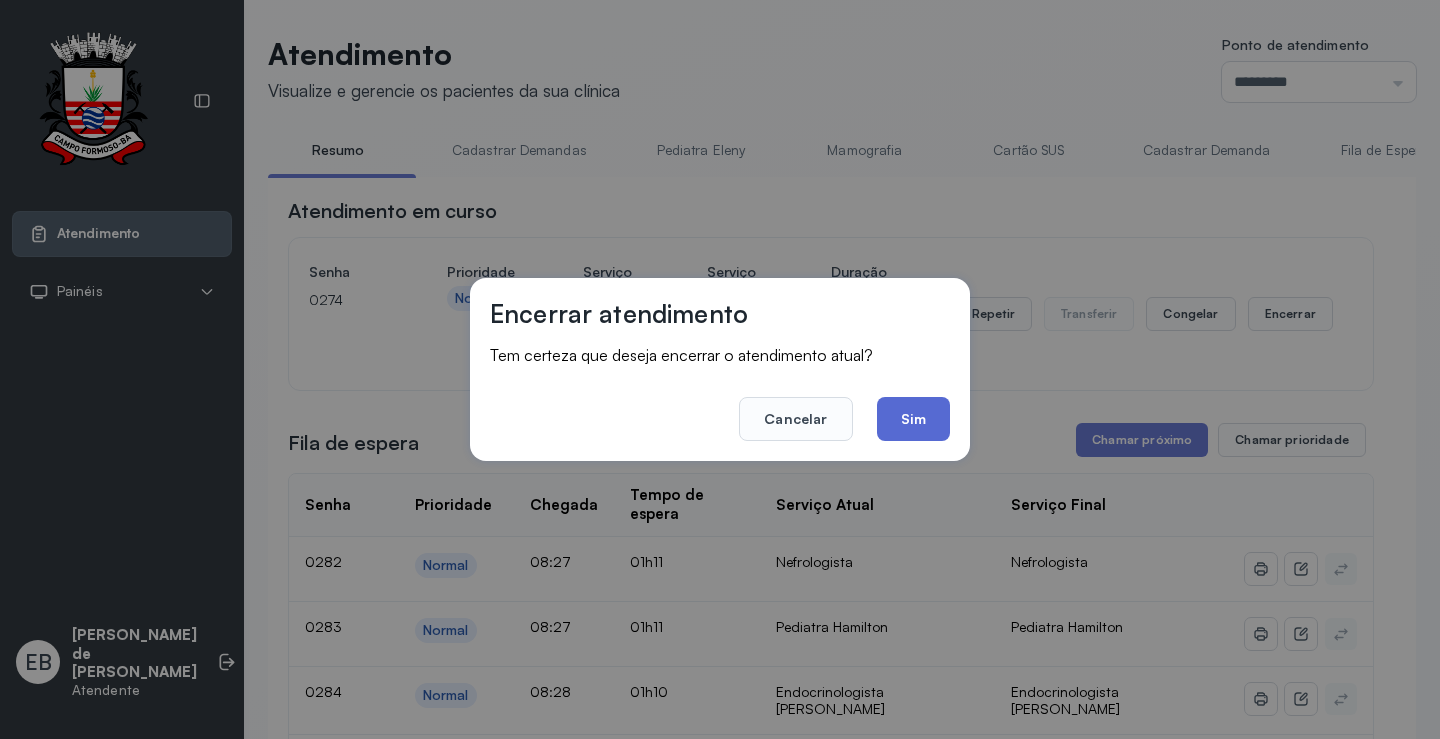 click on "Sim" 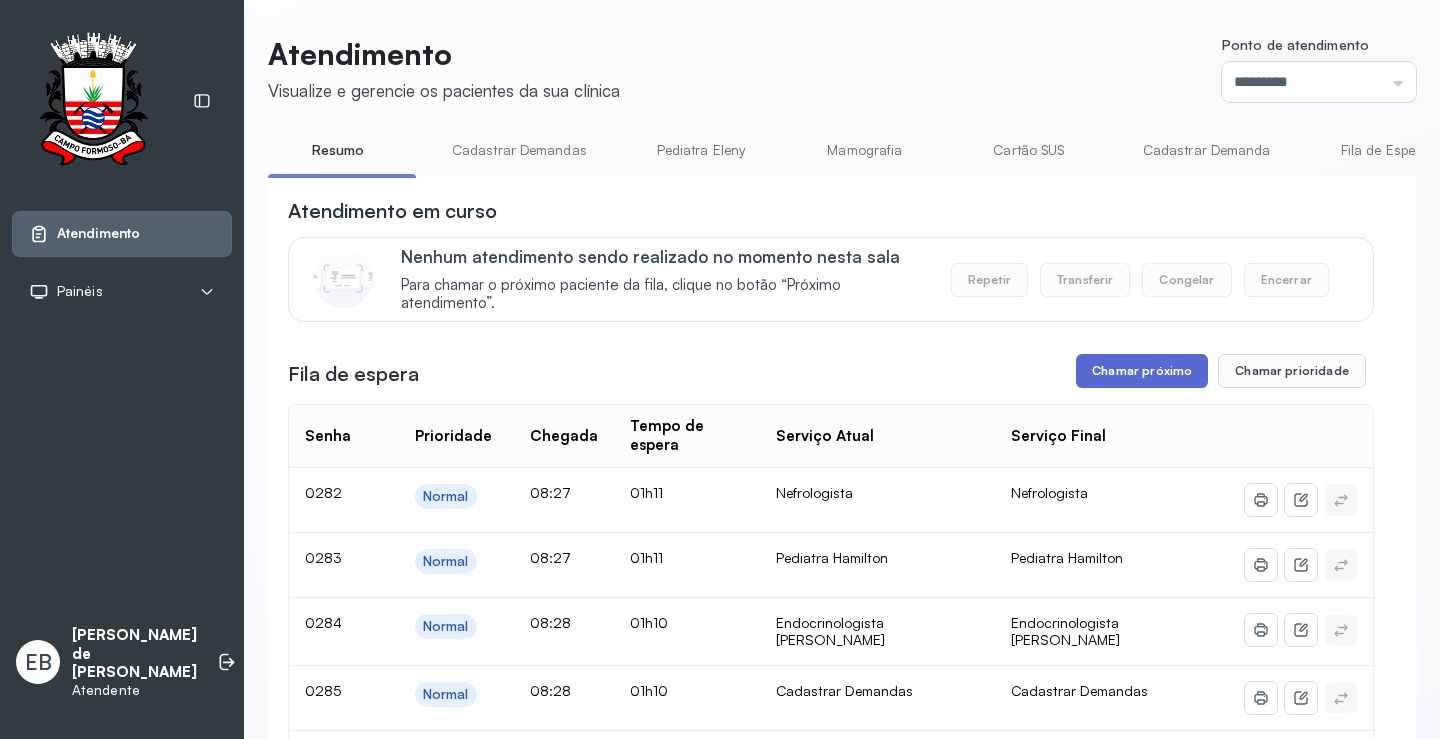 click on "Chamar próximo" at bounding box center (1142, 371) 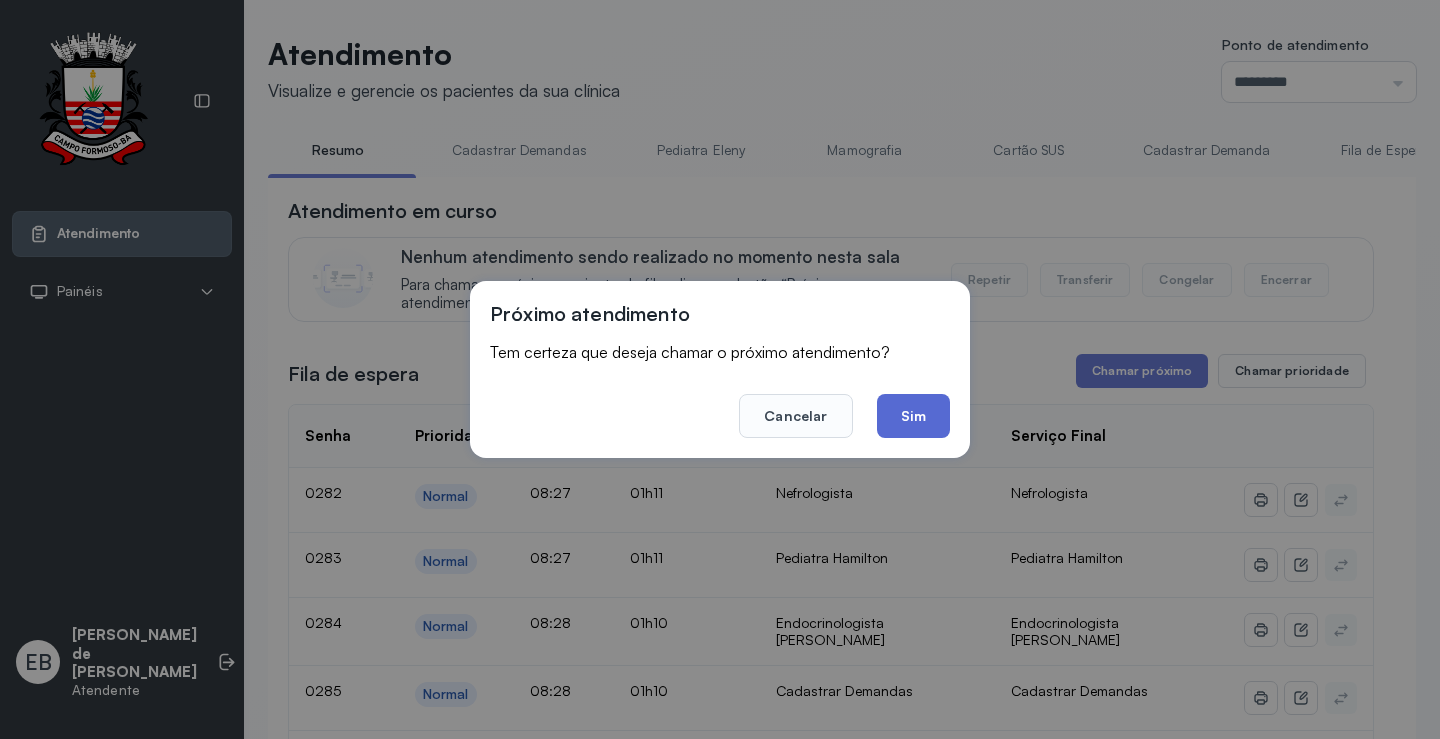 click on "Sim" 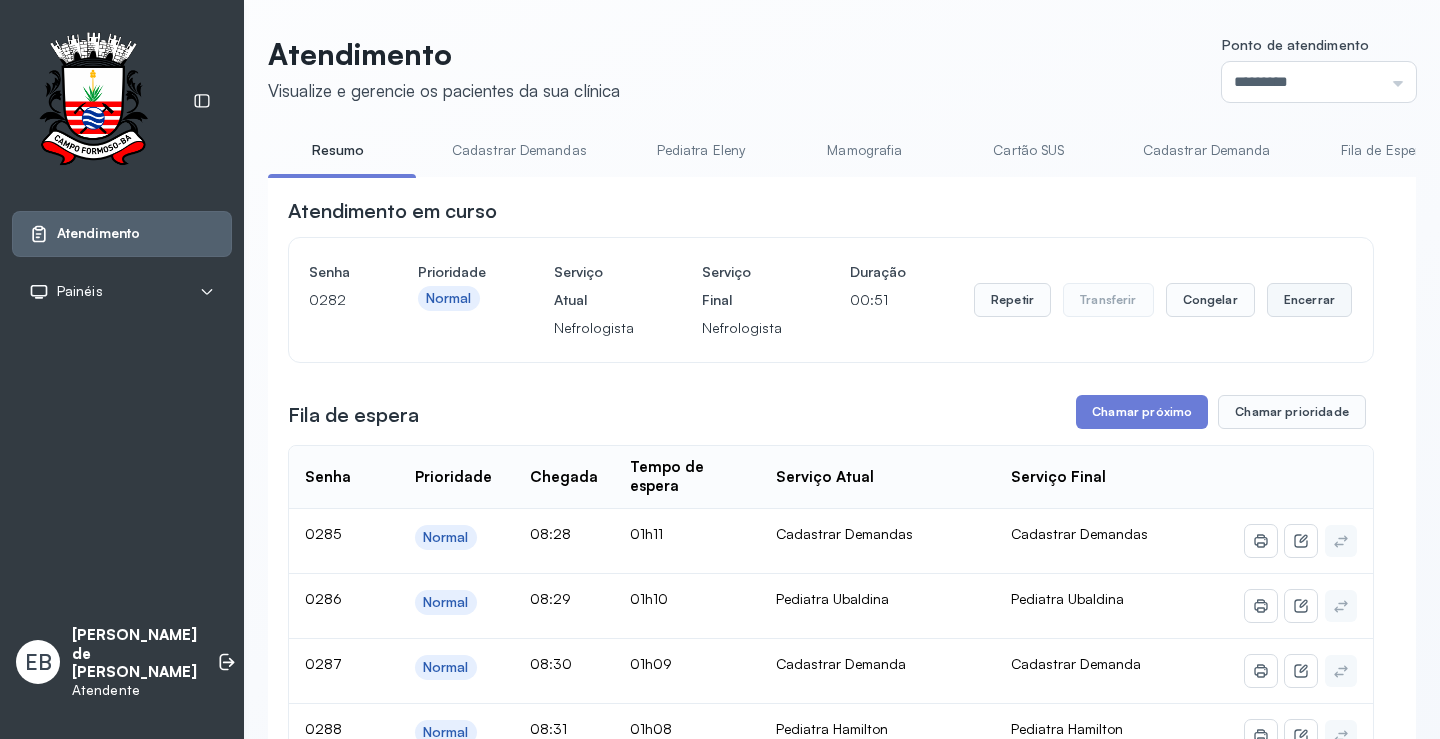 click on "Encerrar" at bounding box center (1309, 300) 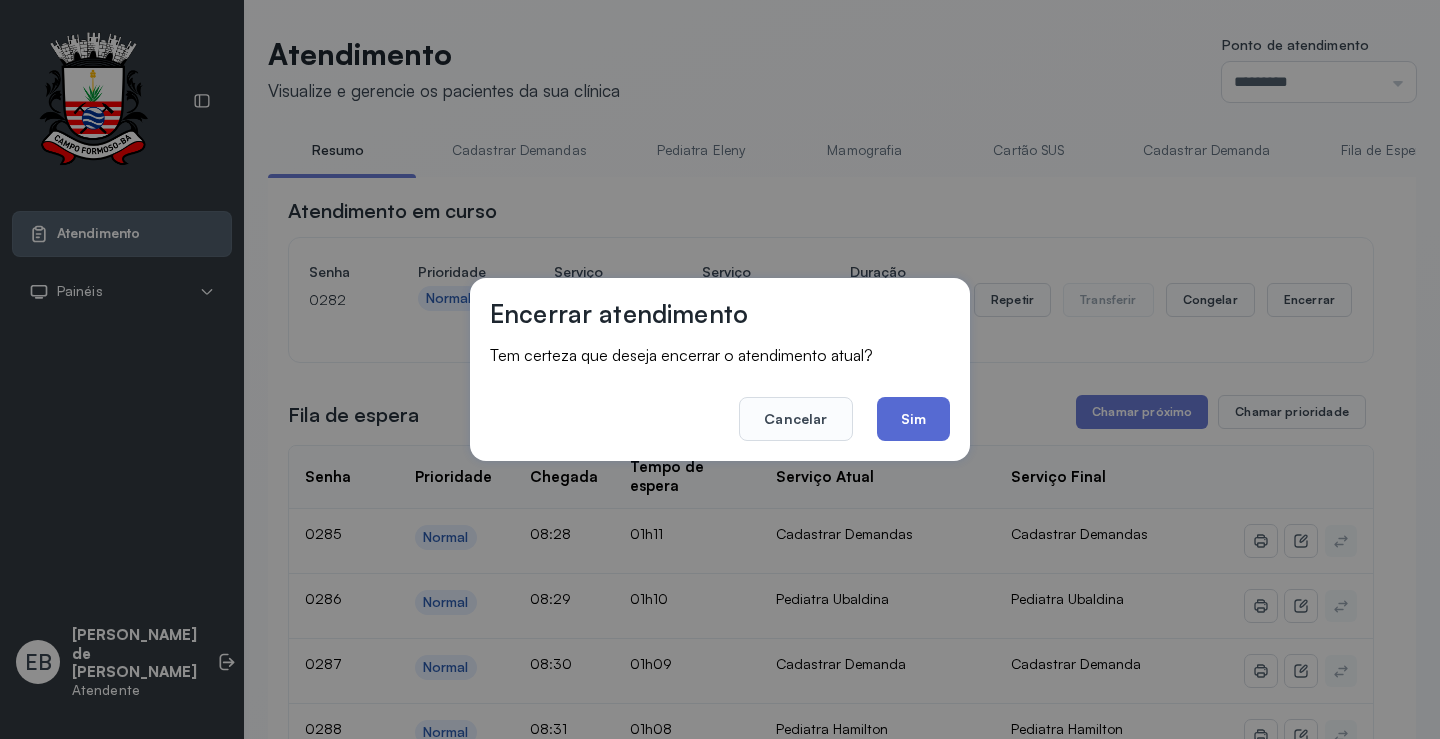 click on "Sim" 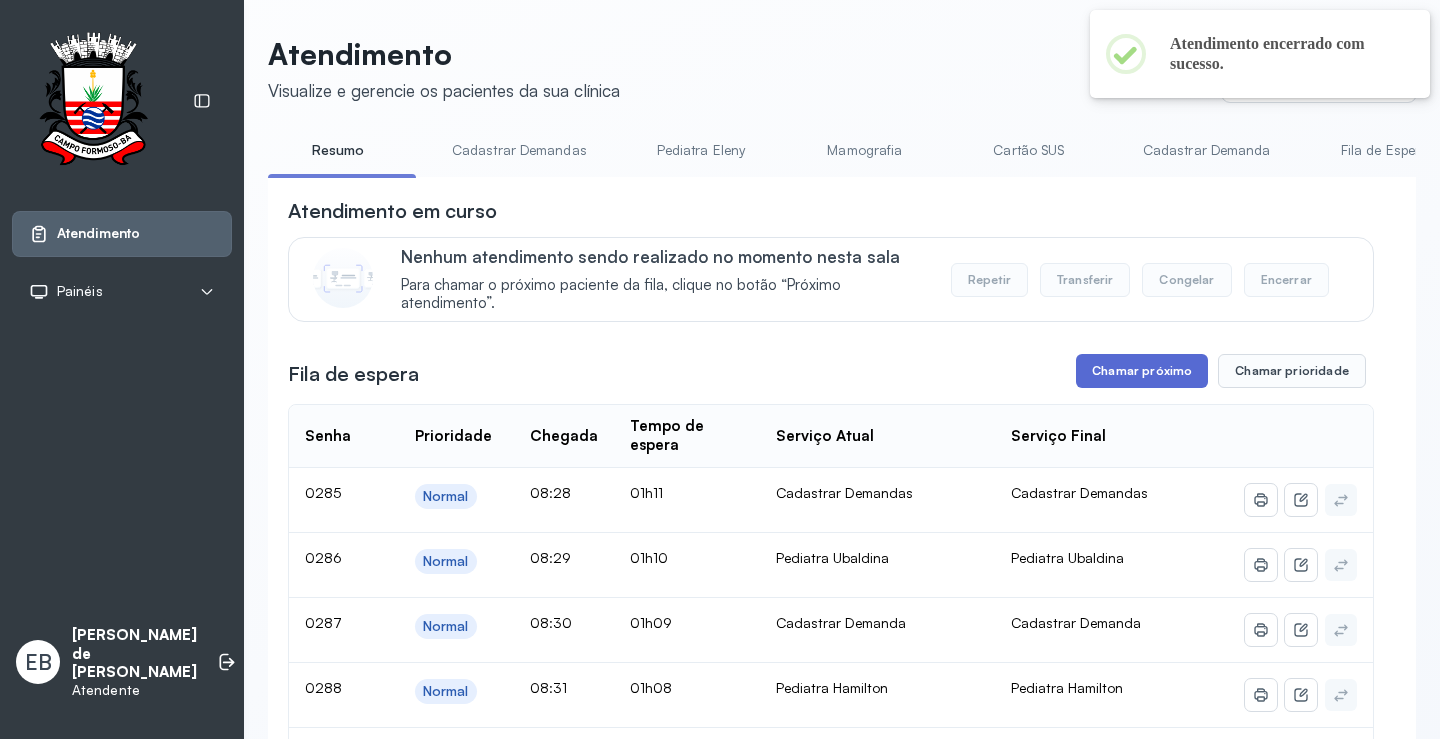 click on "Chamar próximo" at bounding box center (1142, 371) 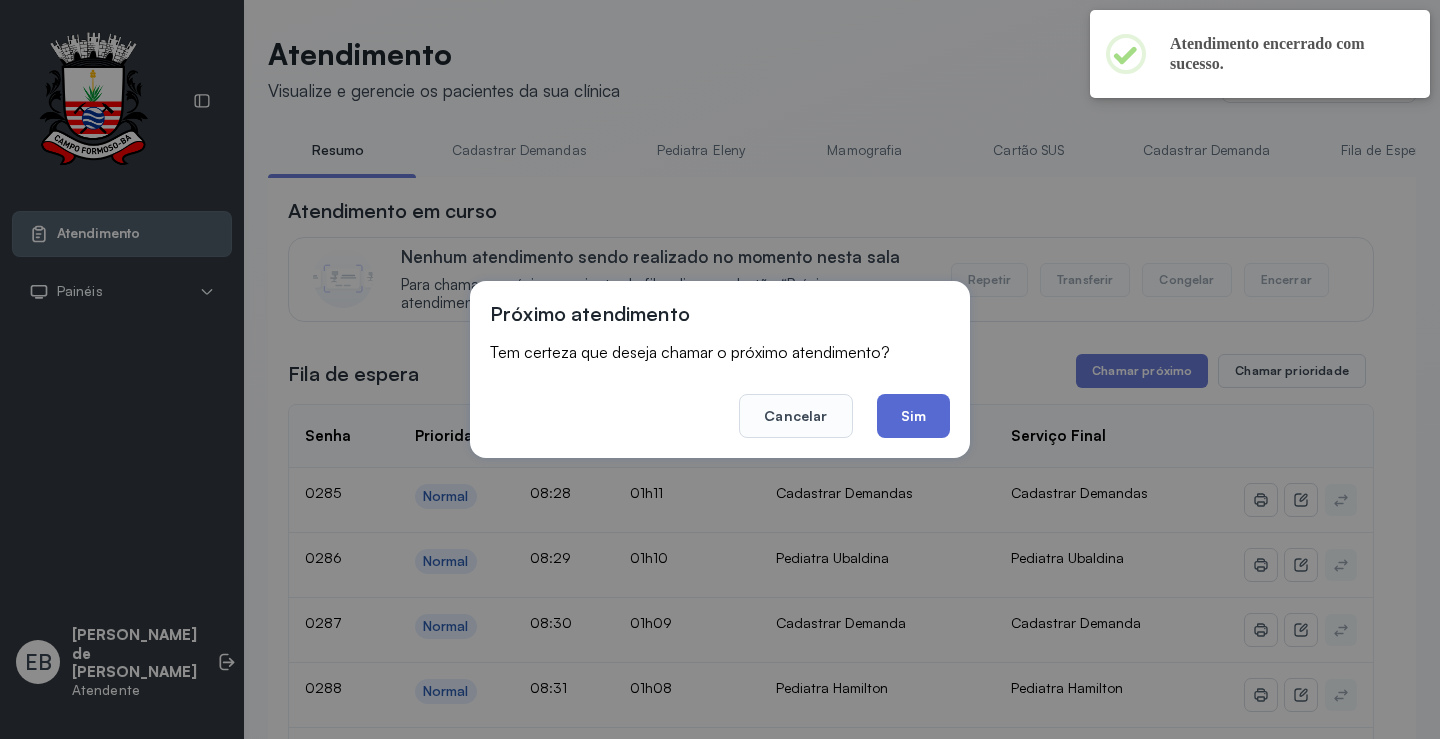 click on "Sim" 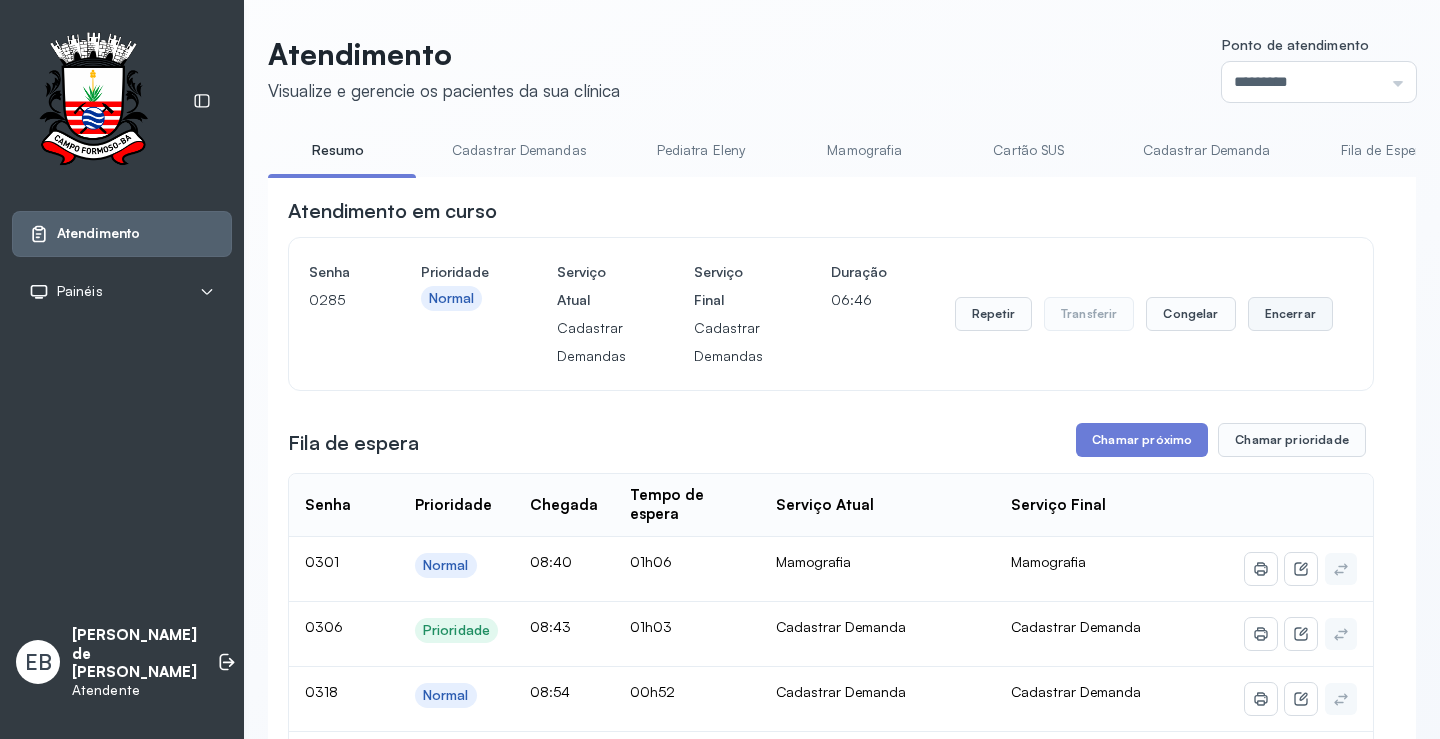 click on "Encerrar" at bounding box center (1290, 314) 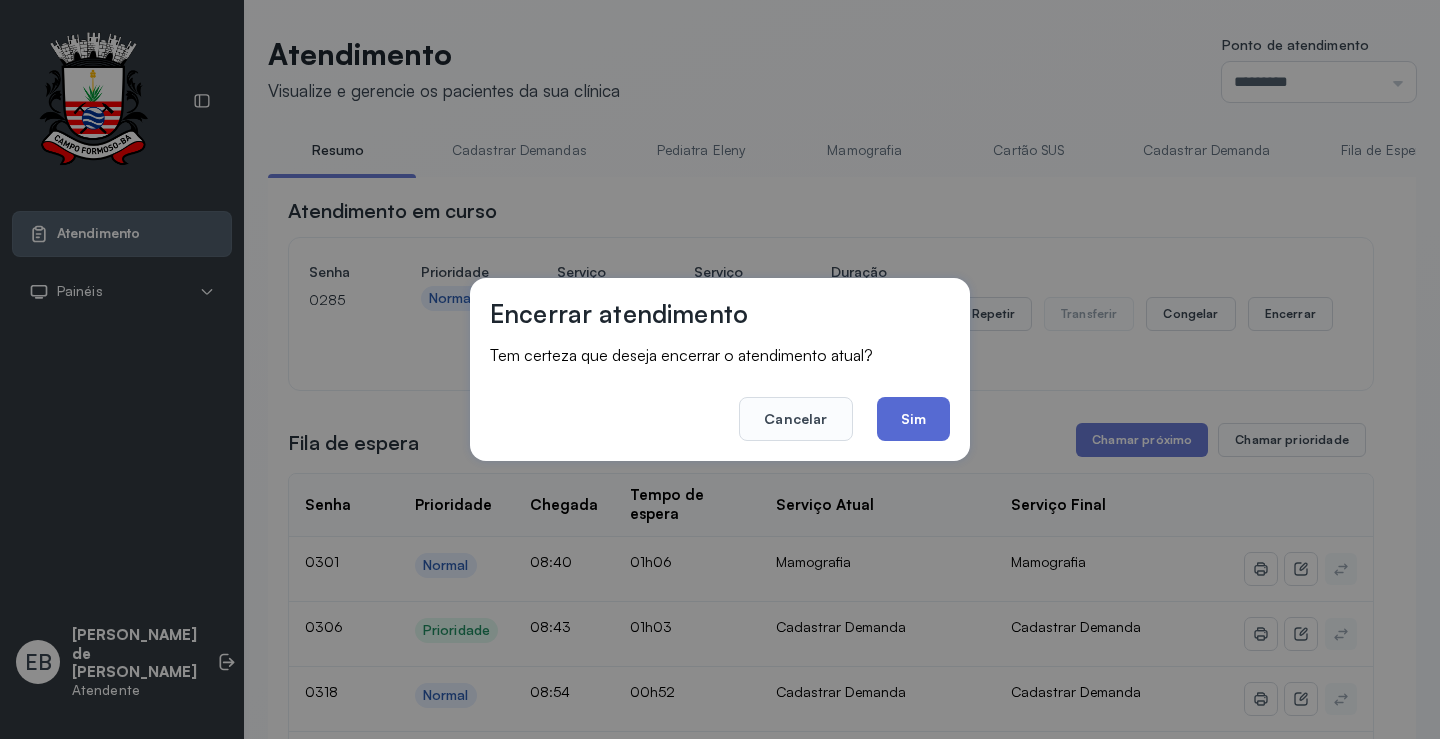 click on "Sim" 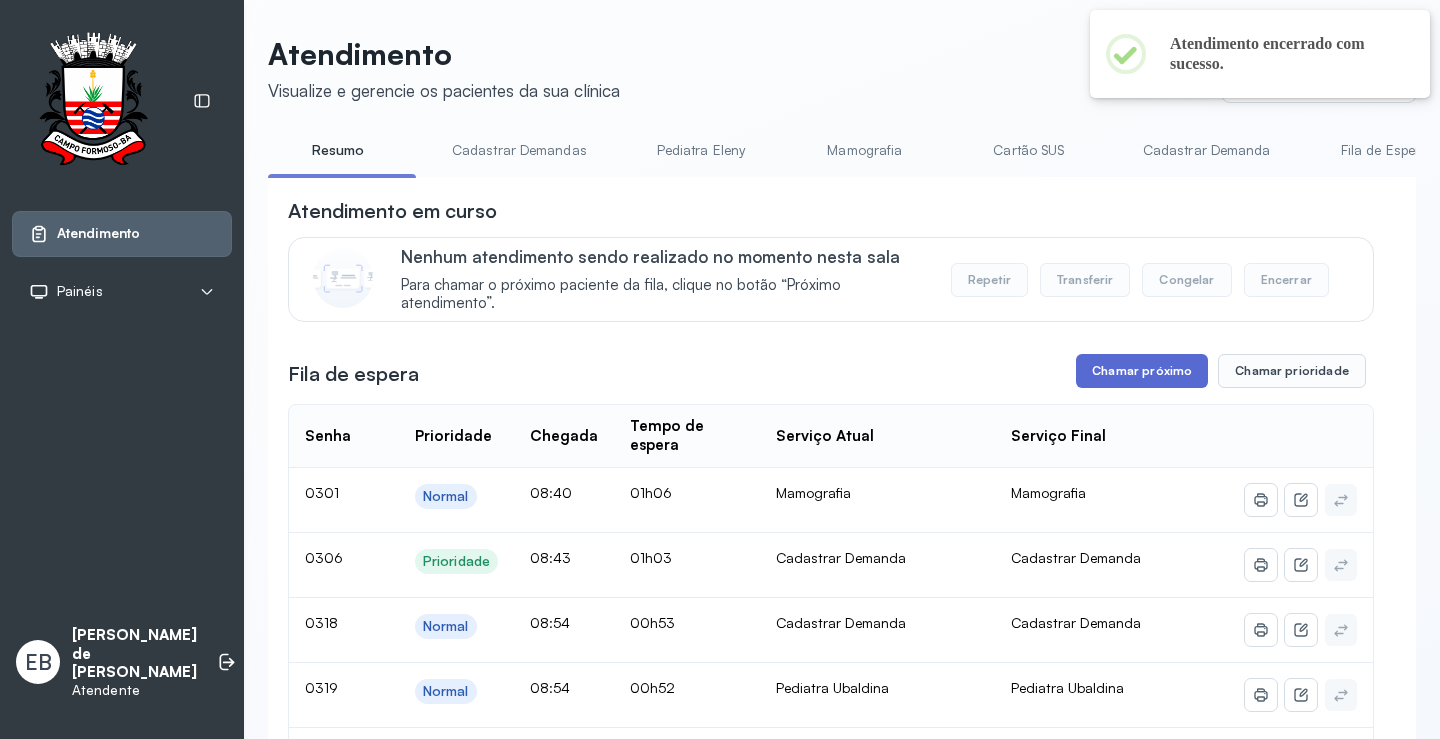 click on "Chamar próximo" at bounding box center (1142, 371) 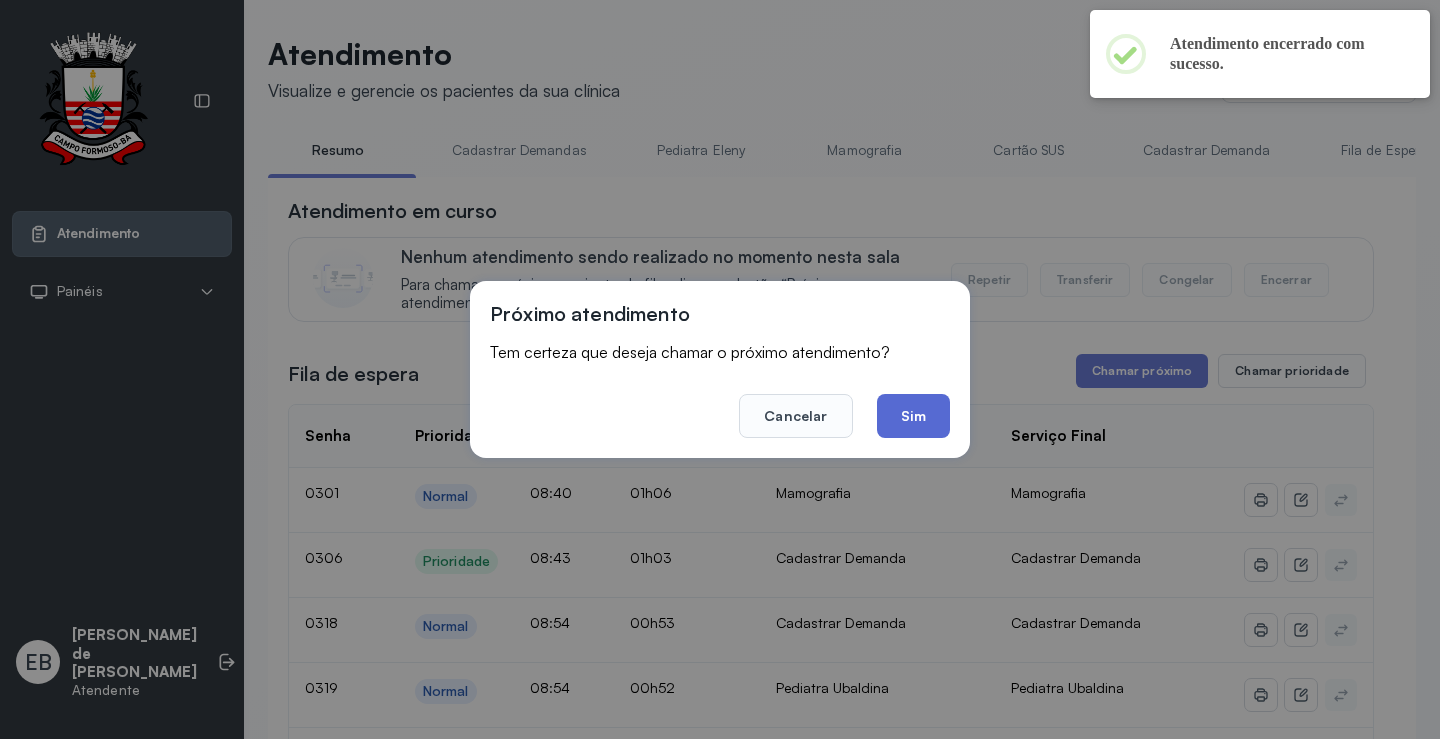 click on "Sim" 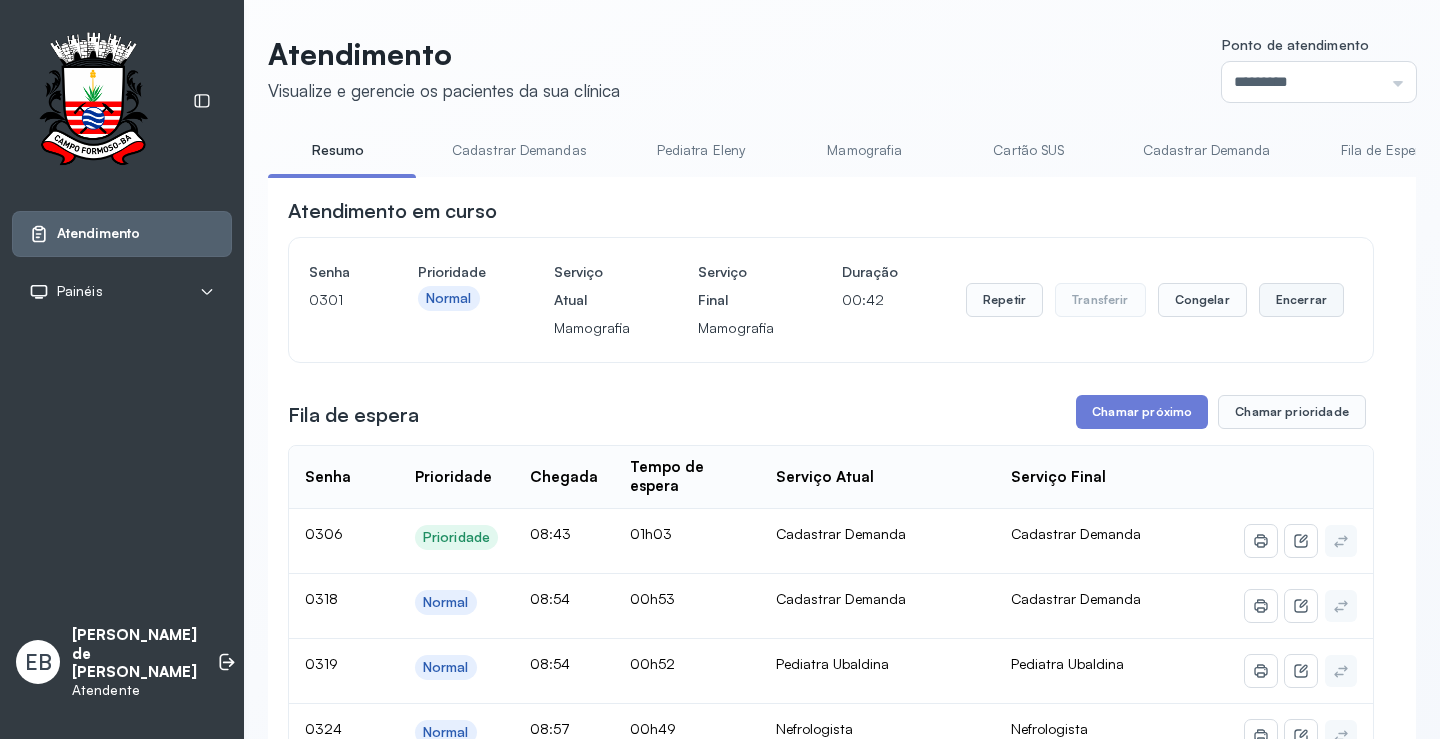 click on "Encerrar" at bounding box center (1301, 300) 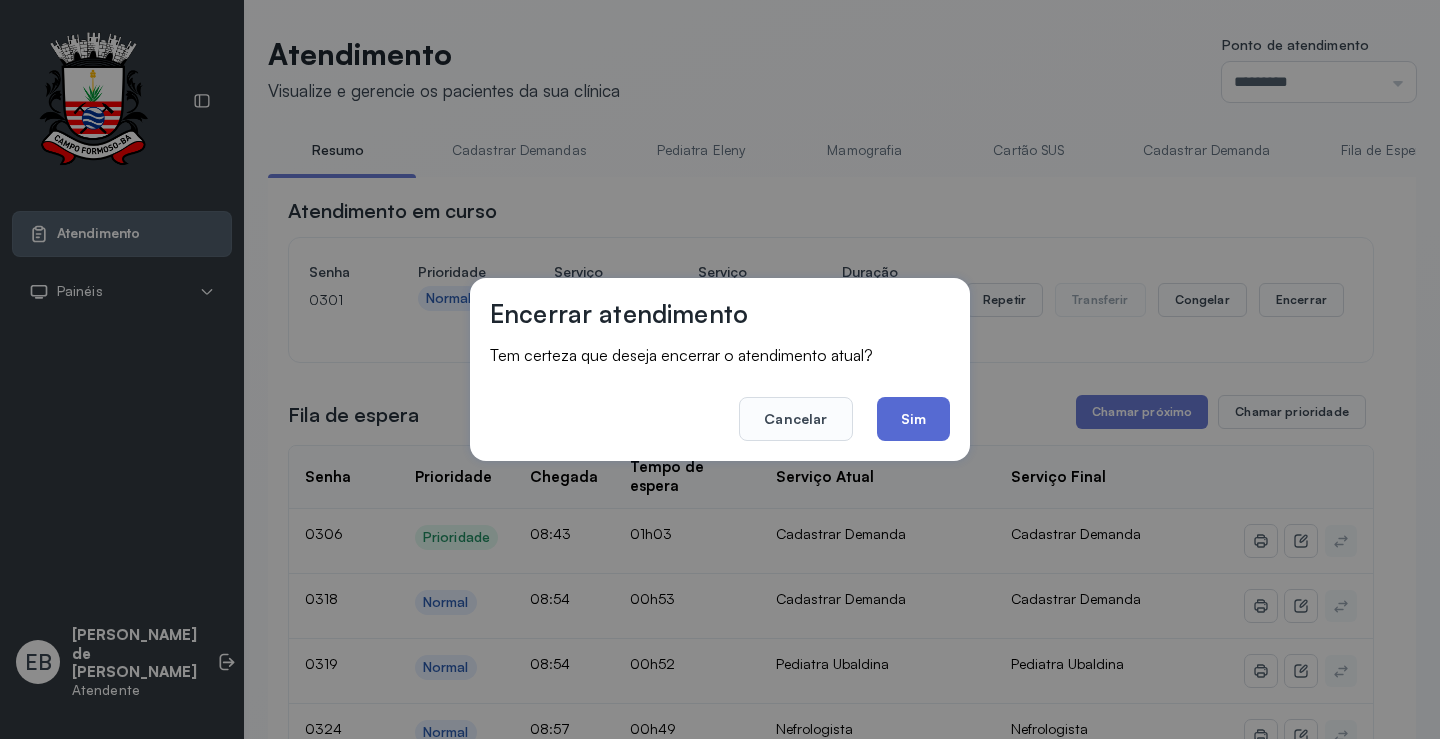 click on "Sim" 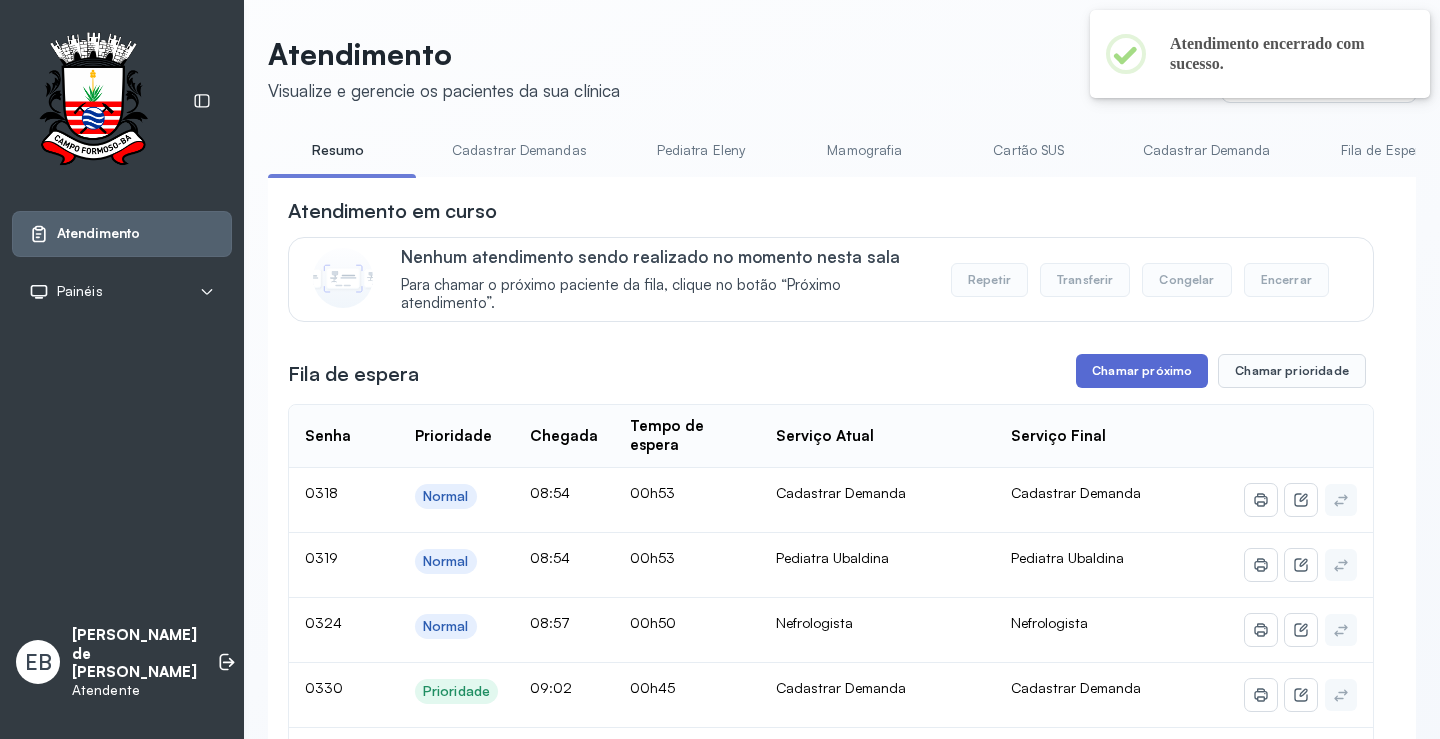 click on "Chamar próximo" at bounding box center (1142, 371) 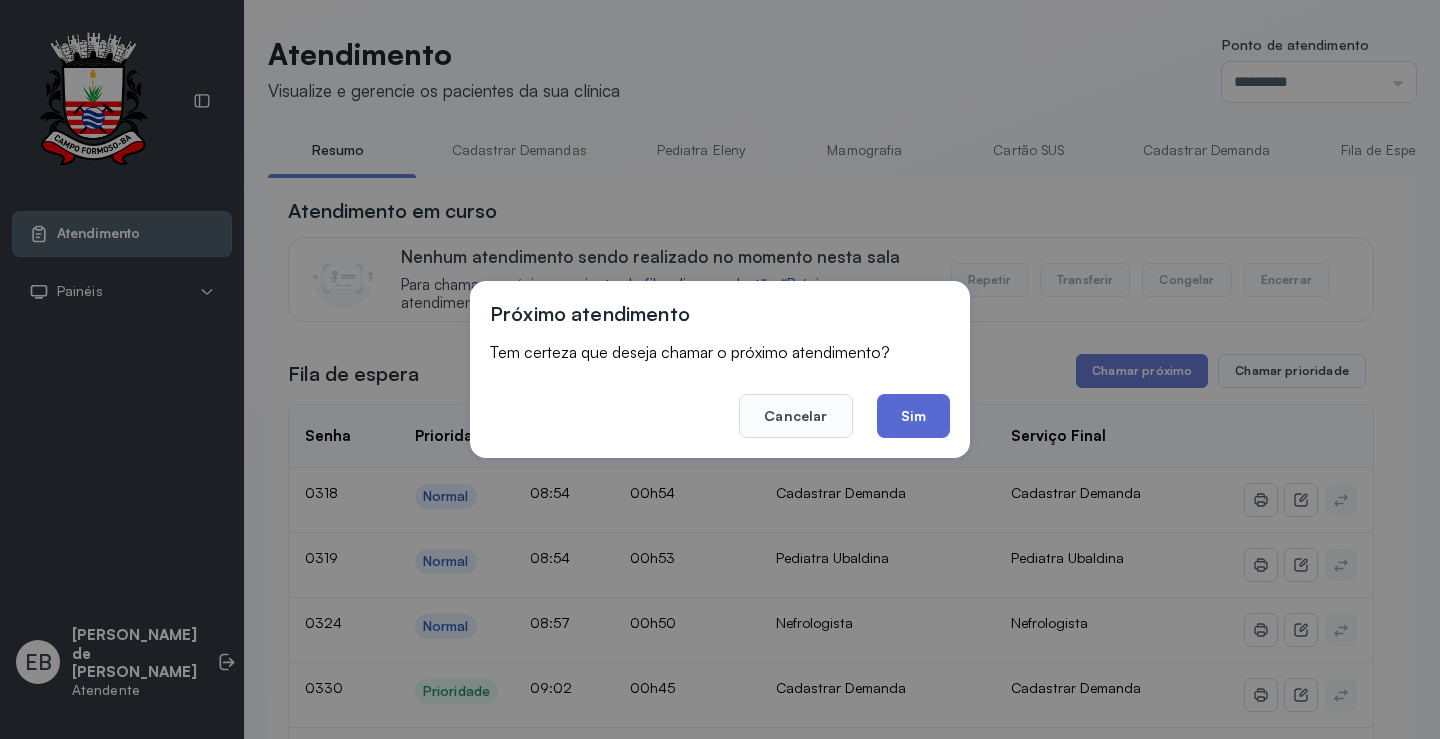 click on "Sim" 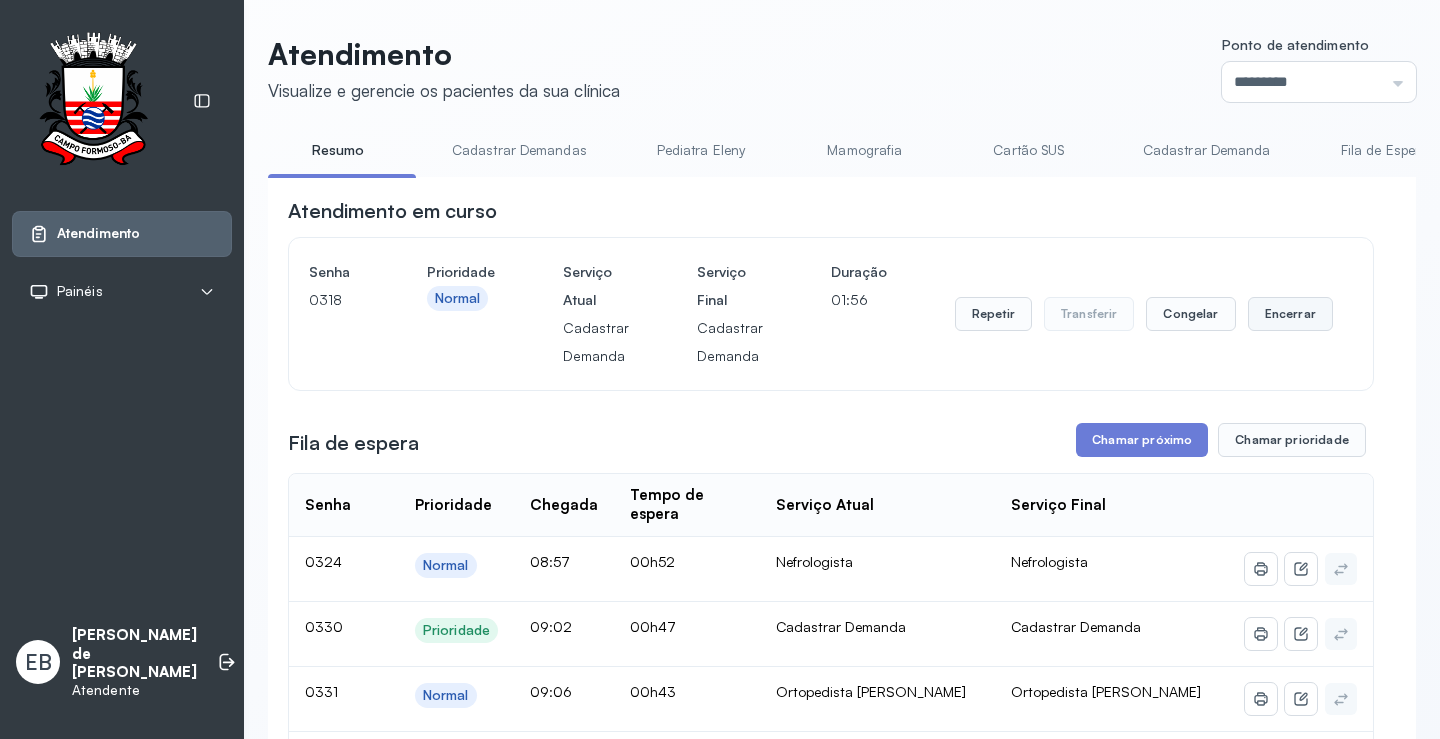 click on "Encerrar" at bounding box center [1290, 314] 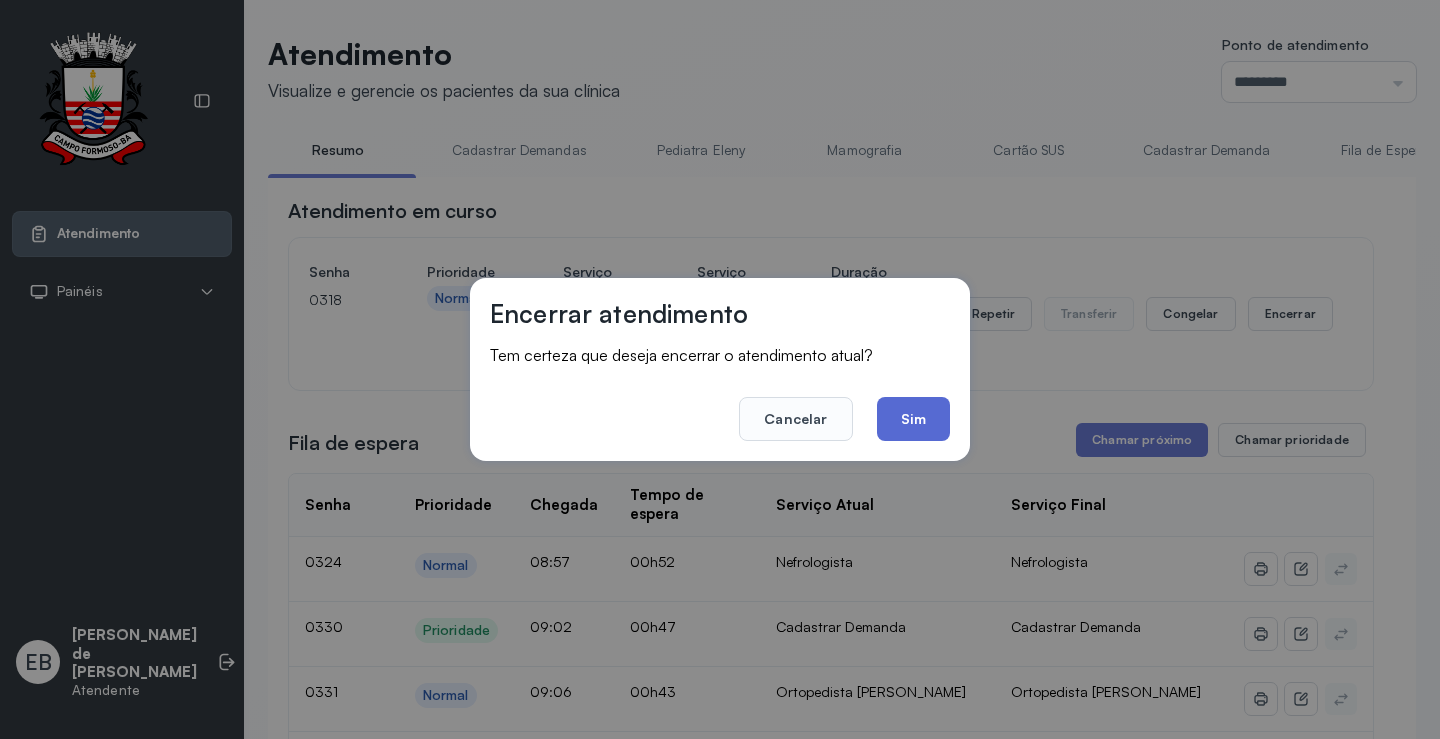 click on "Sim" 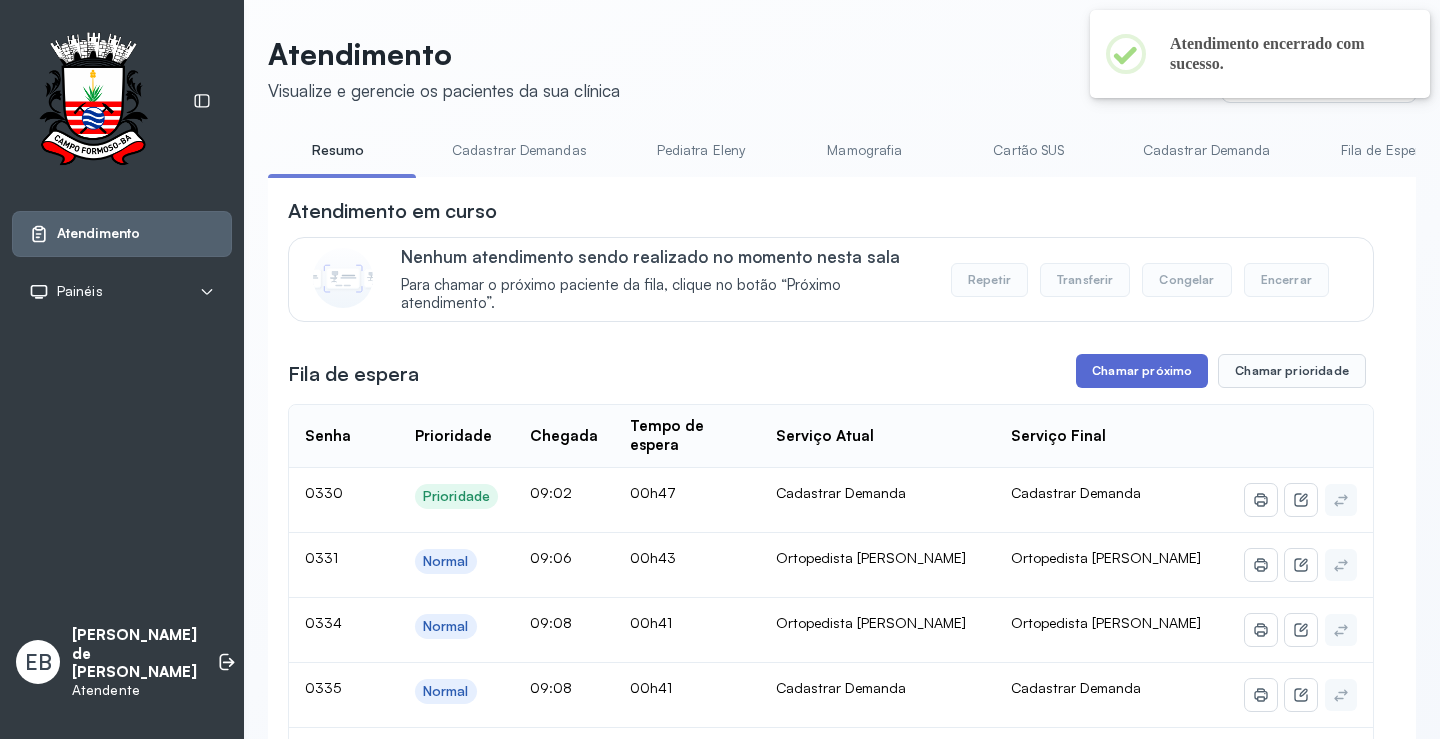 click on "Chamar próximo" at bounding box center (1142, 371) 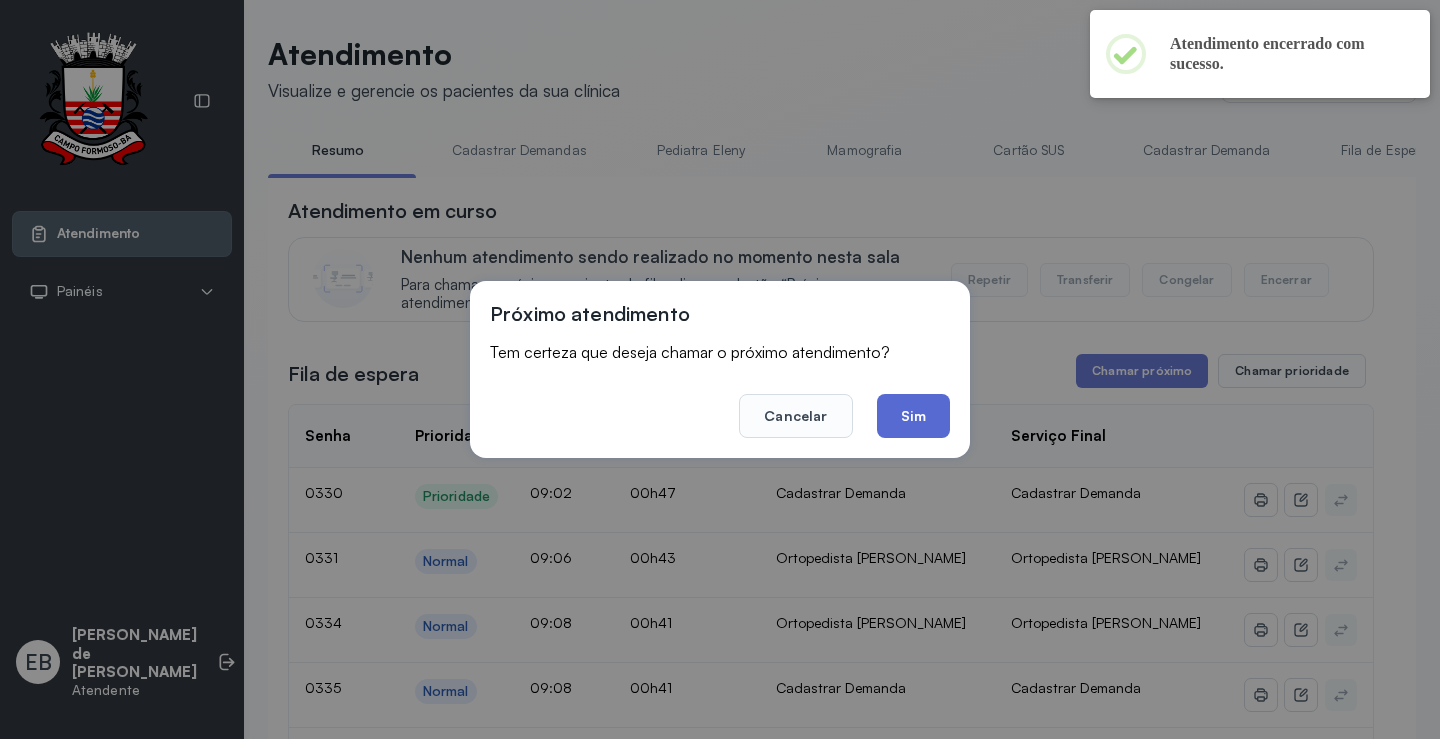 click on "Sim" 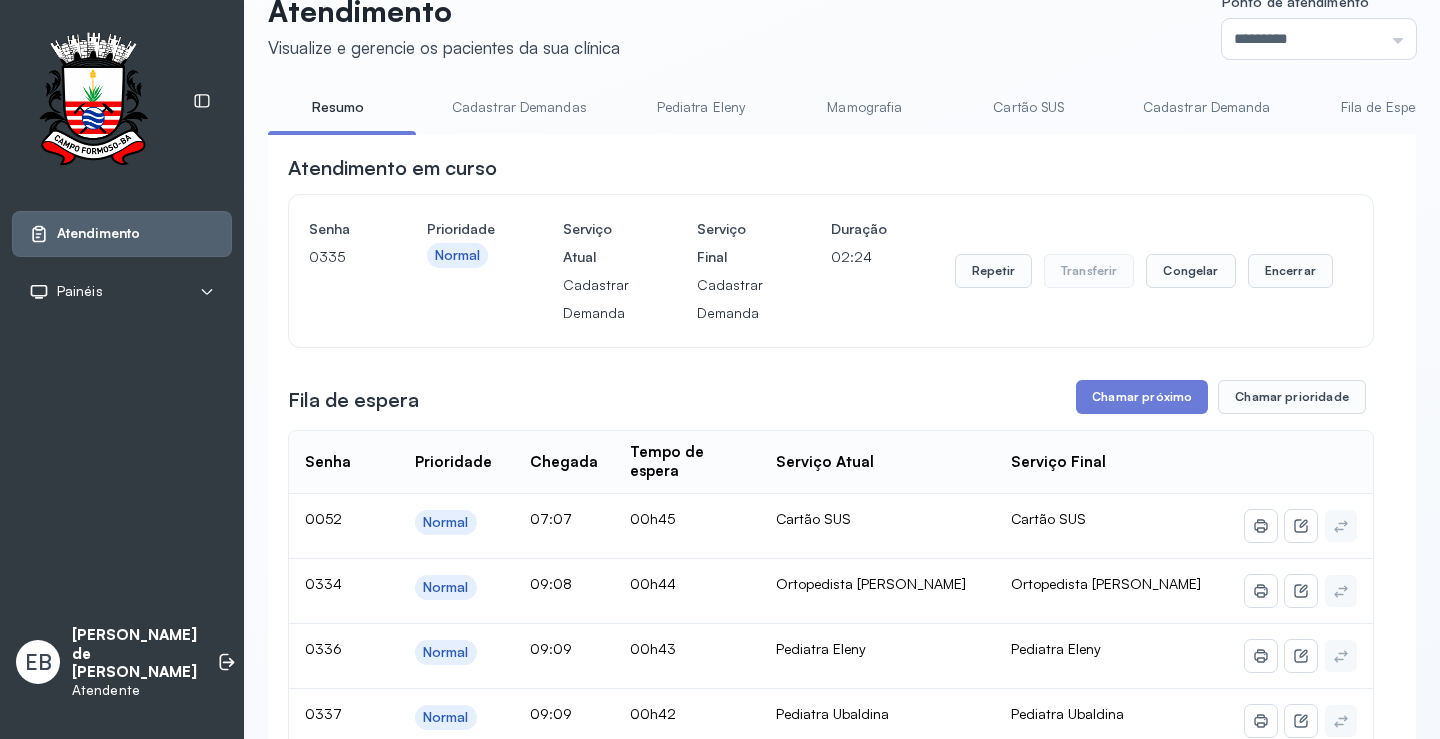 scroll, scrollTop: 0, scrollLeft: 0, axis: both 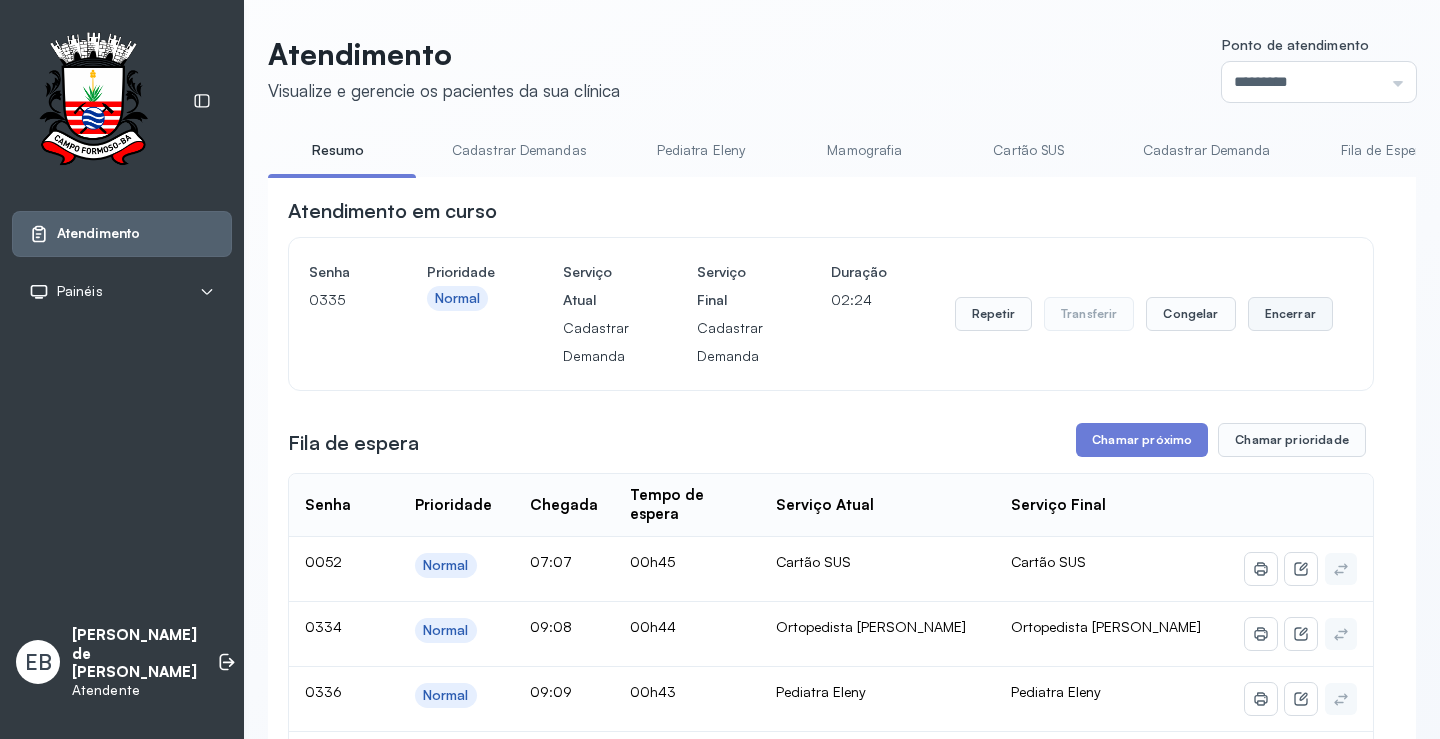 click on "Encerrar" at bounding box center (1290, 314) 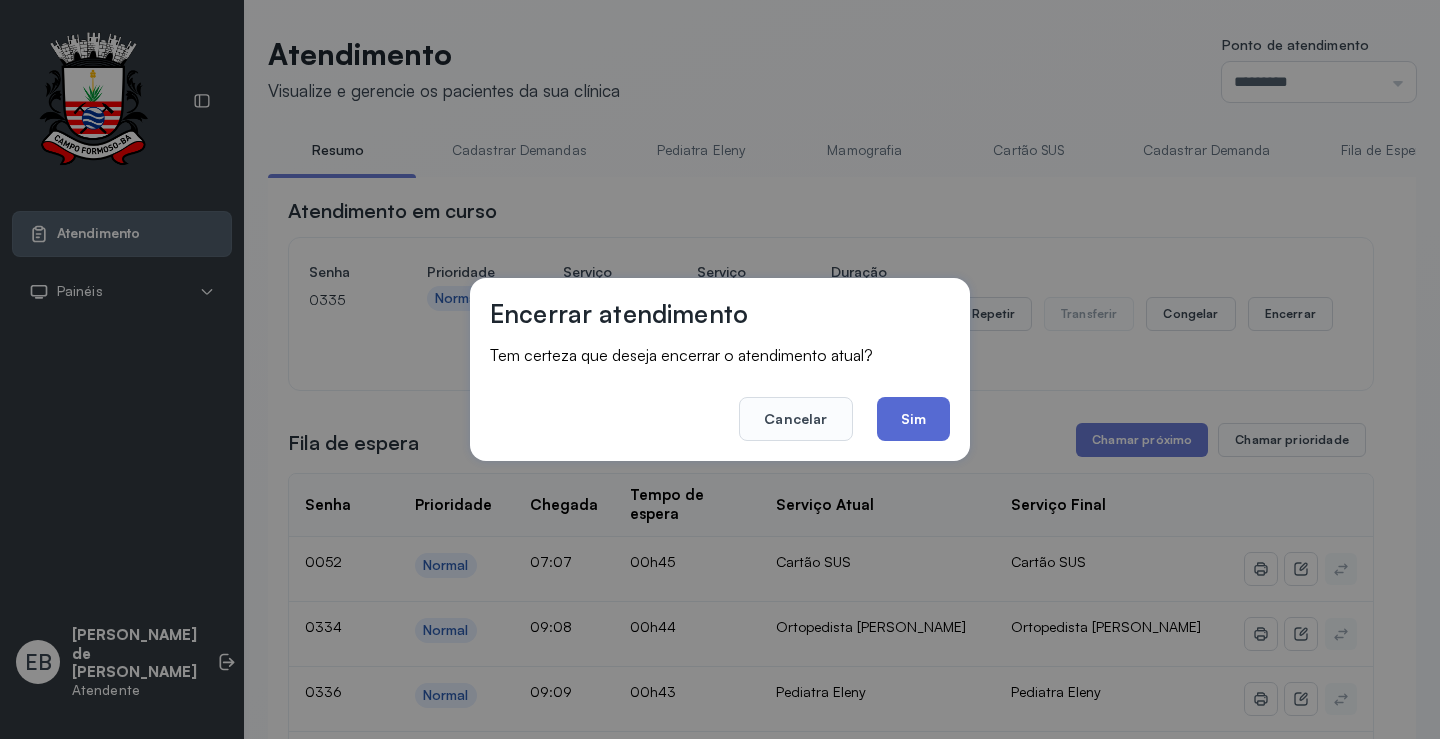 click on "Sim" 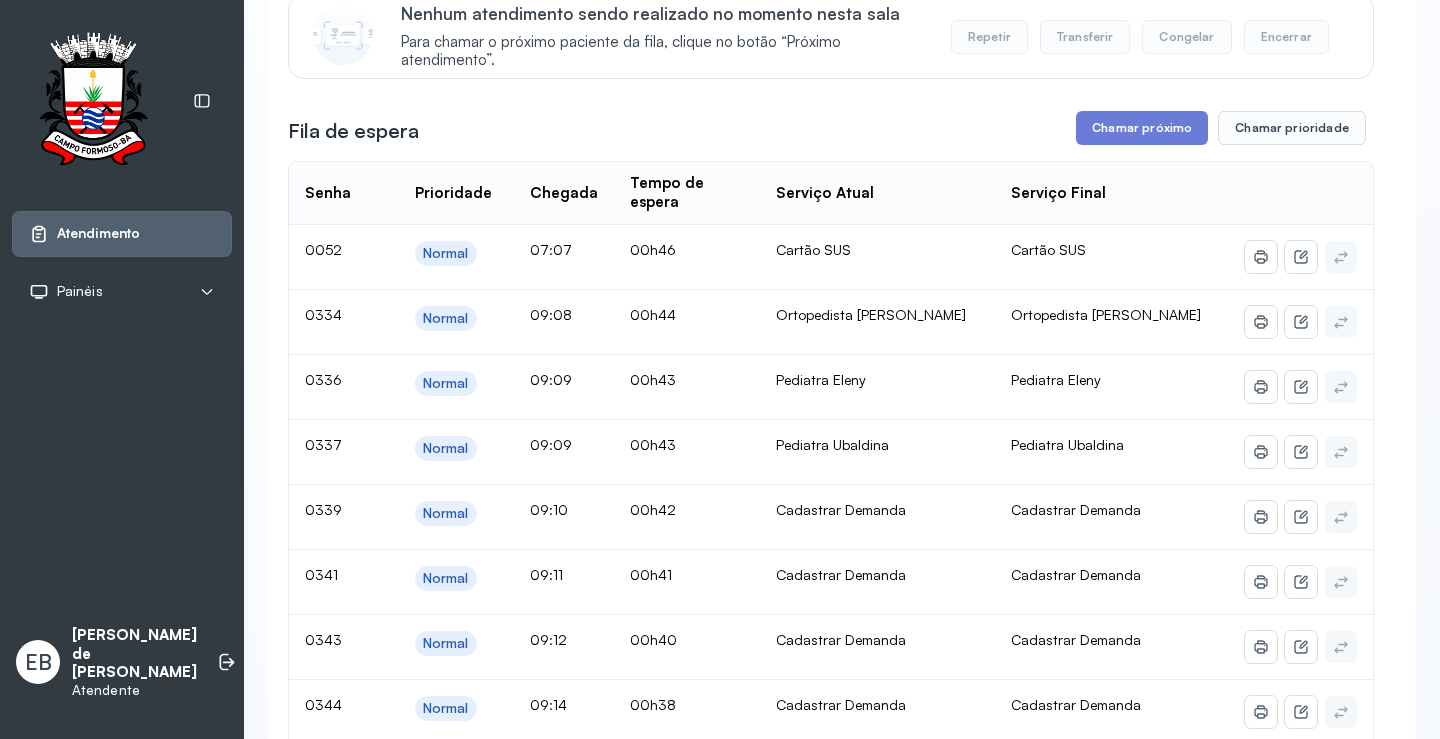 scroll, scrollTop: 0, scrollLeft: 0, axis: both 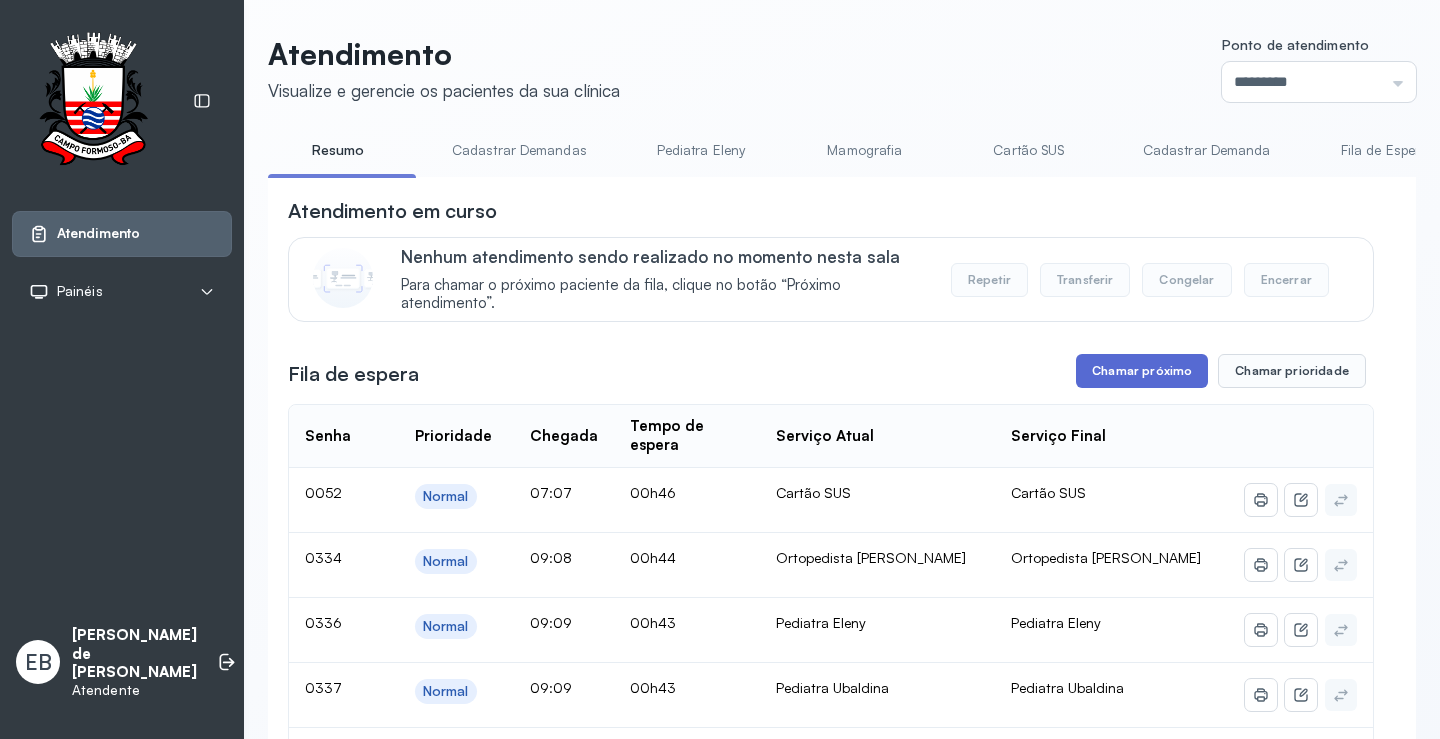 click on "Chamar próximo" at bounding box center [1142, 371] 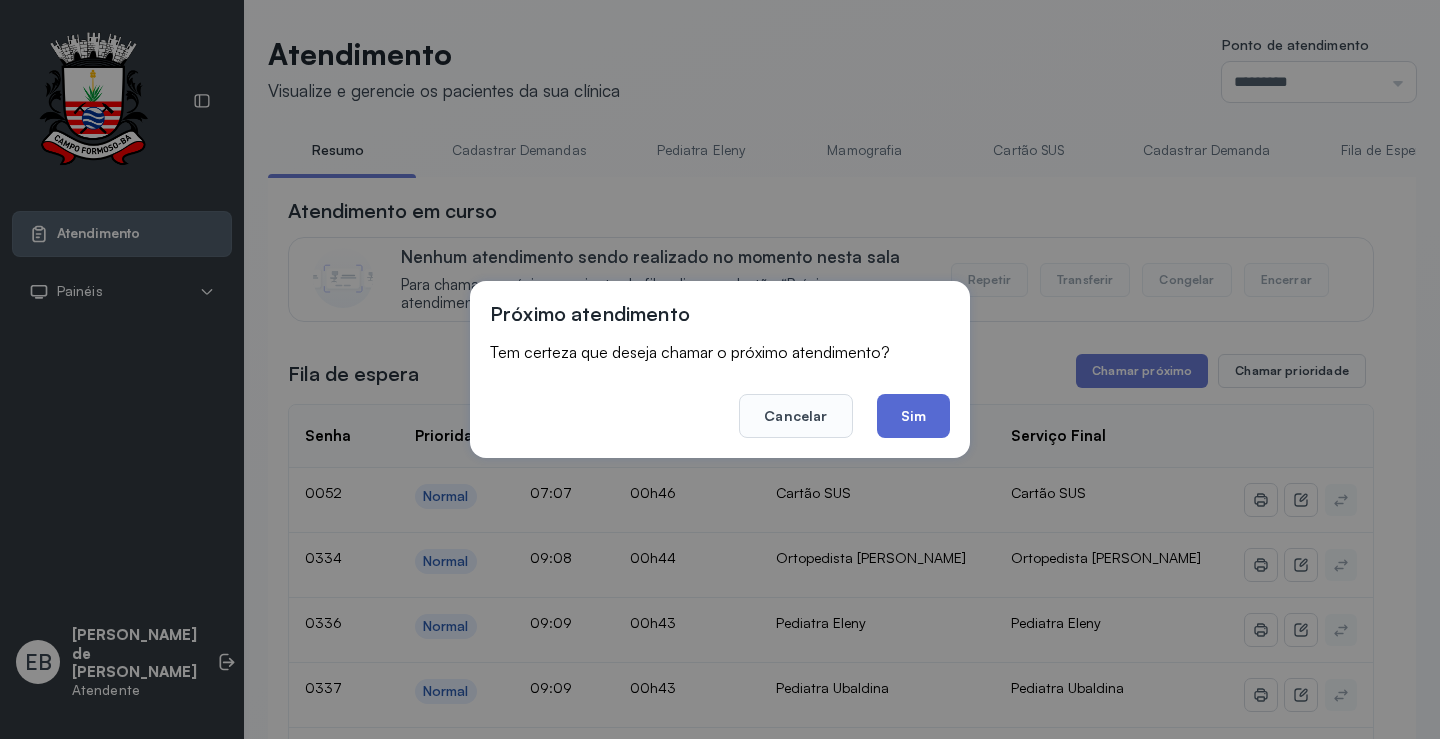 click on "Sim" 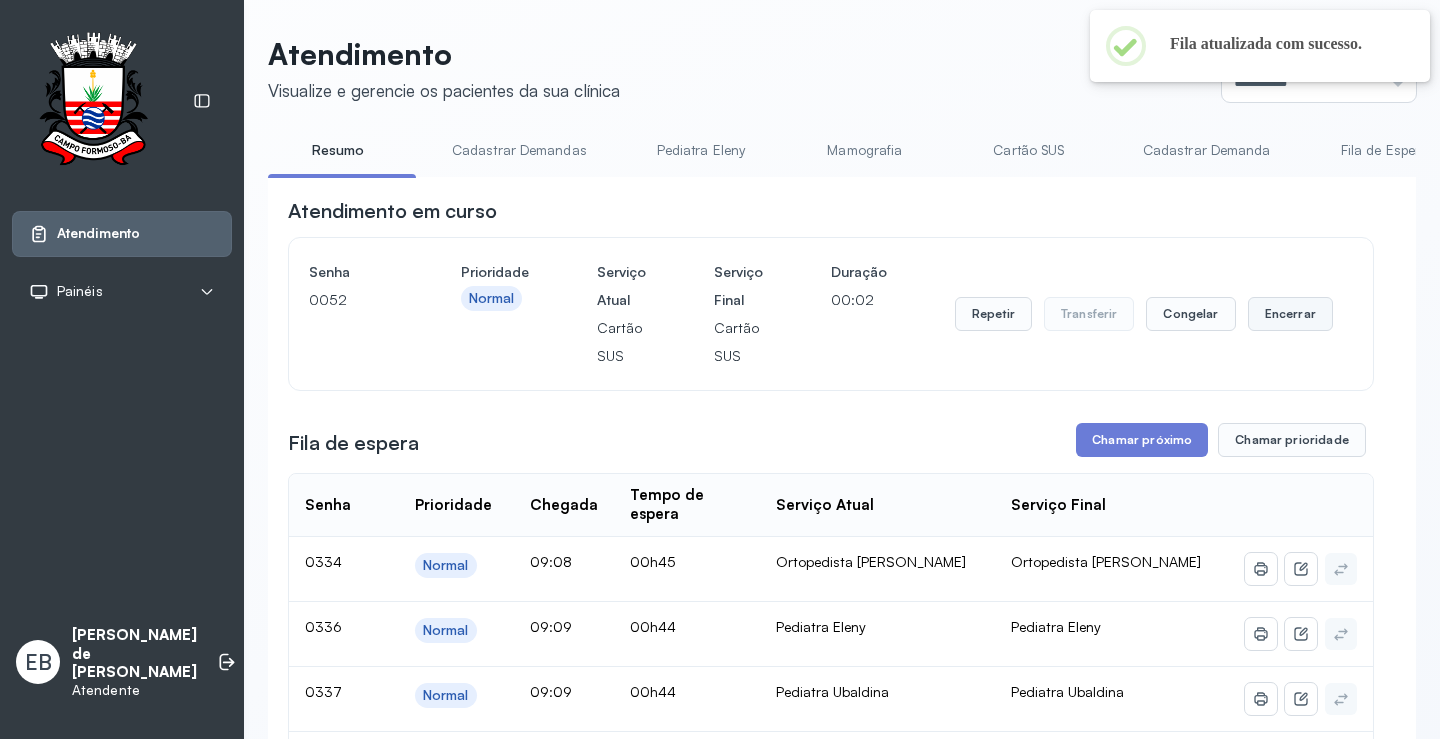 click on "Encerrar" at bounding box center [1290, 314] 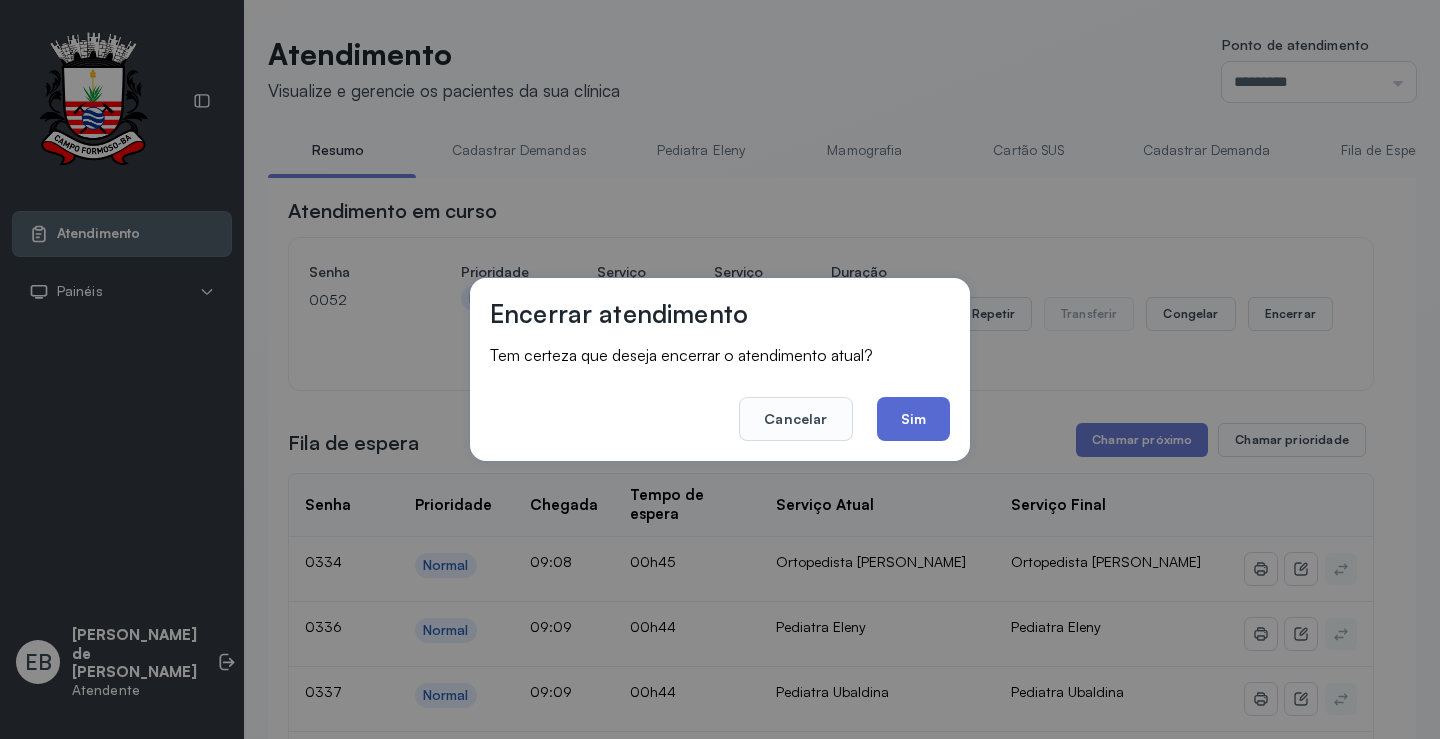 click on "Sim" 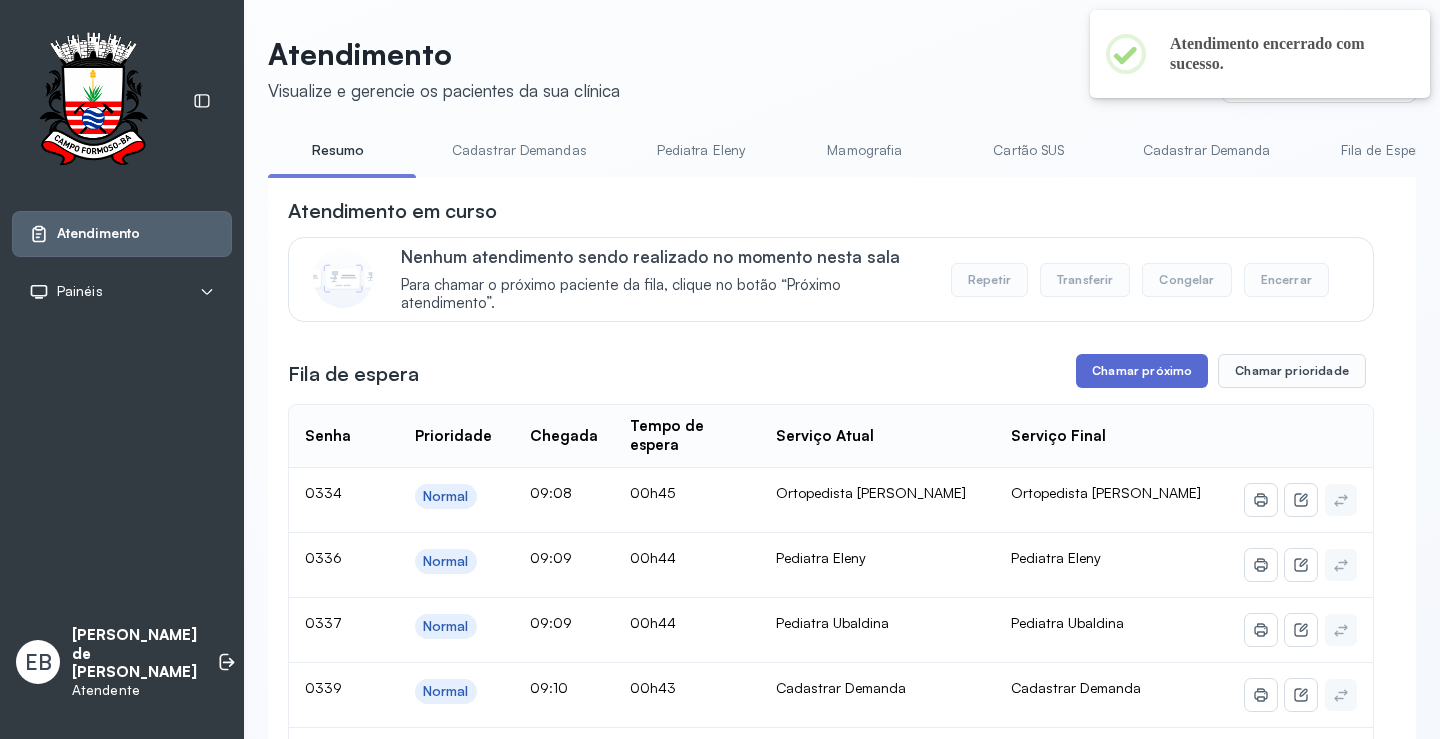 click on "Chamar próximo" at bounding box center (1142, 371) 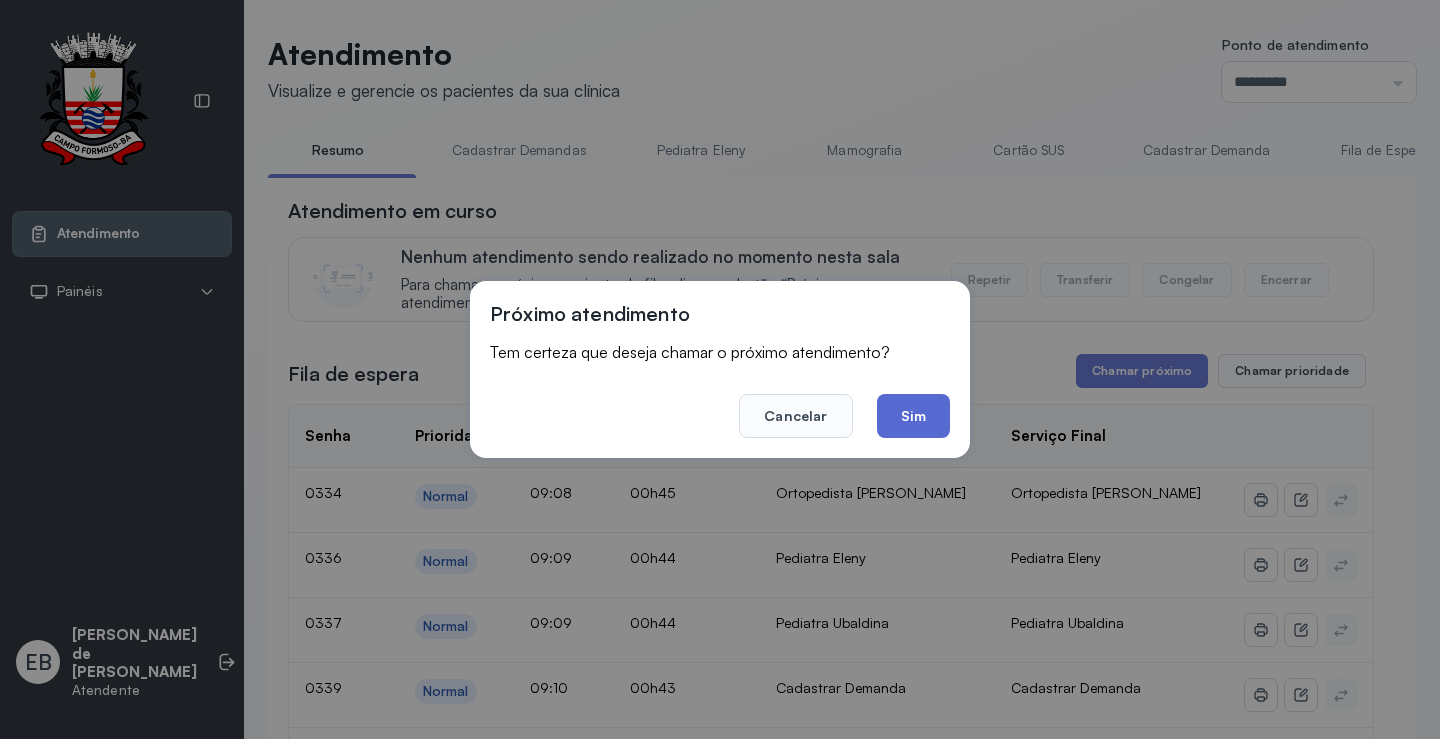 click on "Sim" 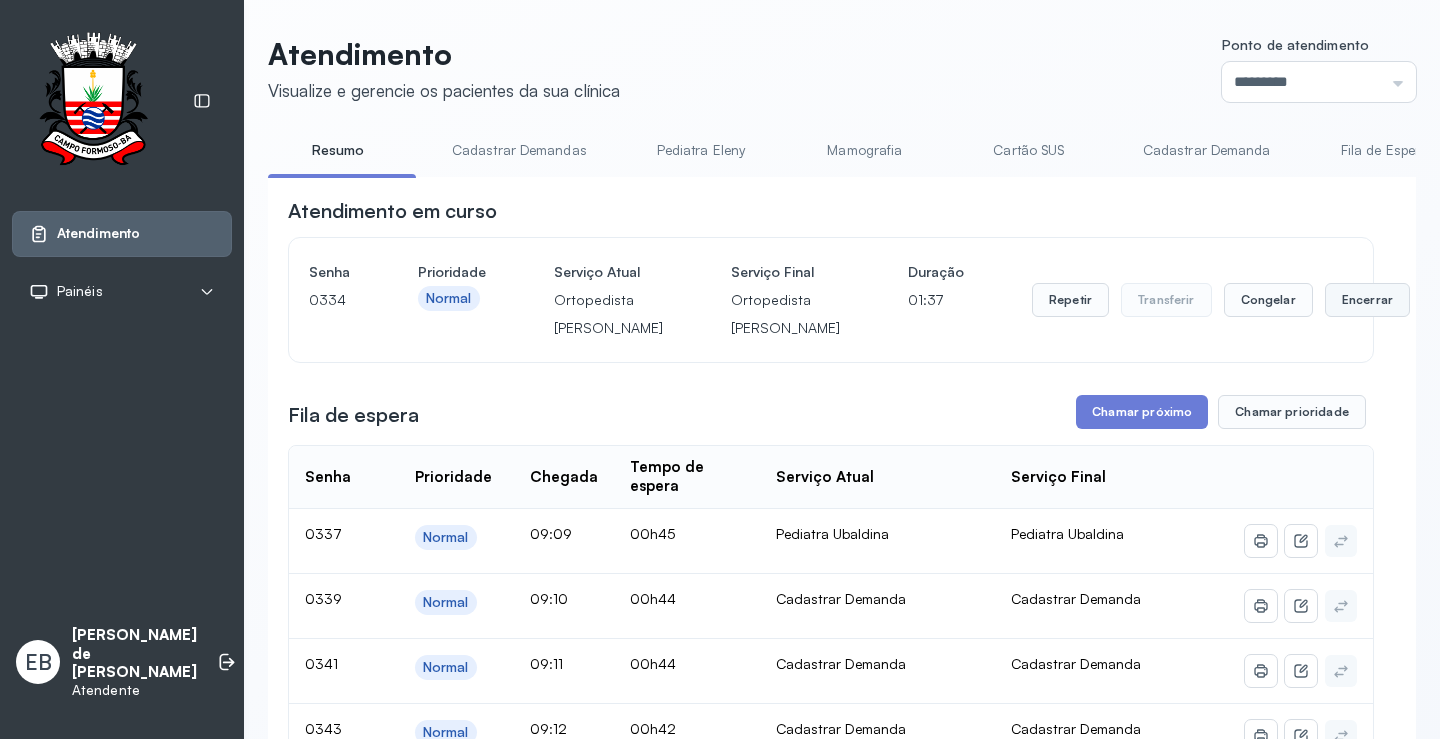 click on "Encerrar" at bounding box center (1367, 300) 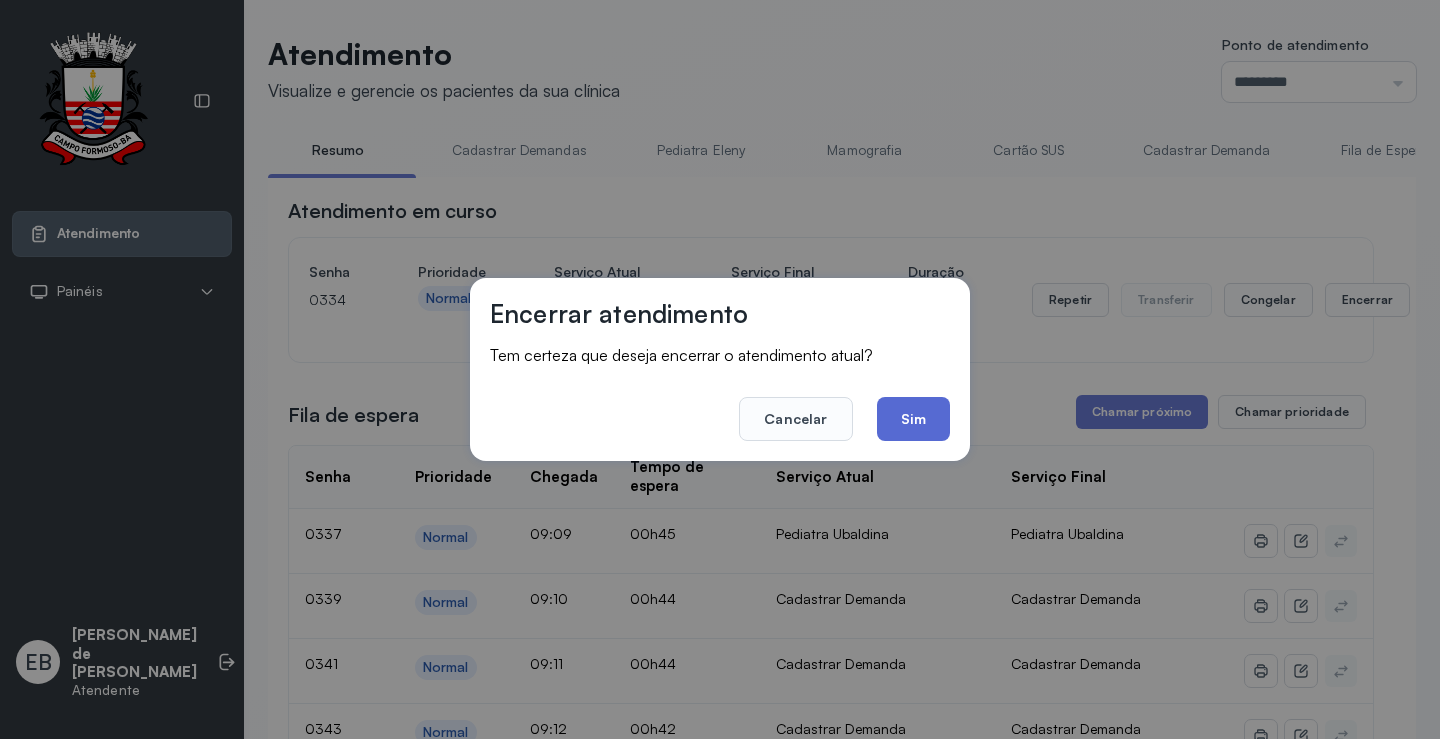 click on "Sim" 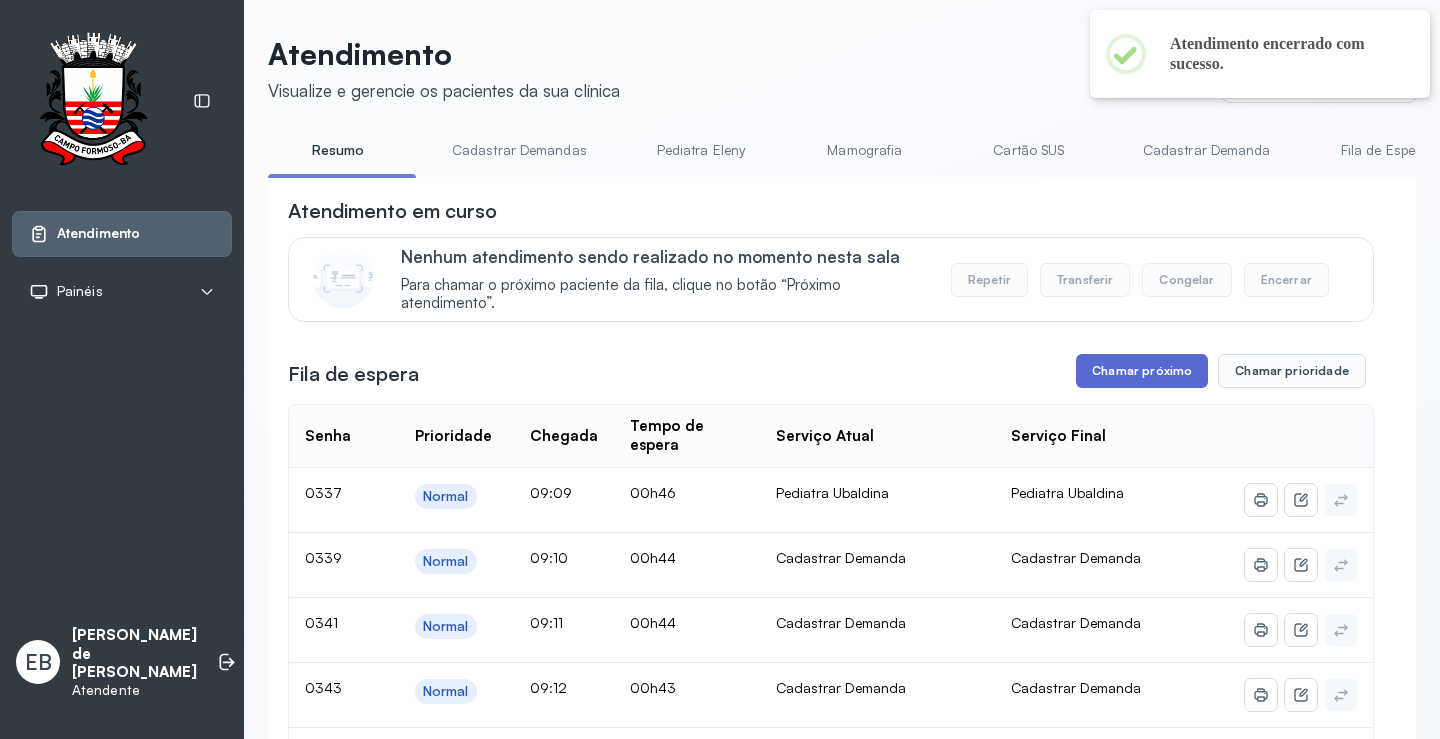 click on "Chamar próximo" at bounding box center (1142, 371) 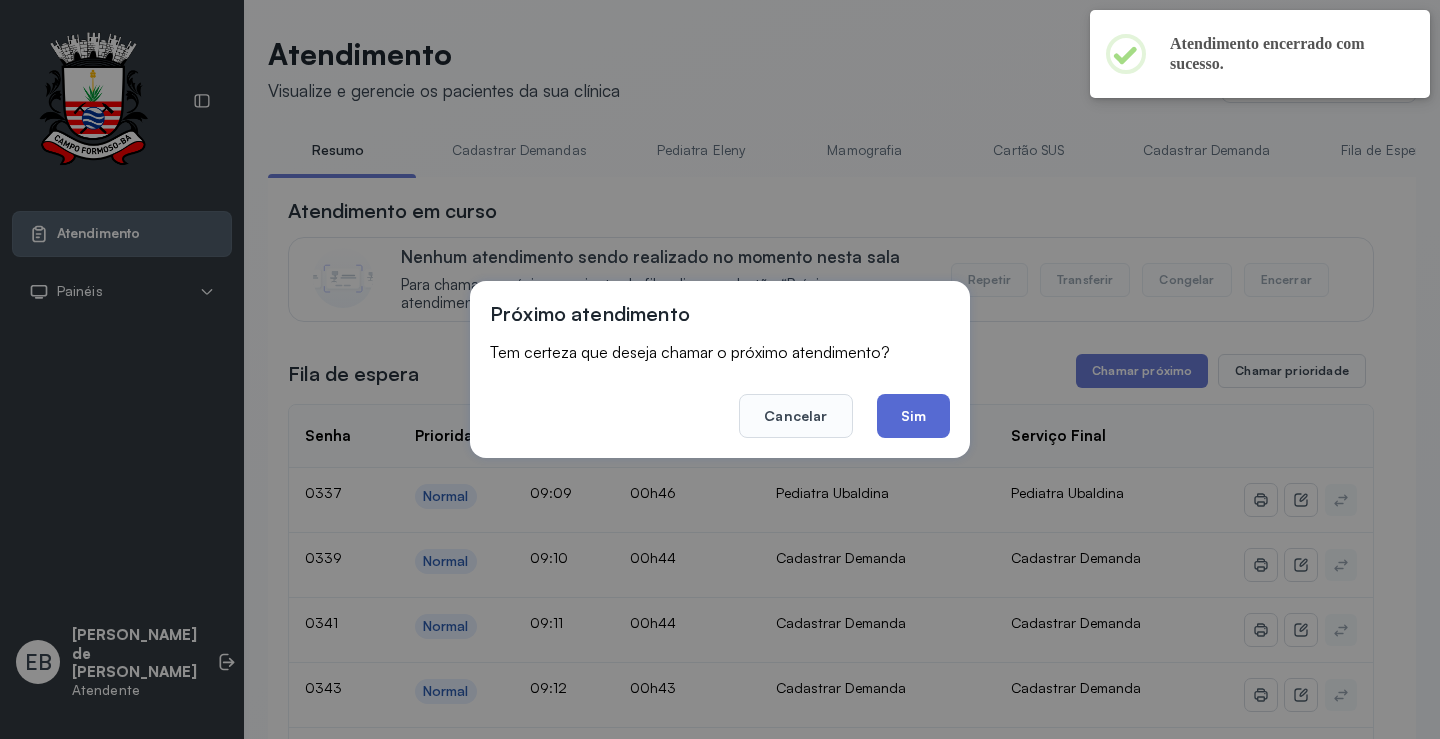 click on "Sim" 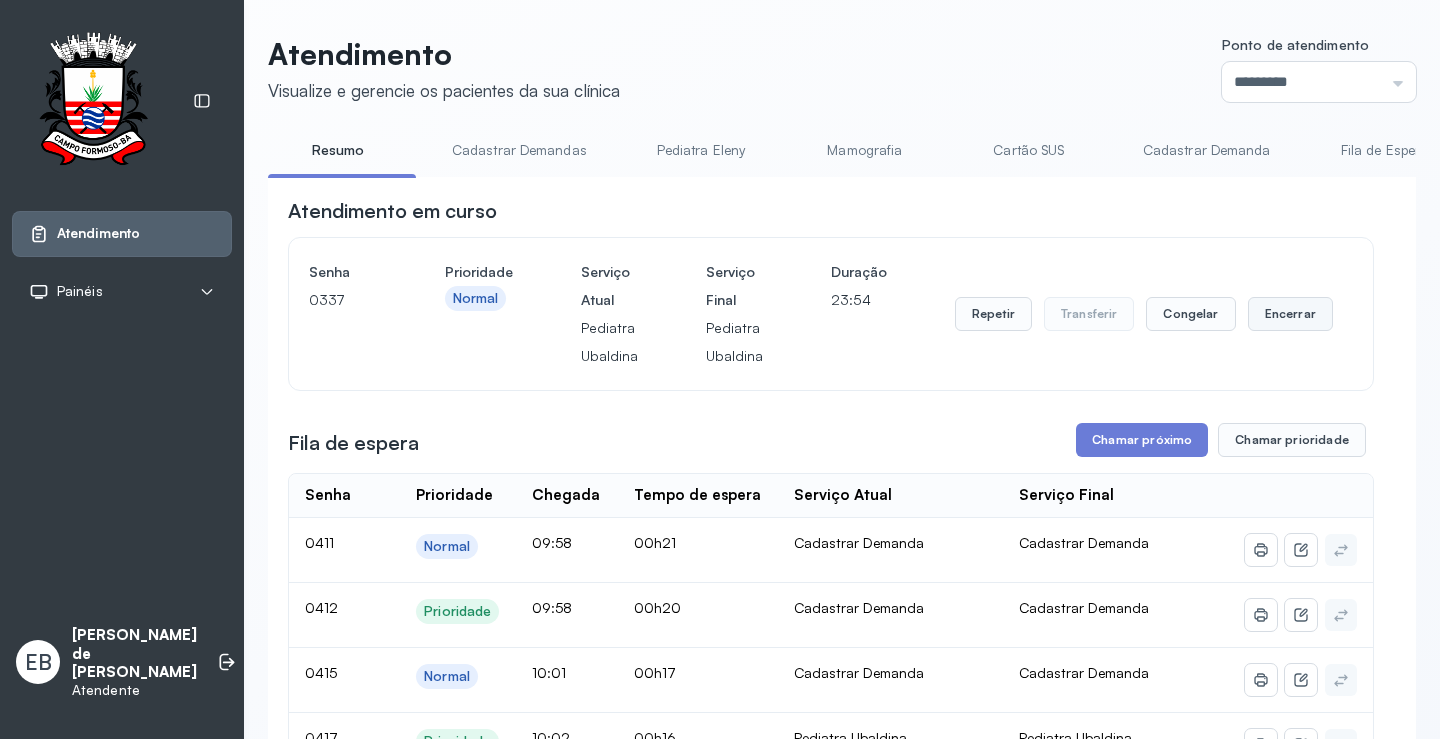 click on "Encerrar" at bounding box center (1290, 314) 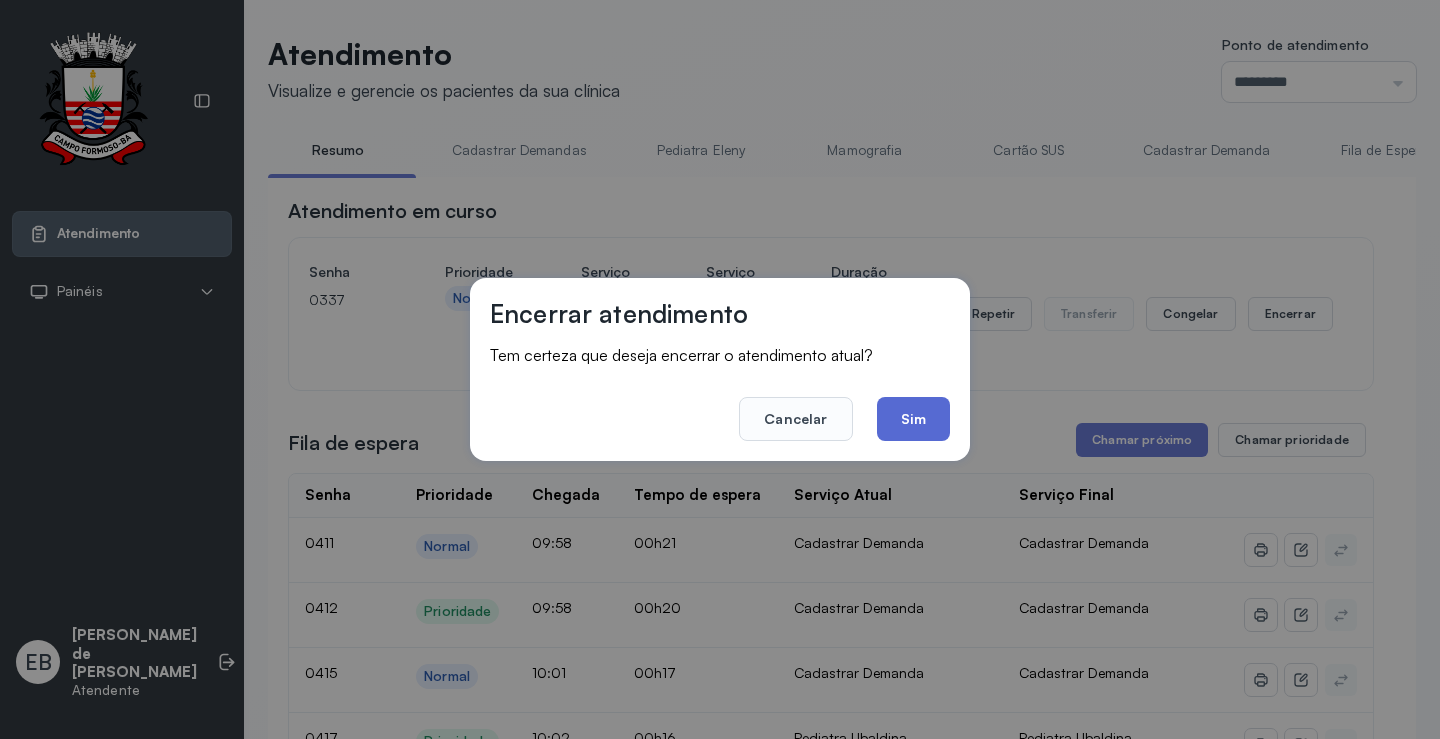 click on "Sim" 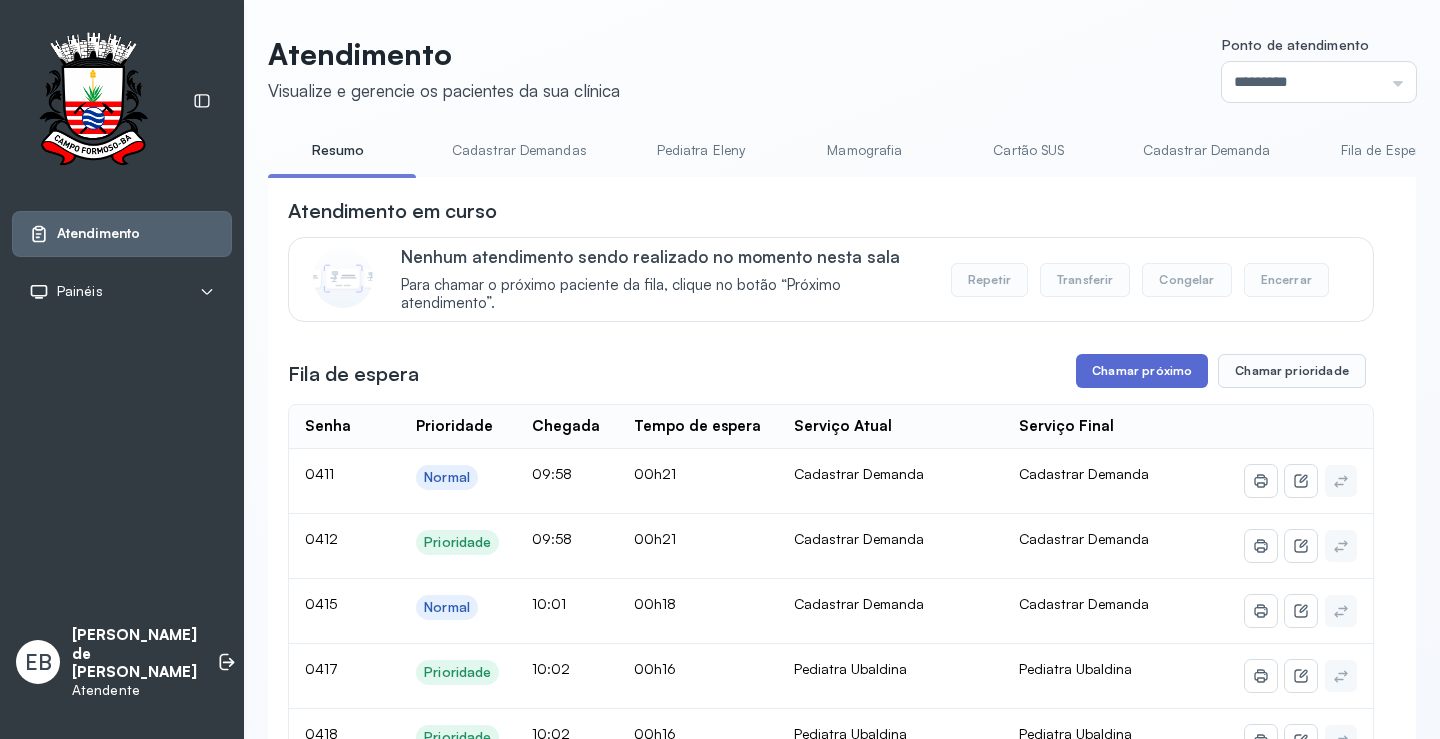 click on "Chamar próximo" at bounding box center (1142, 371) 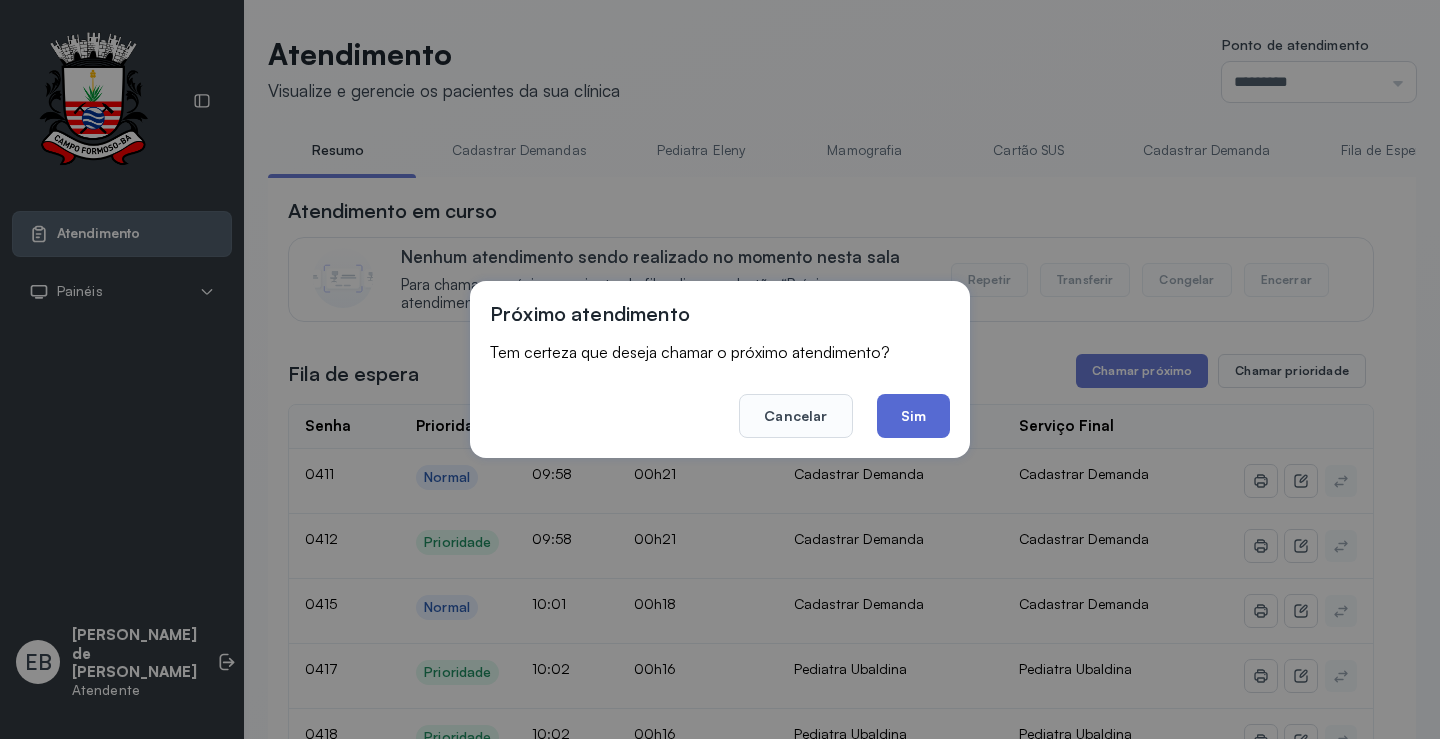 click on "Sim" 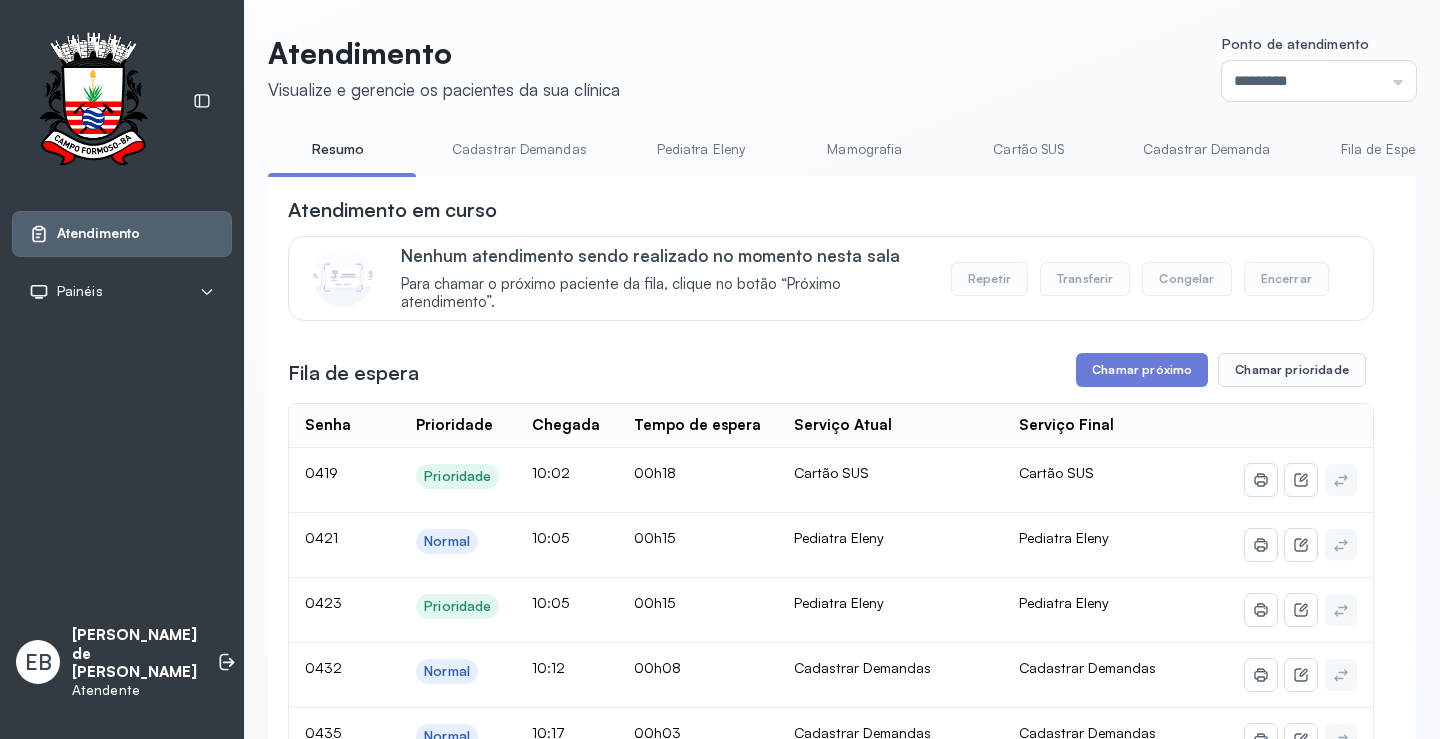 scroll, scrollTop: 0, scrollLeft: 0, axis: both 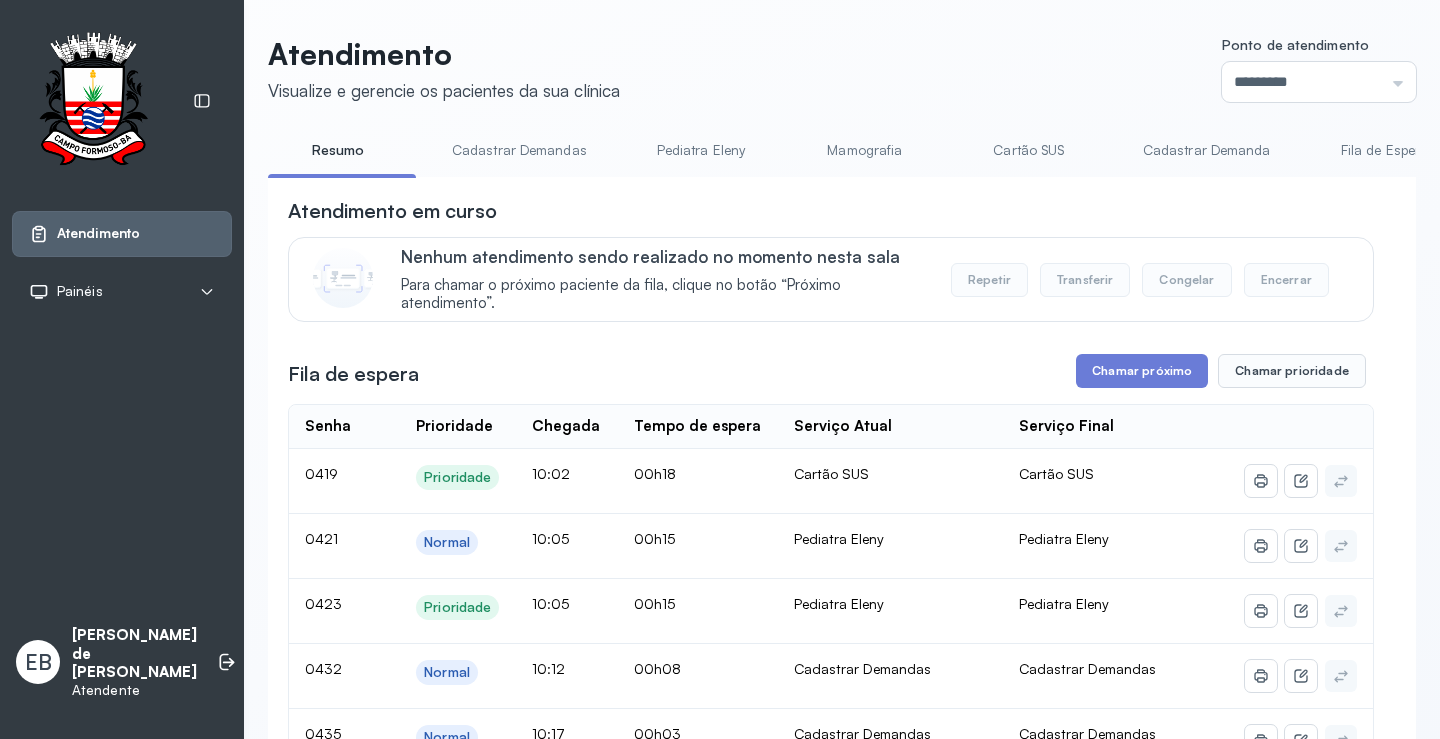 click on "Pediatra Eleny" at bounding box center (701, 150) 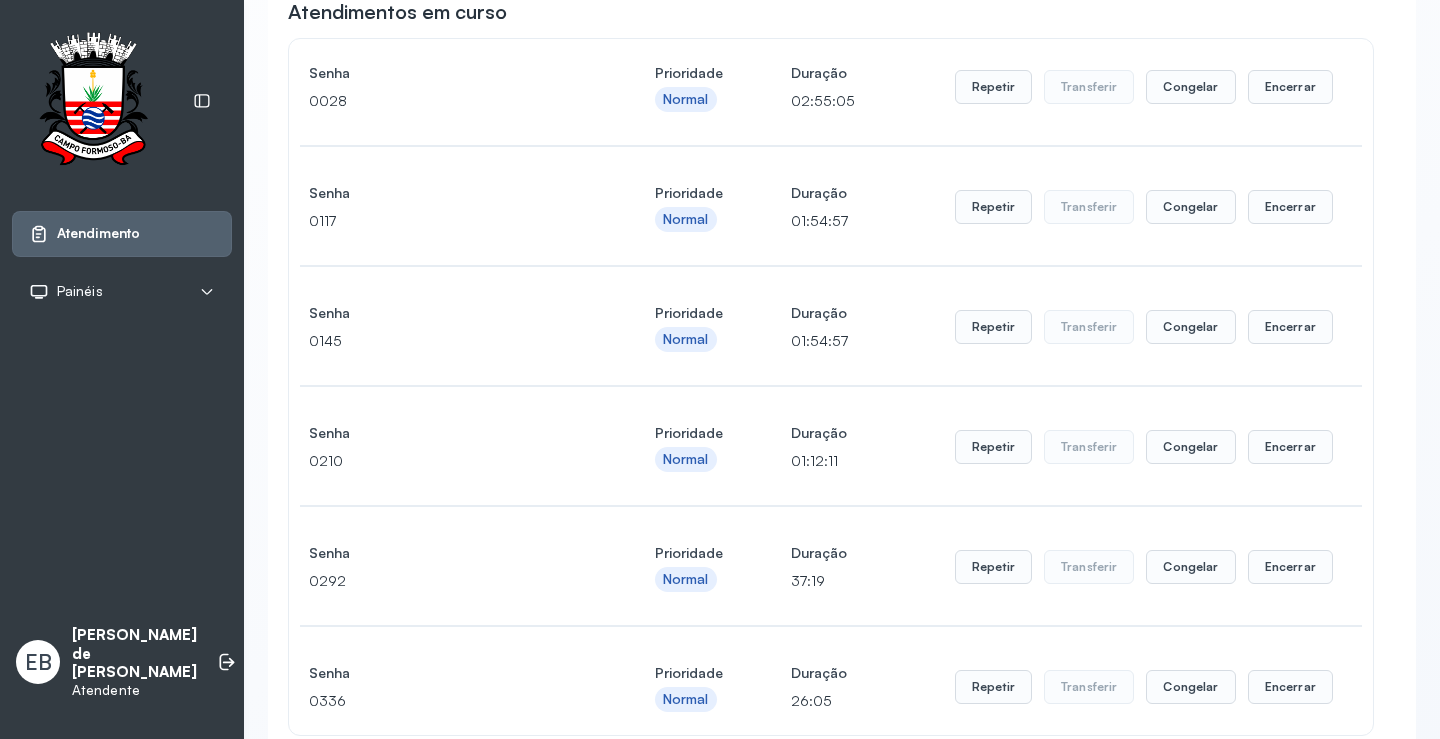 scroll, scrollTop: 500, scrollLeft: 0, axis: vertical 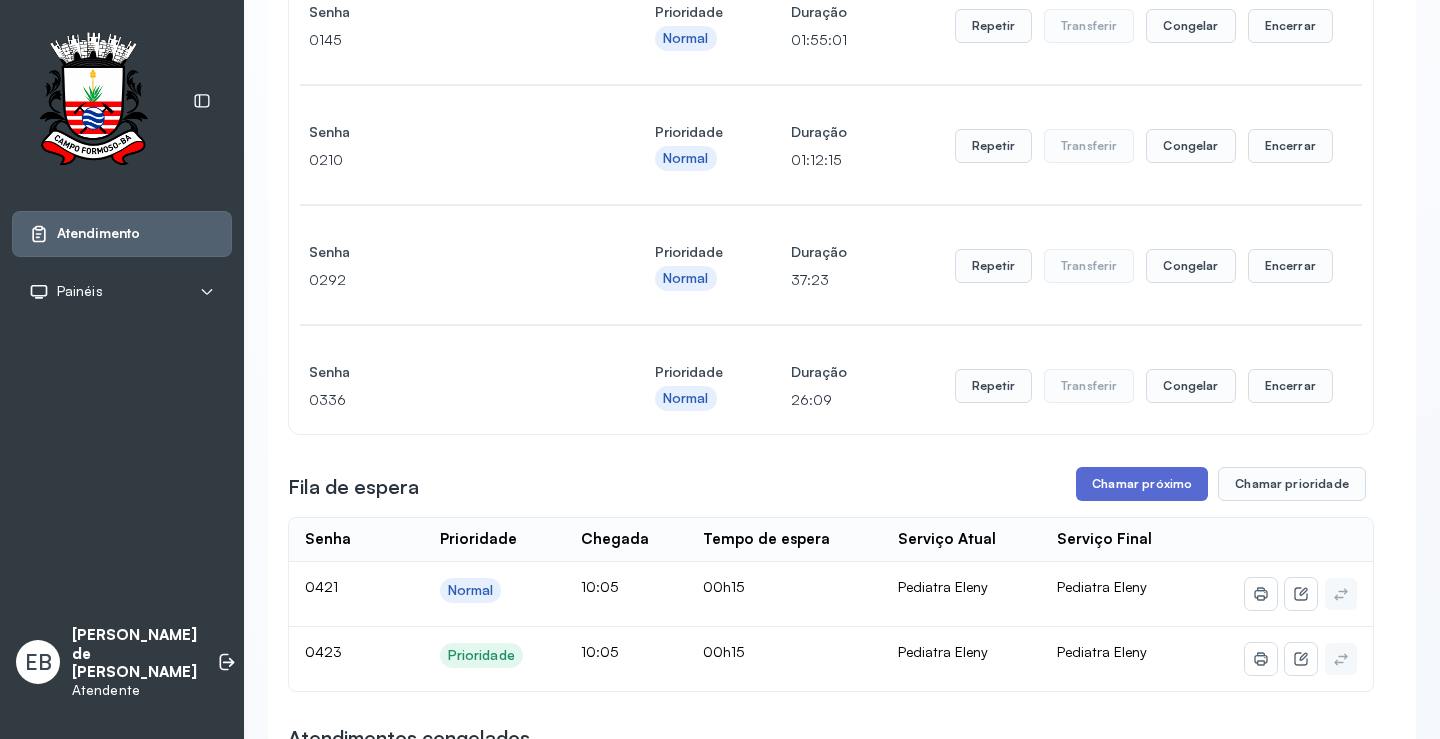 click on "Chamar próximo" at bounding box center (1142, 484) 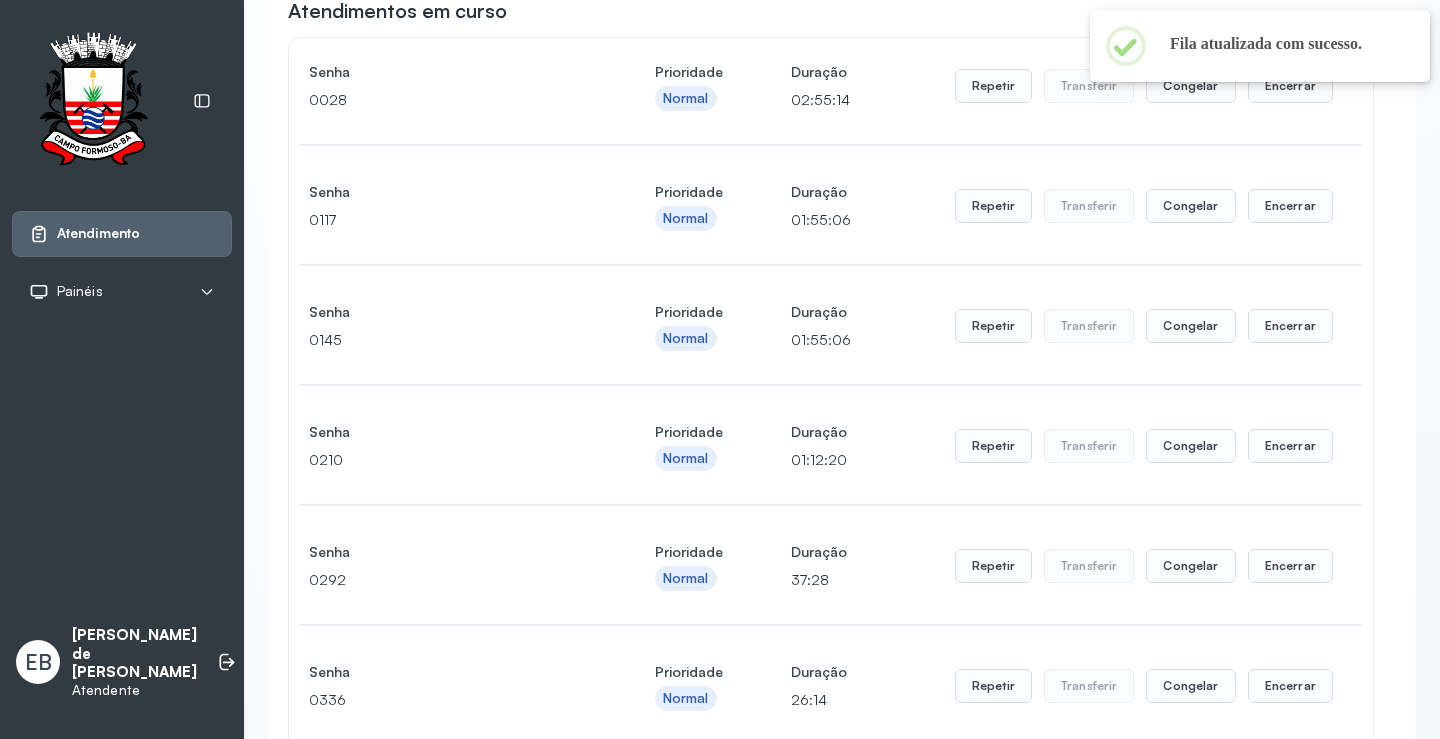 scroll, scrollTop: 0, scrollLeft: 0, axis: both 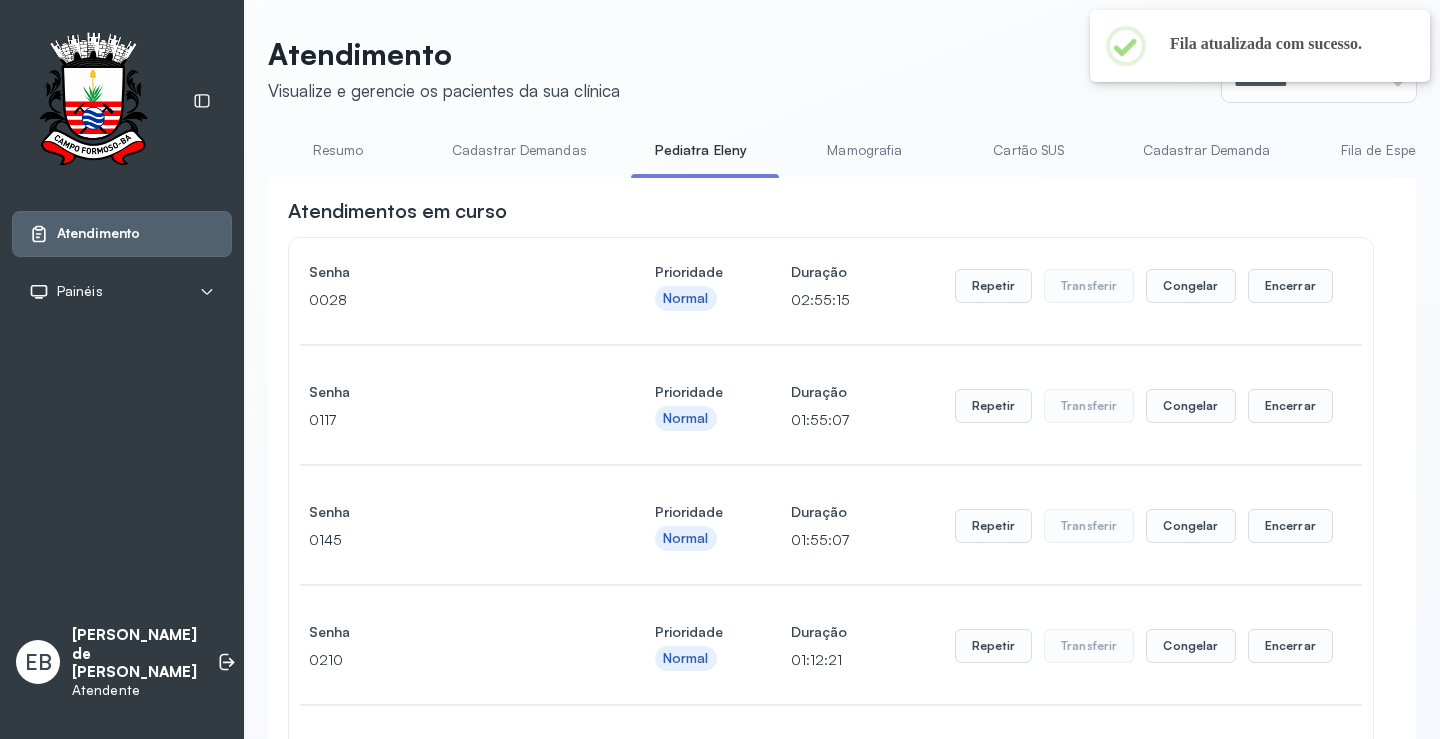 click on "Resumo" at bounding box center (338, 150) 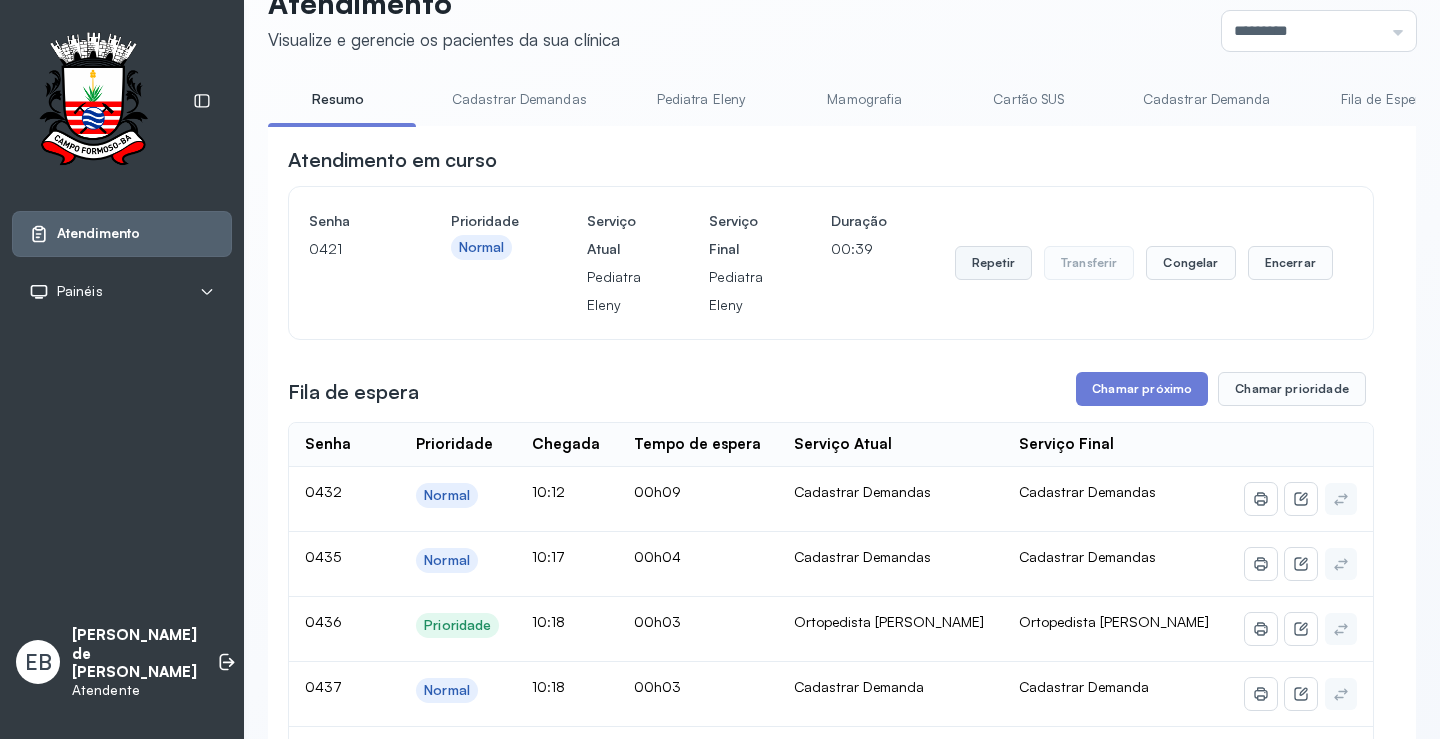 scroll, scrollTop: 100, scrollLeft: 0, axis: vertical 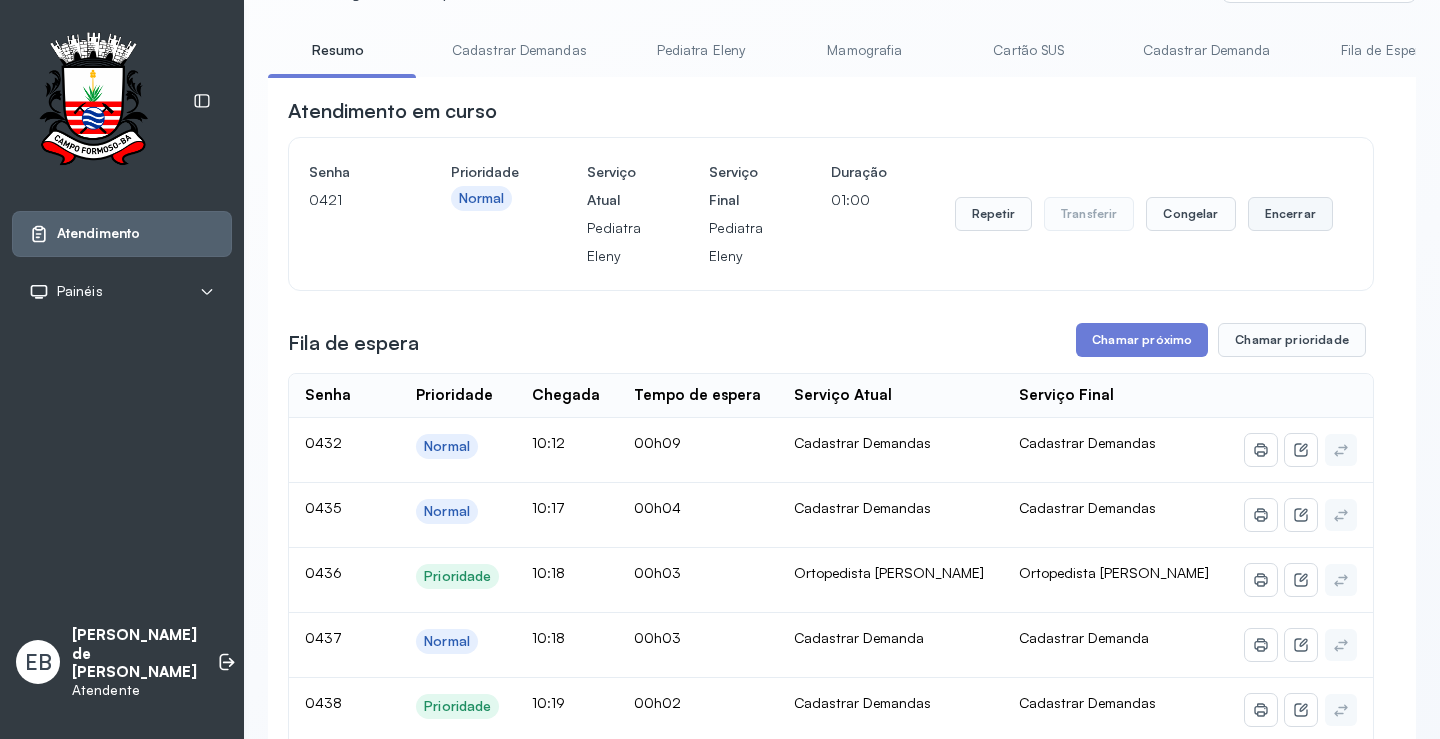 click on "Encerrar" at bounding box center [1290, 214] 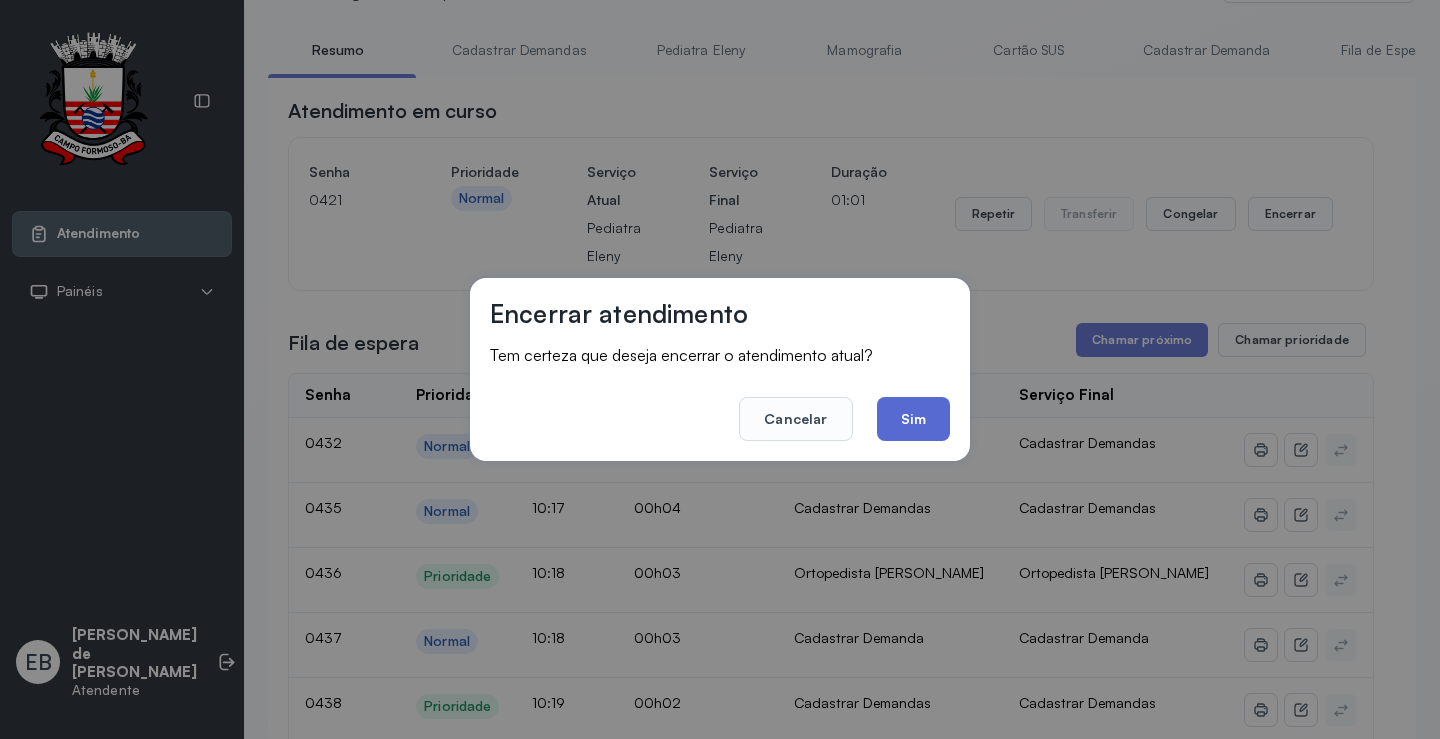 click on "Sim" 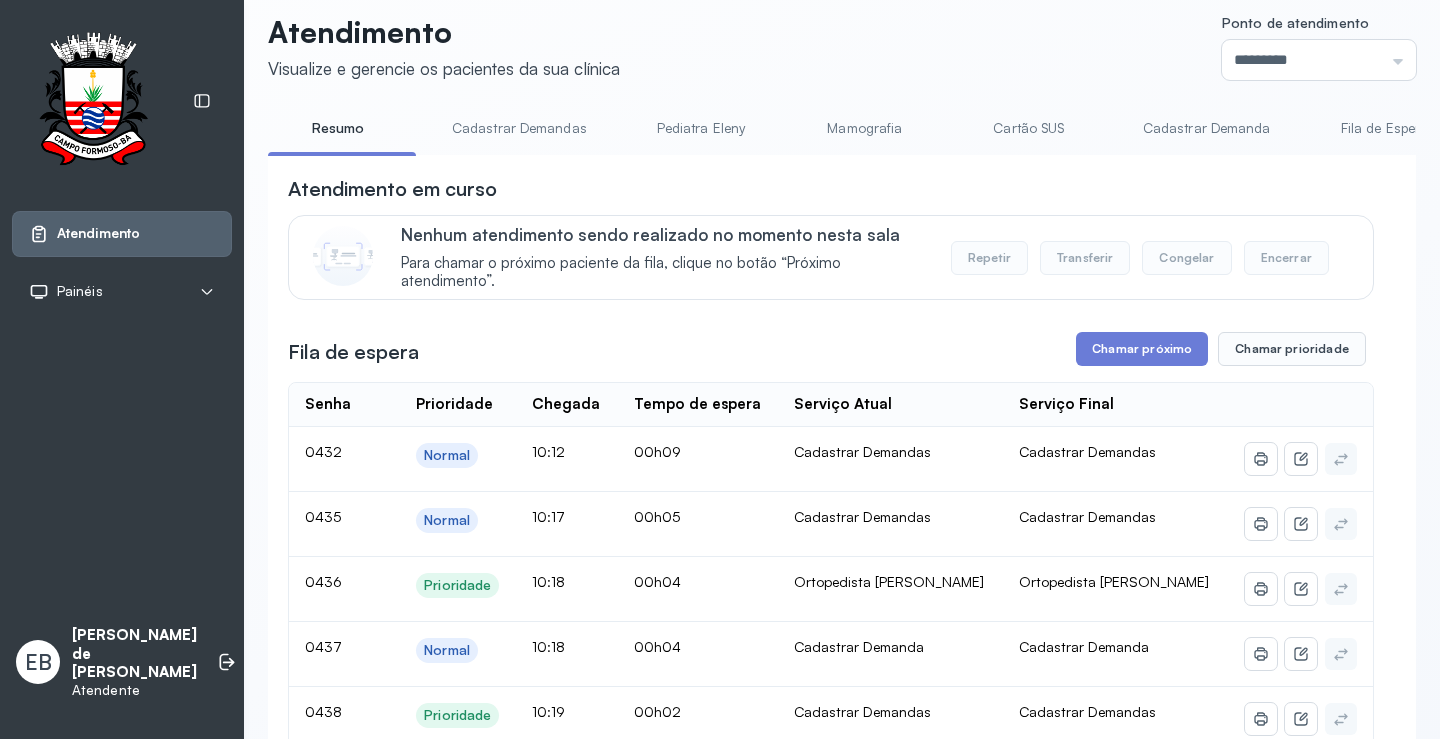 scroll, scrollTop: 0, scrollLeft: 0, axis: both 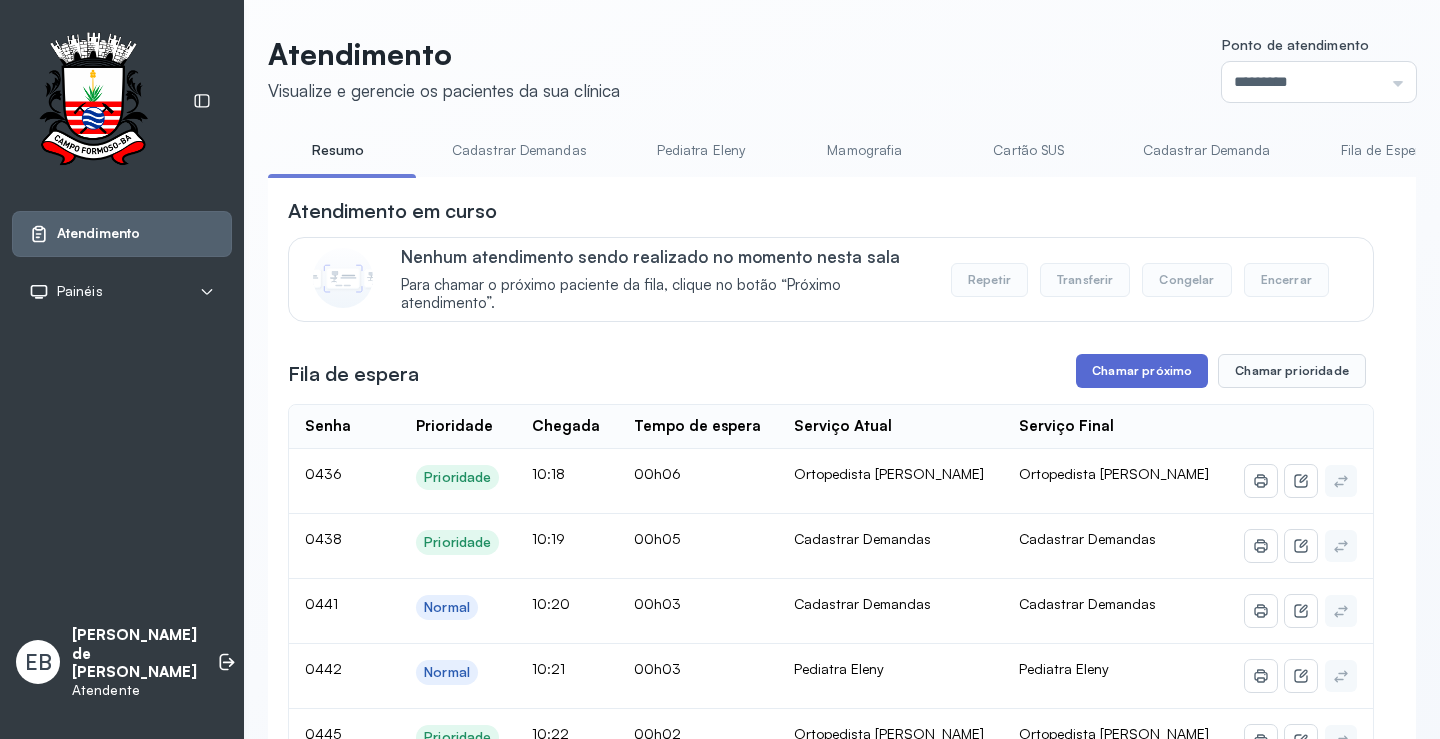 click on "Chamar próximo" at bounding box center [1142, 371] 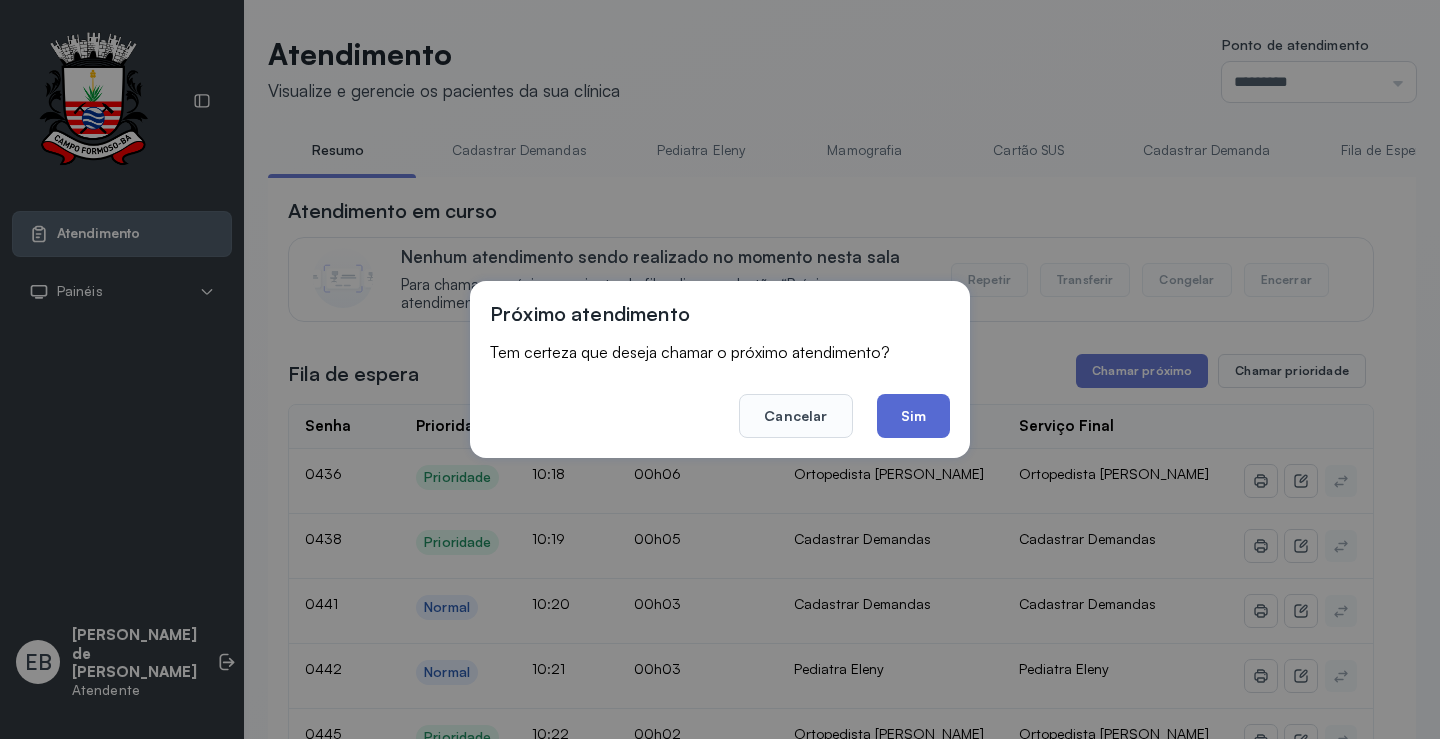 click on "Sim" 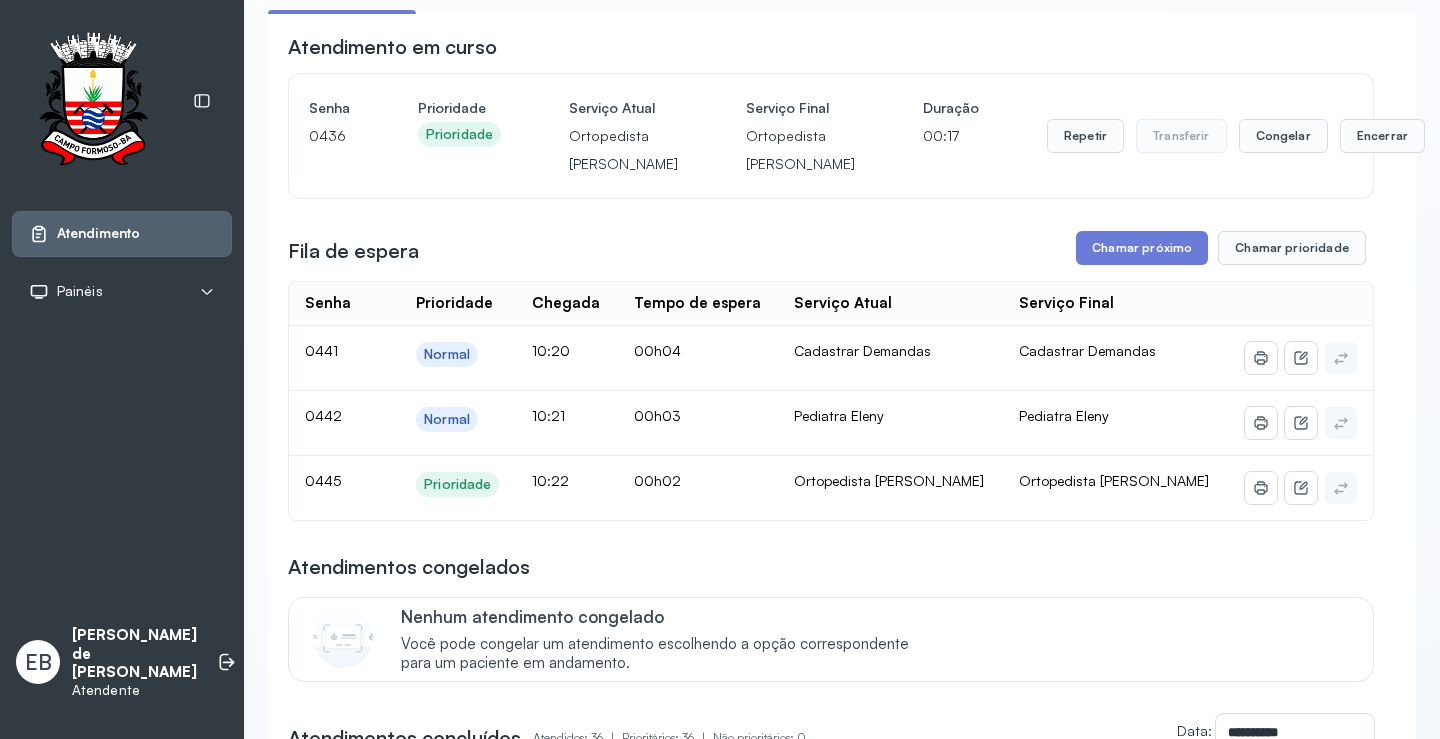 scroll, scrollTop: 195, scrollLeft: 0, axis: vertical 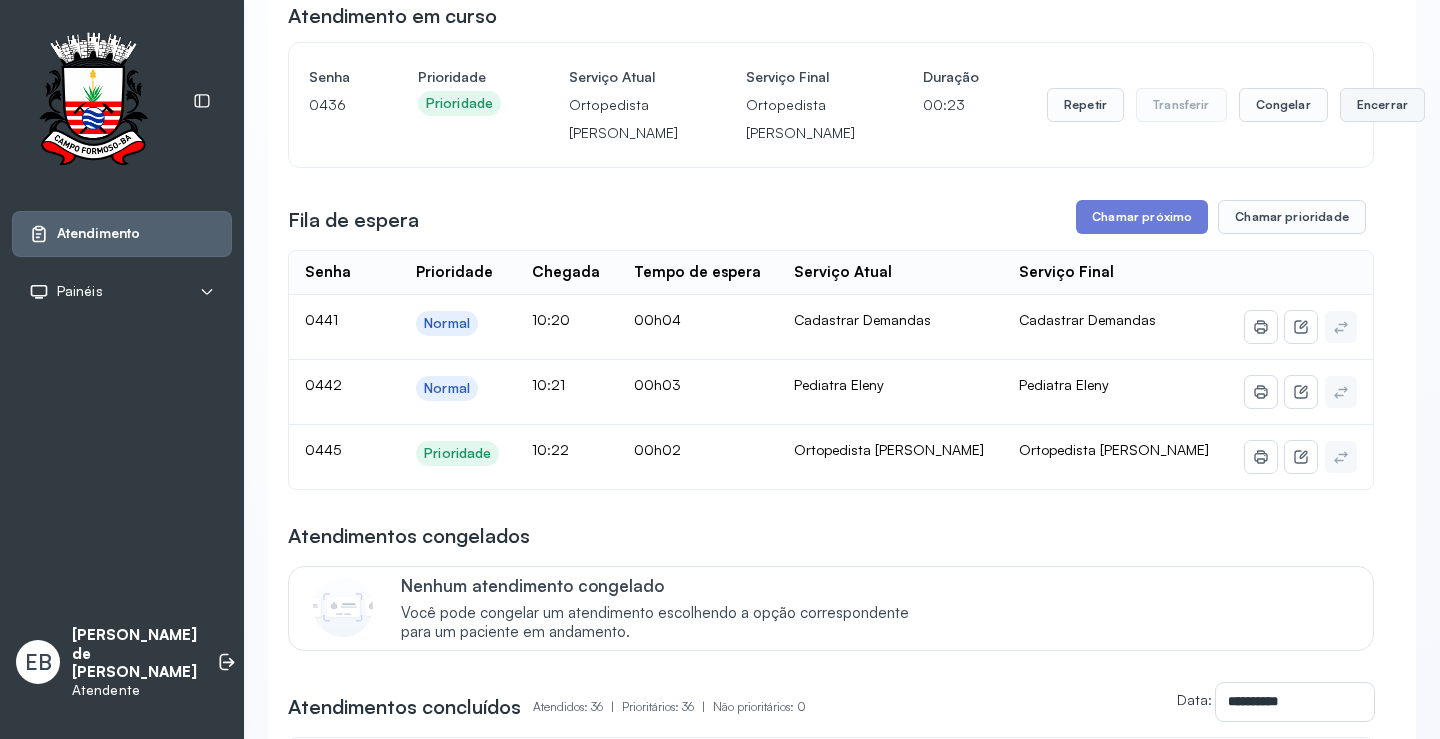 click on "Encerrar" at bounding box center [1382, 105] 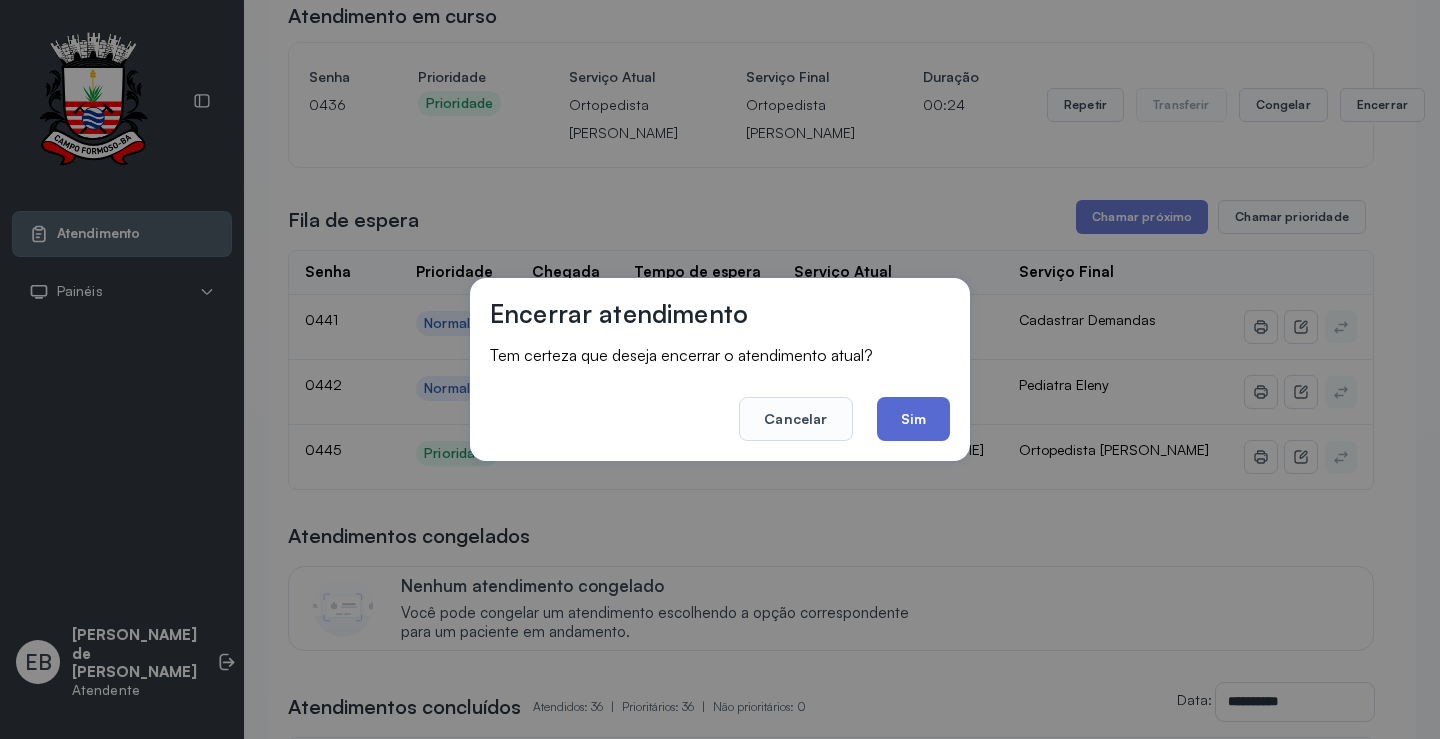 click on "Sim" 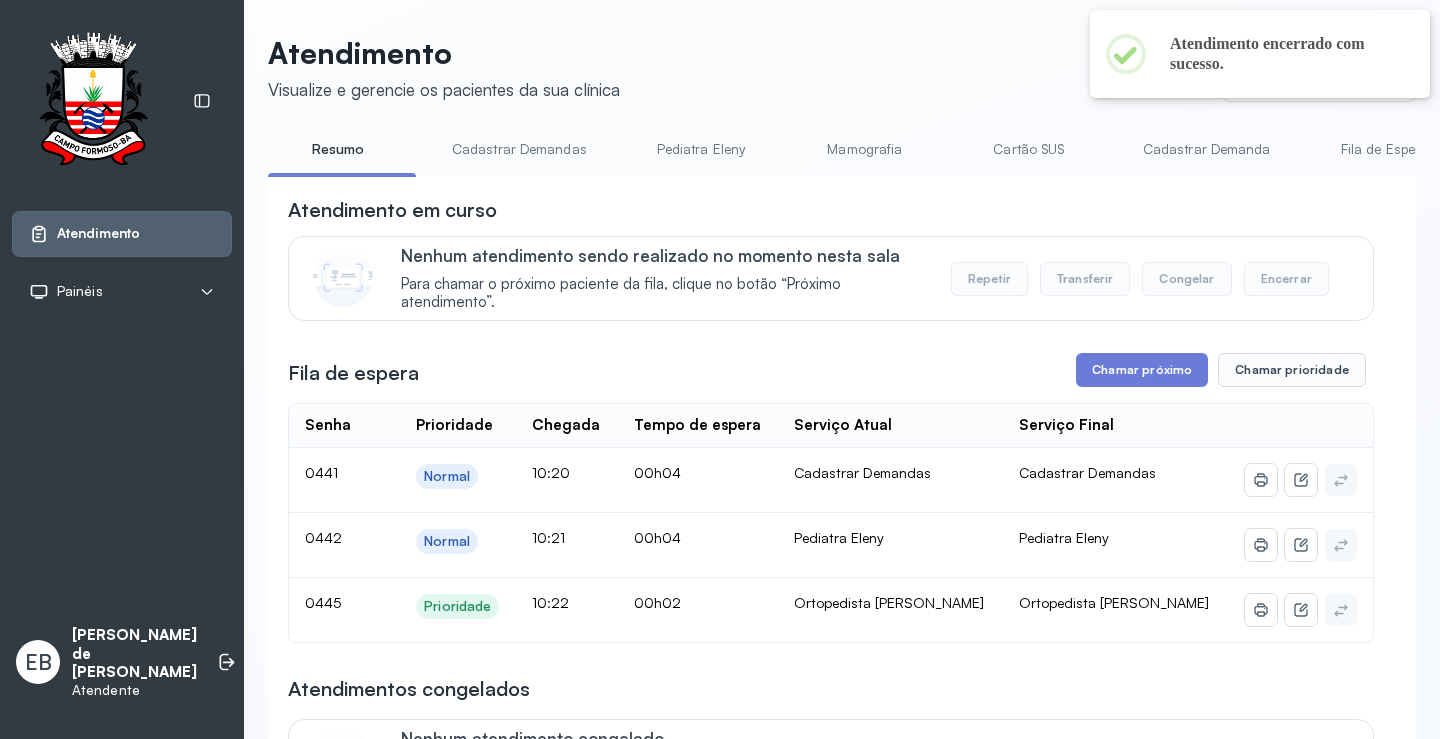 scroll, scrollTop: 195, scrollLeft: 0, axis: vertical 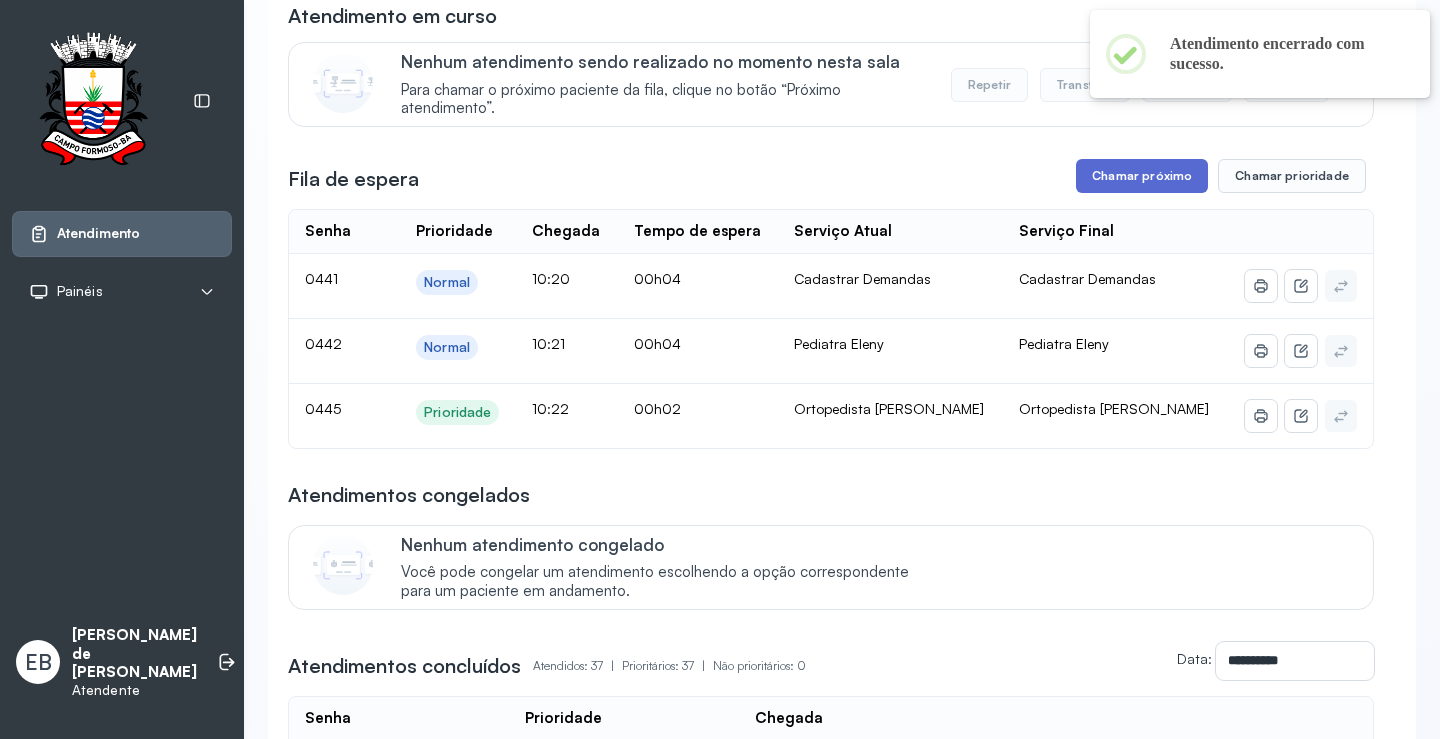 click on "Chamar próximo" at bounding box center [1142, 176] 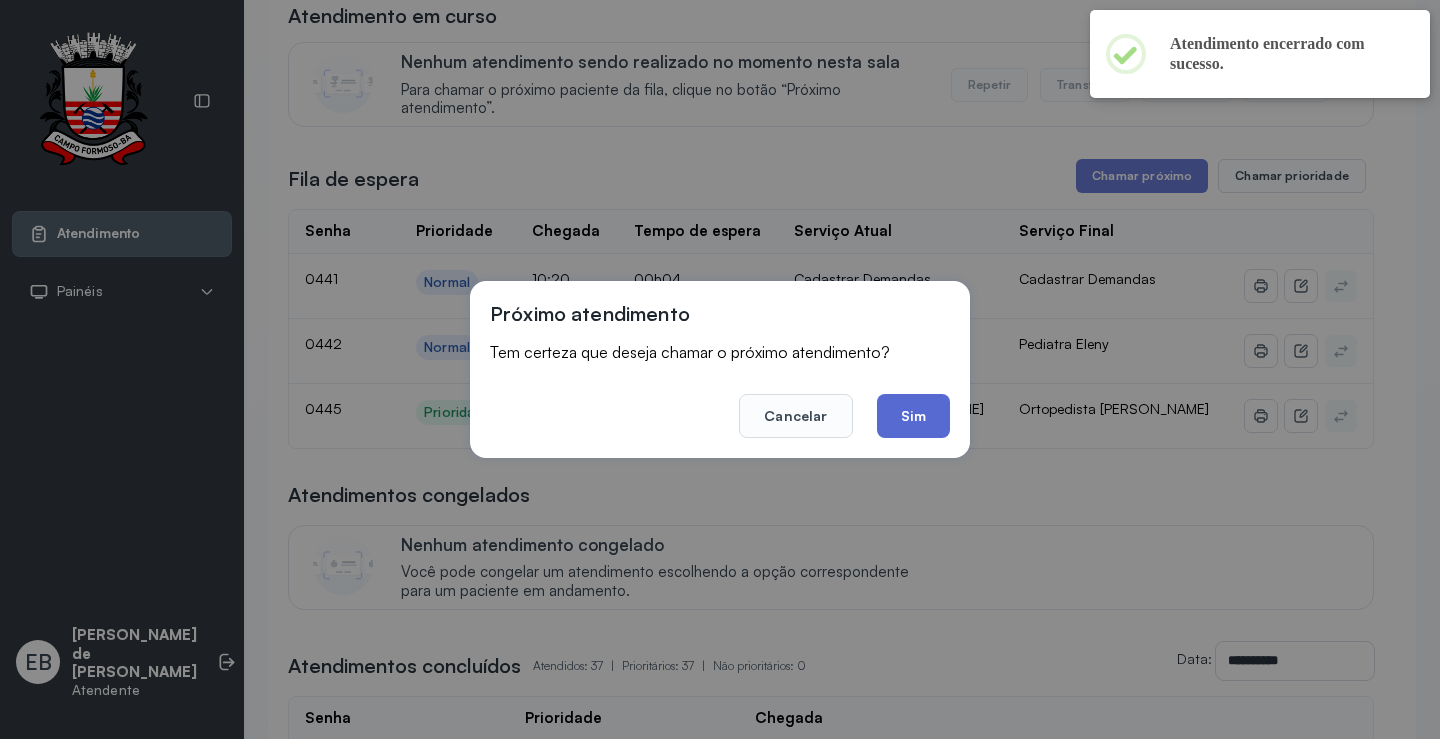 click on "Sim" 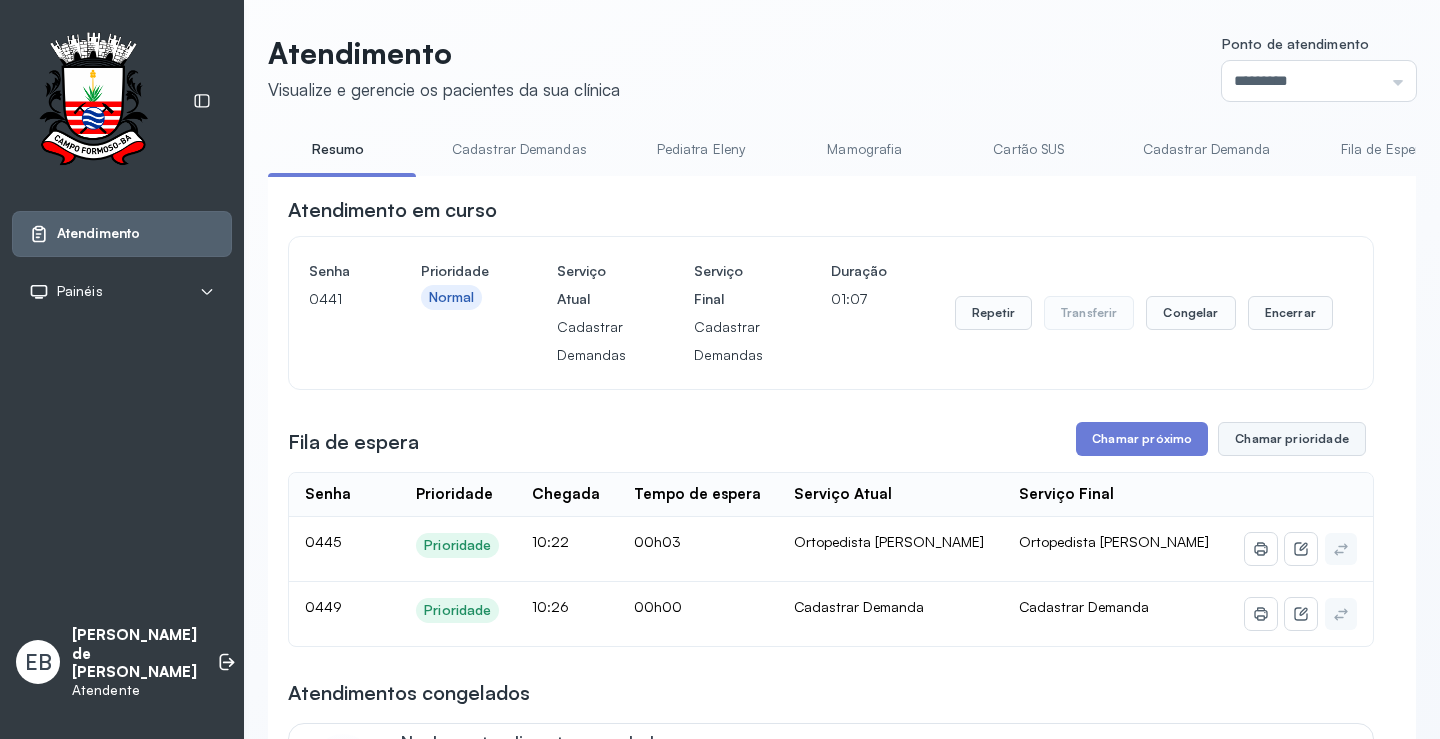 scroll, scrollTop: 195, scrollLeft: 0, axis: vertical 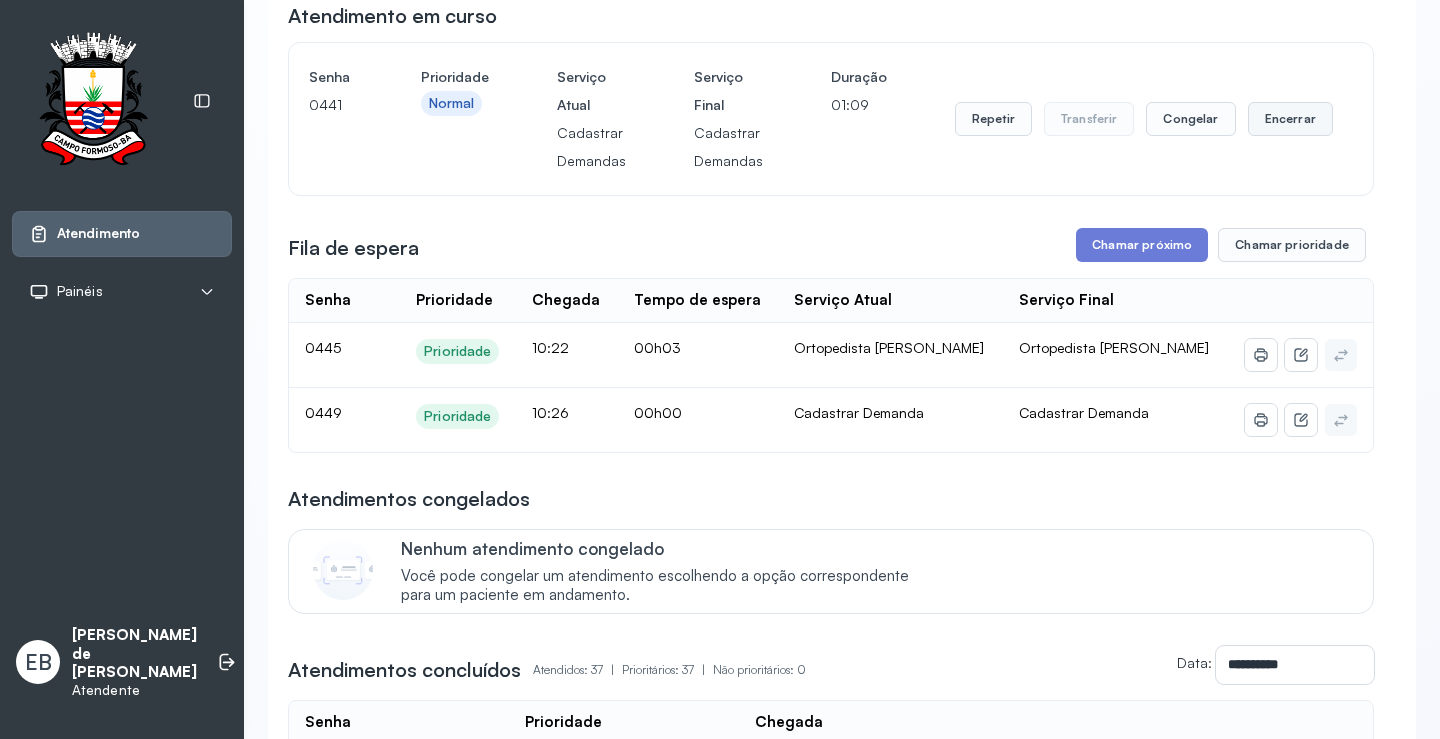 click on "Encerrar" at bounding box center (1290, 119) 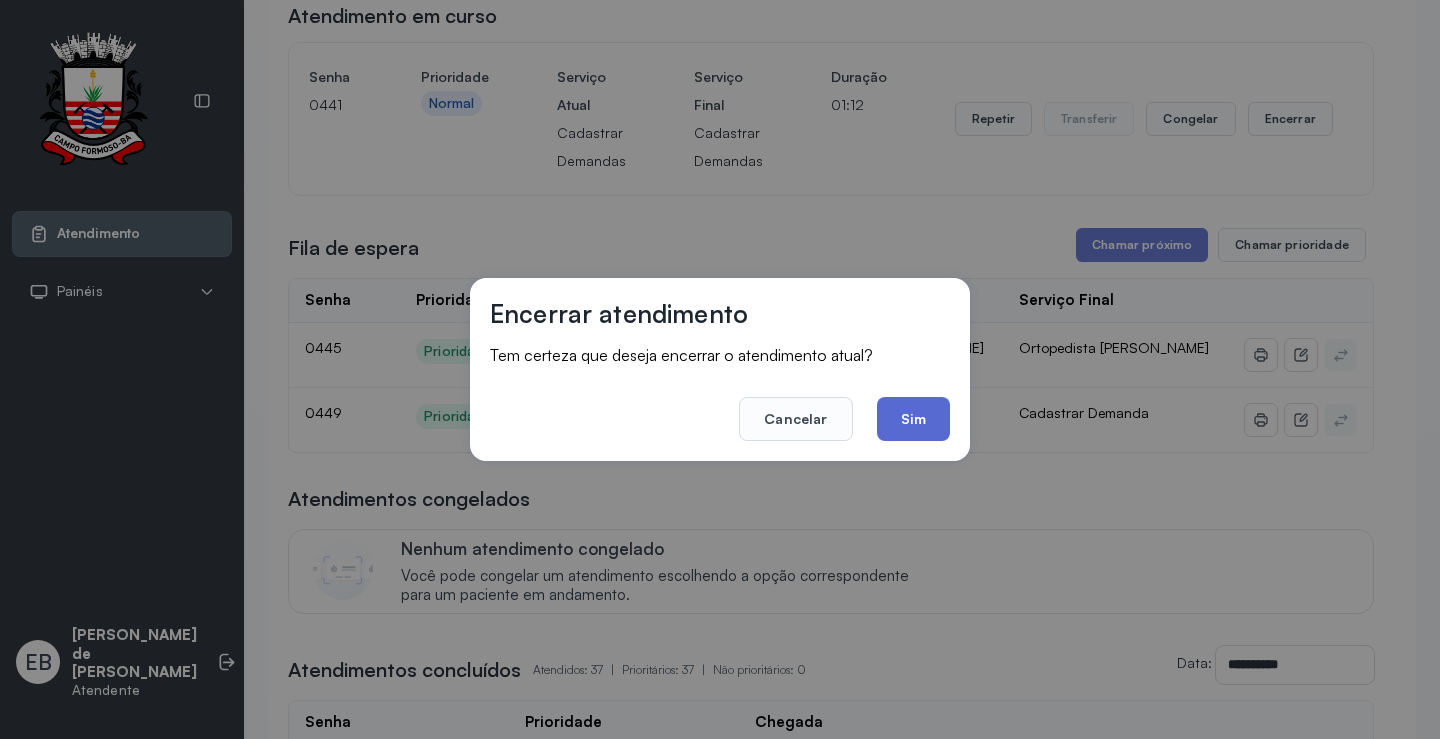 click on "Sim" 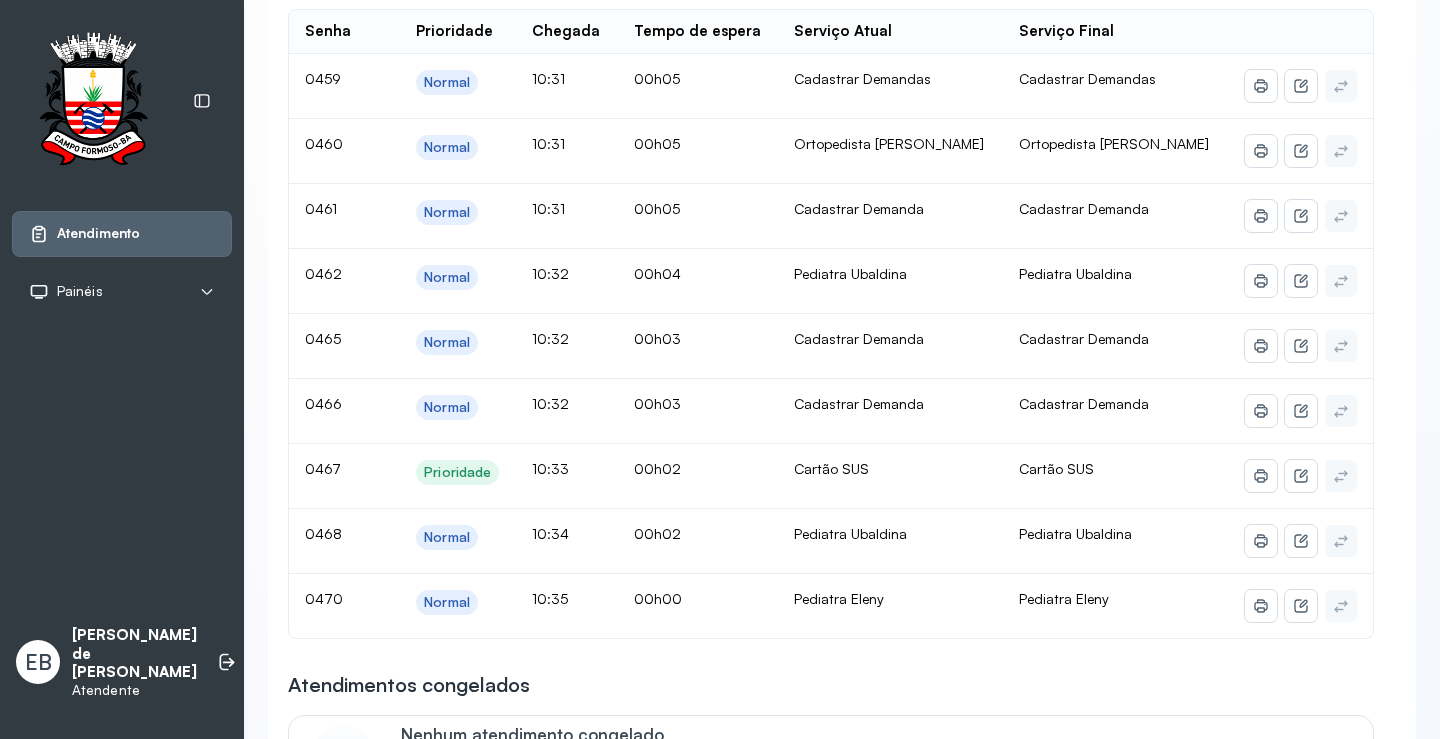 scroll, scrollTop: 95, scrollLeft: 0, axis: vertical 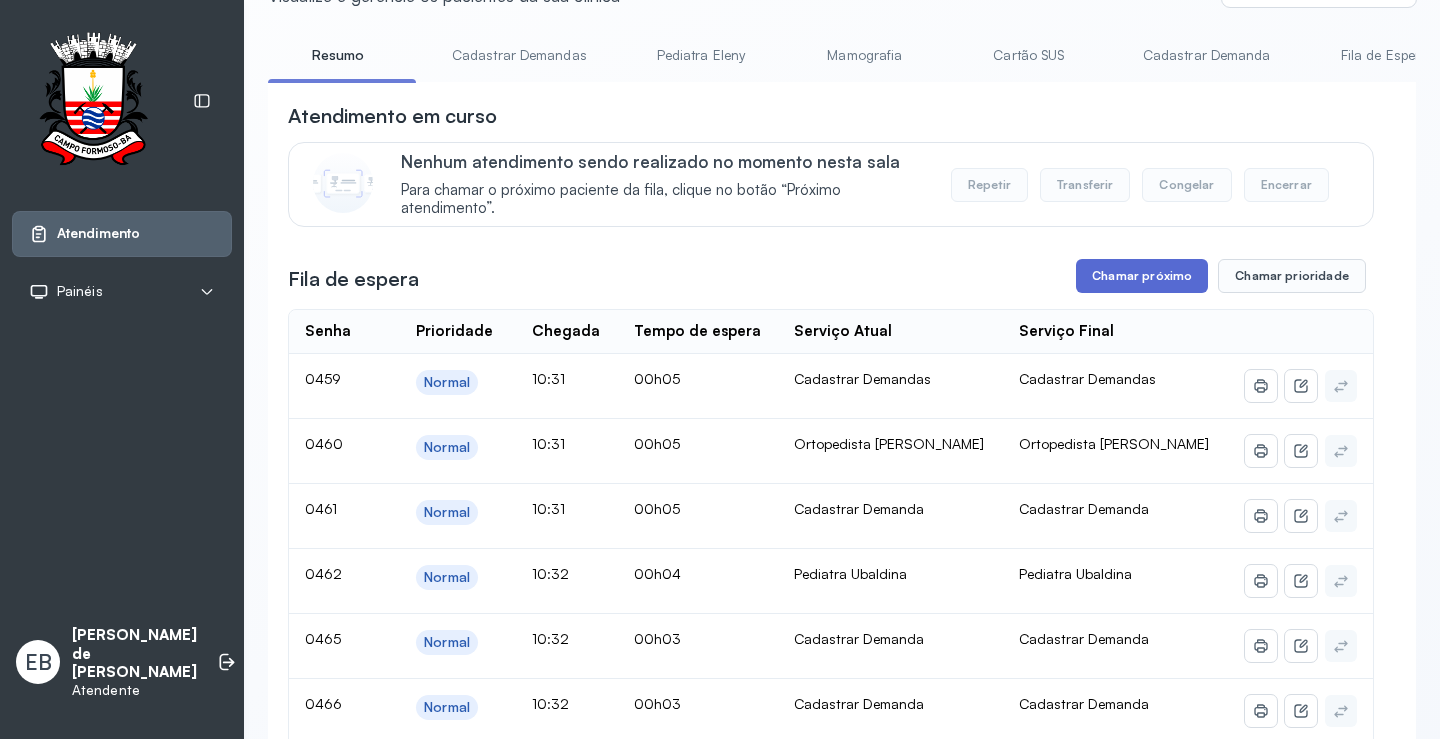 click on "Chamar próximo" at bounding box center (1142, 276) 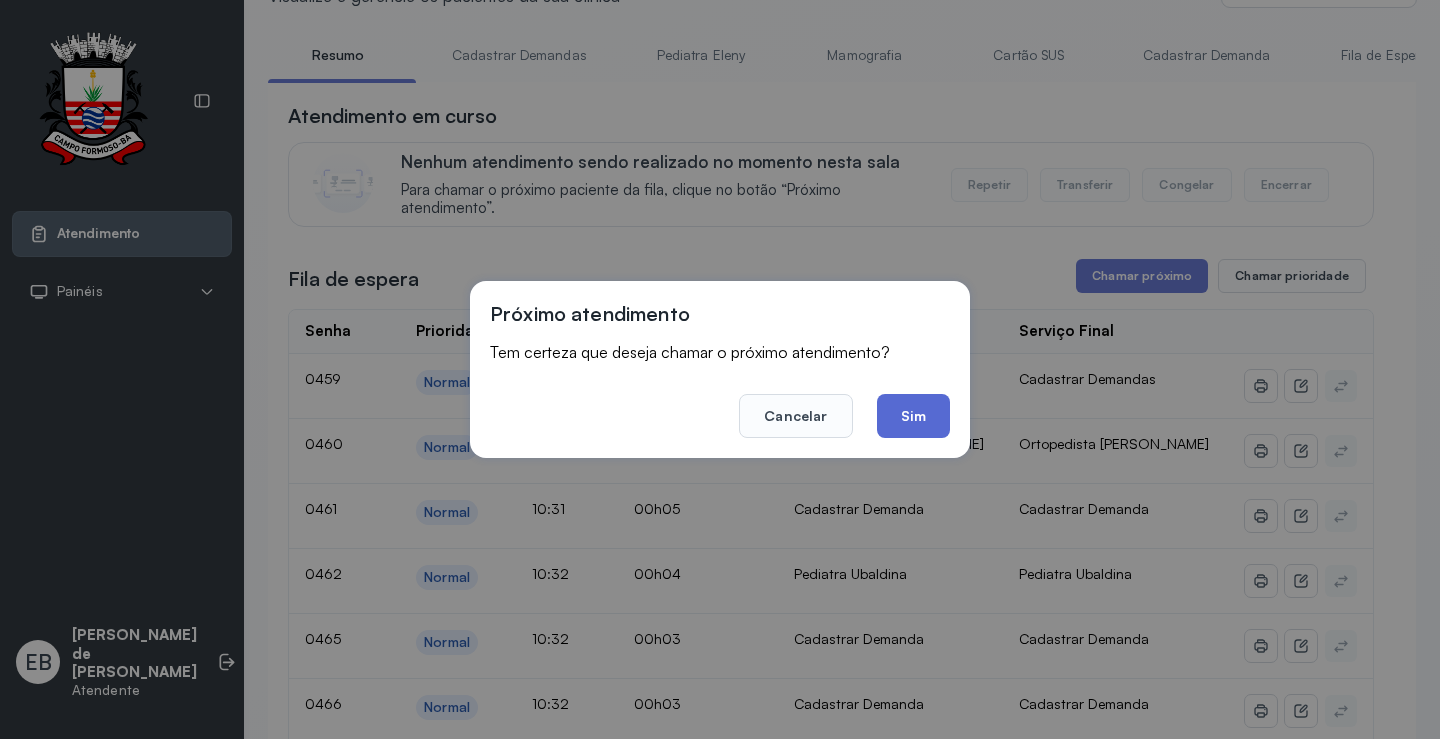 click on "Sim" 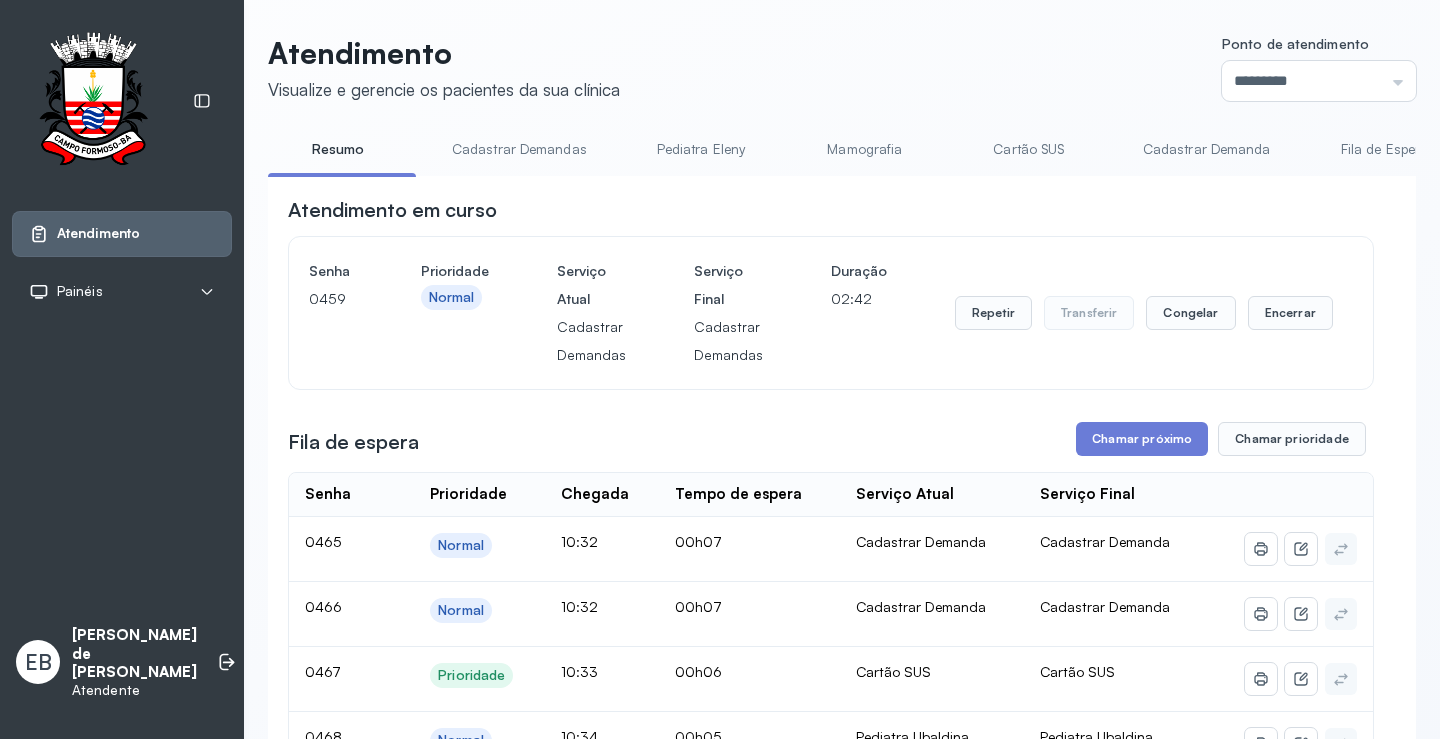 scroll, scrollTop: 95, scrollLeft: 0, axis: vertical 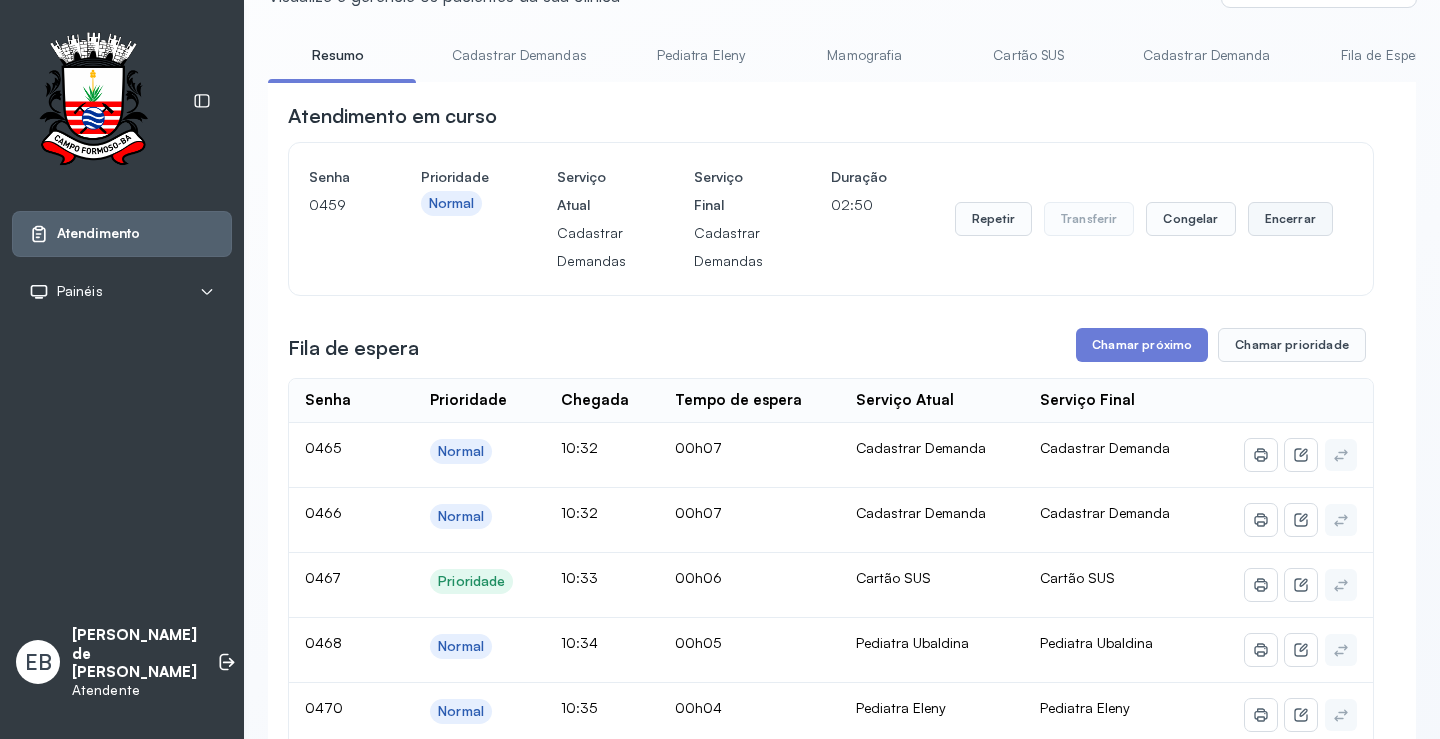 click on "Encerrar" at bounding box center [1290, 219] 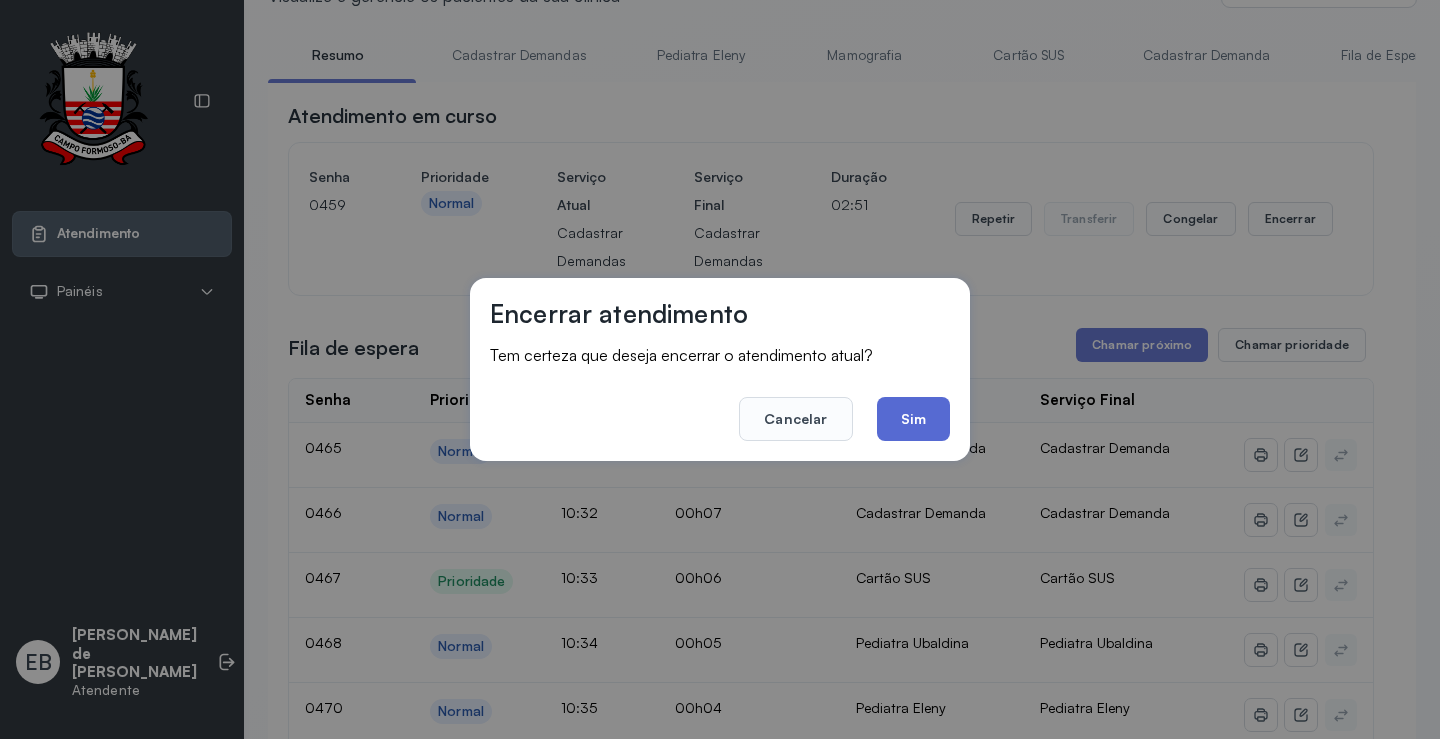 click on "Sim" 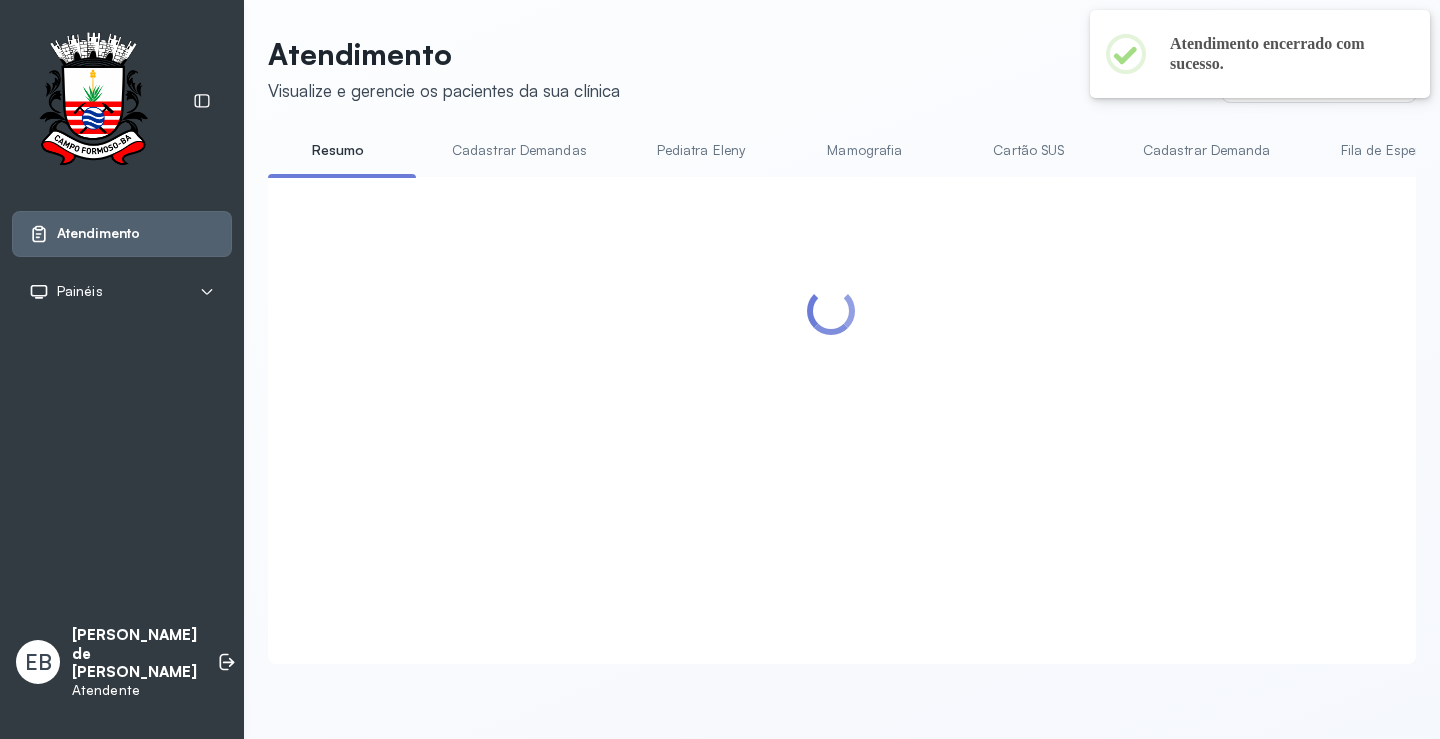 scroll, scrollTop: 95, scrollLeft: 0, axis: vertical 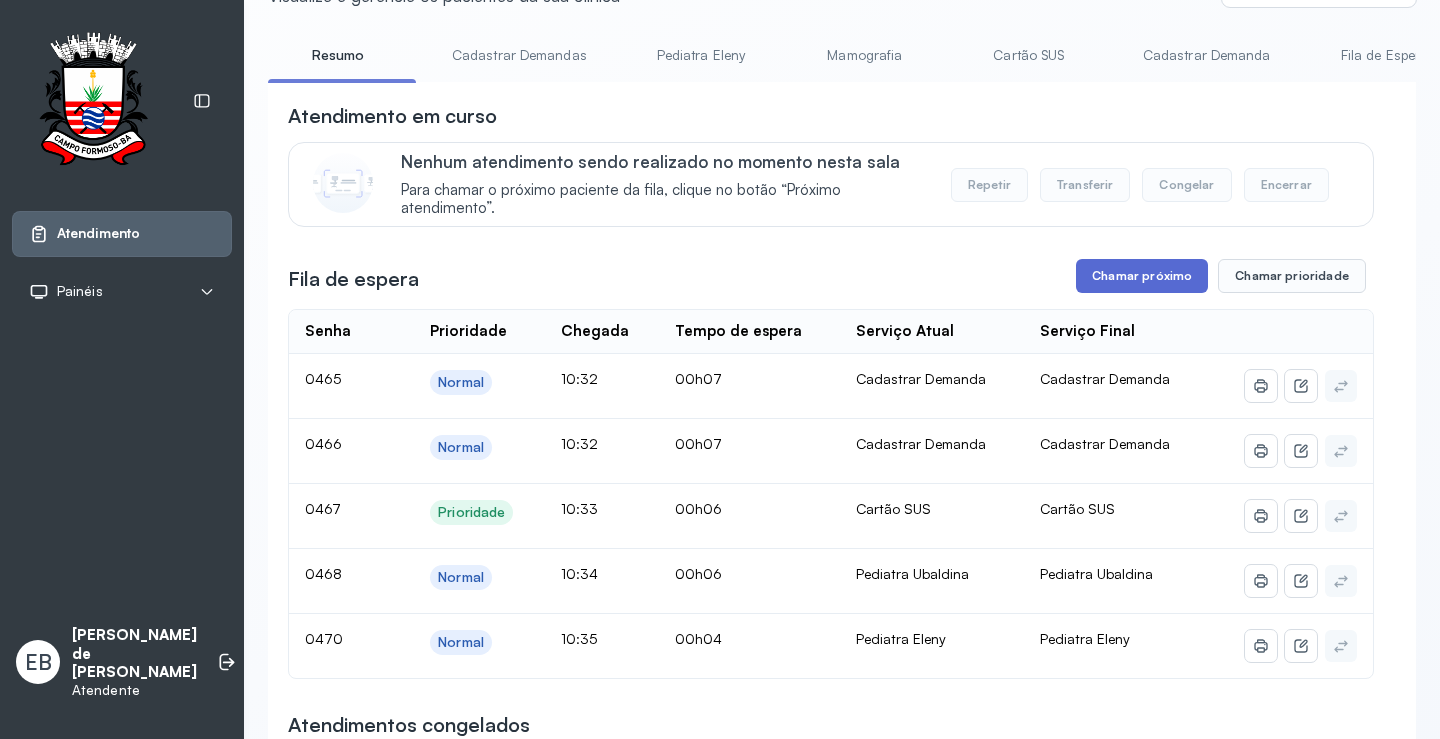 click on "Chamar próximo" at bounding box center [1142, 276] 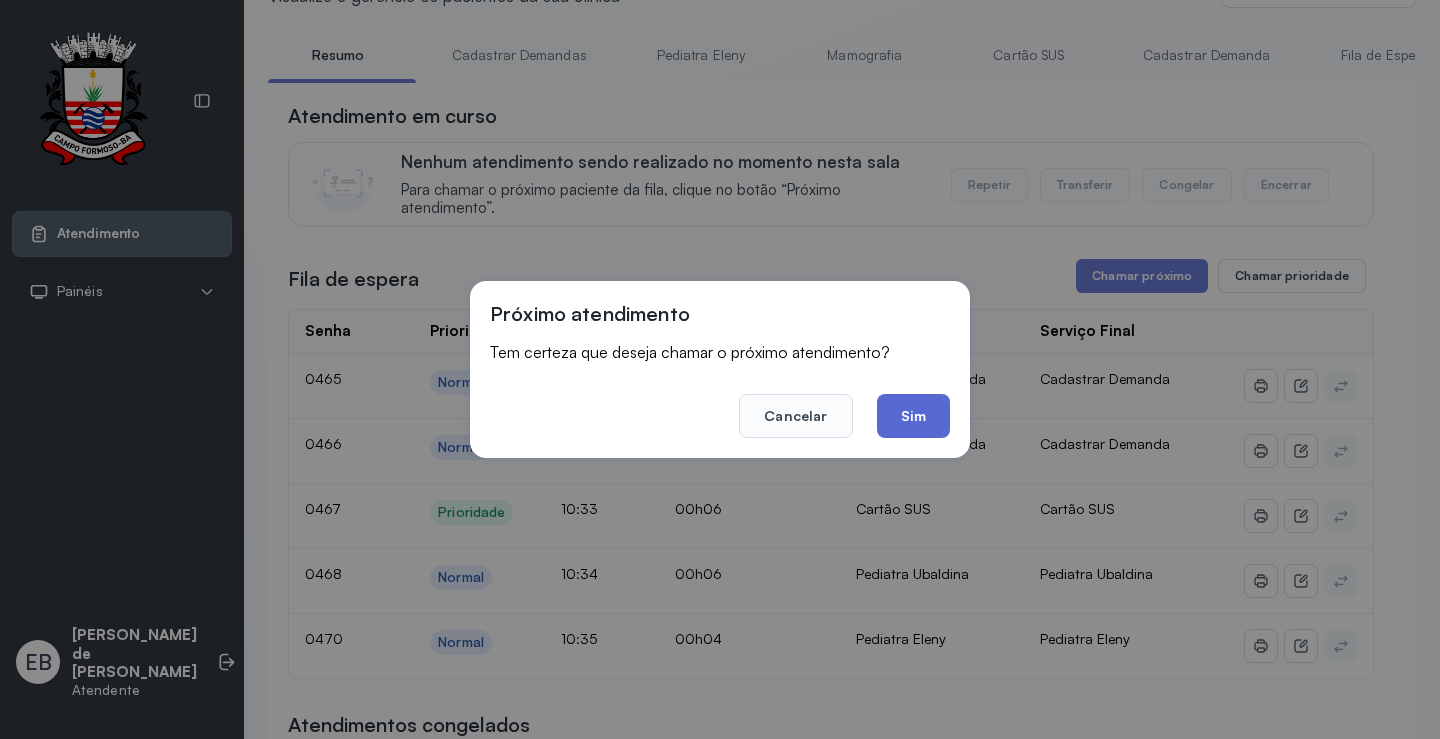 click on "Sim" 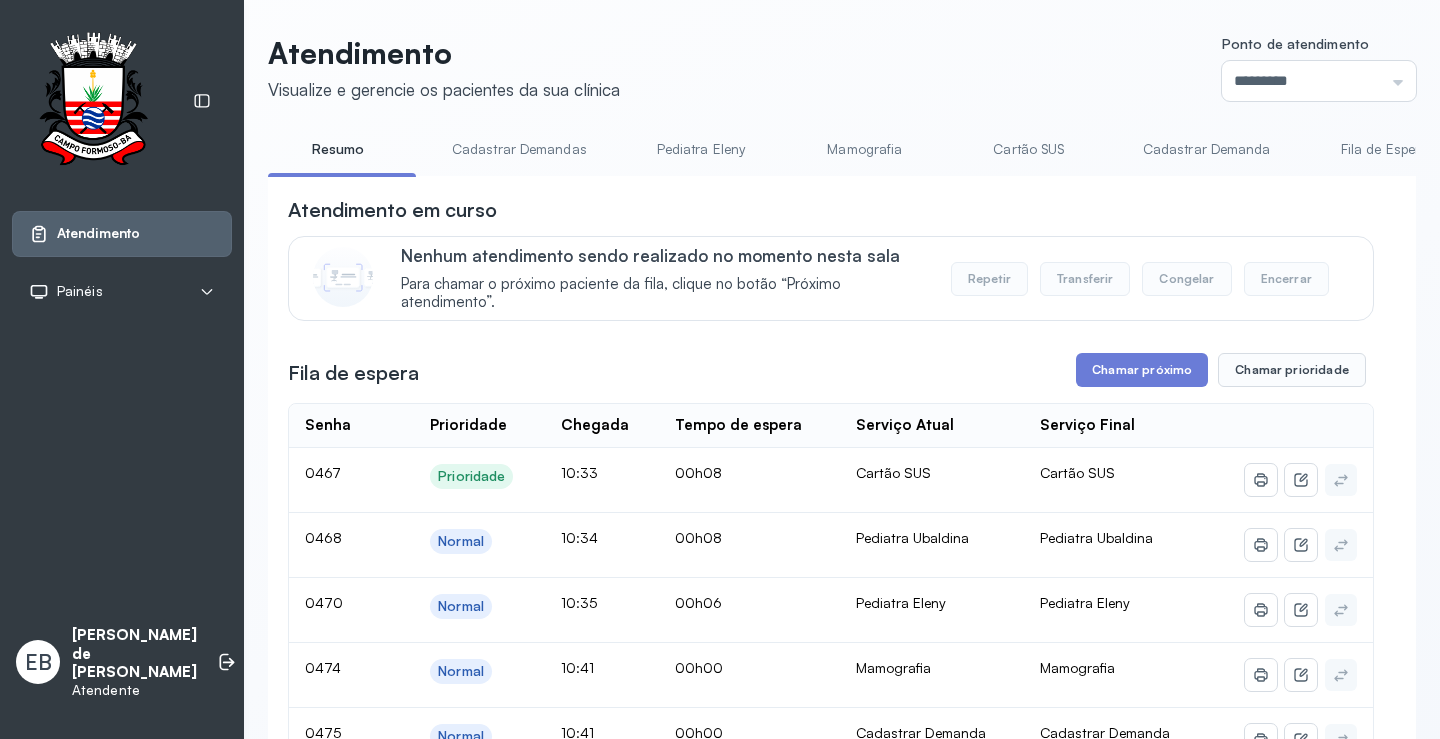 scroll, scrollTop: 95, scrollLeft: 0, axis: vertical 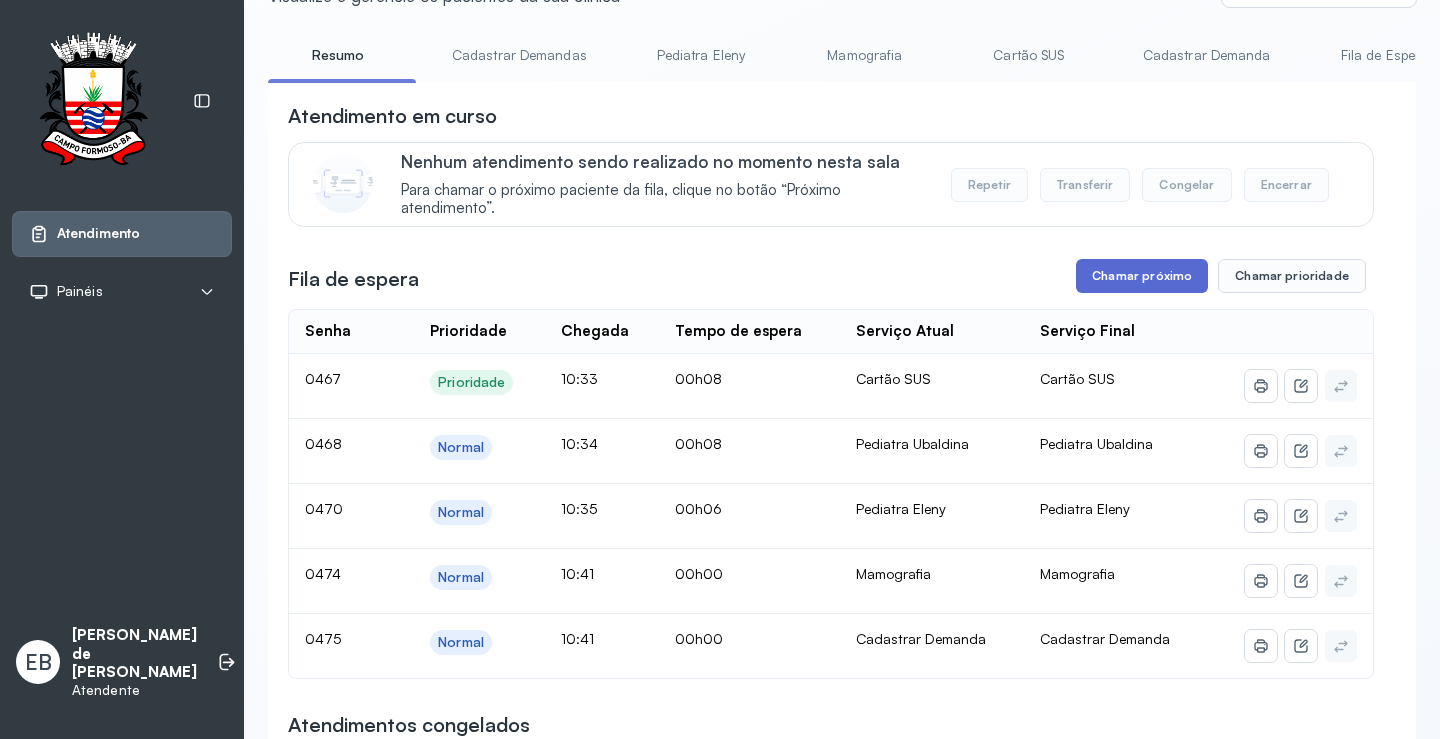 click on "Chamar próximo" at bounding box center [1142, 276] 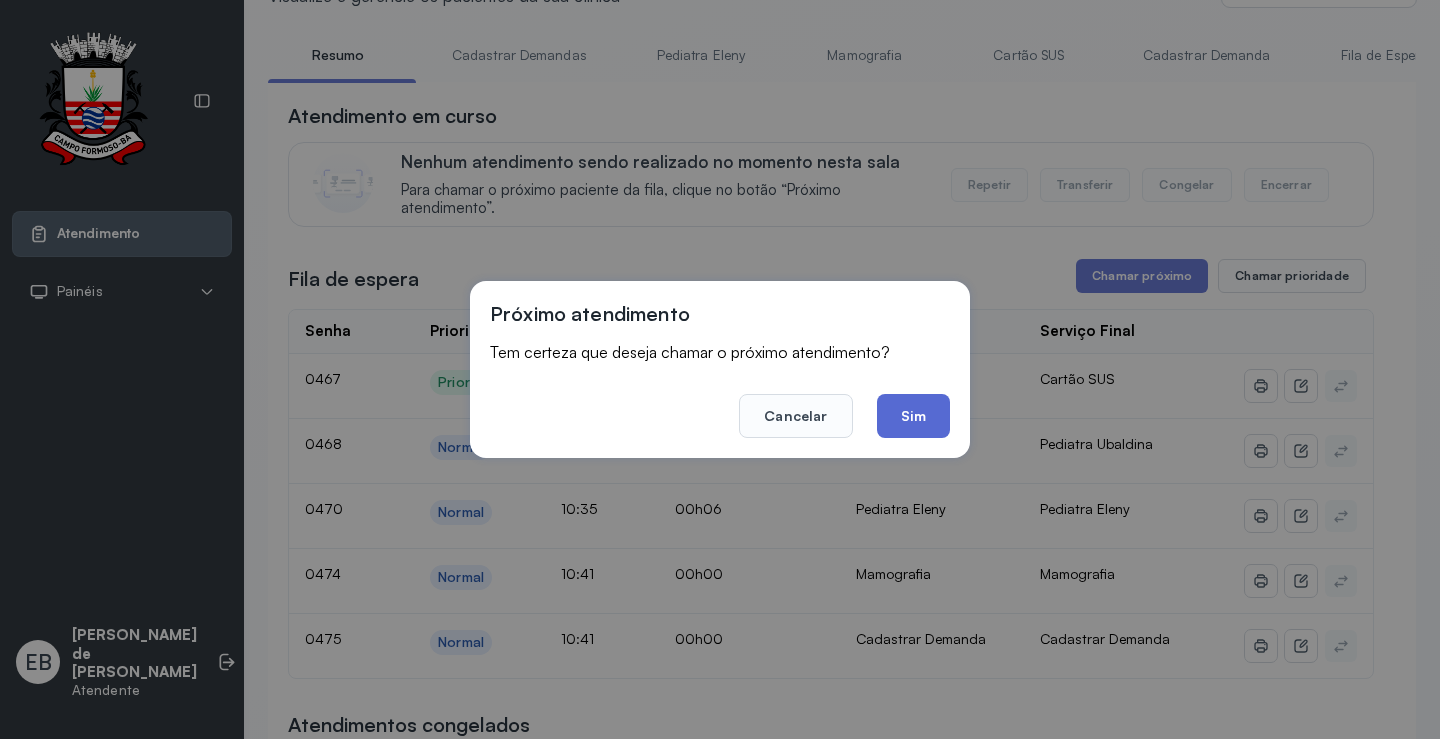 click on "Sim" 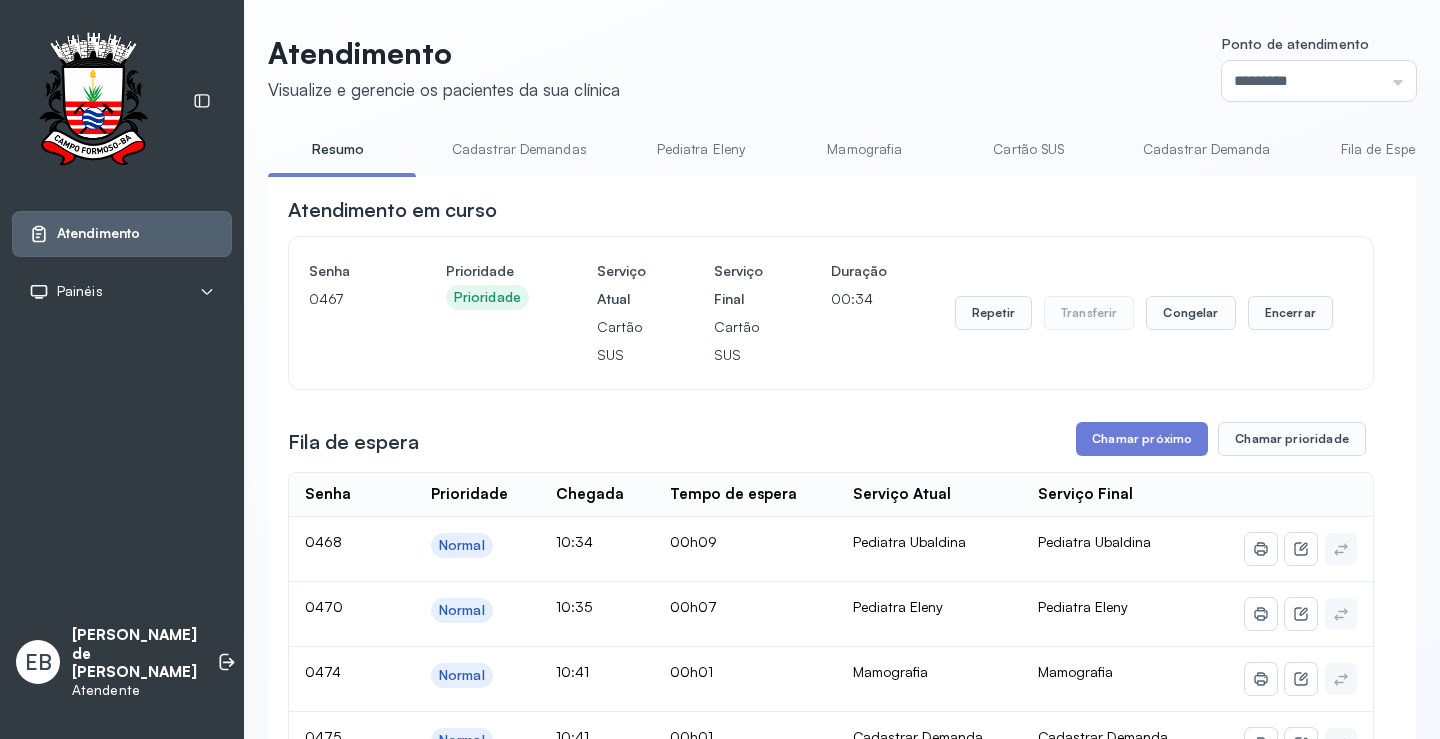 scroll, scrollTop: 95, scrollLeft: 0, axis: vertical 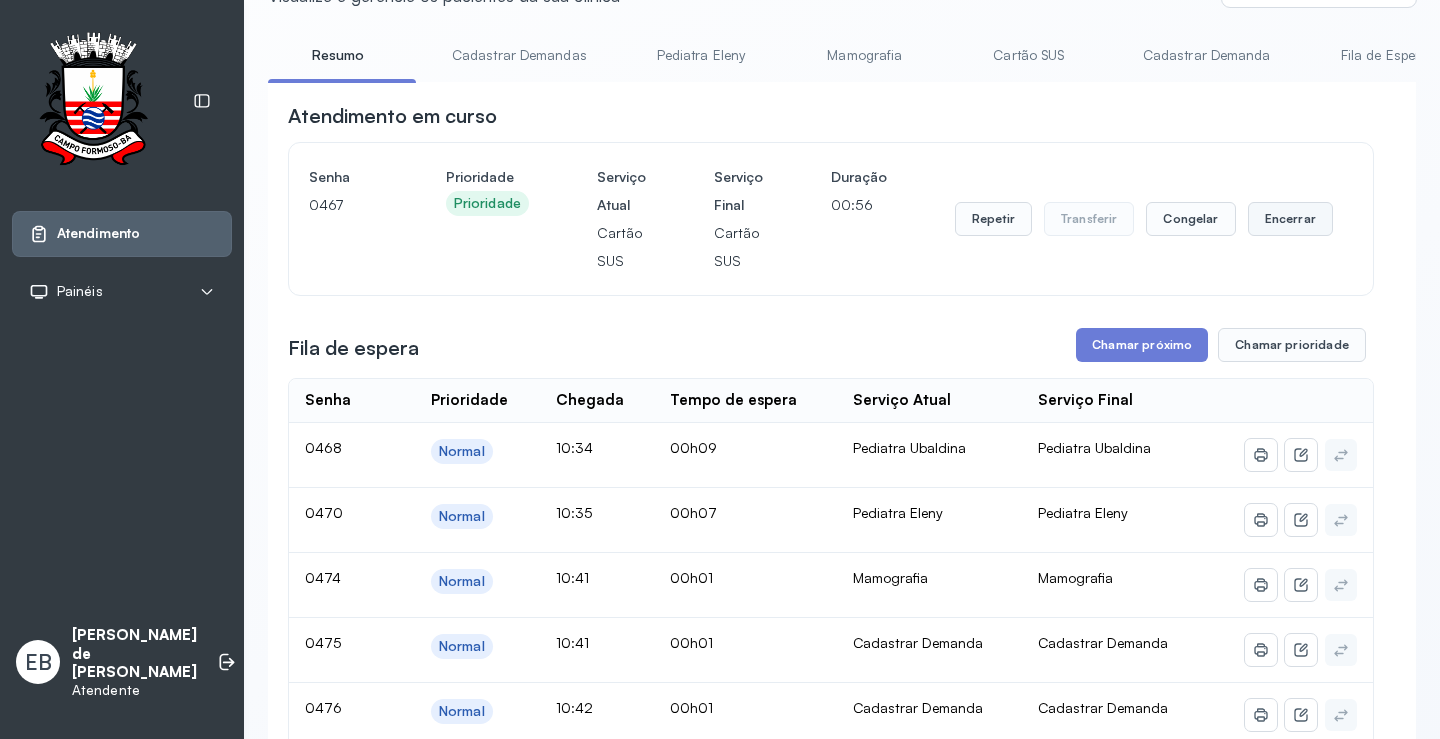 click on "Encerrar" at bounding box center [1290, 219] 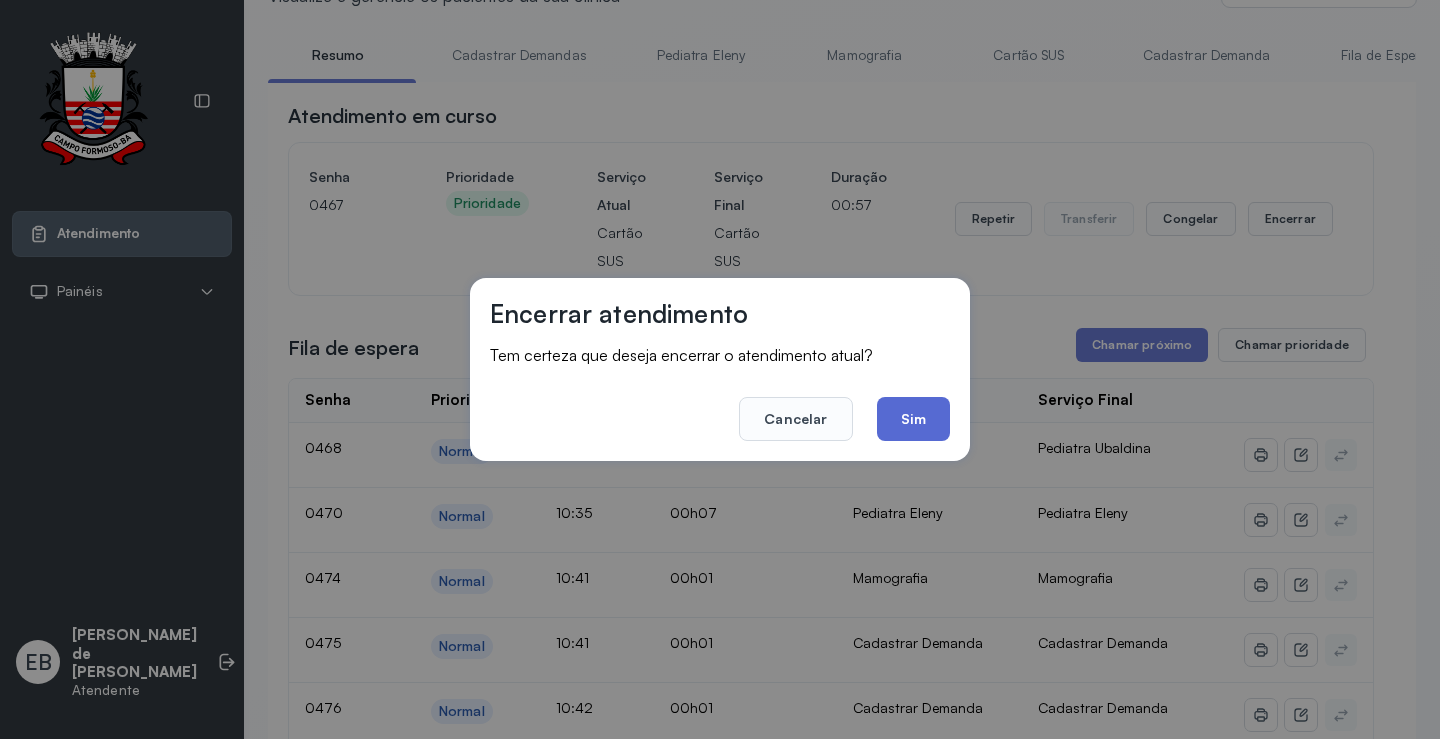 click on "Sim" 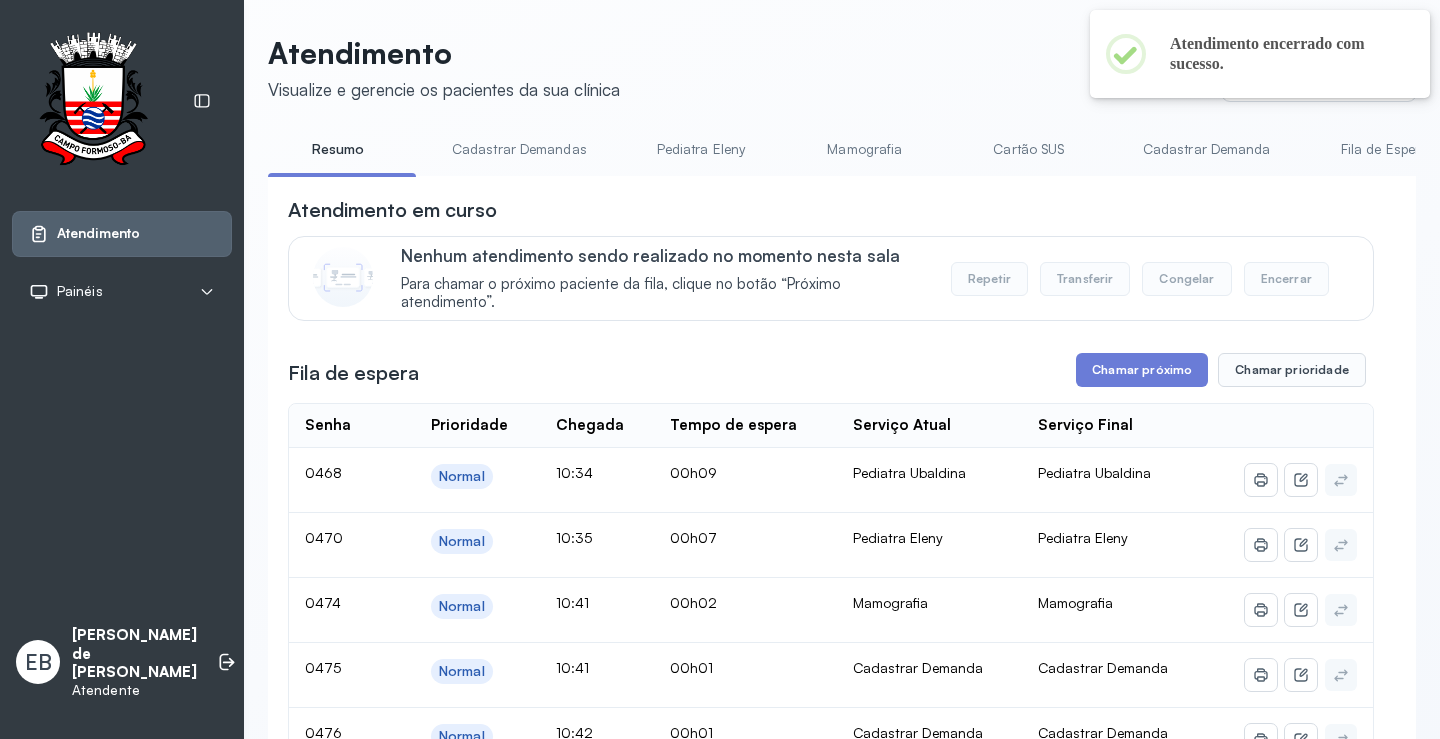 scroll, scrollTop: 95, scrollLeft: 0, axis: vertical 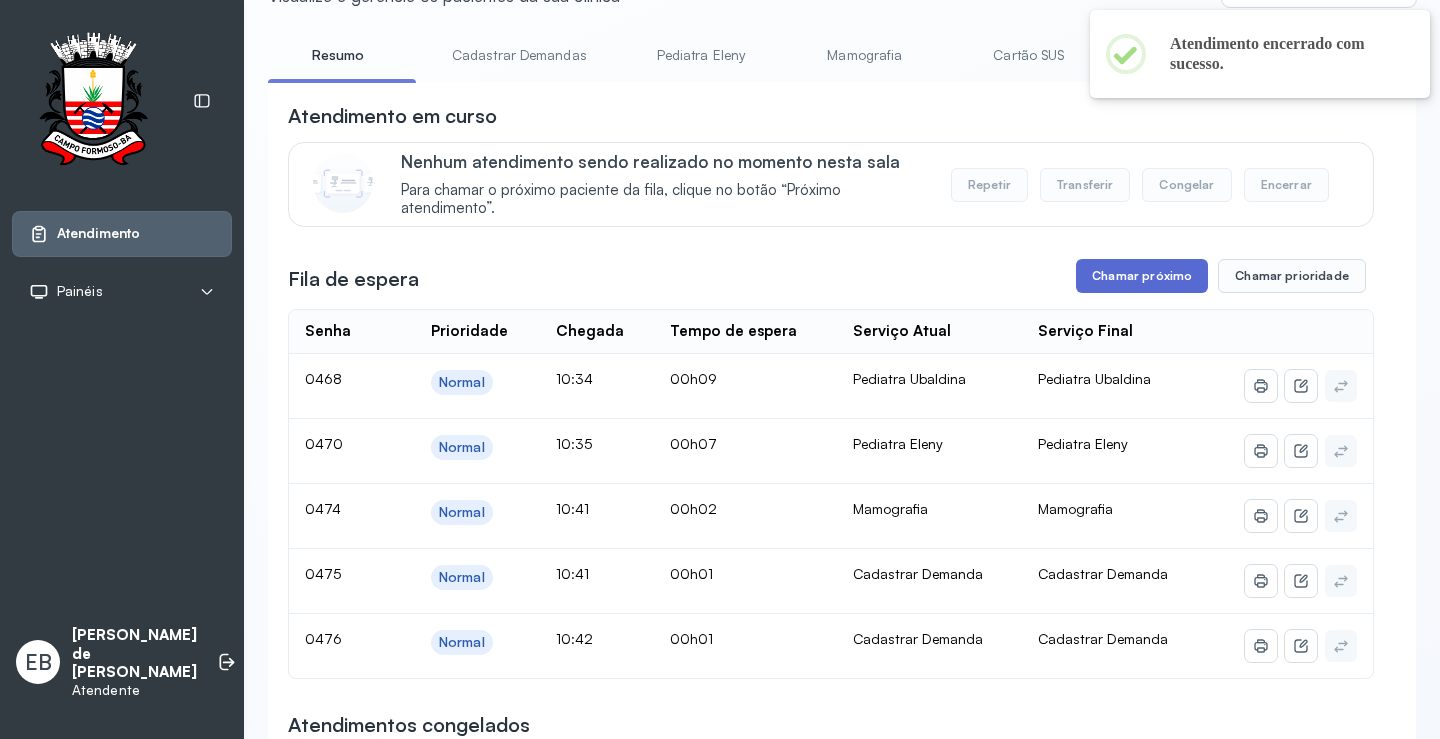 click on "Chamar próximo" at bounding box center (1142, 276) 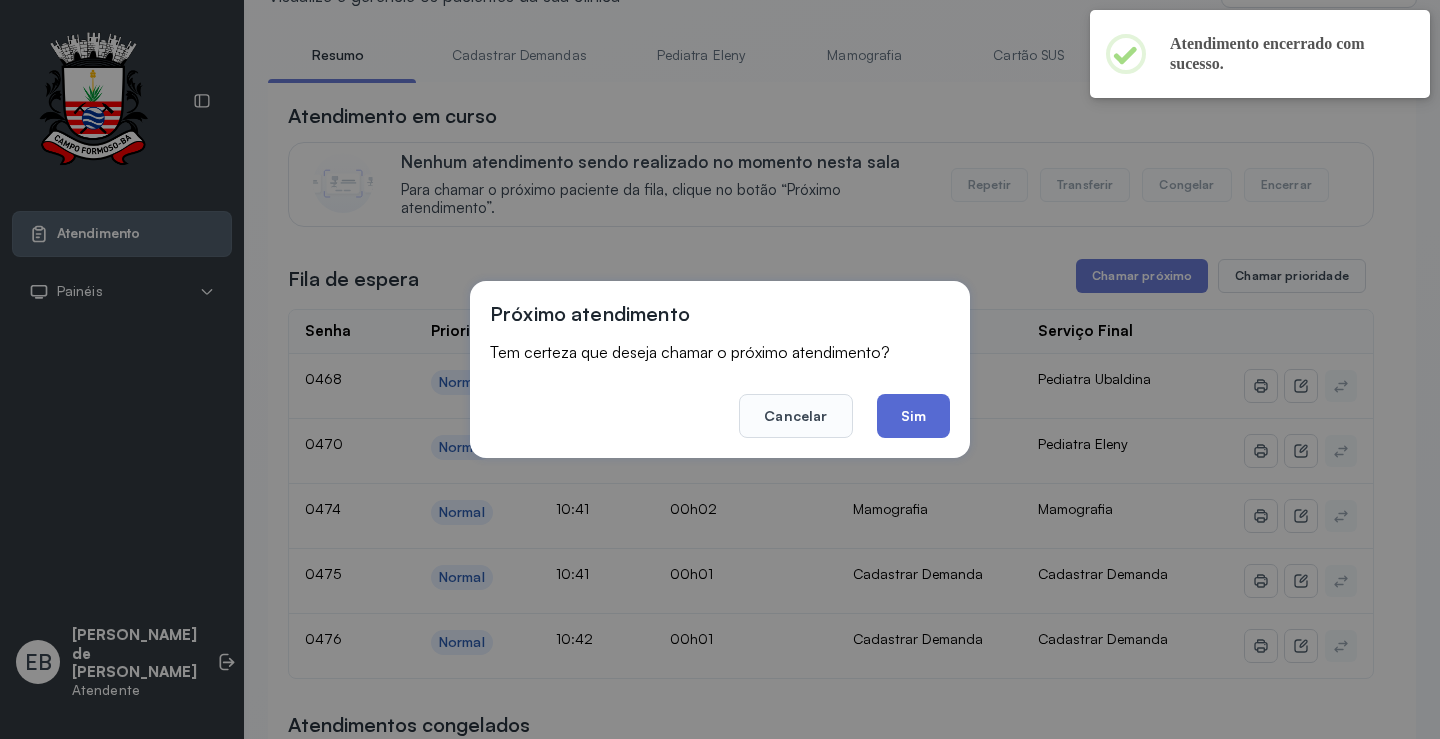 click on "Sim" 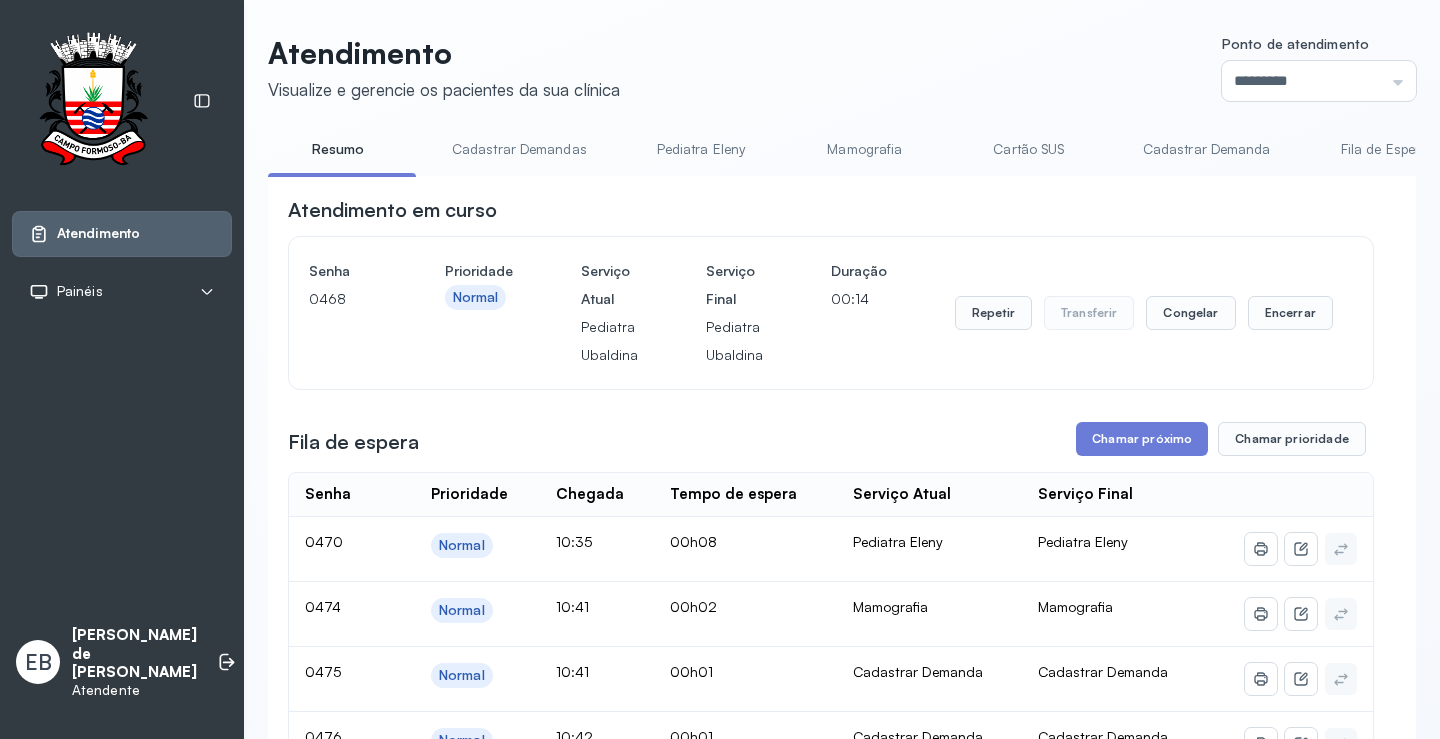 scroll, scrollTop: 0, scrollLeft: 0, axis: both 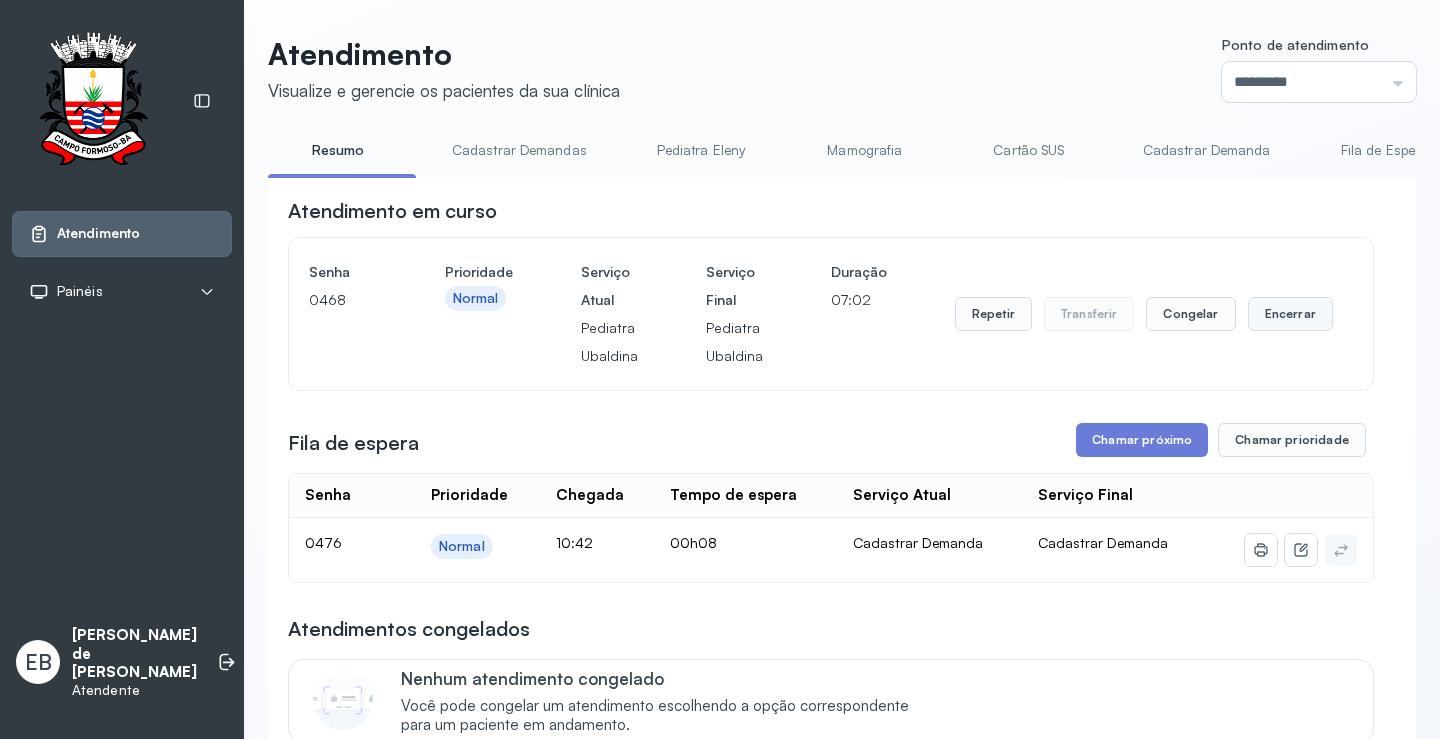 click on "Encerrar" at bounding box center (1290, 314) 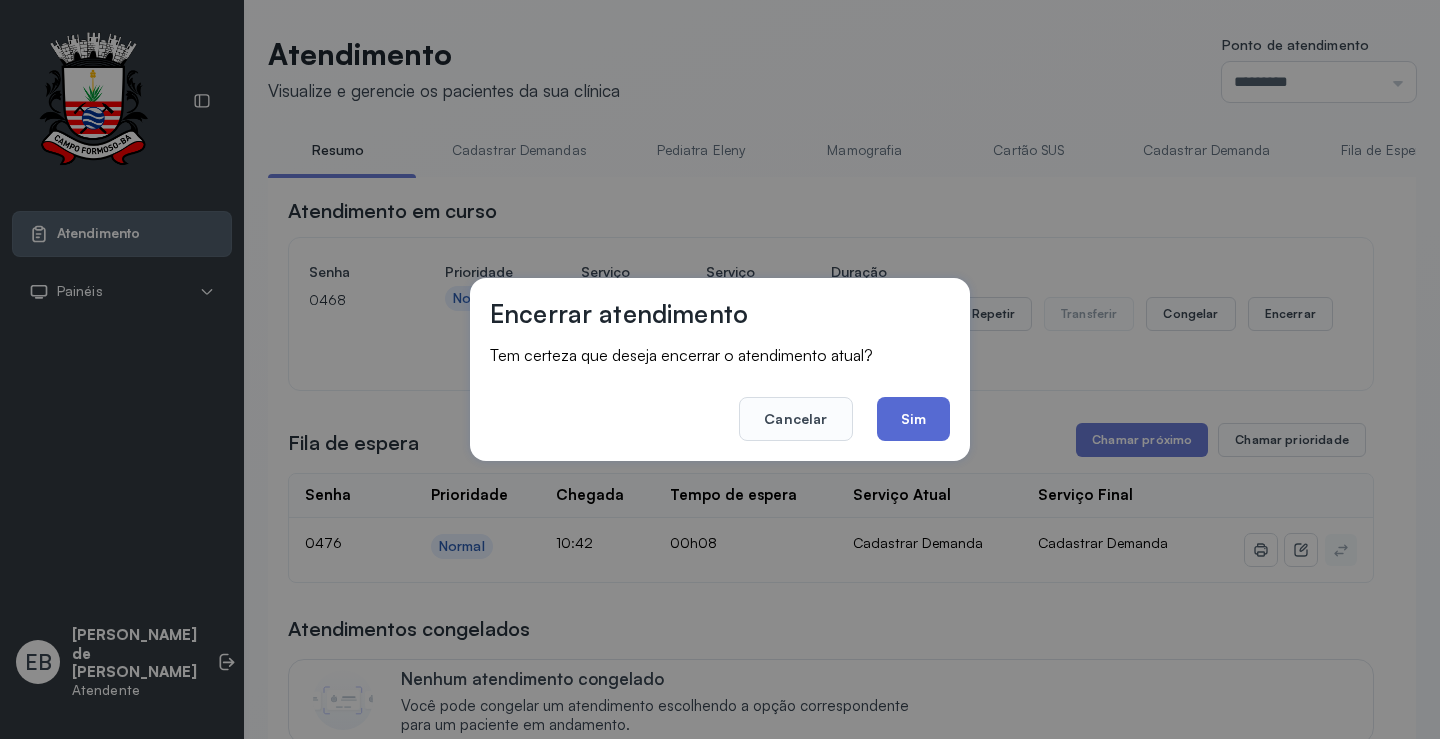 click on "Sim" 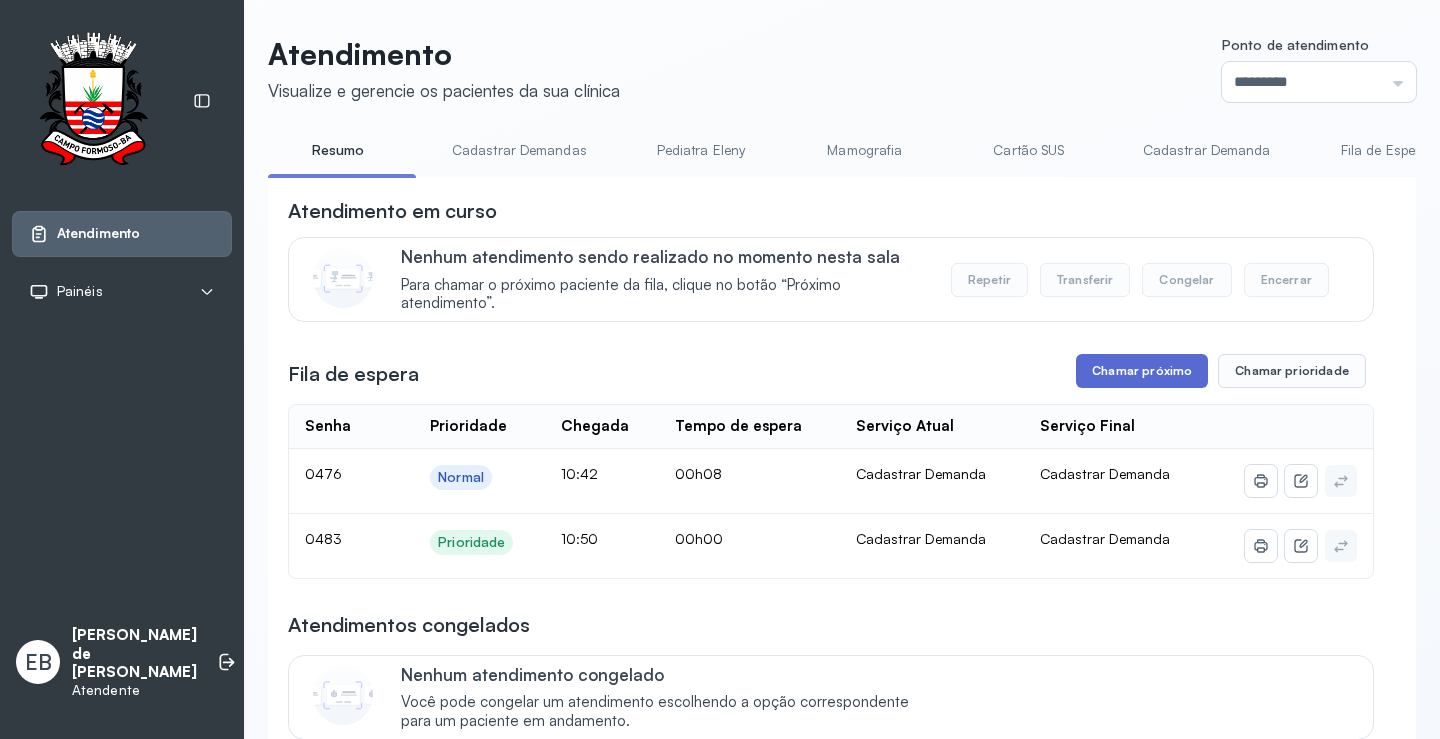 click on "Chamar próximo" at bounding box center [1142, 371] 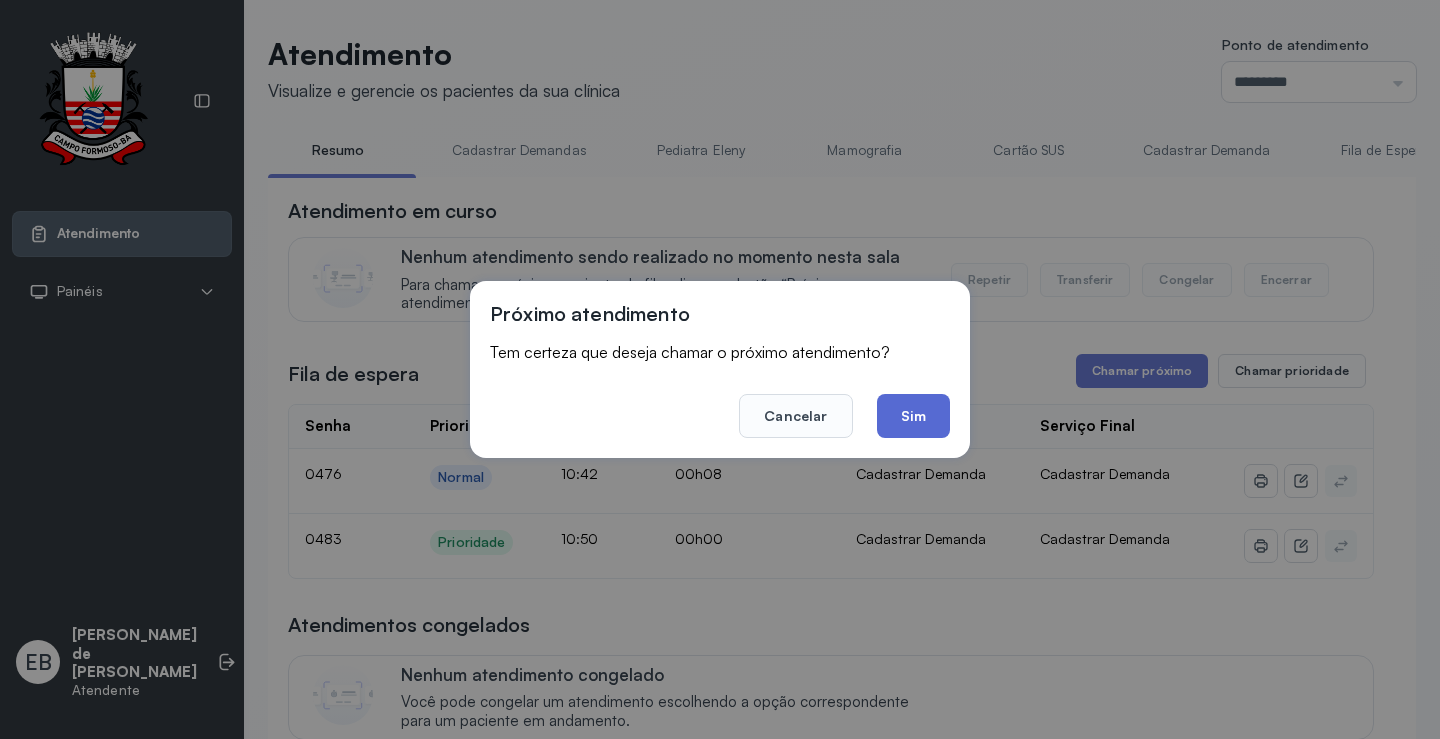 click on "Sim" 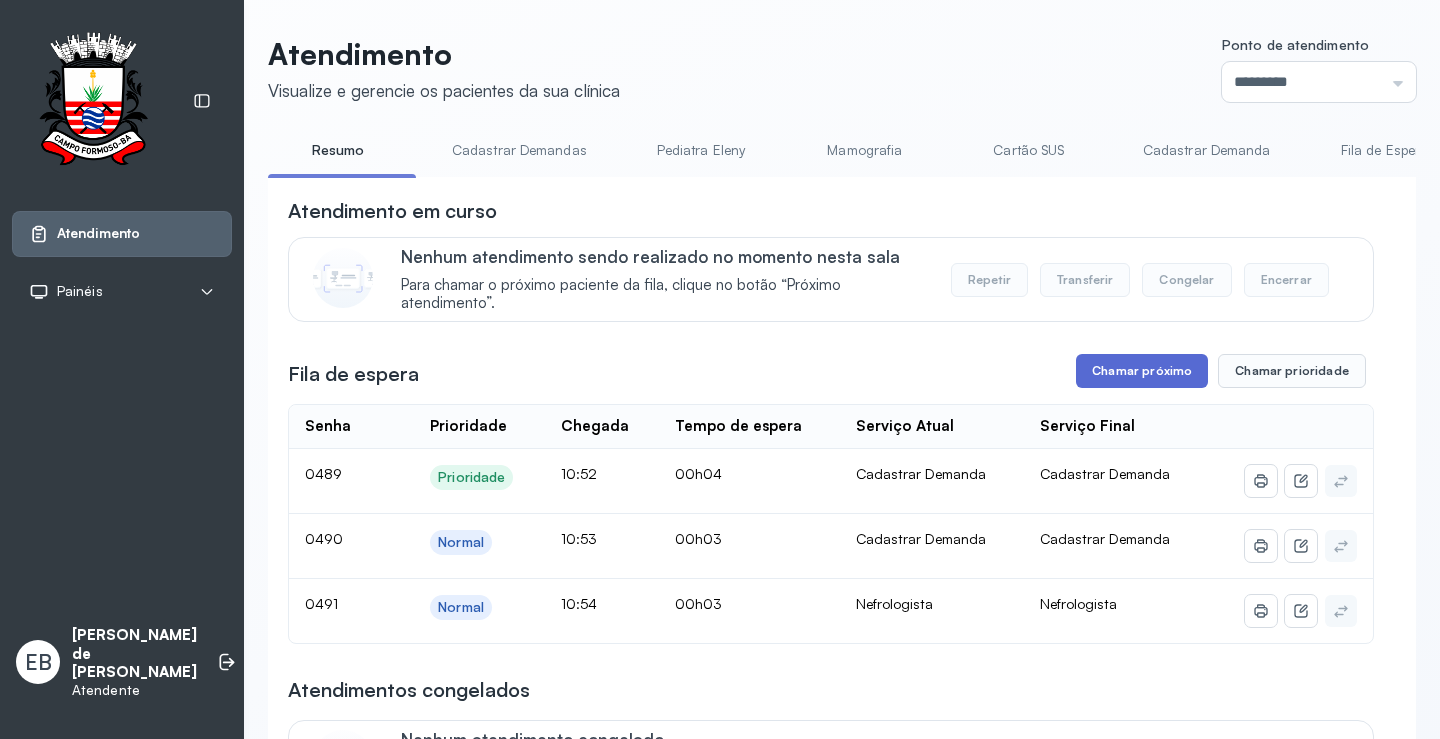 click on "Chamar próximo" at bounding box center (1142, 371) 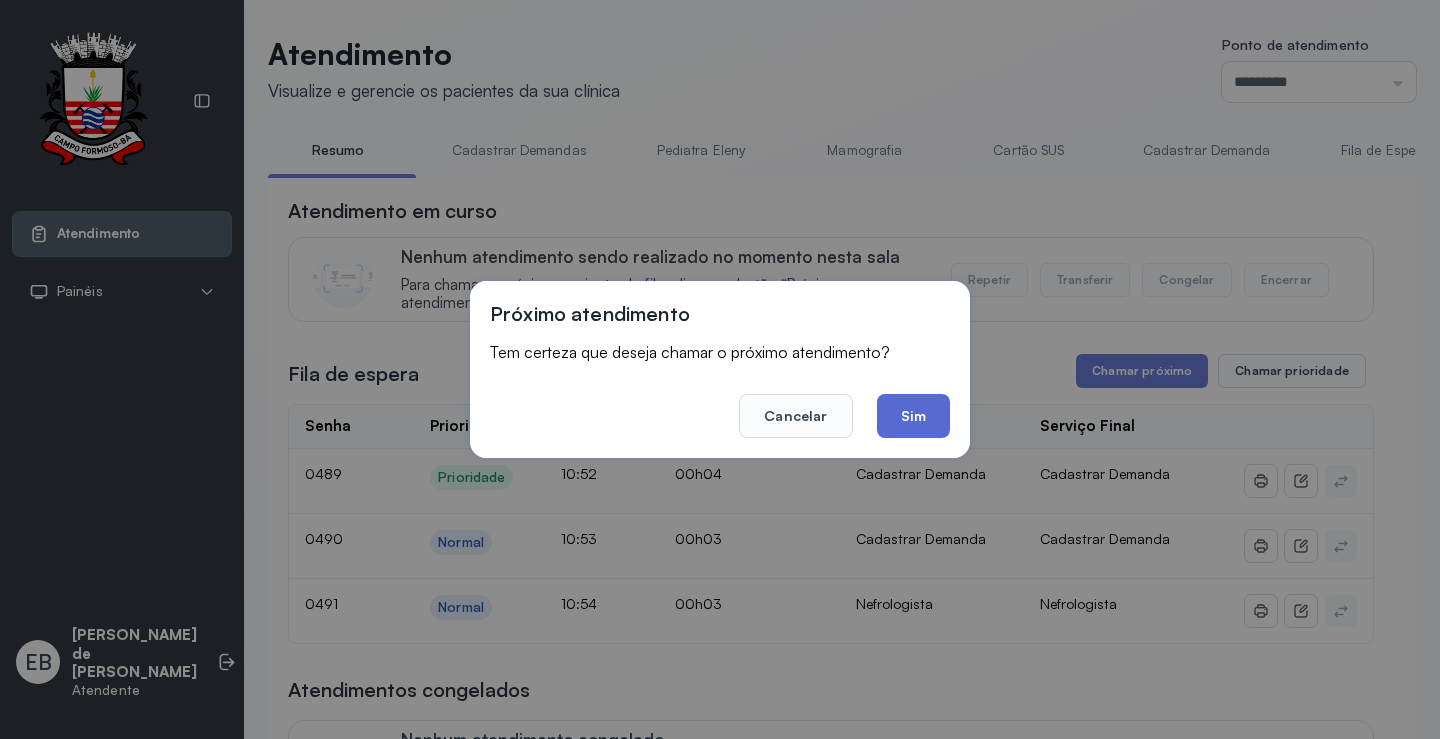 click on "Sim" 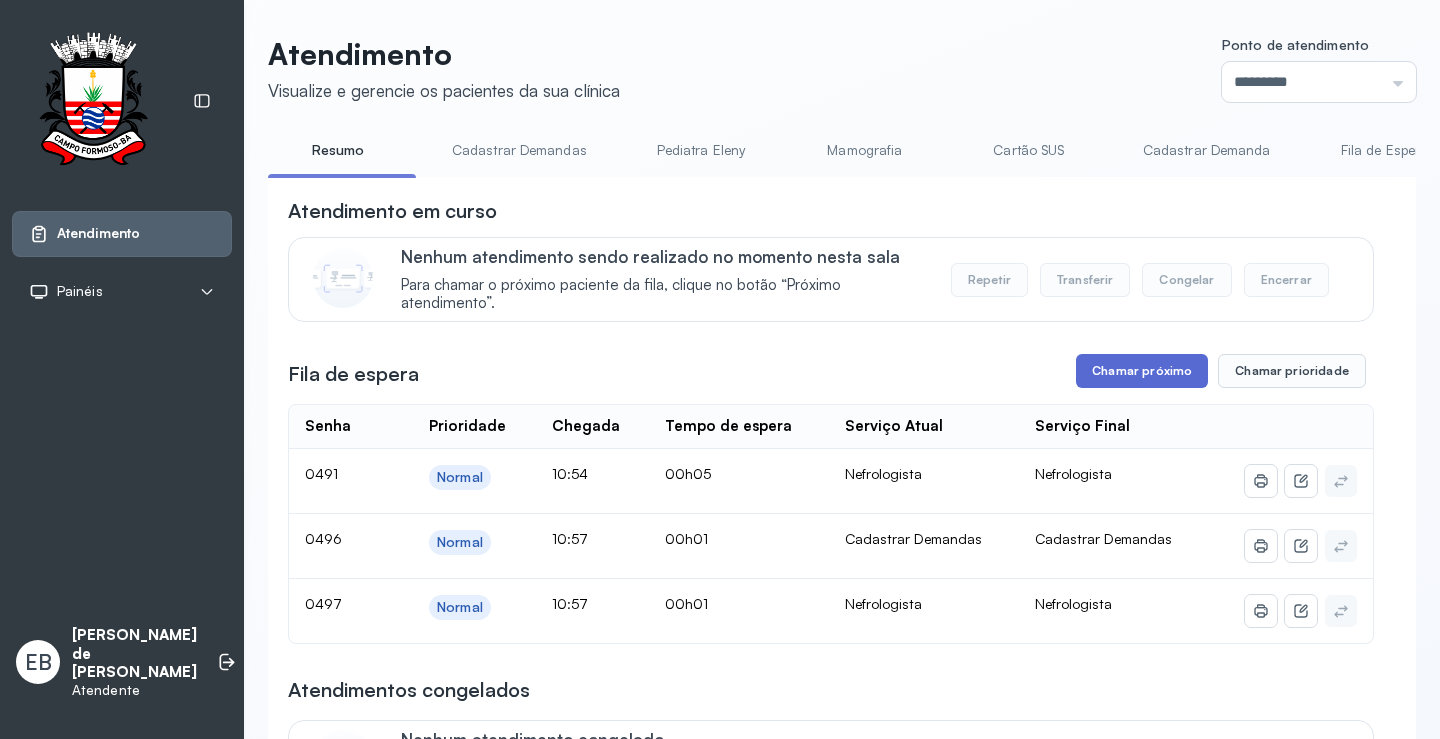 click on "Chamar próximo" at bounding box center (1142, 371) 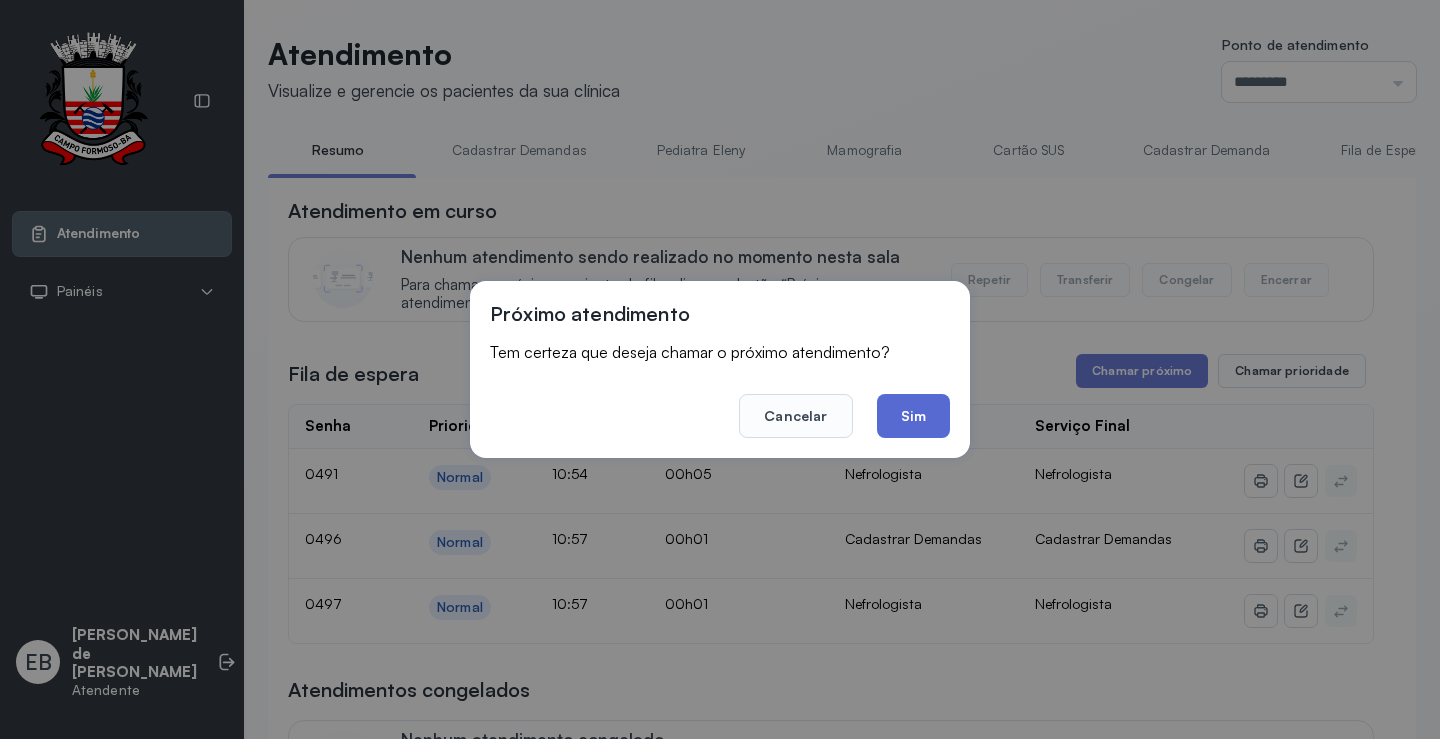 click on "Sim" 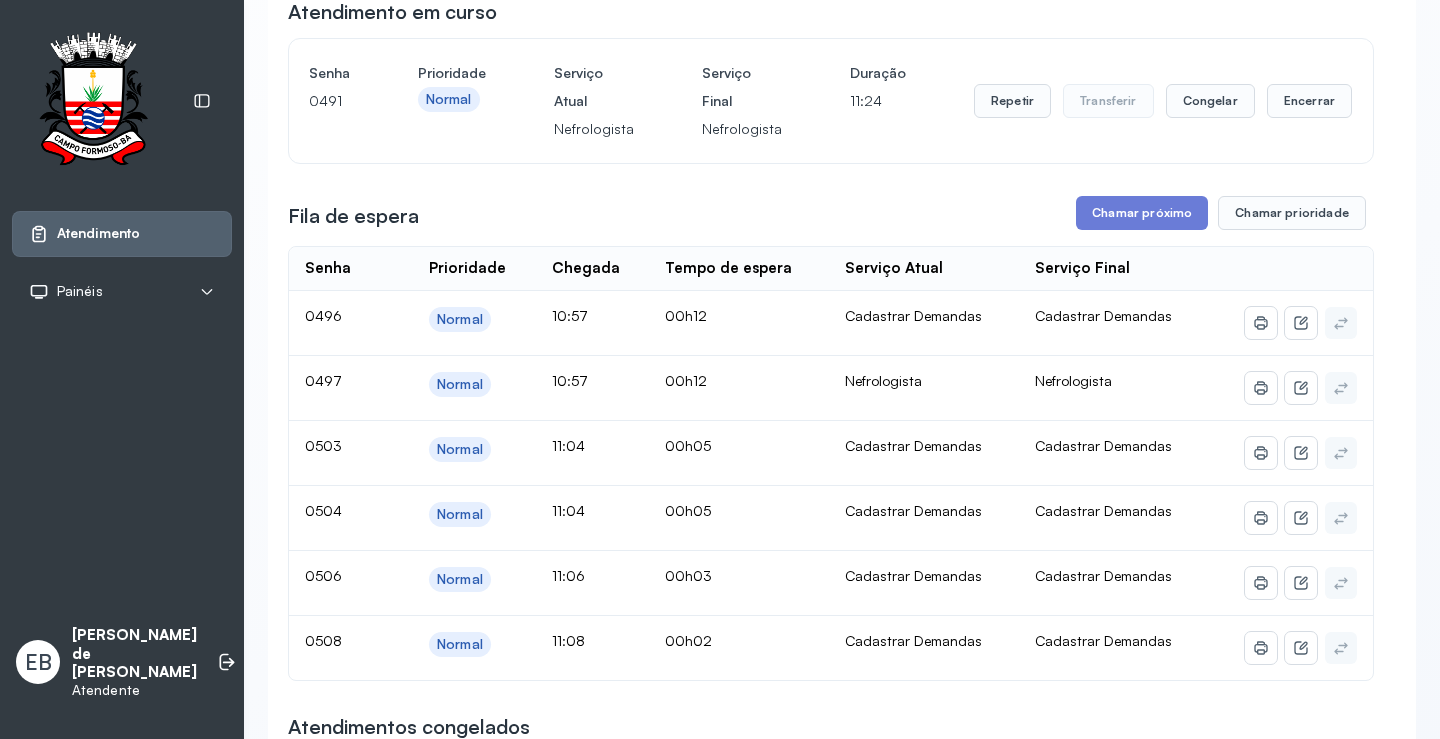scroll, scrollTop: 200, scrollLeft: 0, axis: vertical 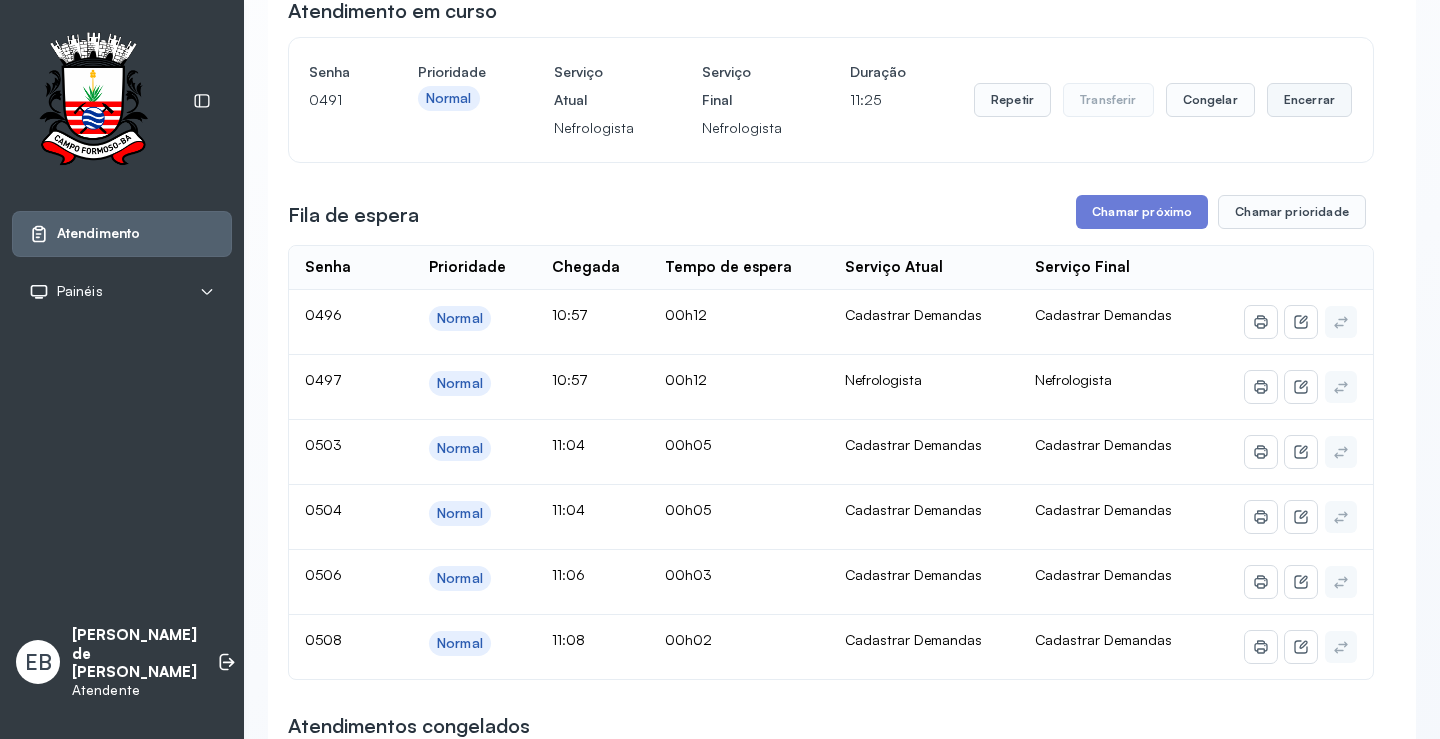 click on "Encerrar" at bounding box center [1309, 100] 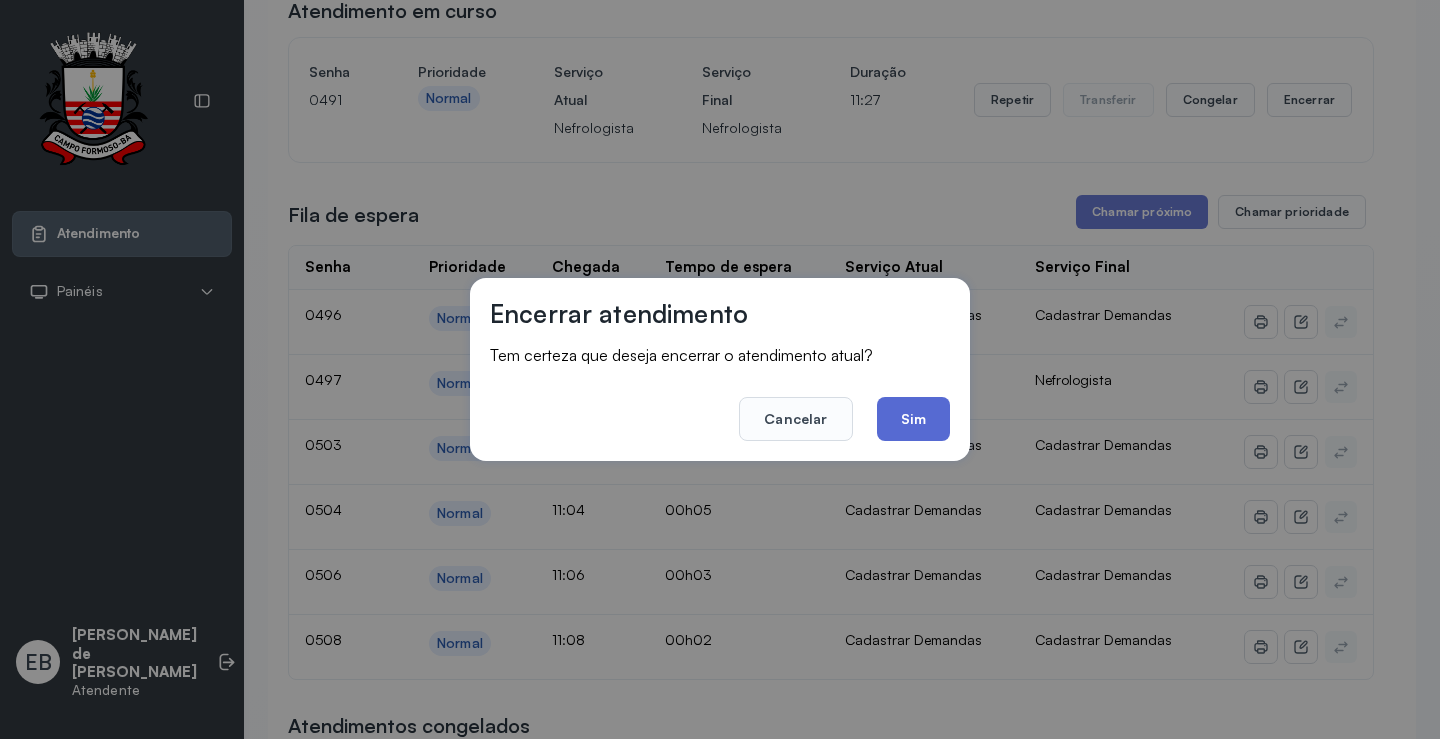 click on "Sim" 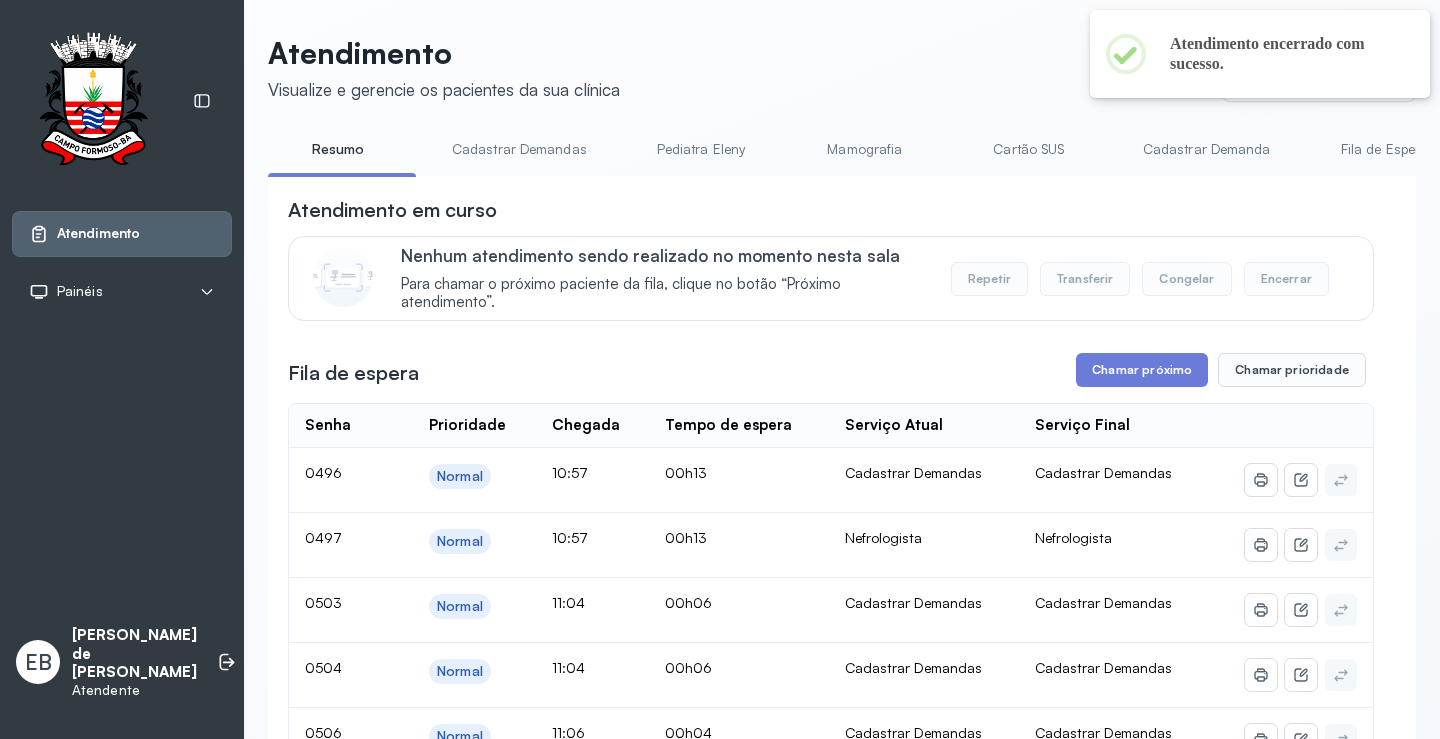 scroll, scrollTop: 200, scrollLeft: 0, axis: vertical 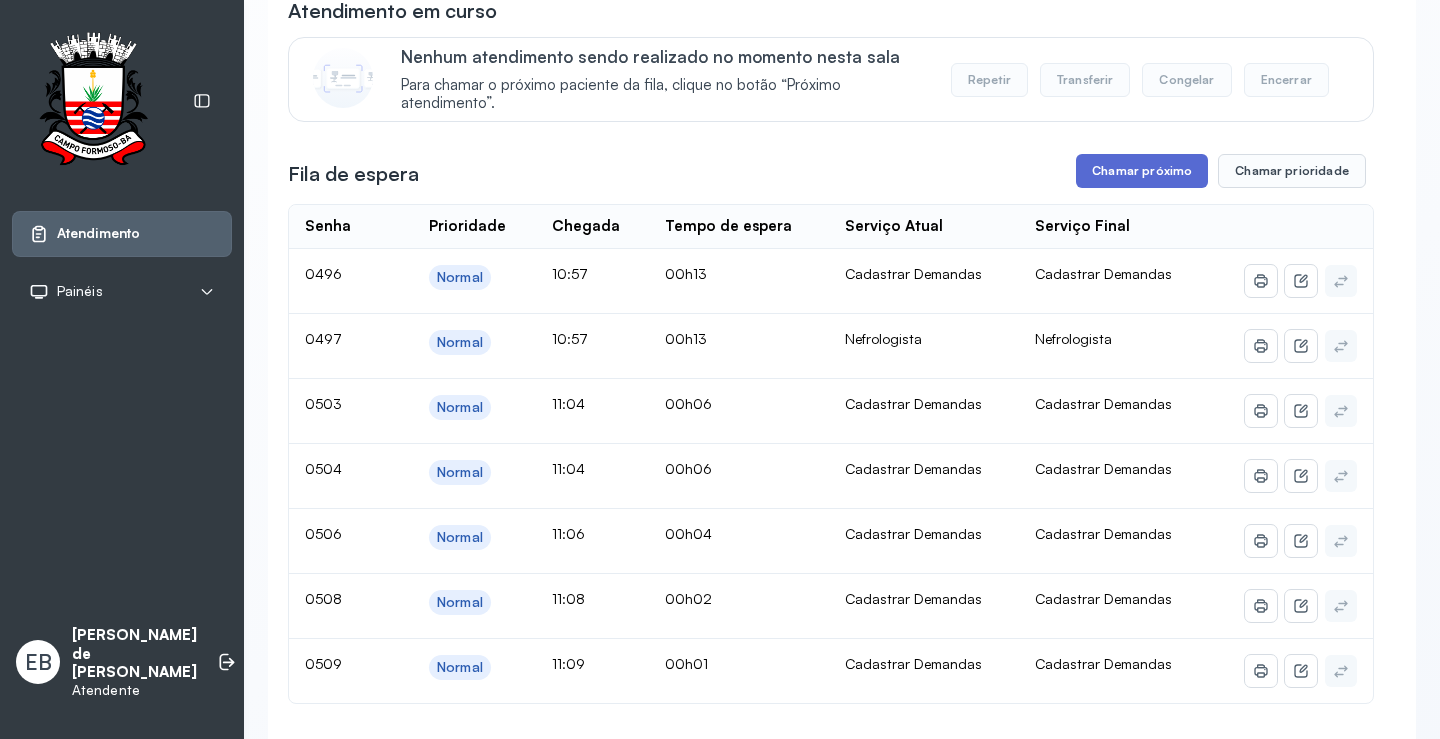 click on "Chamar próximo" at bounding box center (1142, 171) 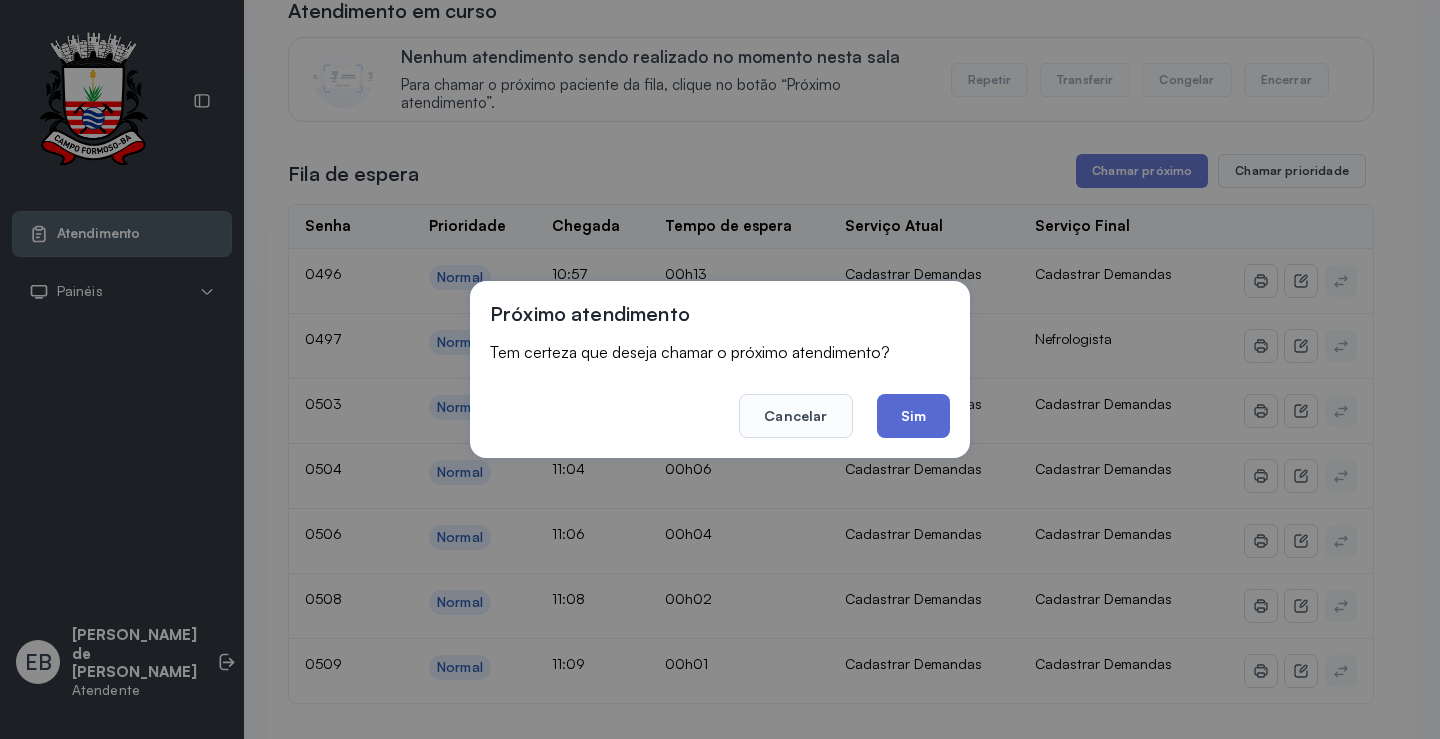 click on "Sim" 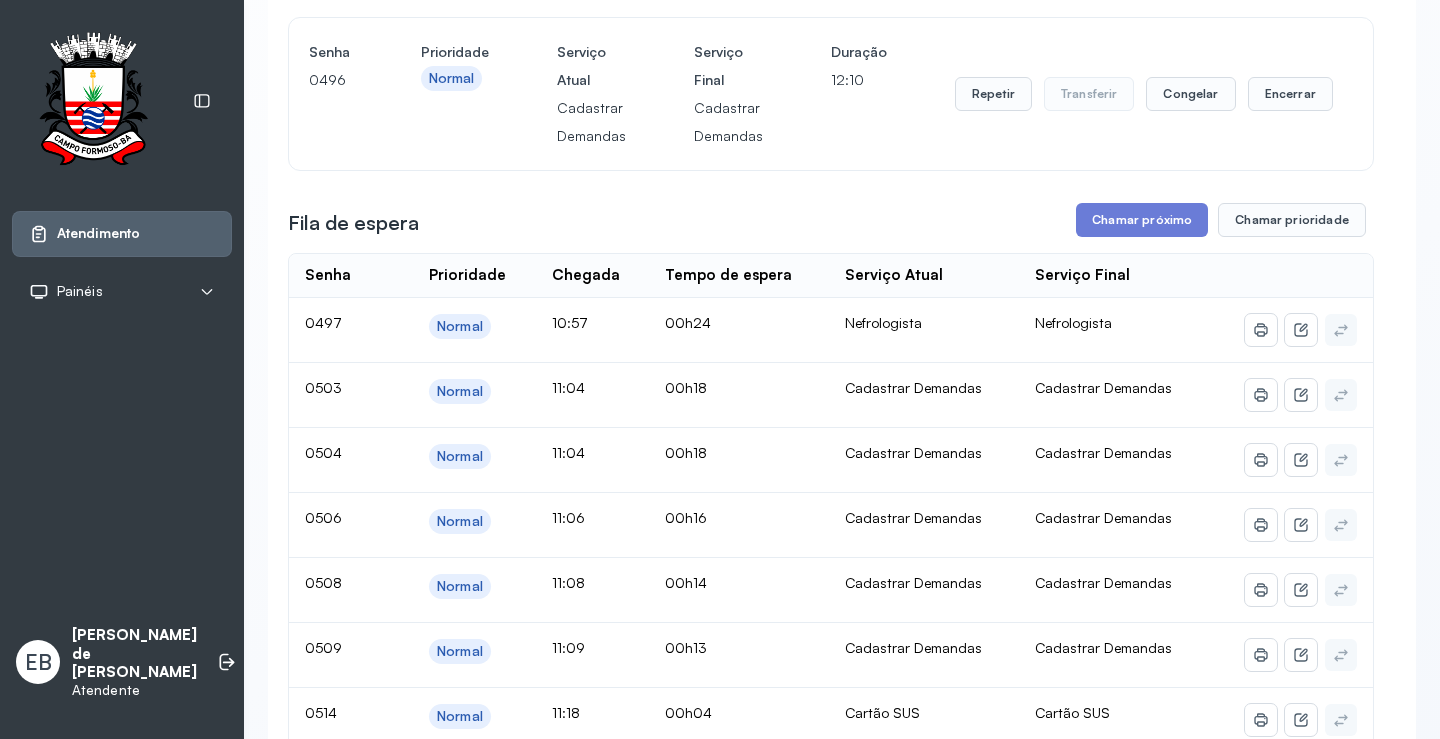 scroll, scrollTop: 200, scrollLeft: 0, axis: vertical 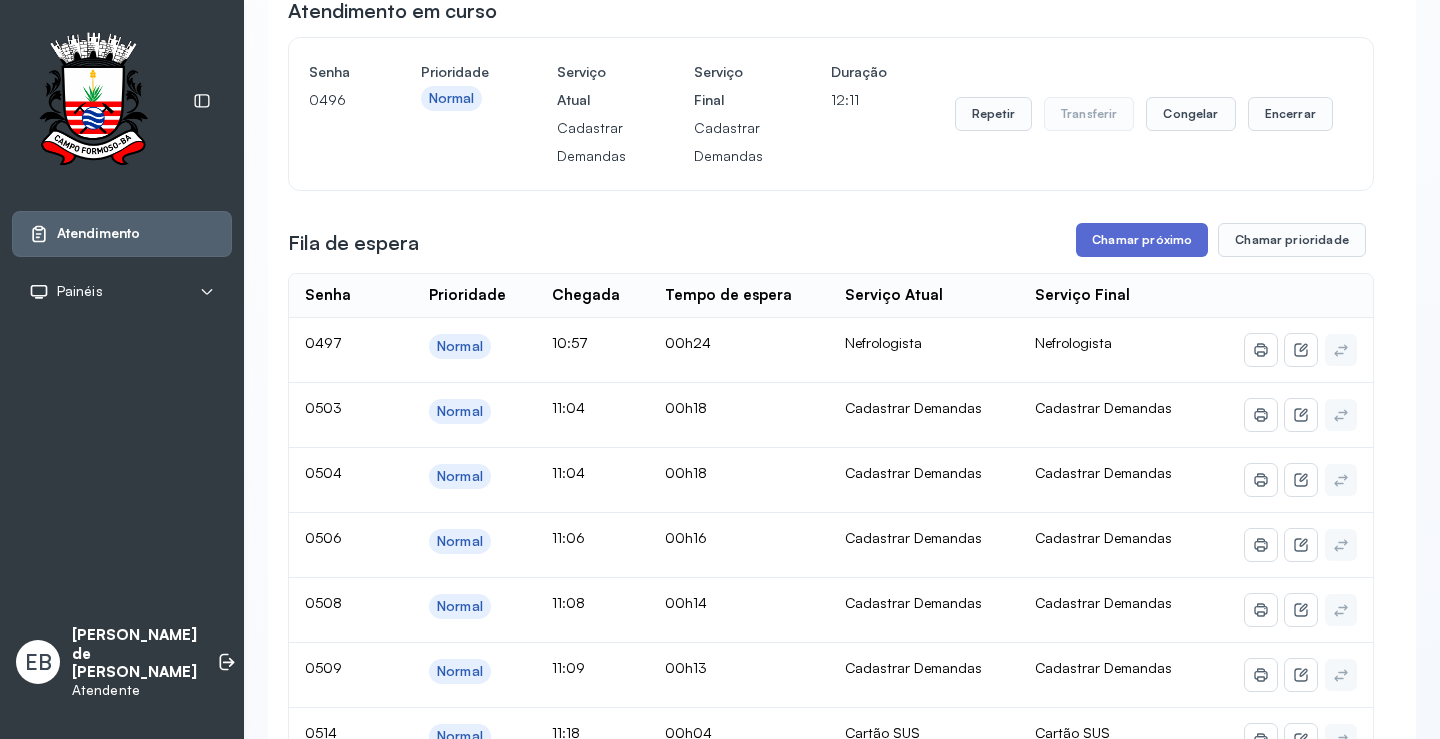 click on "Chamar próximo" at bounding box center (1142, 240) 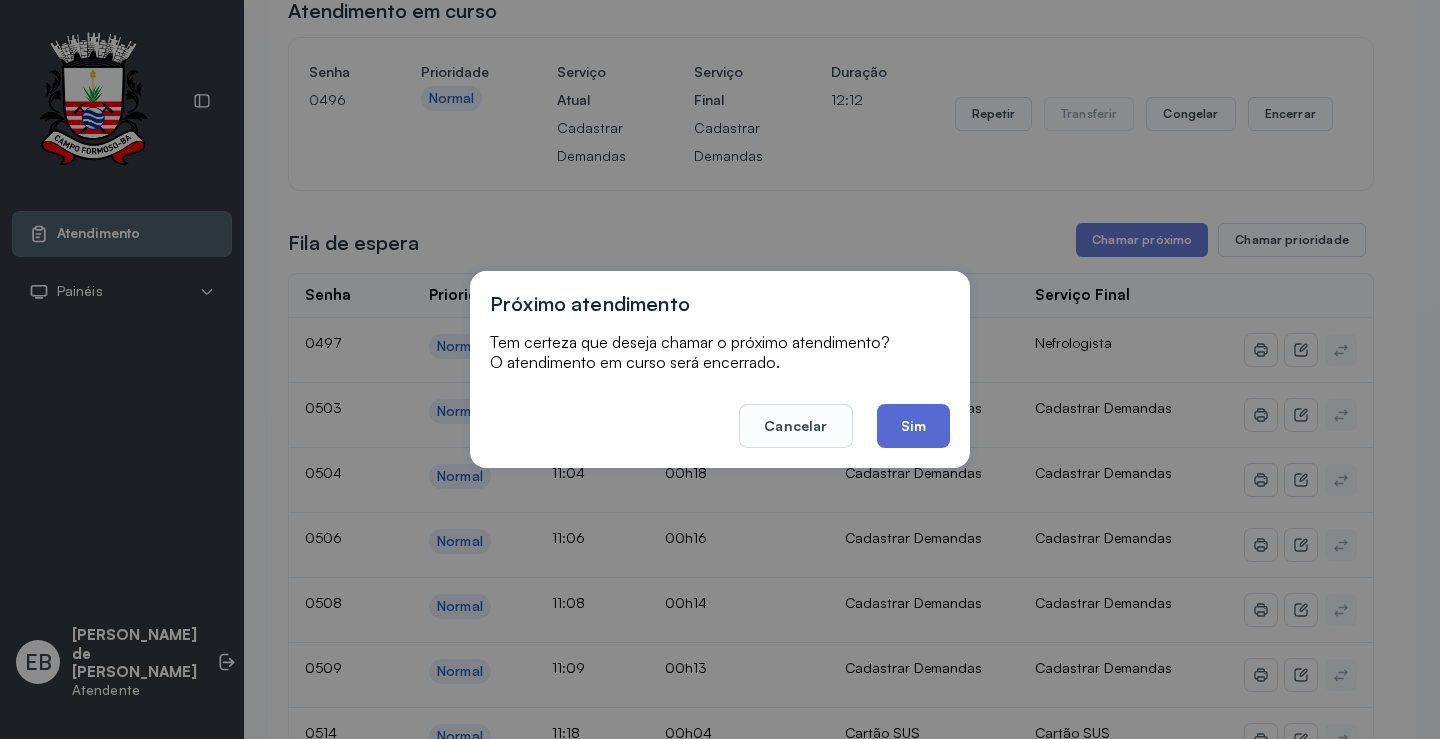 click on "Sim" 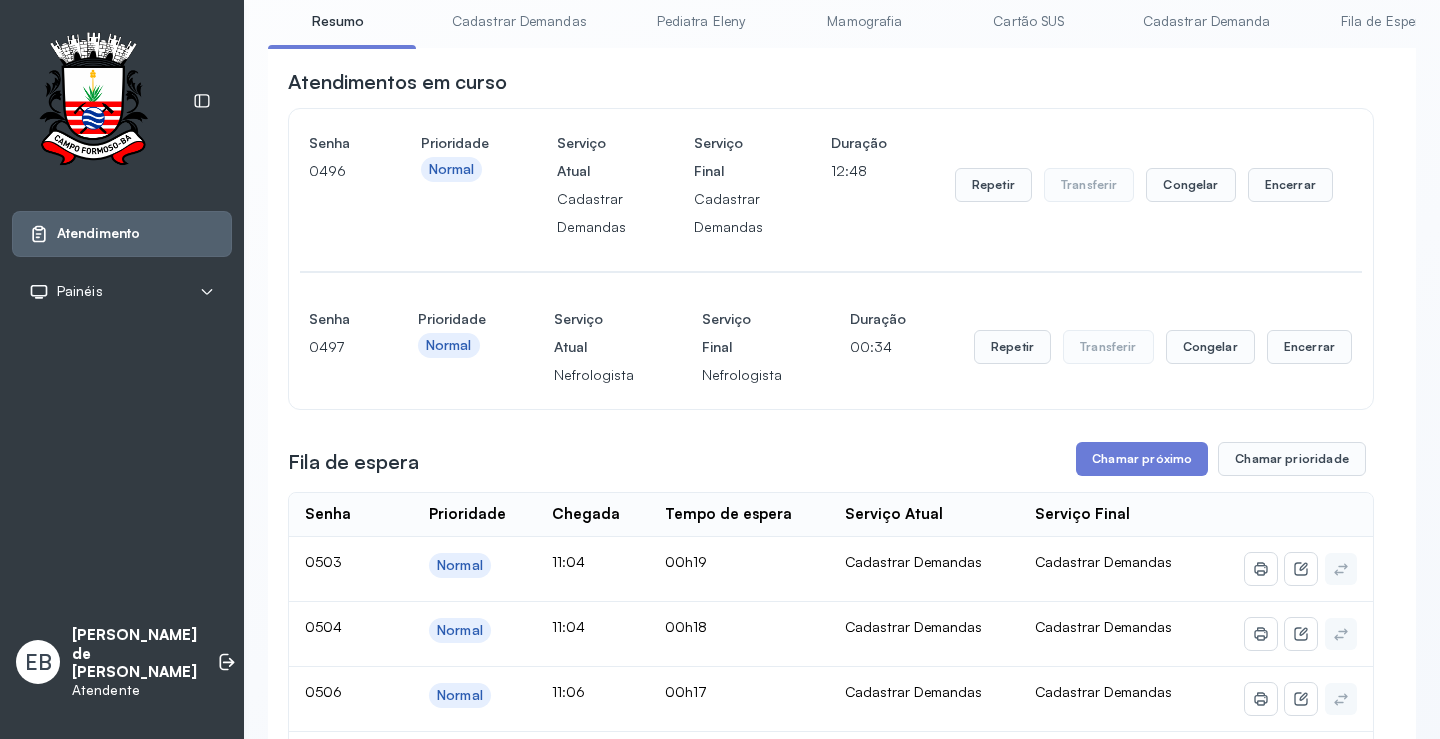 scroll, scrollTop: 101, scrollLeft: 0, axis: vertical 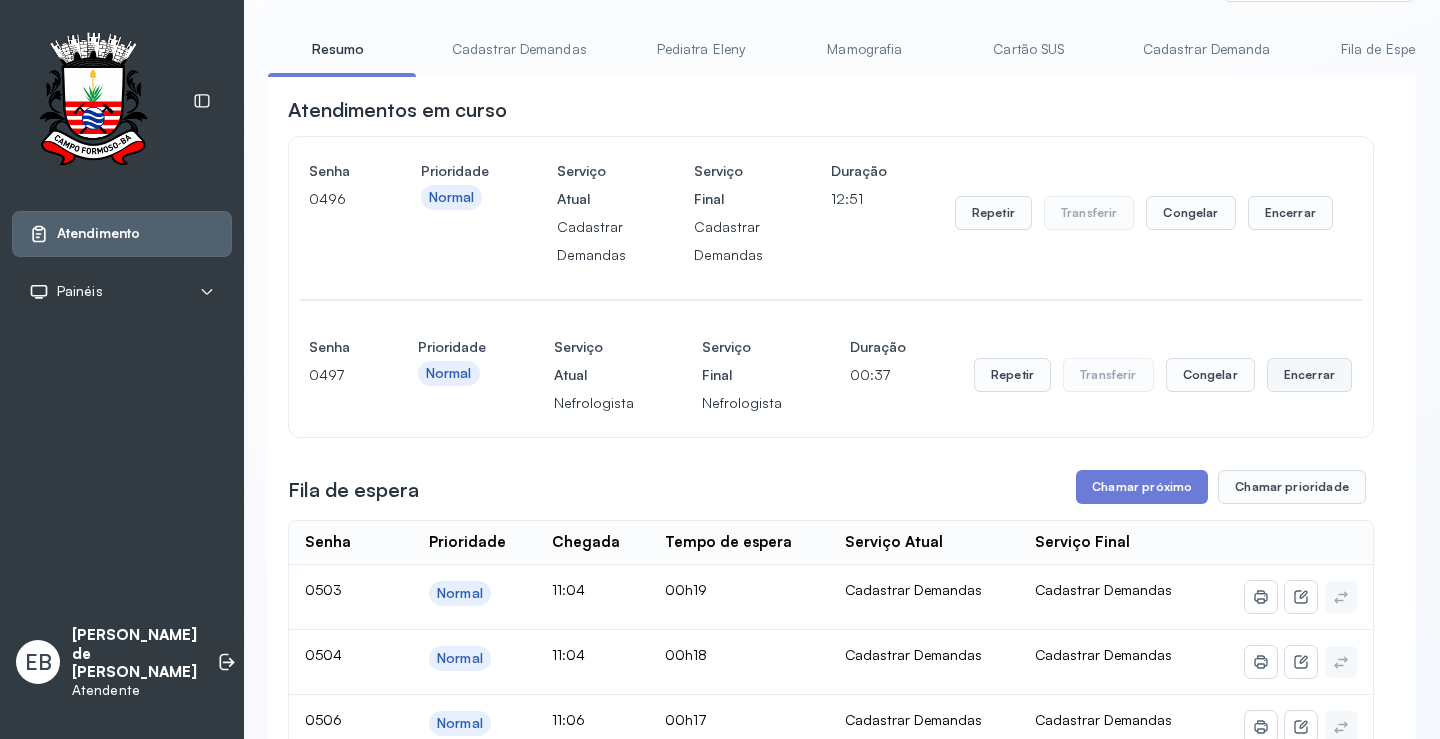 click on "Encerrar" at bounding box center [1290, 213] 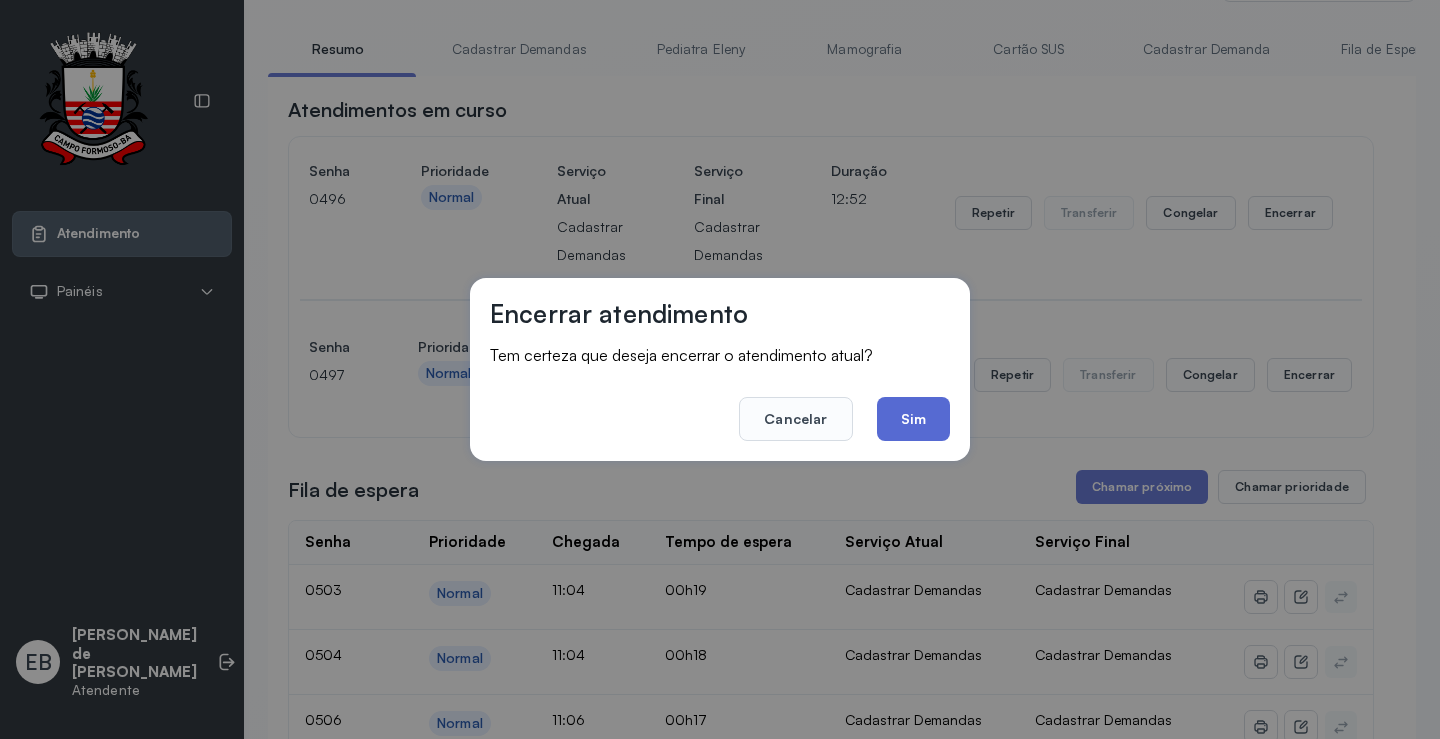 click on "Sim" 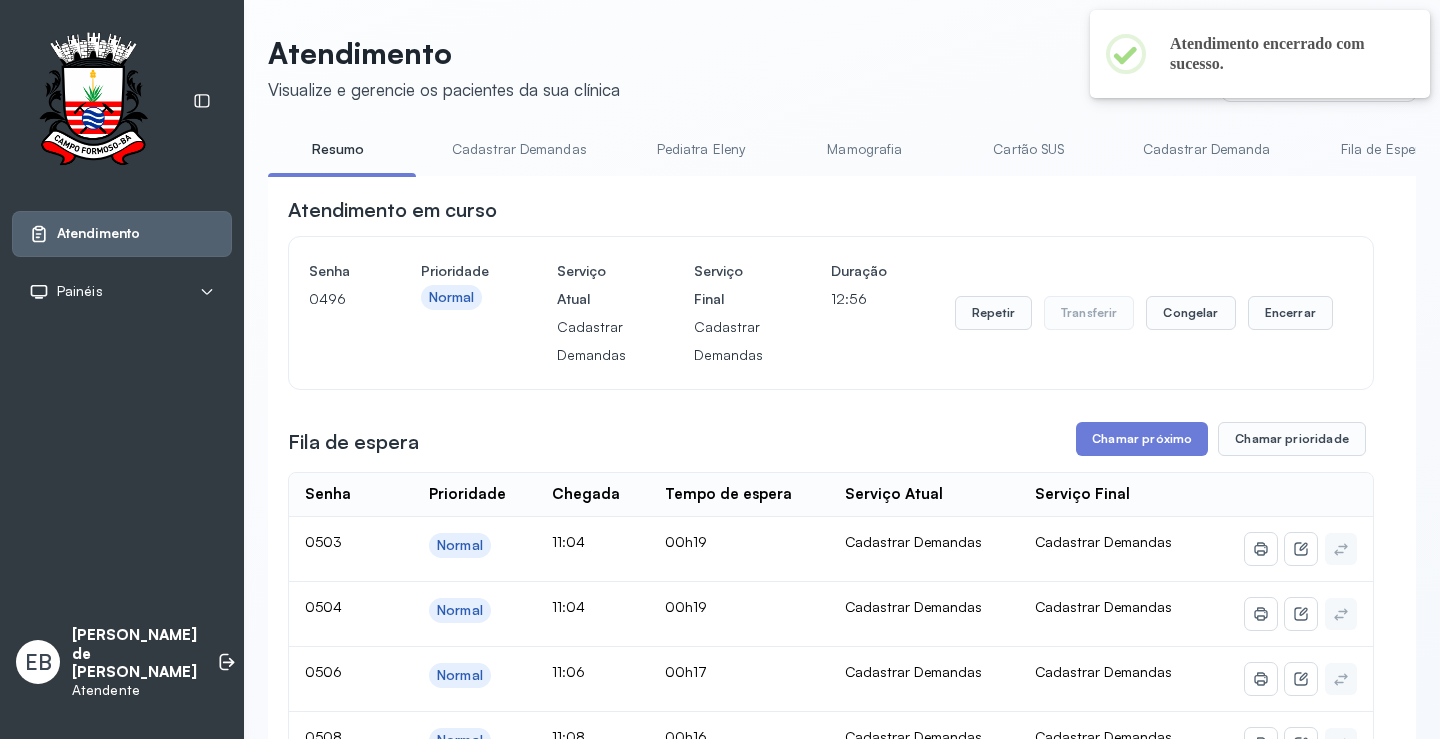 scroll, scrollTop: 101, scrollLeft: 0, axis: vertical 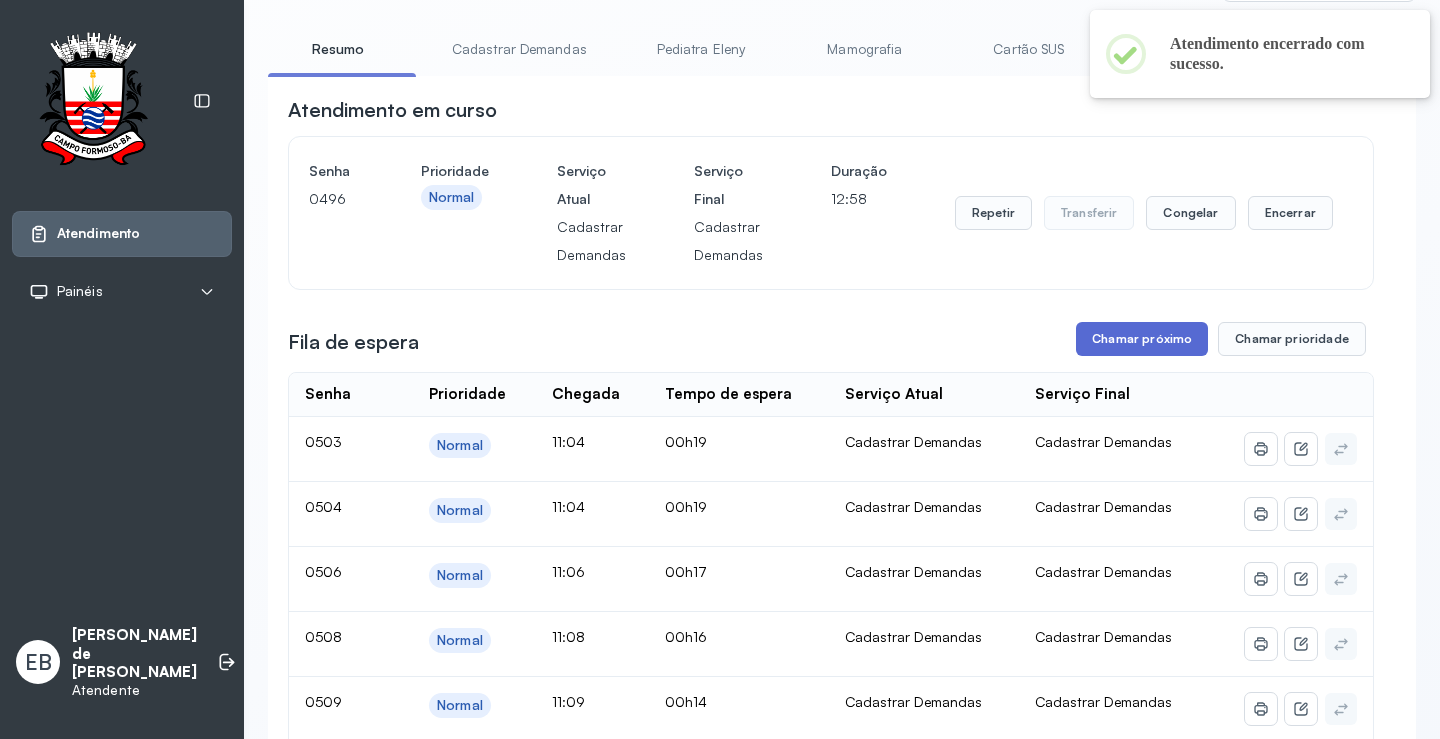click on "Chamar próximo" at bounding box center [1142, 339] 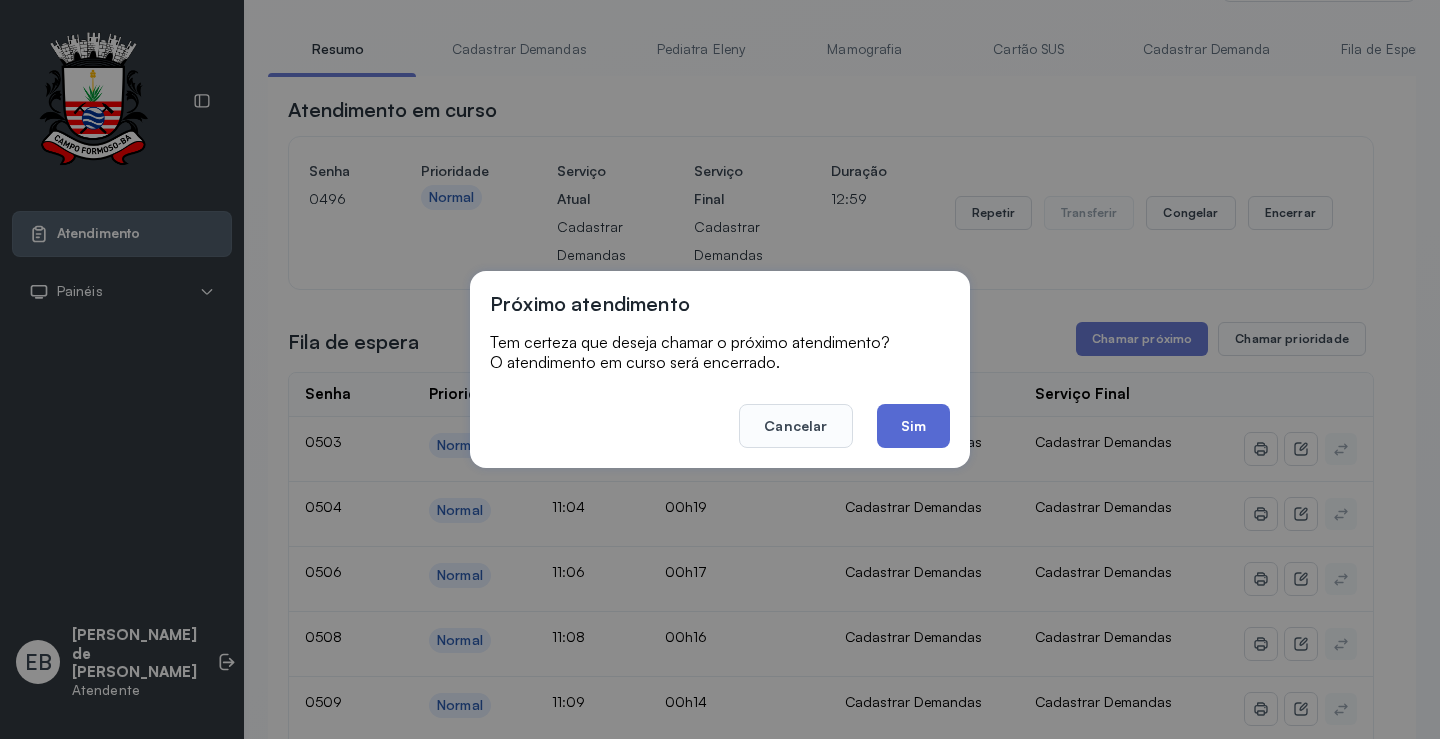 click on "Sim" 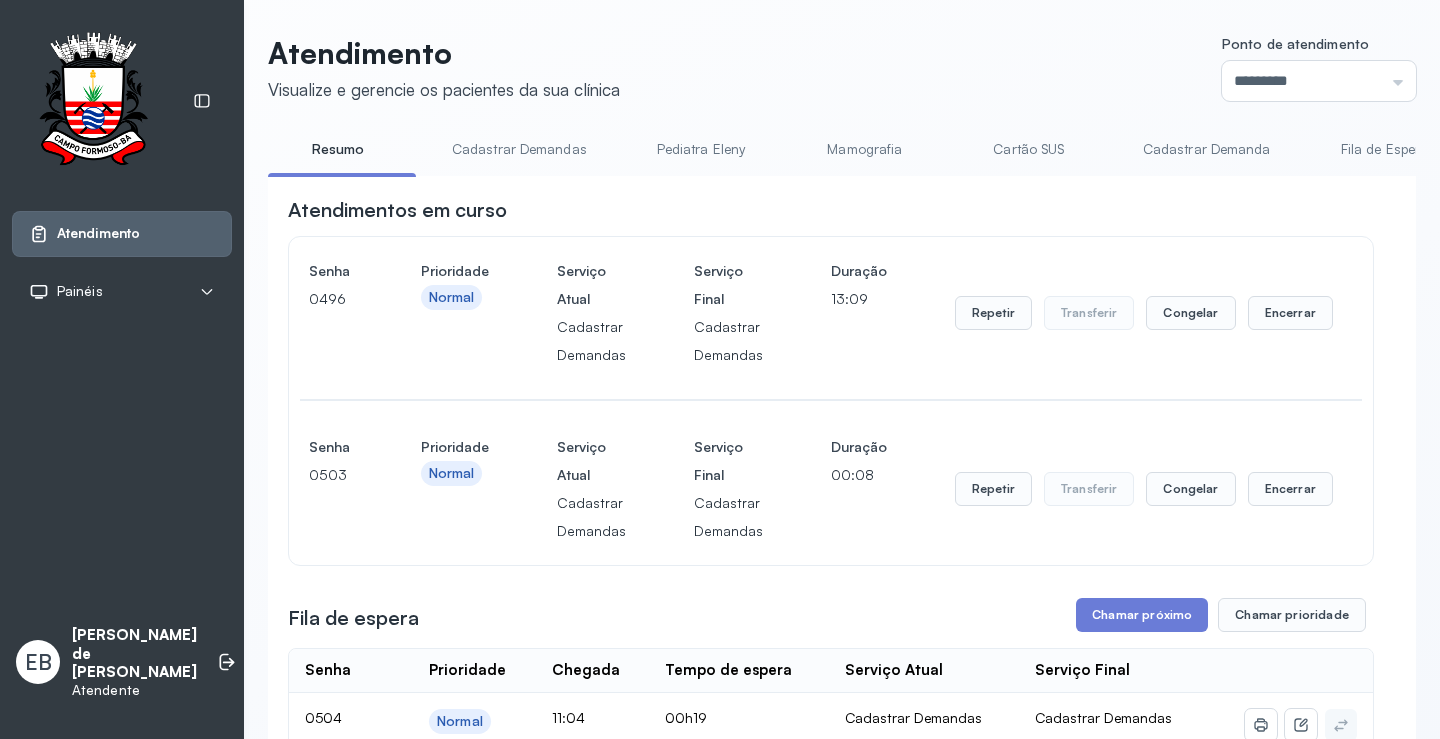 scroll, scrollTop: 101, scrollLeft: 0, axis: vertical 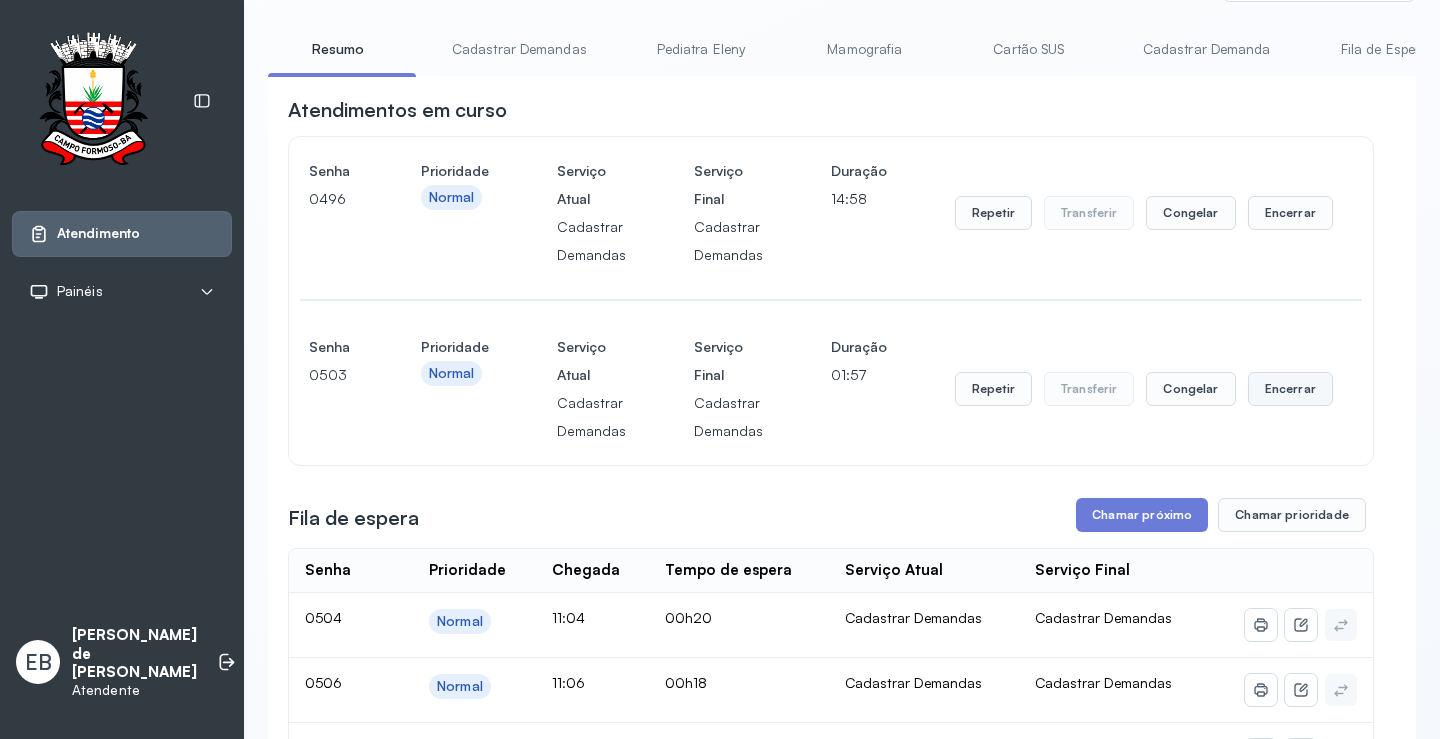 click on "Encerrar" at bounding box center (1290, 213) 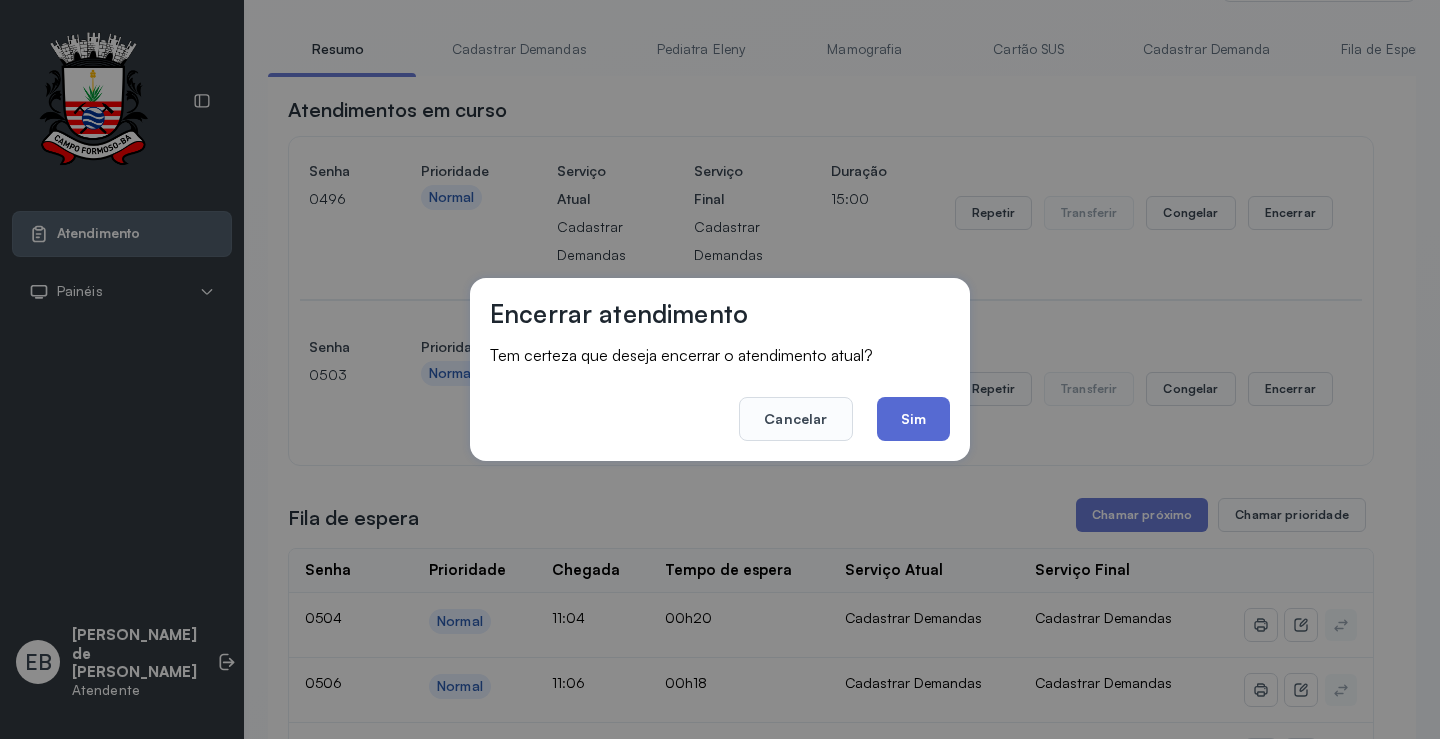 click on "Sim" 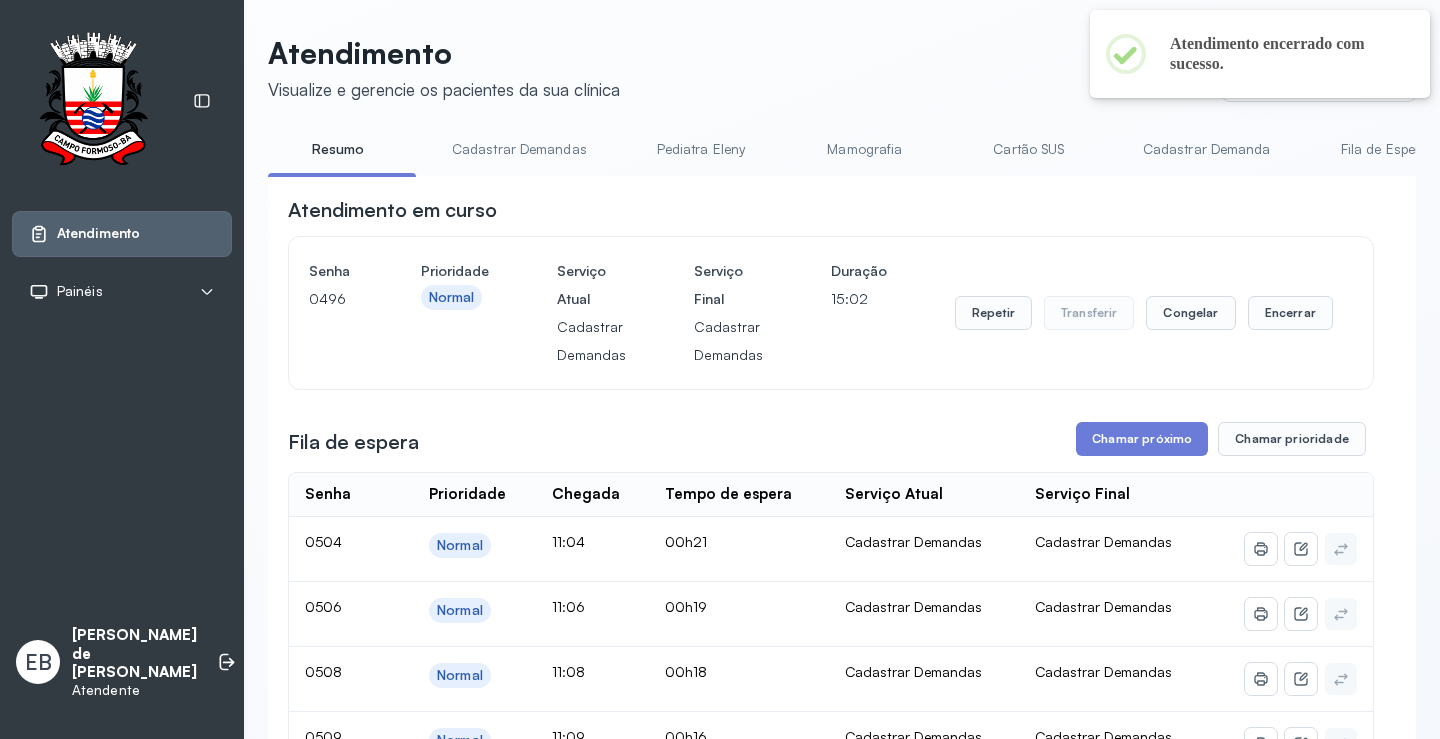 scroll, scrollTop: 101, scrollLeft: 0, axis: vertical 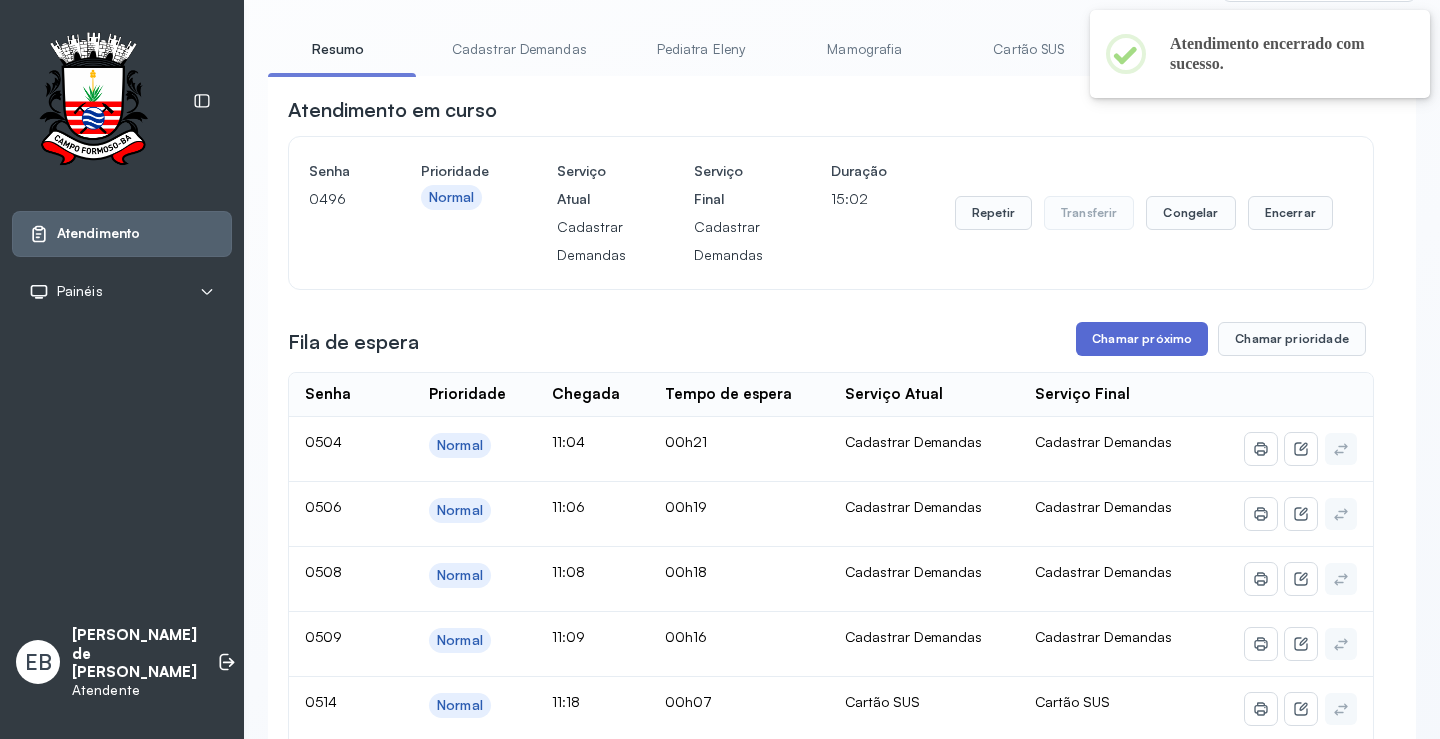 click on "Chamar próximo" at bounding box center (1142, 339) 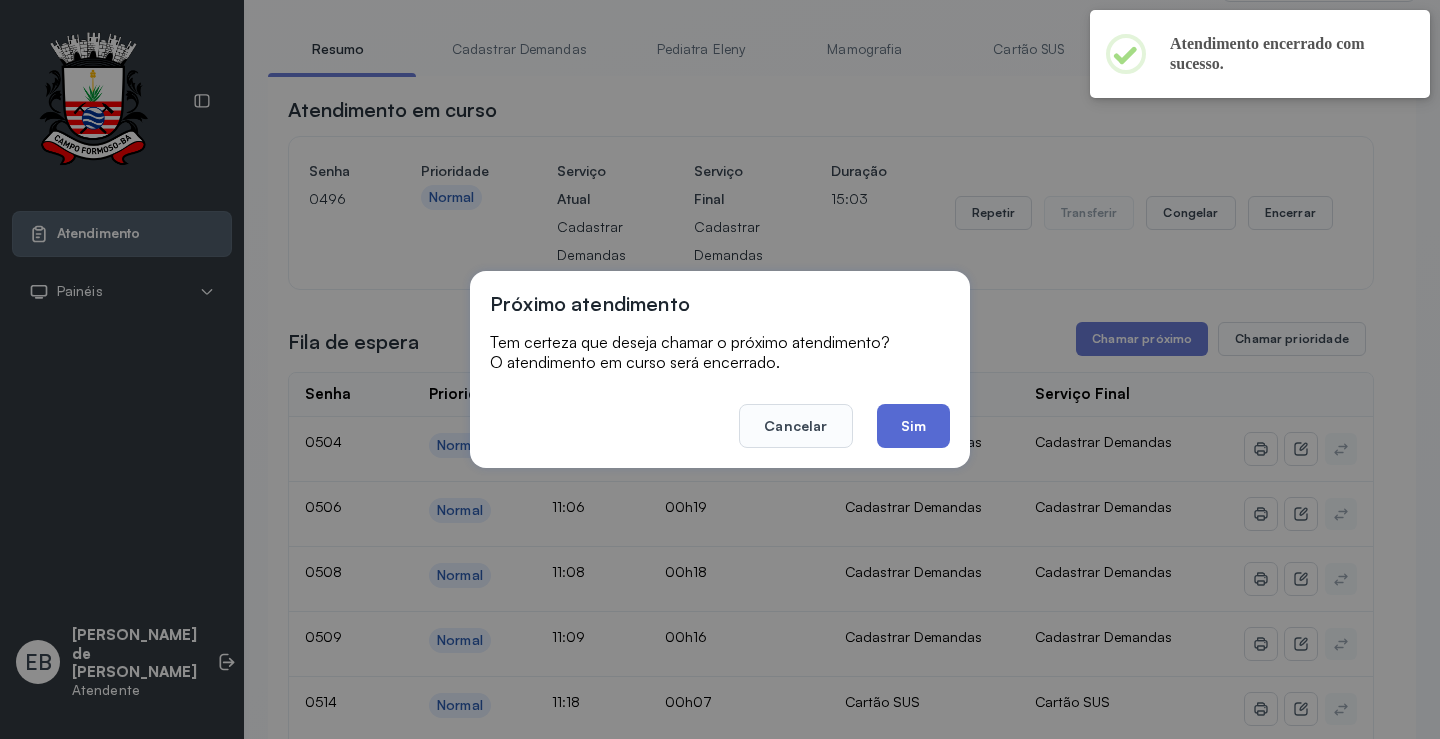 click on "Sim" 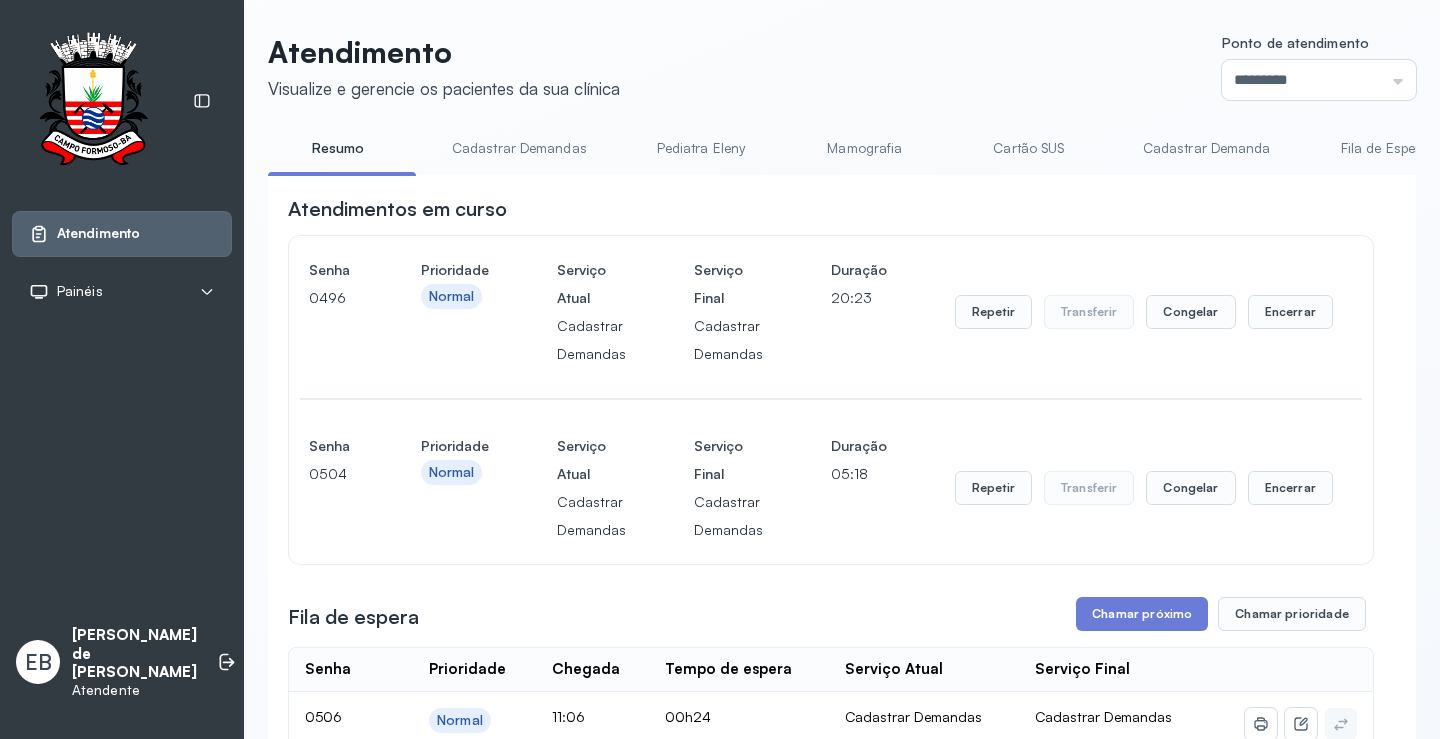 scroll, scrollTop: 0, scrollLeft: 0, axis: both 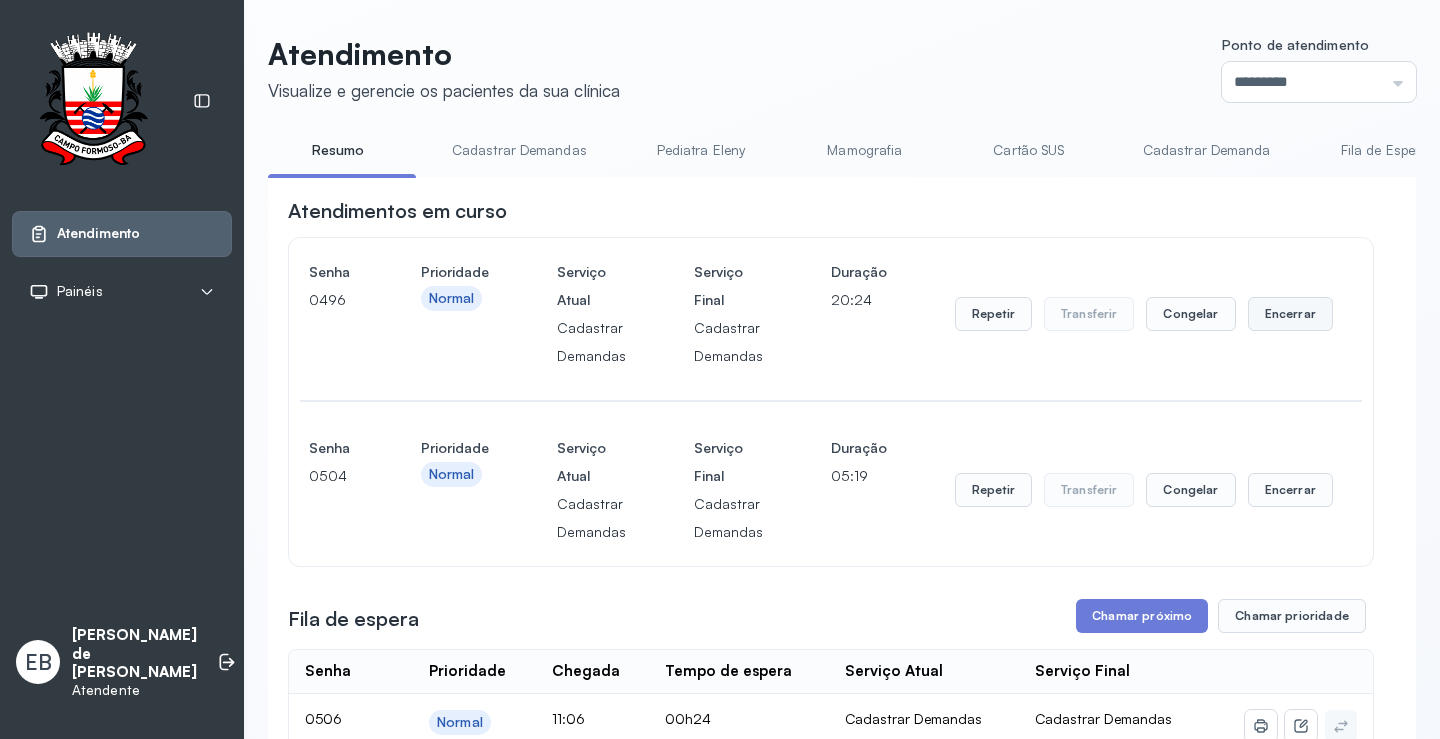 click on "Encerrar" at bounding box center (1290, 314) 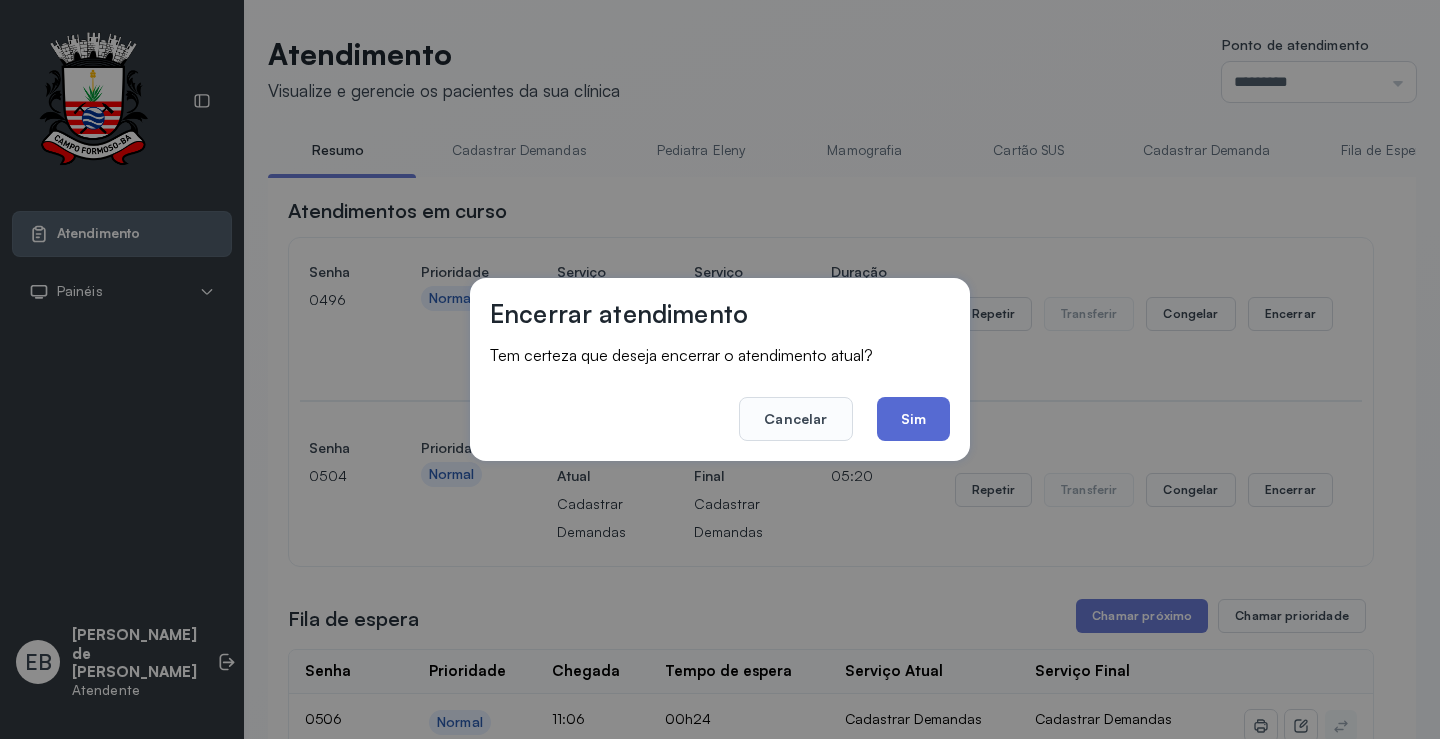 click on "Sim" 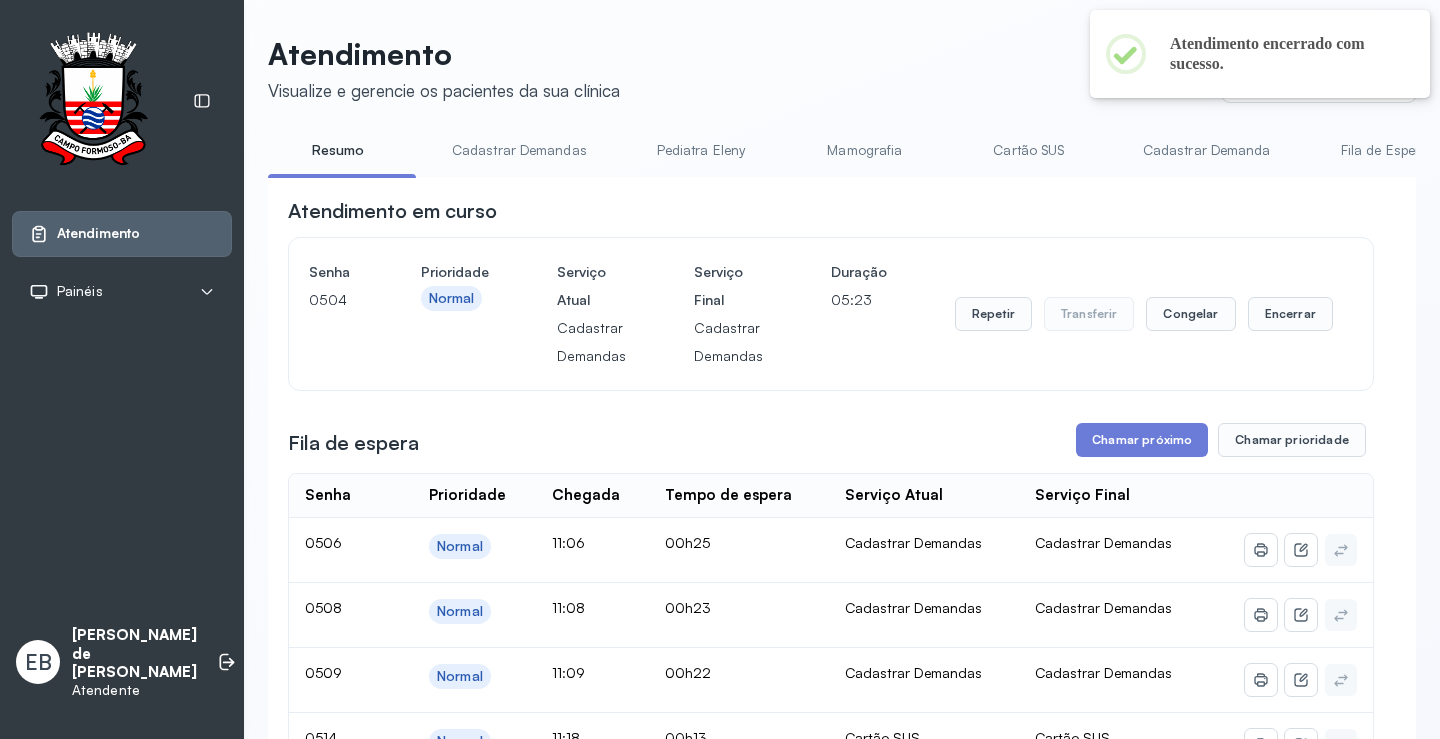 scroll, scrollTop: 200, scrollLeft: 0, axis: vertical 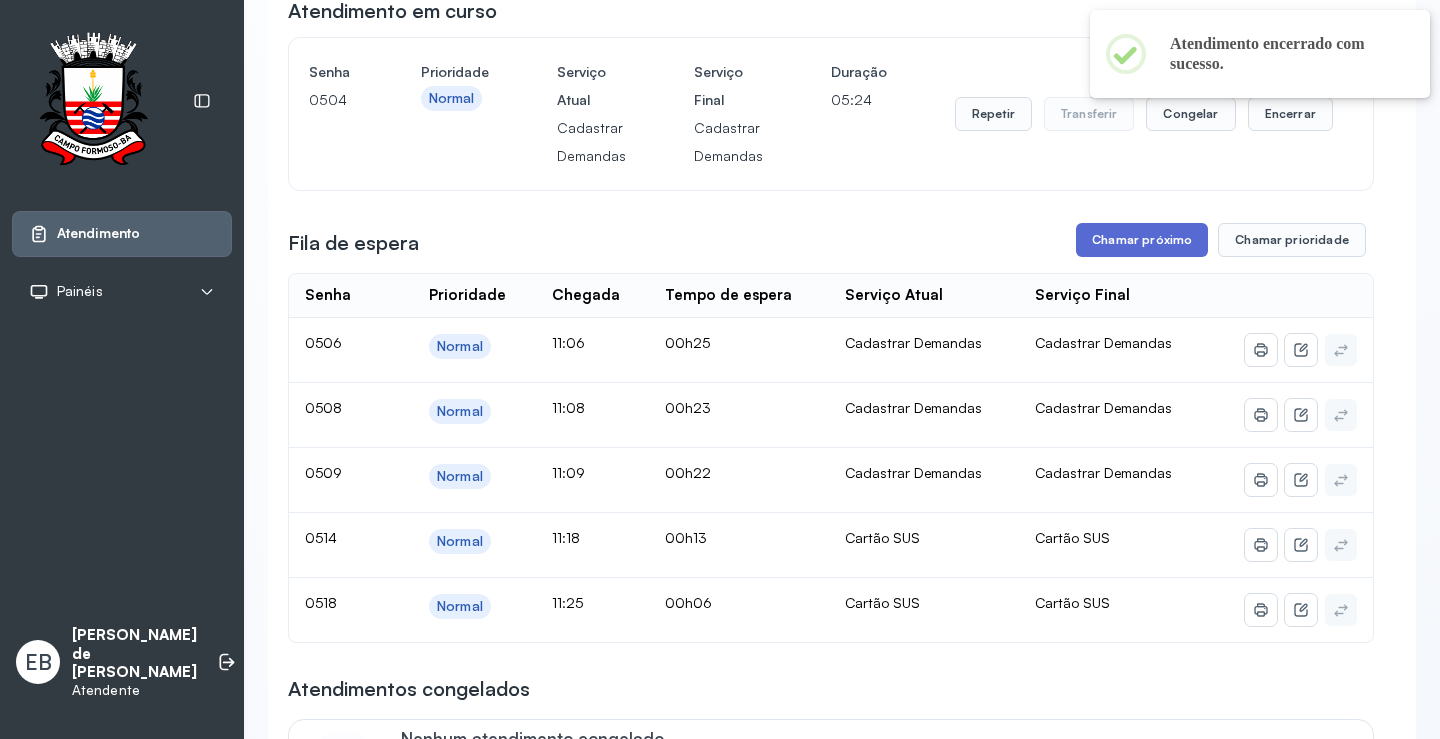 click on "Chamar próximo" at bounding box center (1142, 240) 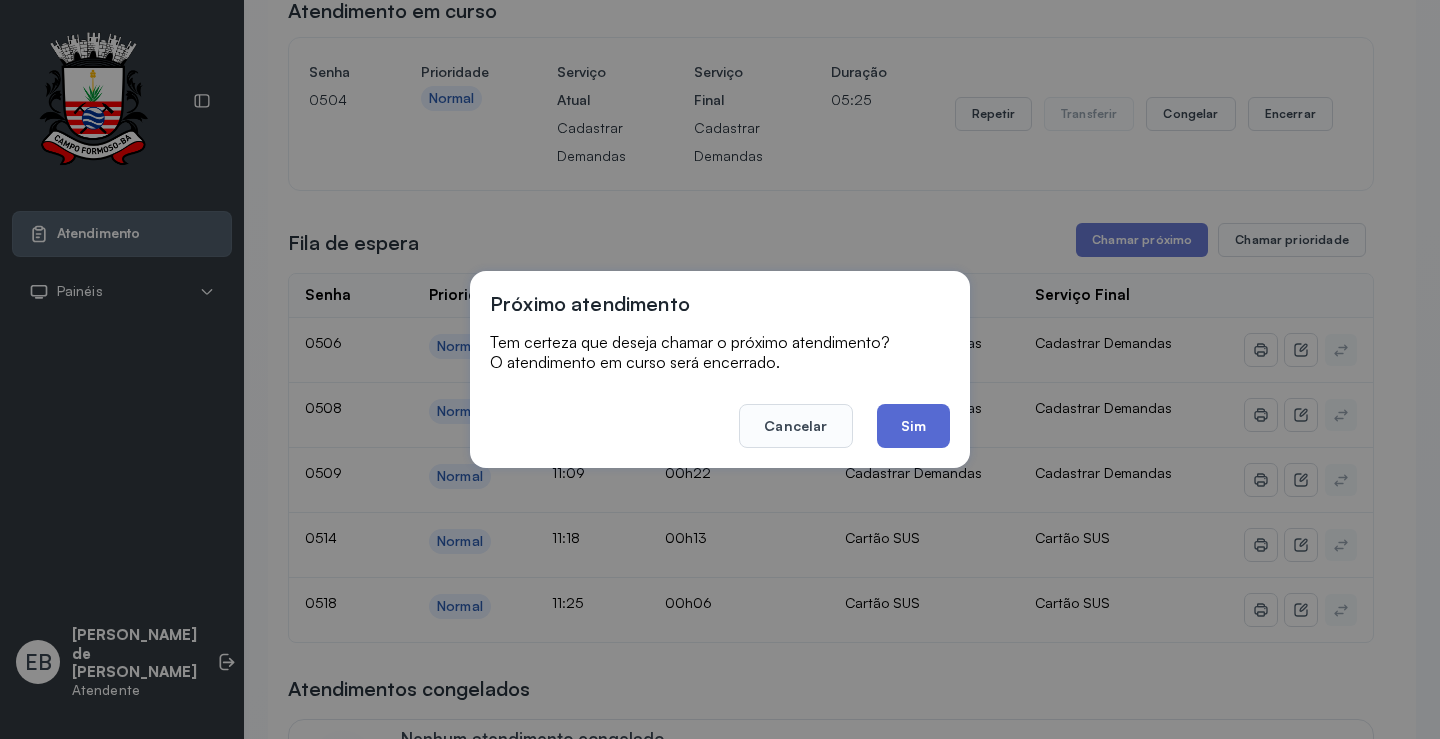 click on "Sim" 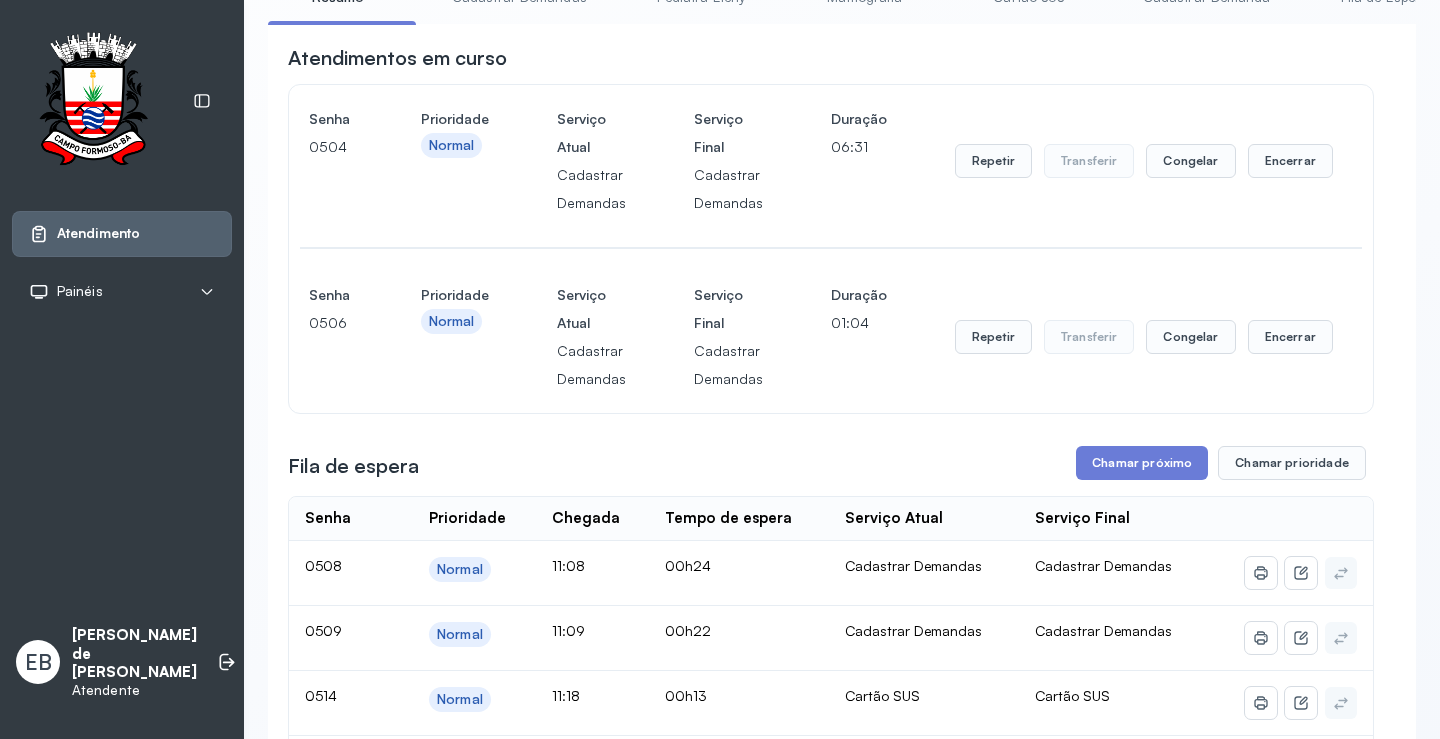 scroll, scrollTop: 100, scrollLeft: 0, axis: vertical 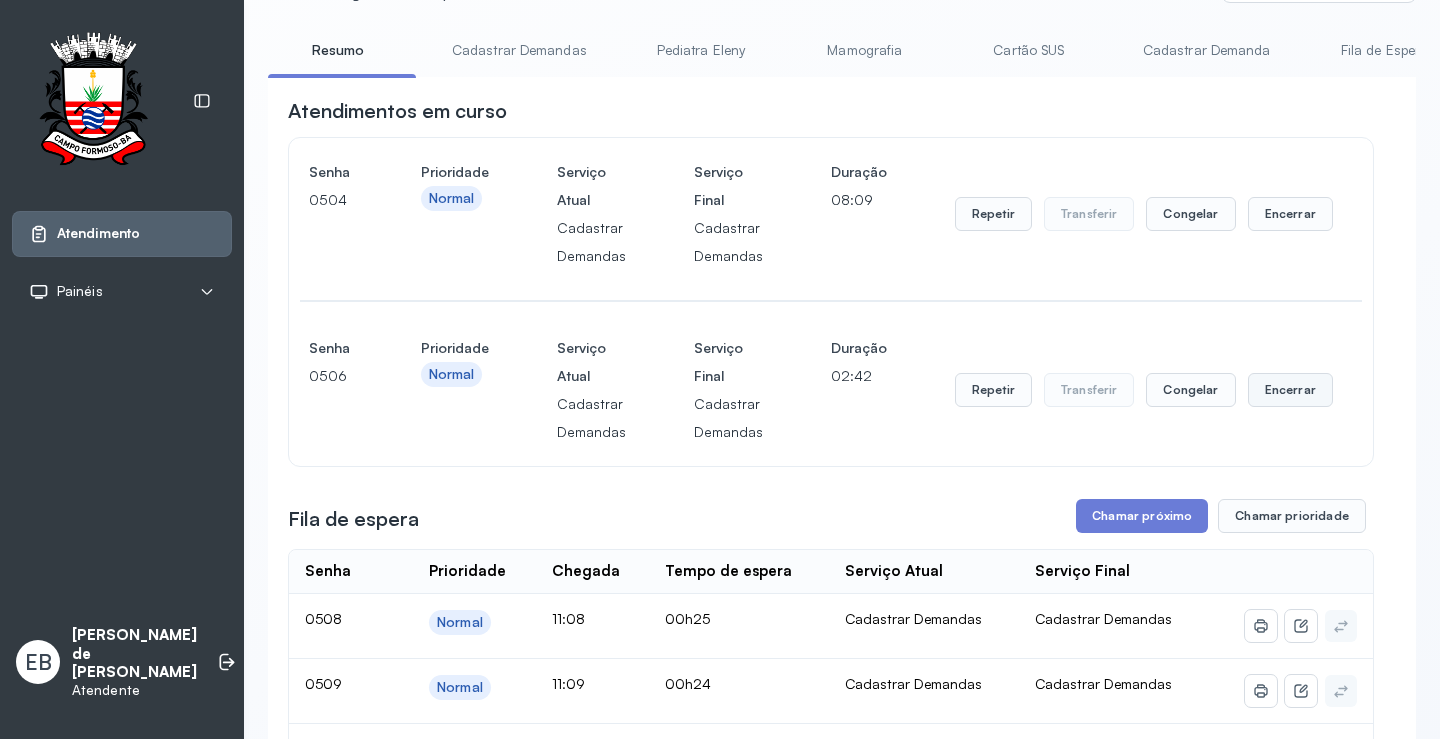 click on "Encerrar" at bounding box center [1290, 214] 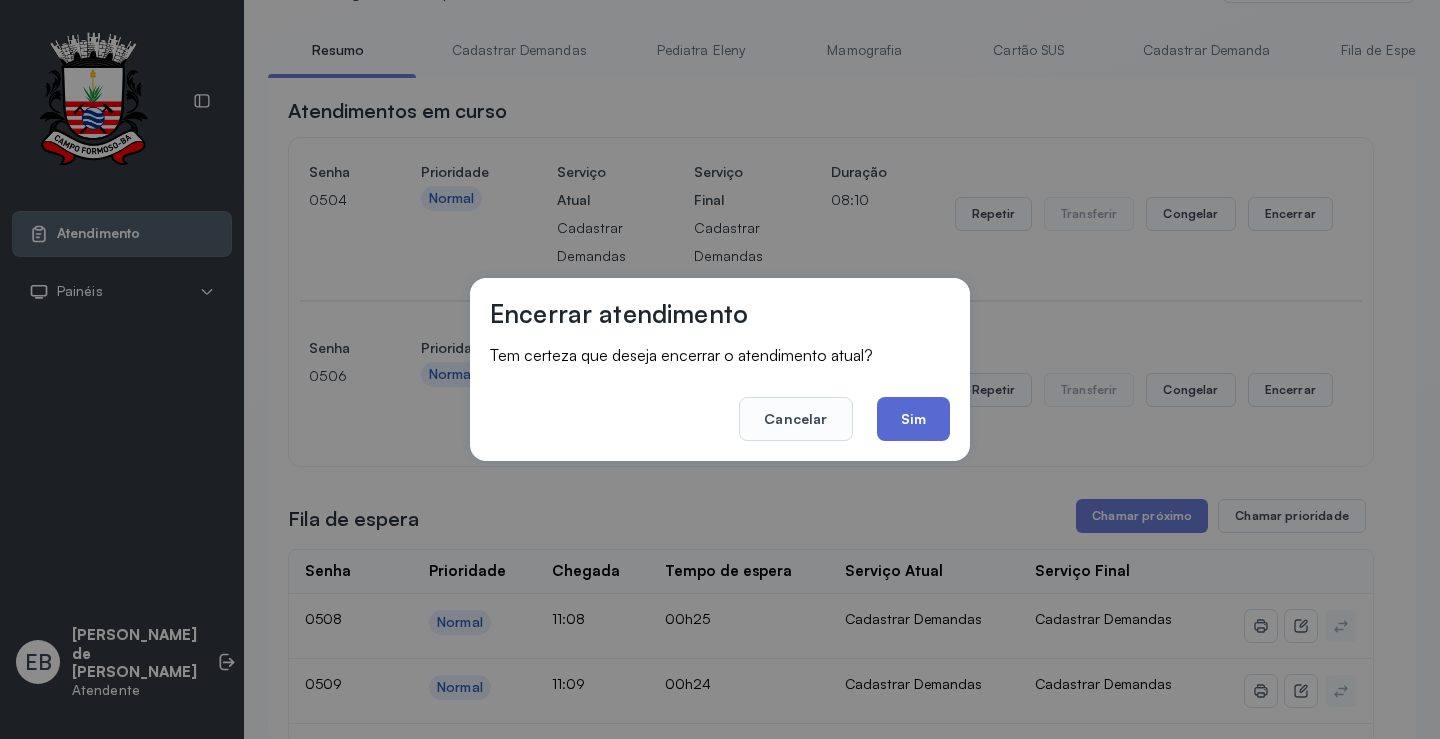 click on "Sim" 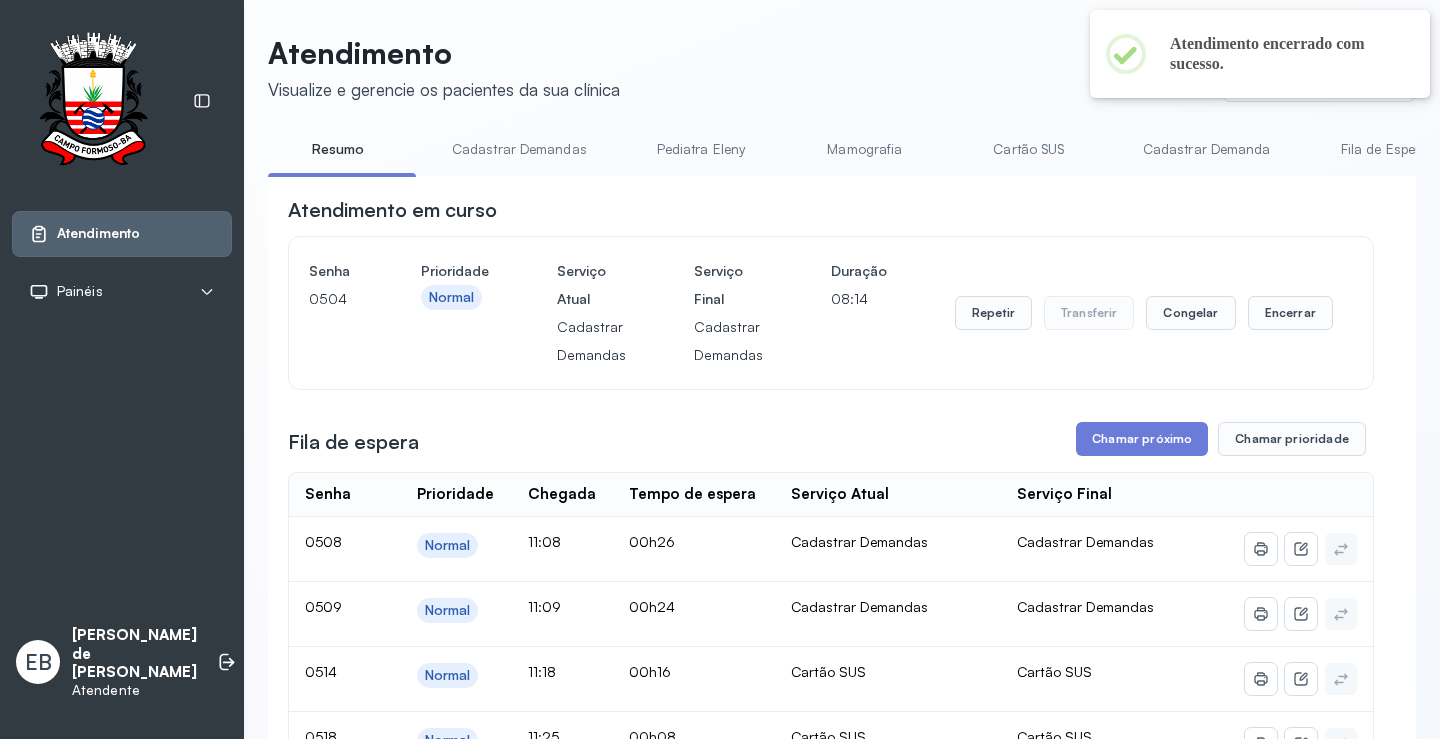 scroll, scrollTop: 100, scrollLeft: 0, axis: vertical 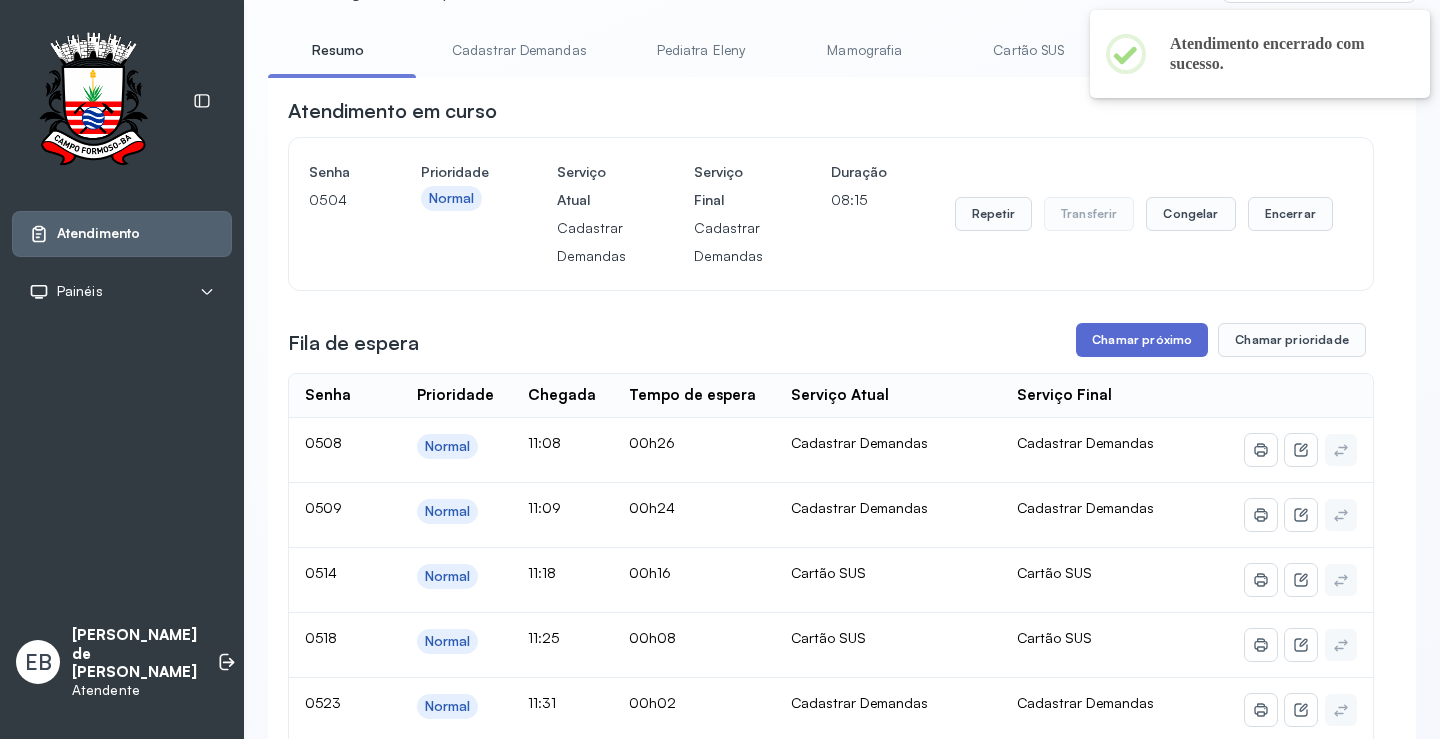 click on "Chamar próximo" at bounding box center (1142, 340) 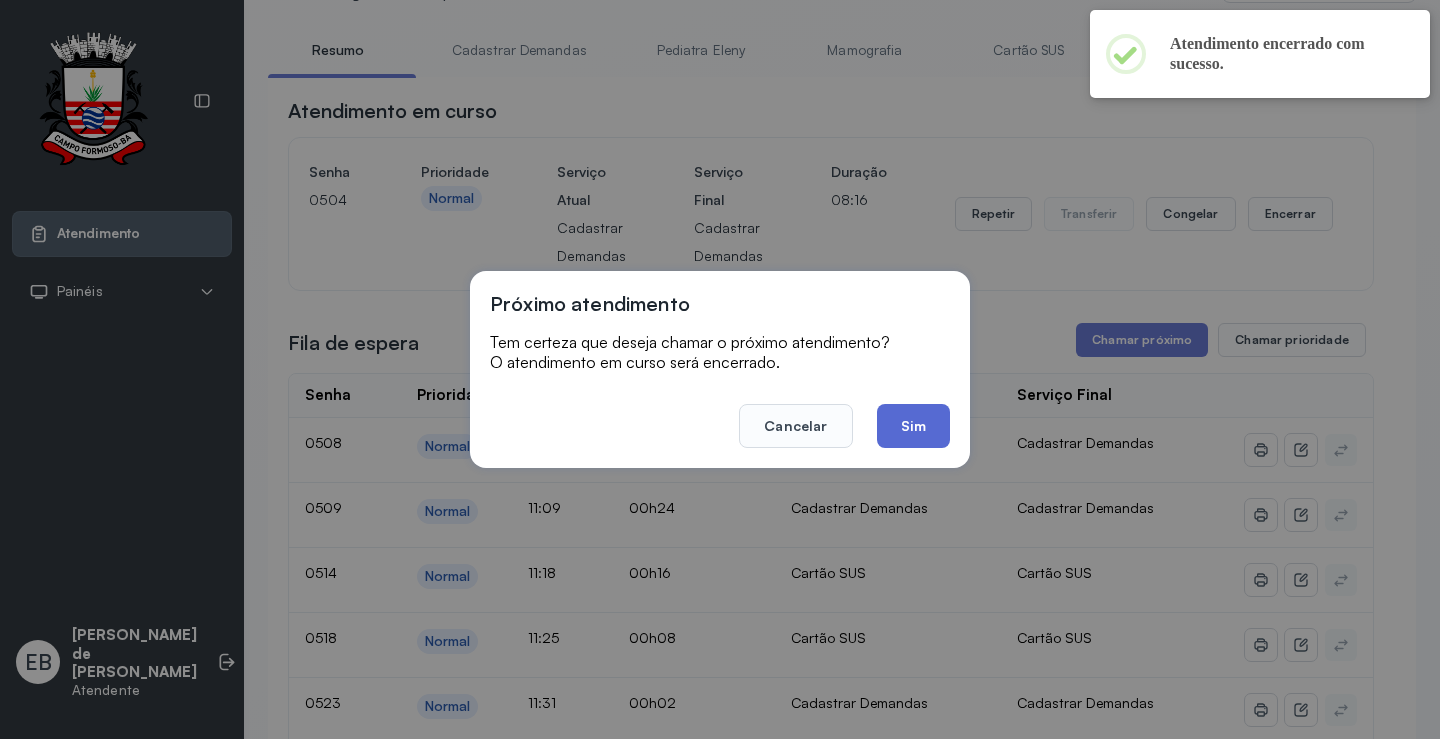 click on "Sim" 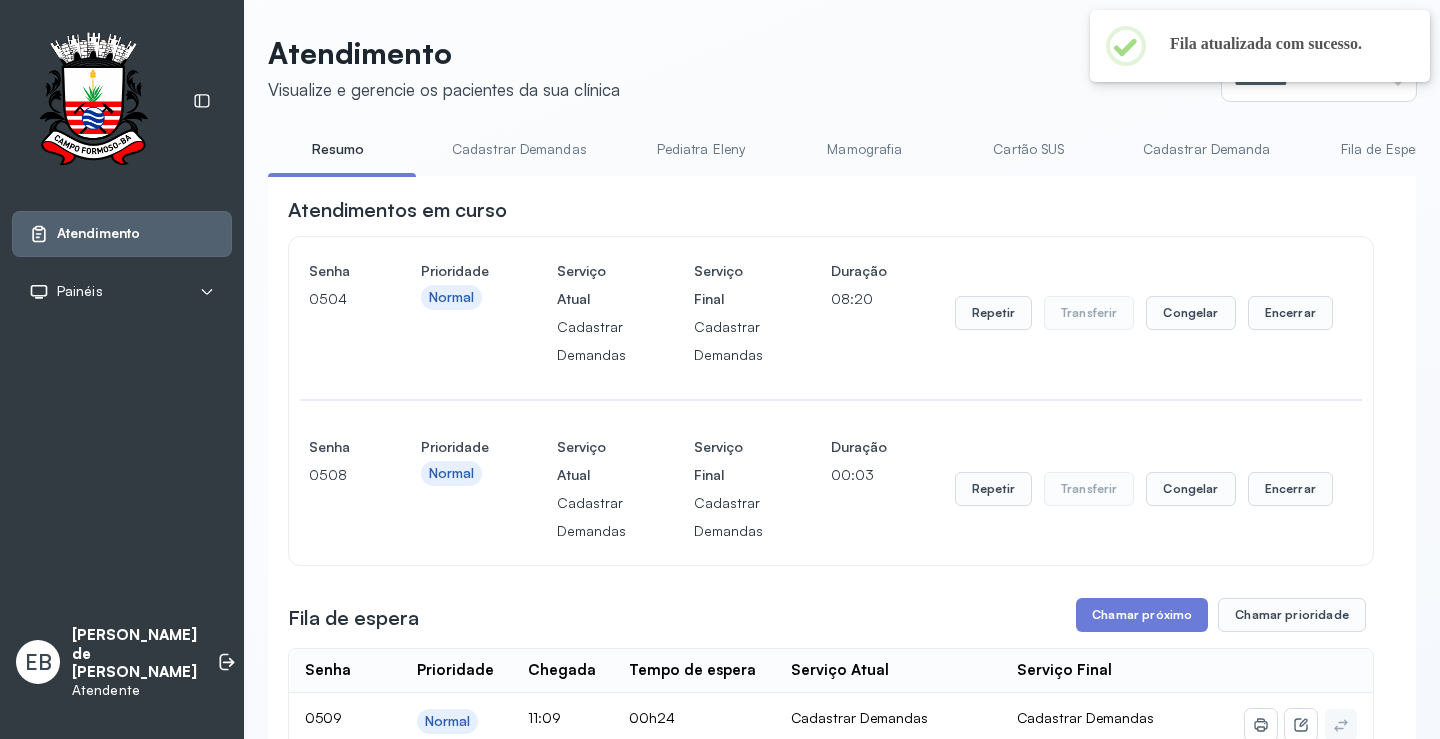 scroll, scrollTop: 100, scrollLeft: 0, axis: vertical 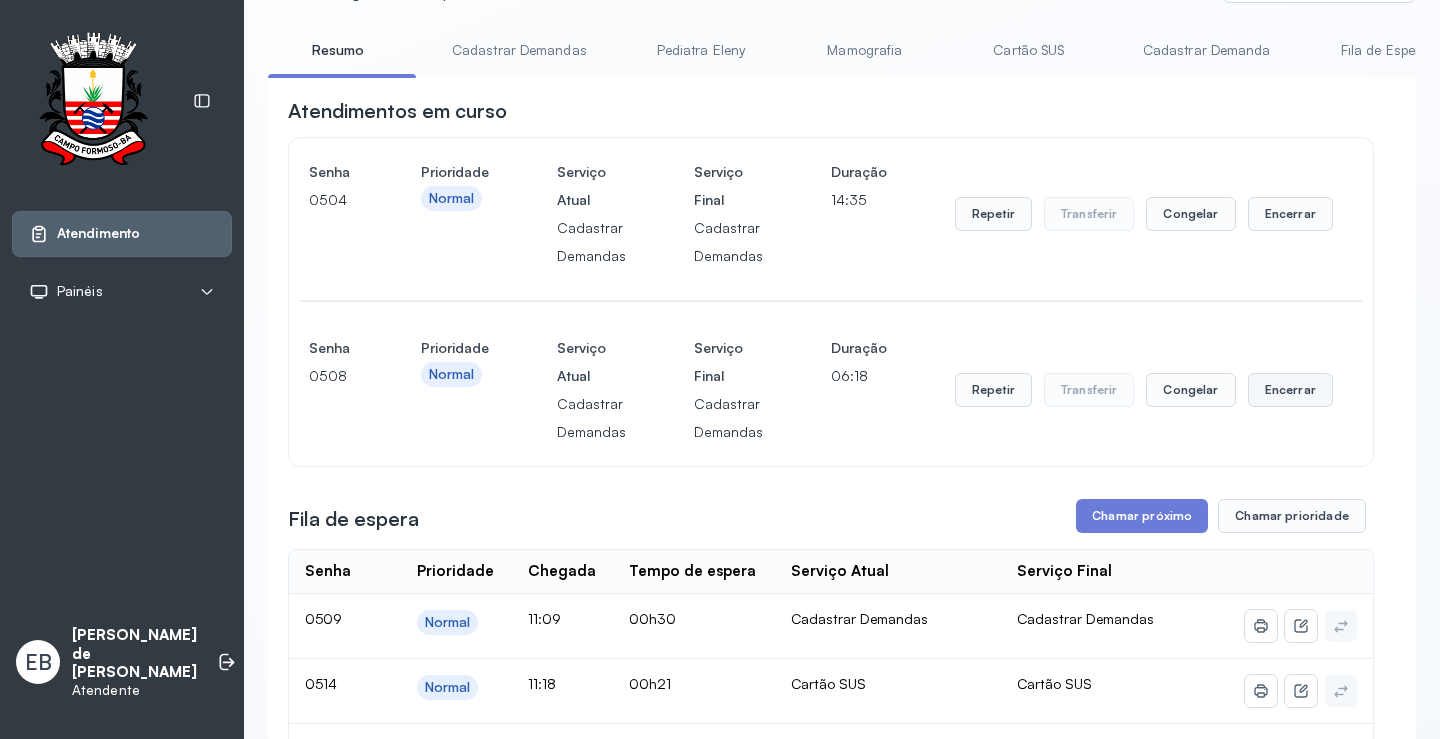 click on "Encerrar" at bounding box center [1290, 214] 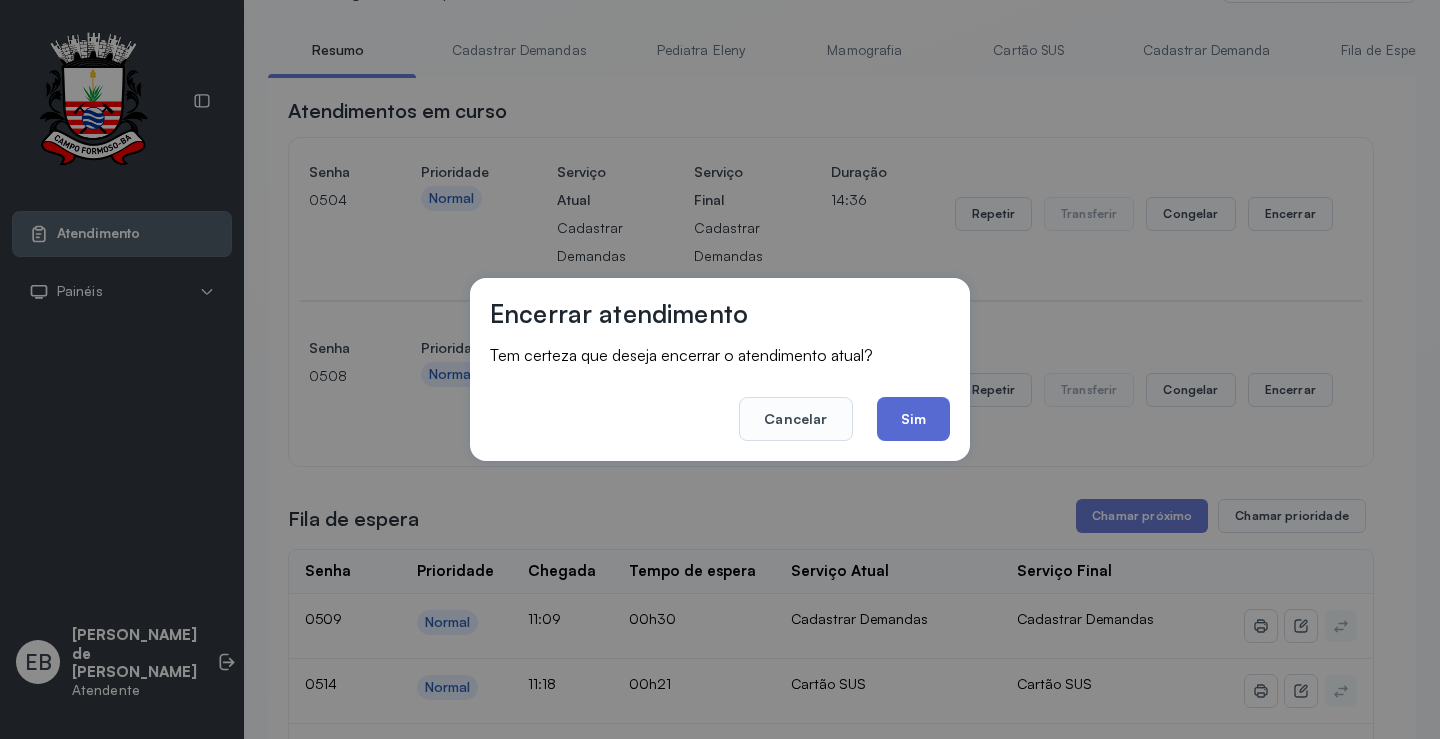 click on "Sim" 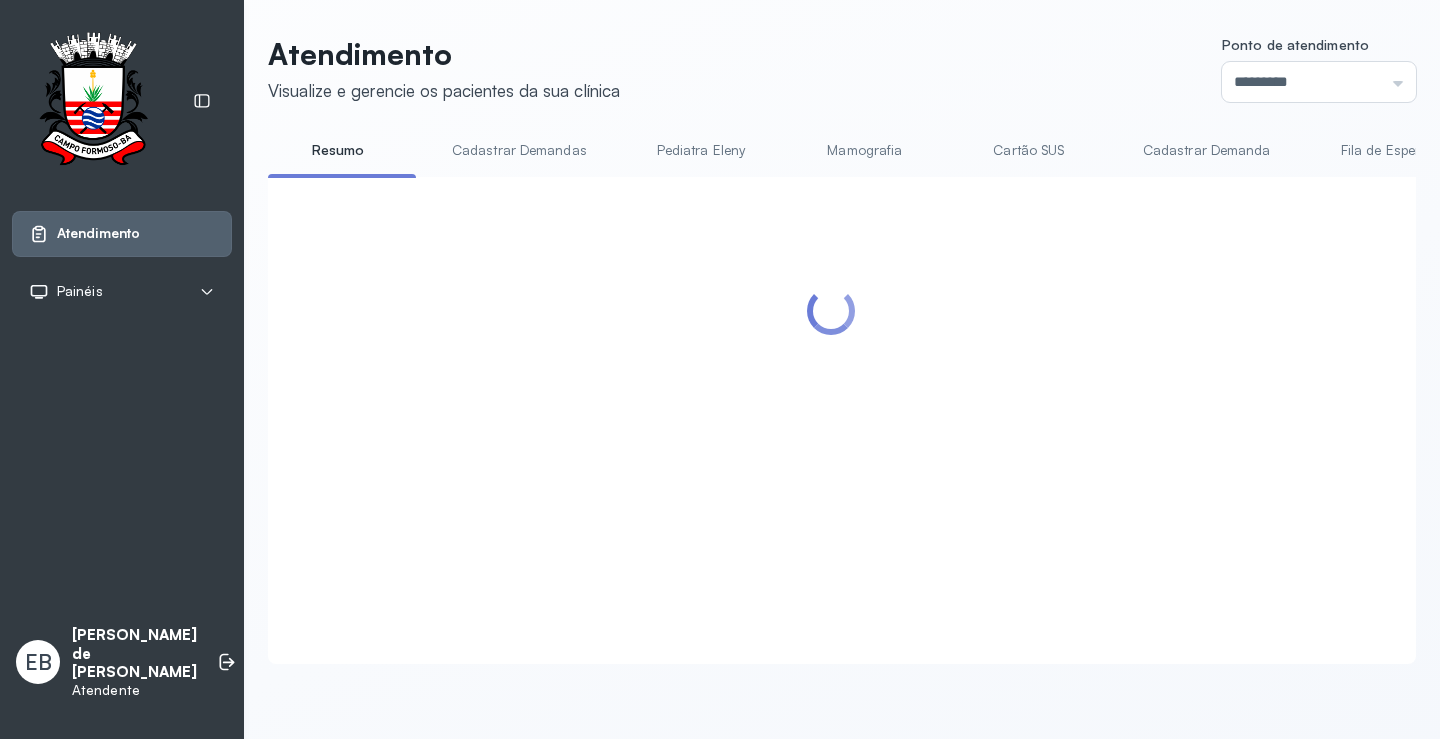scroll, scrollTop: 1, scrollLeft: 0, axis: vertical 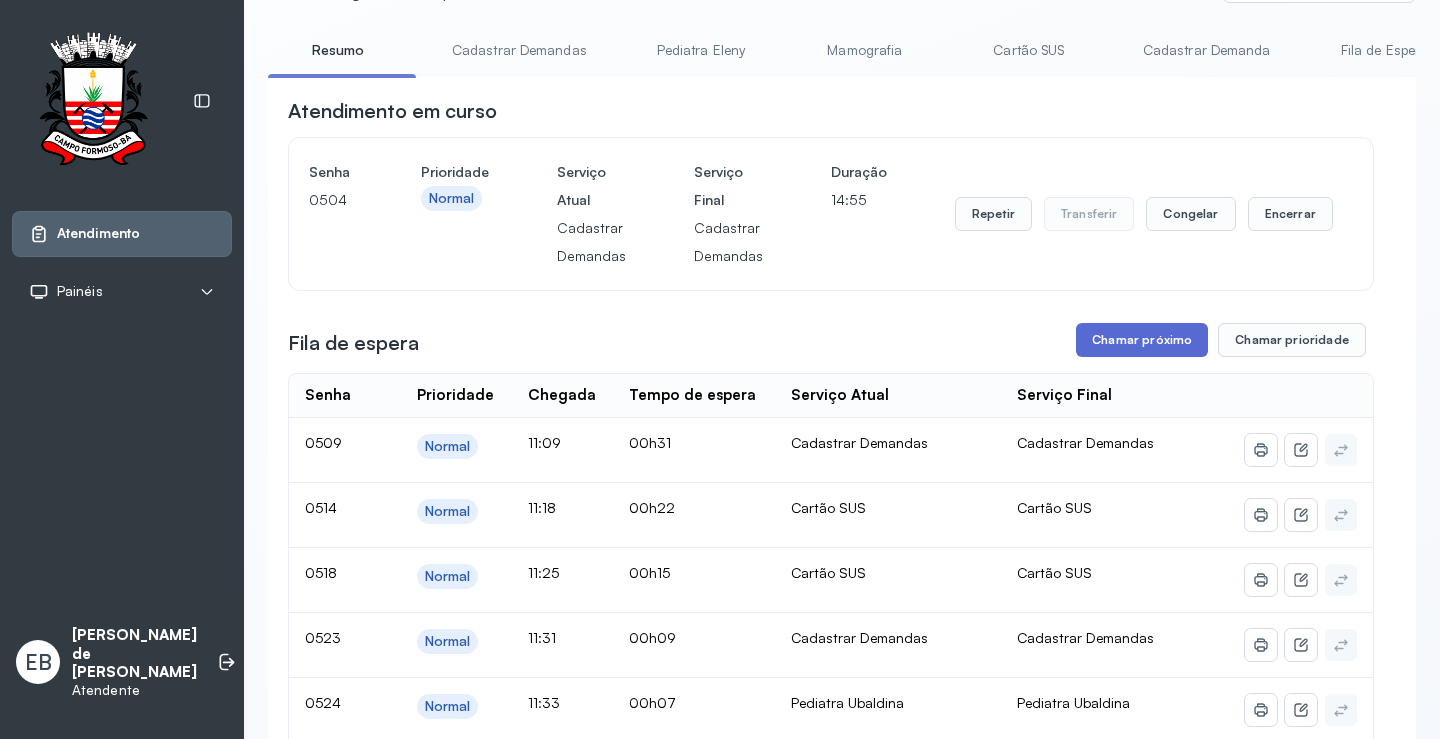 click on "Chamar próximo" at bounding box center (1142, 340) 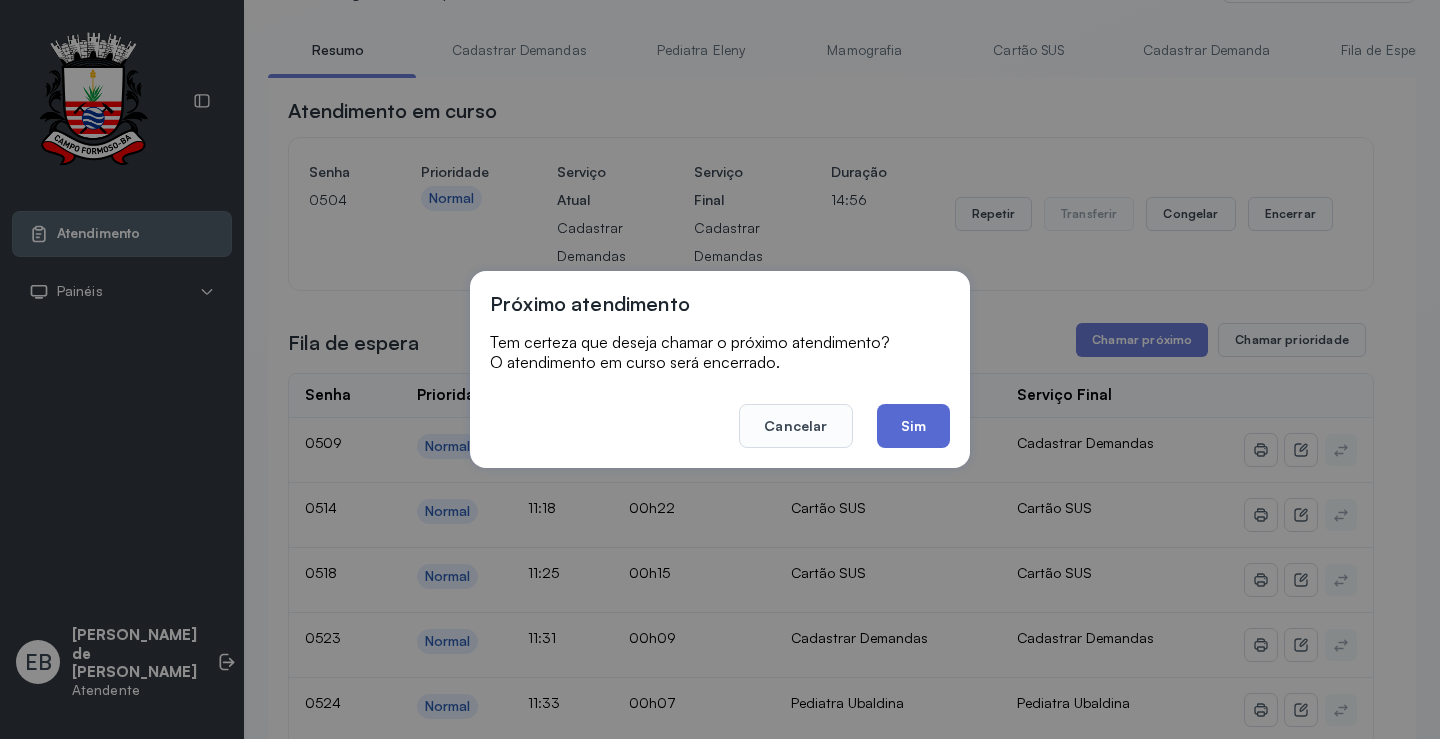 click on "Sim" 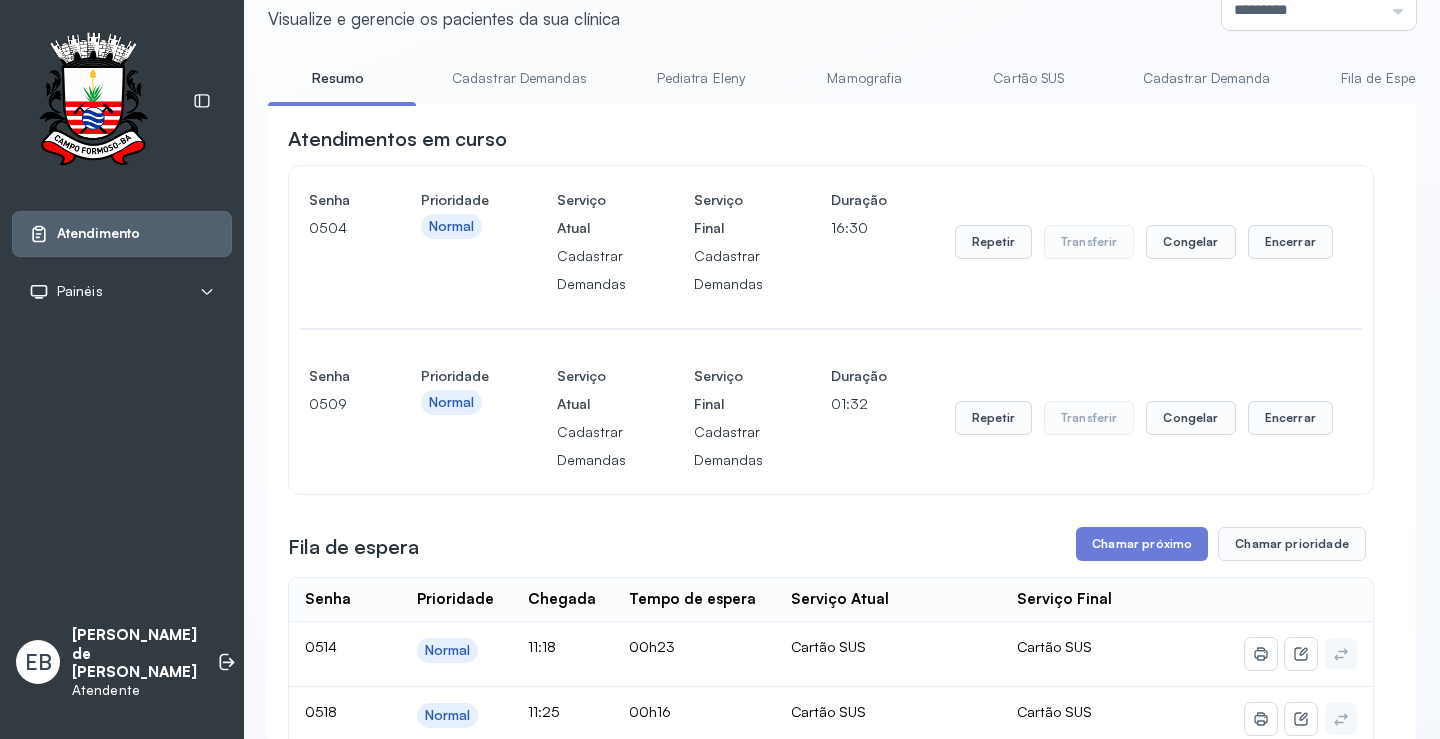 scroll, scrollTop: 0, scrollLeft: 0, axis: both 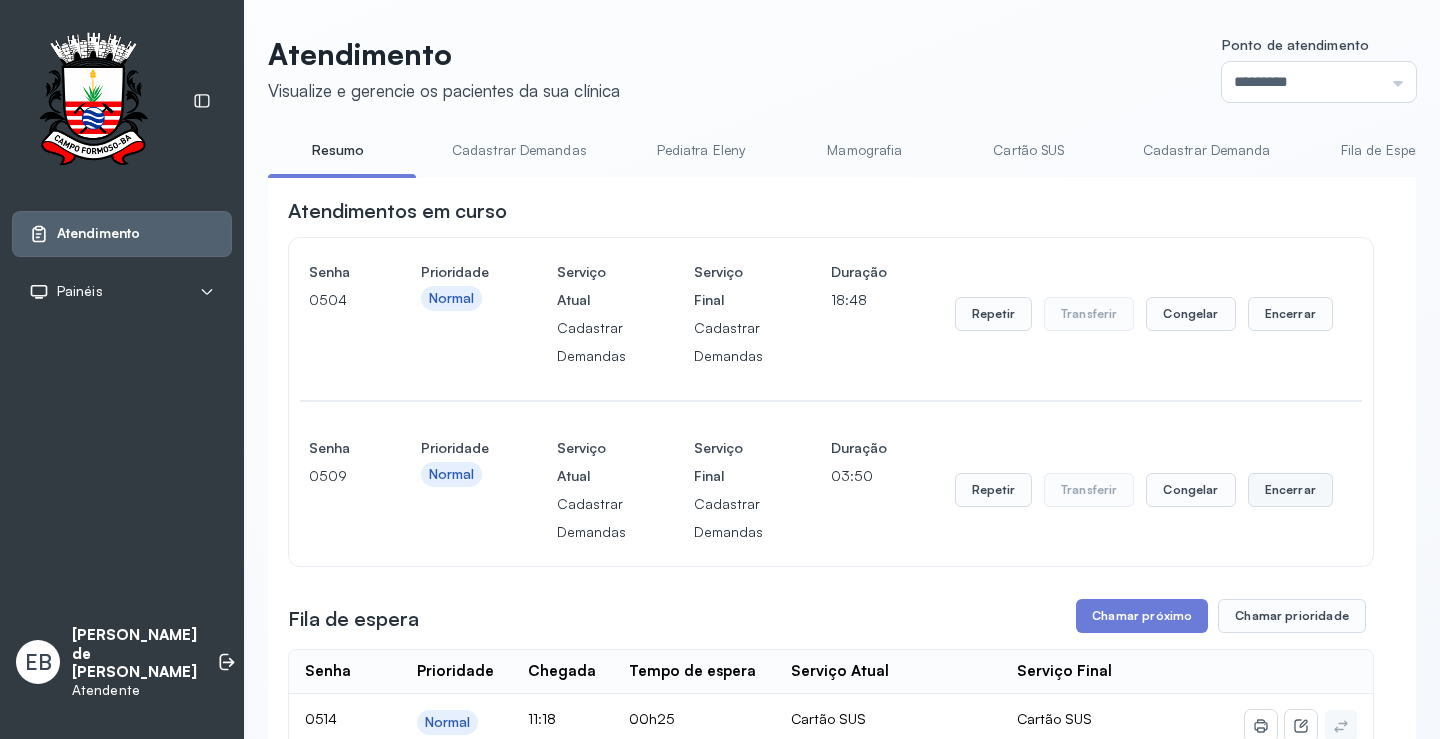 click on "Encerrar" at bounding box center (1290, 314) 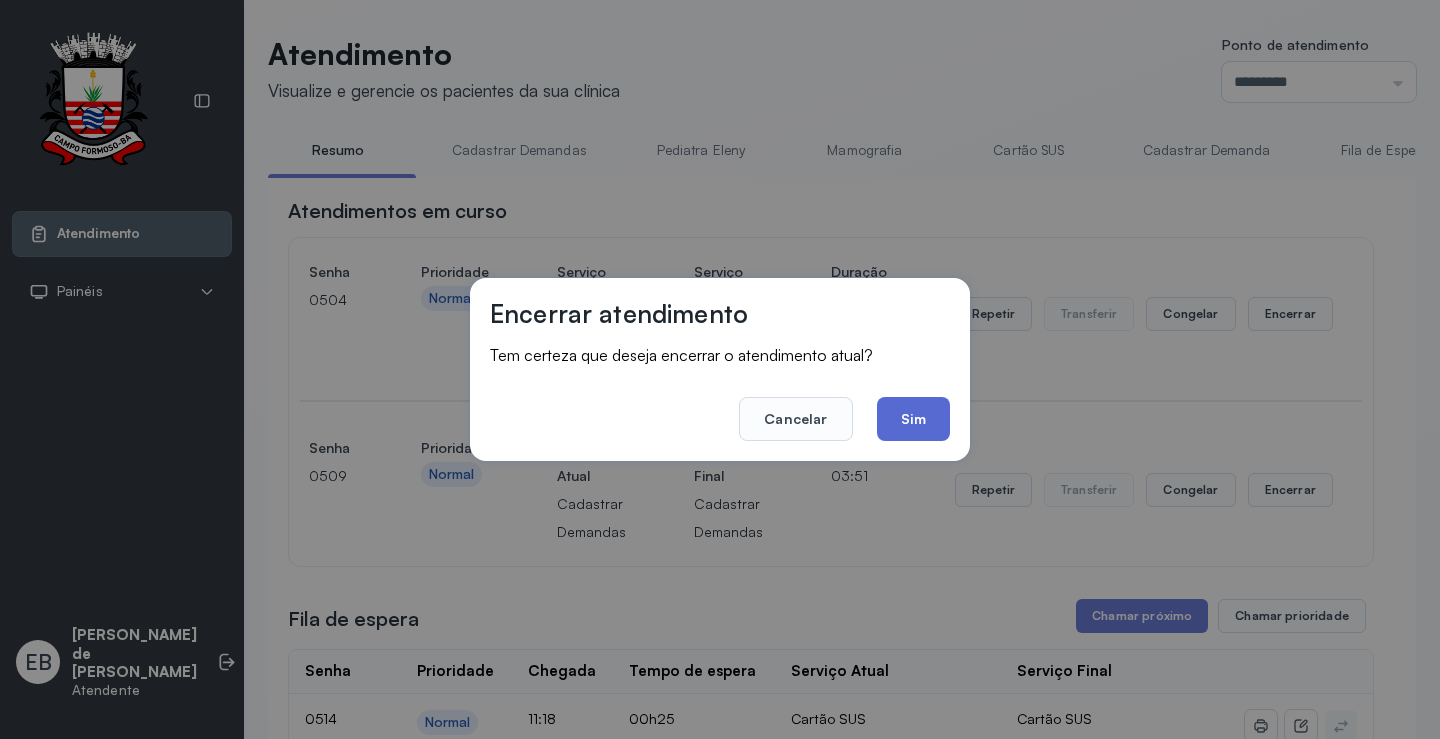 click on "Sim" 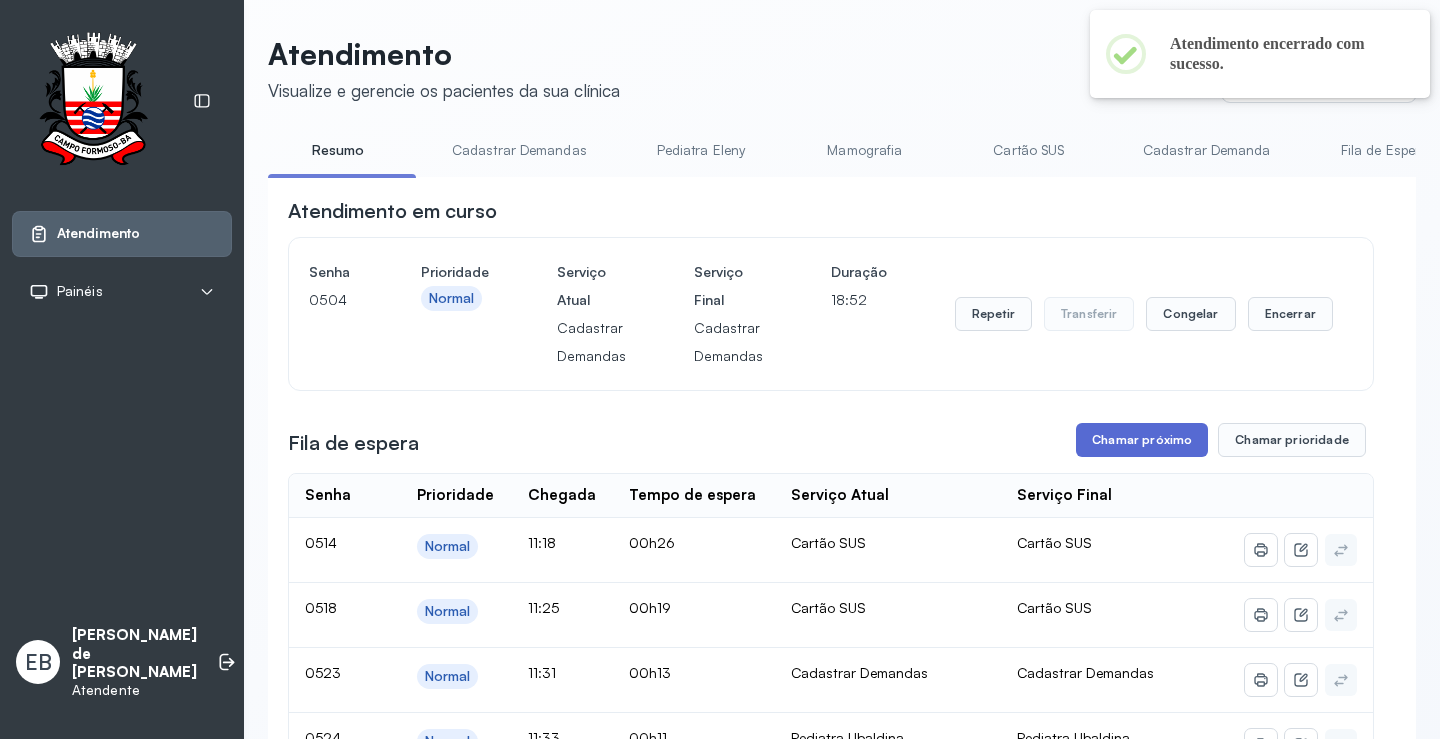 scroll, scrollTop: 1, scrollLeft: 0, axis: vertical 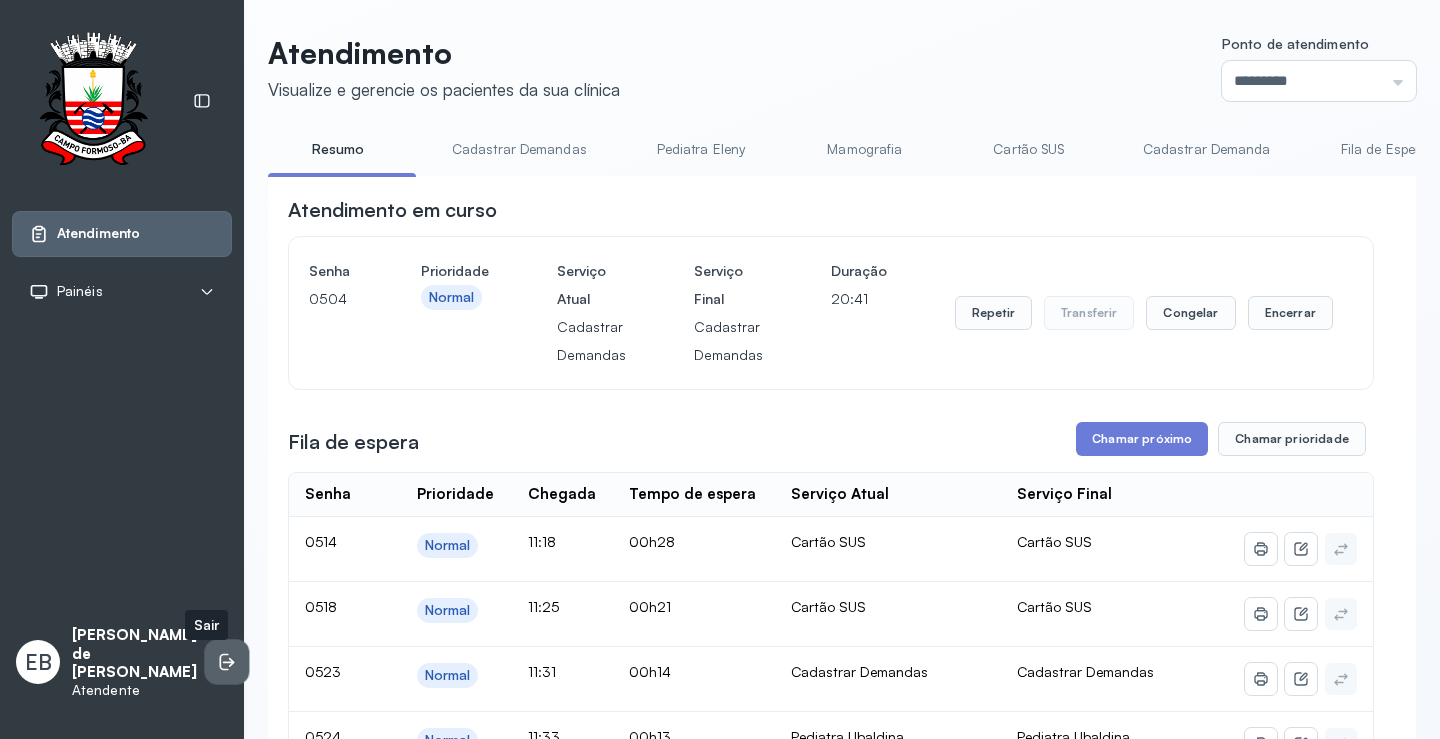 click 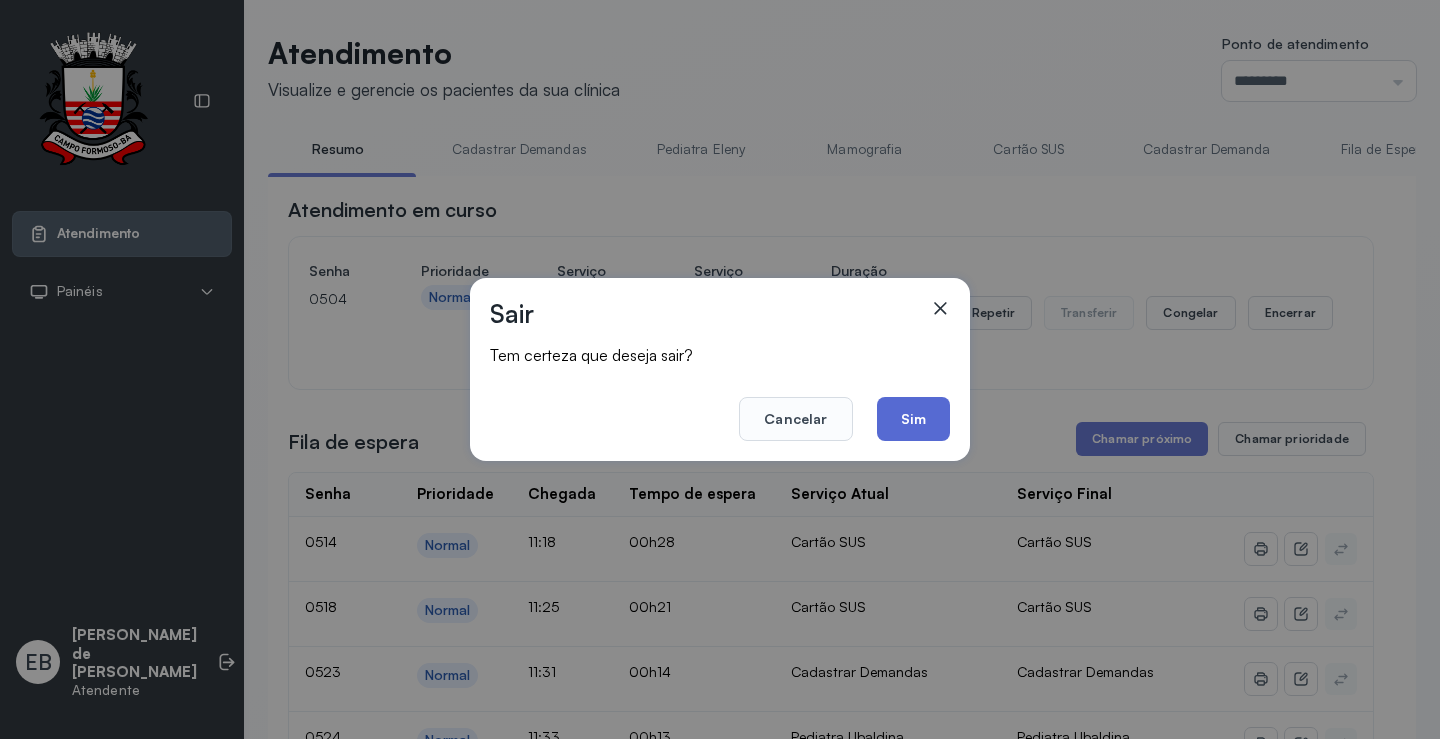click on "Sim" 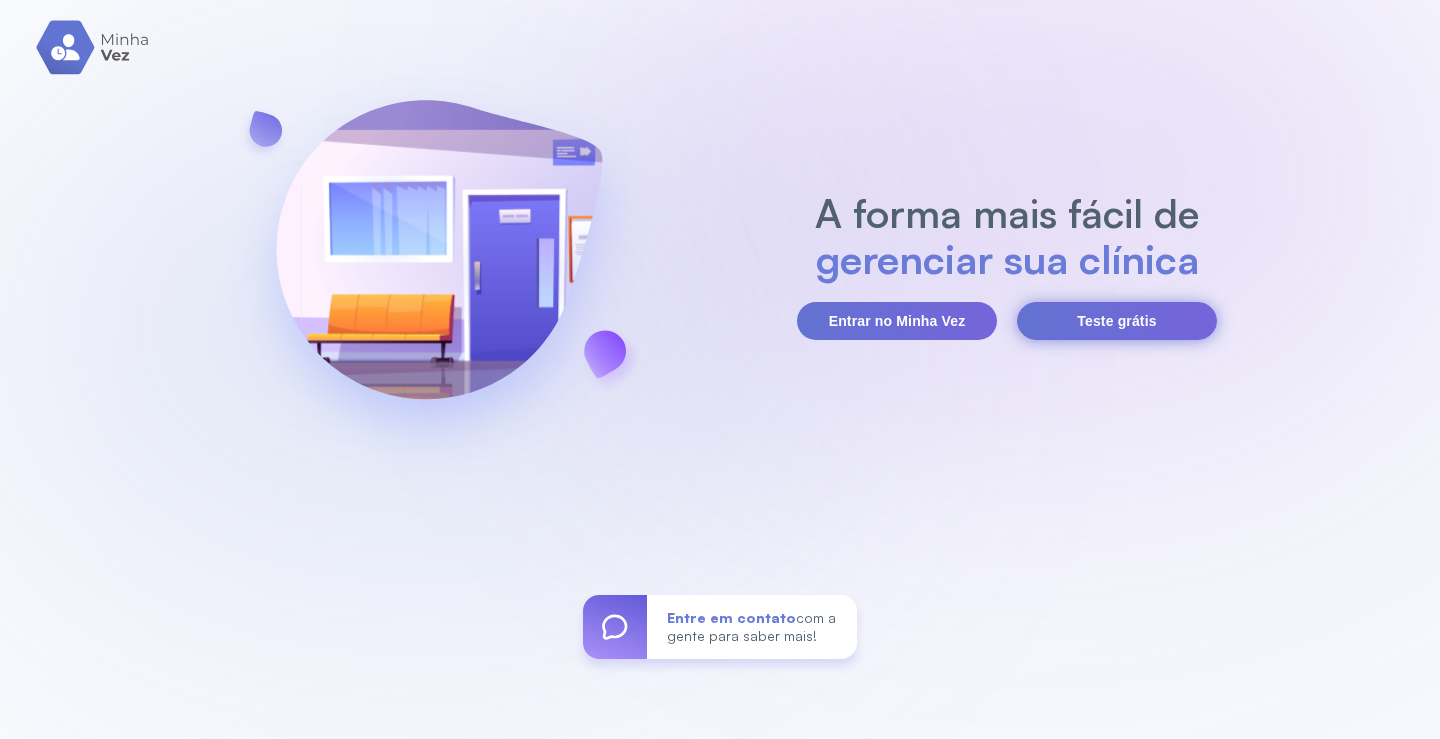 scroll, scrollTop: 0, scrollLeft: 0, axis: both 